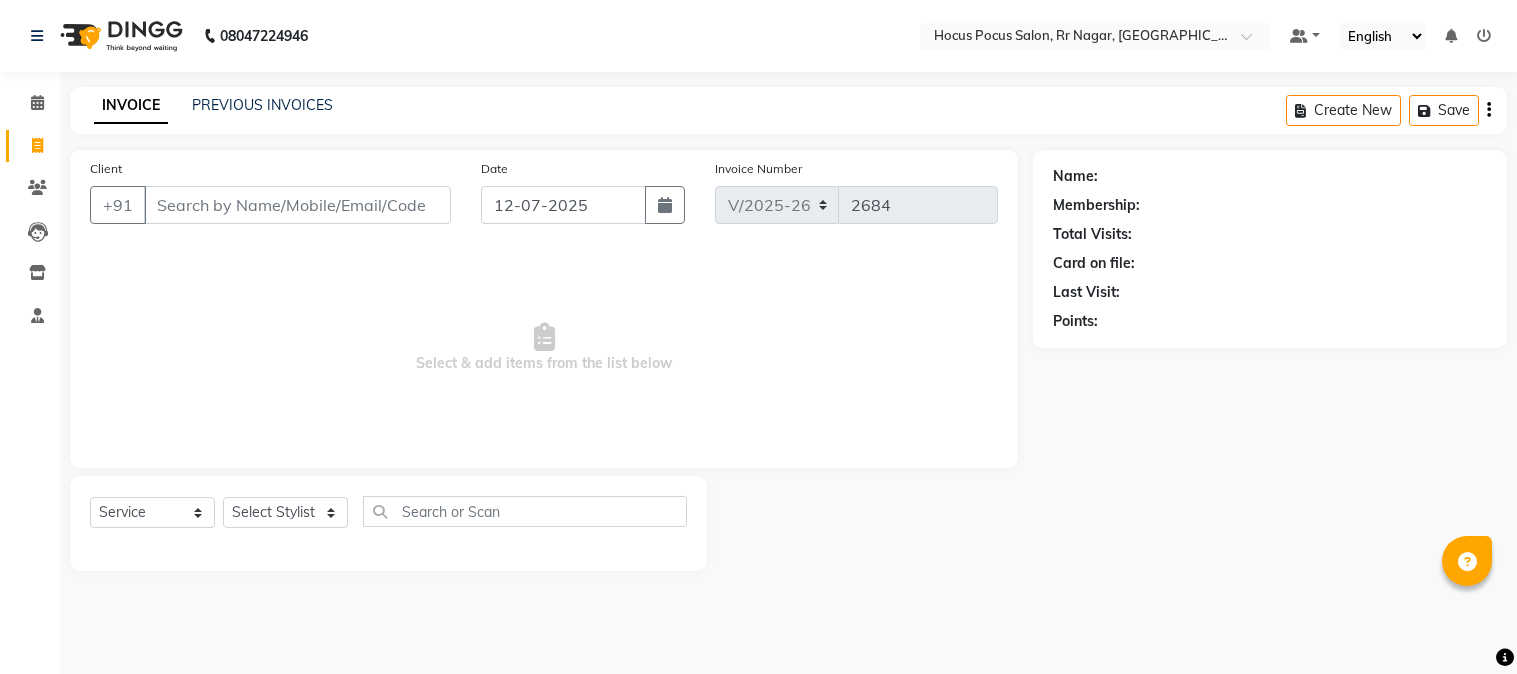 select on "5019" 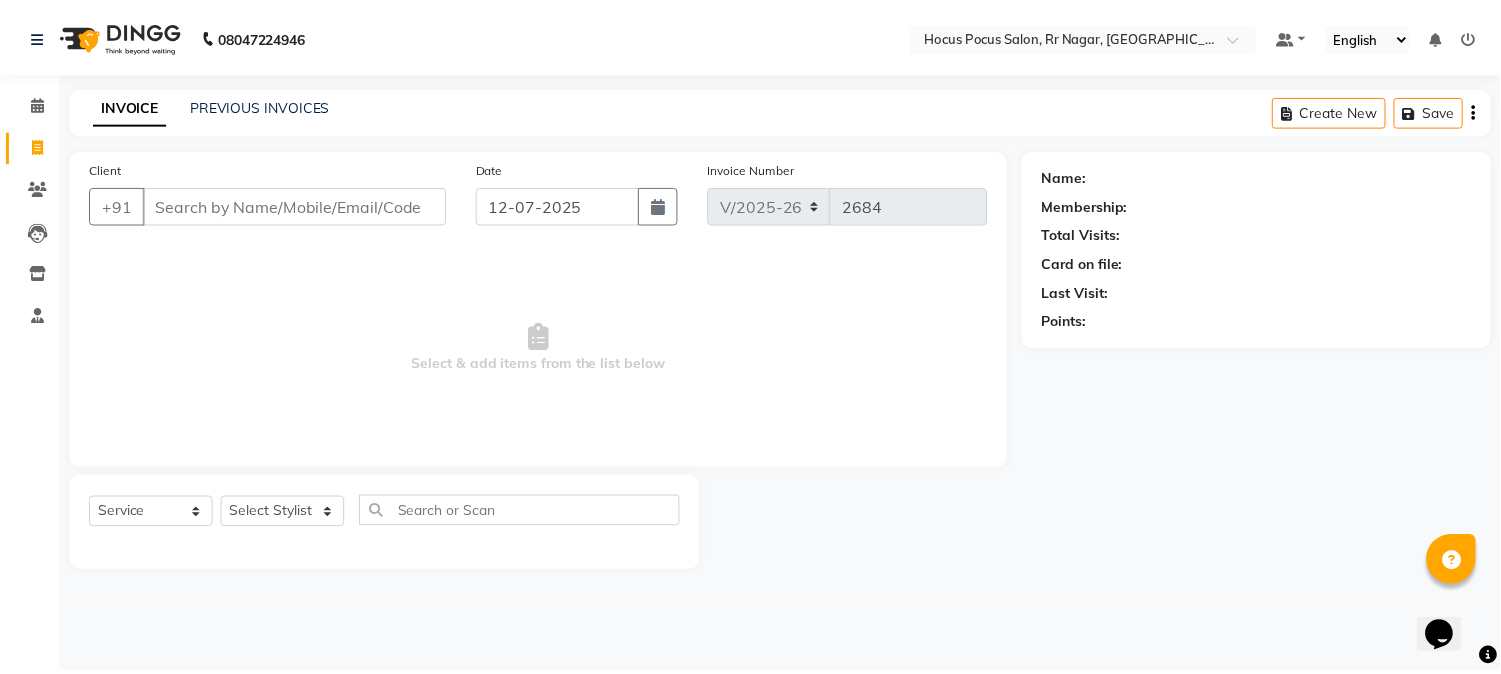 scroll, scrollTop: 0, scrollLeft: 0, axis: both 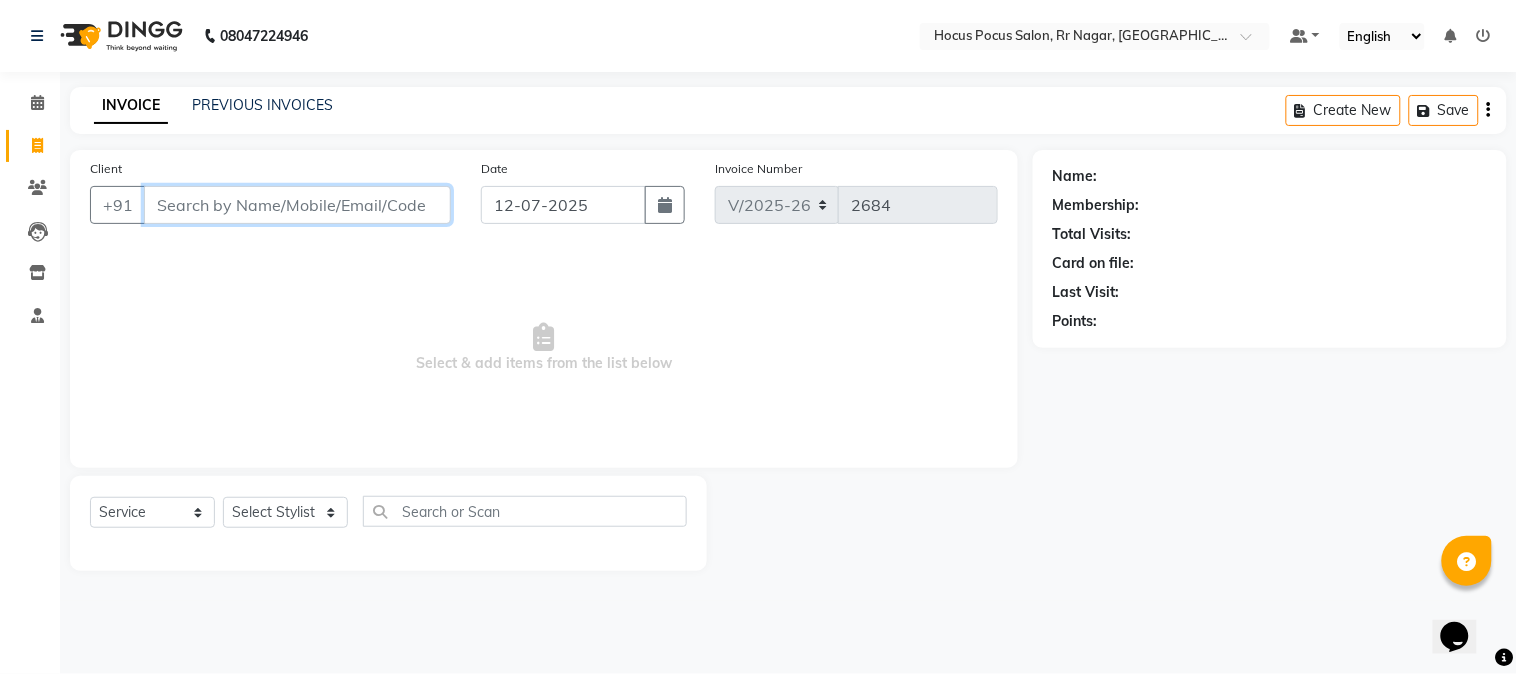 click on "Client" at bounding box center [297, 205] 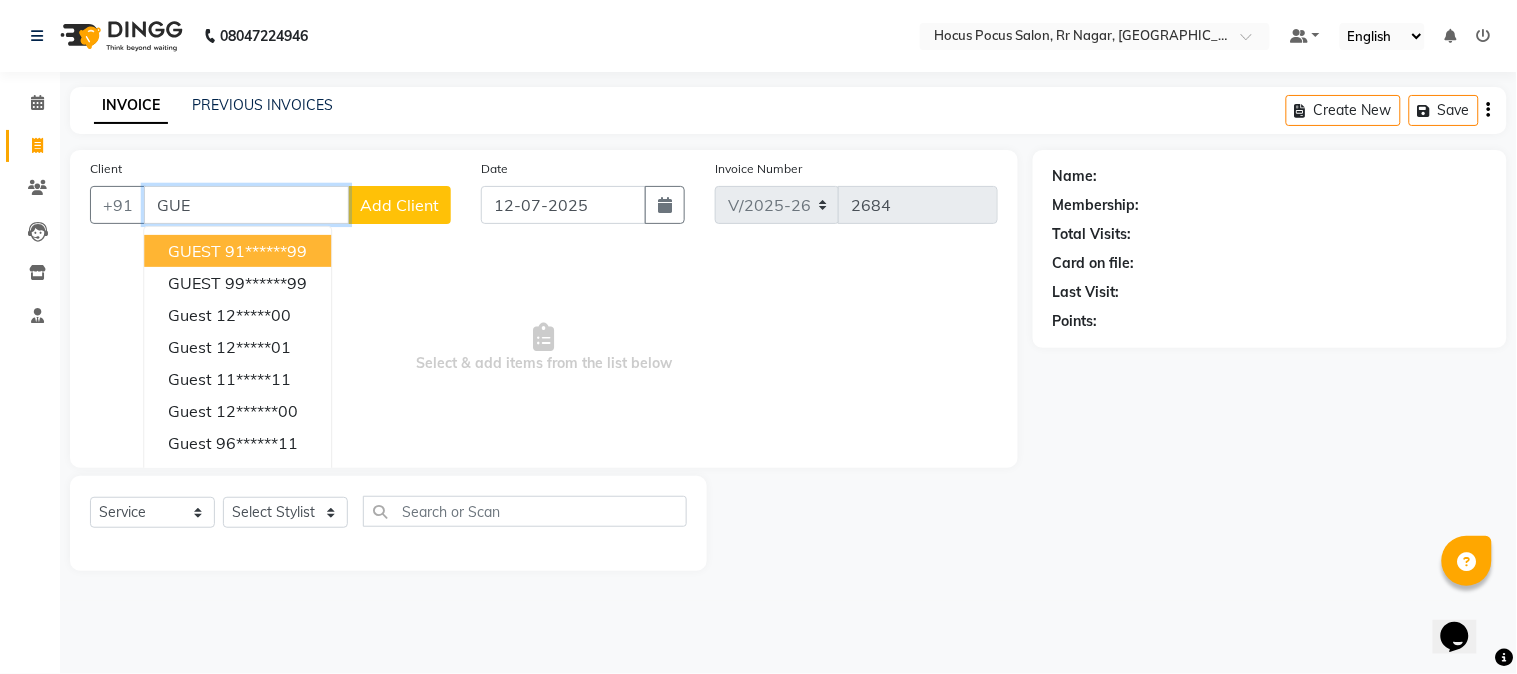 click on "GUE" at bounding box center (246, 205) 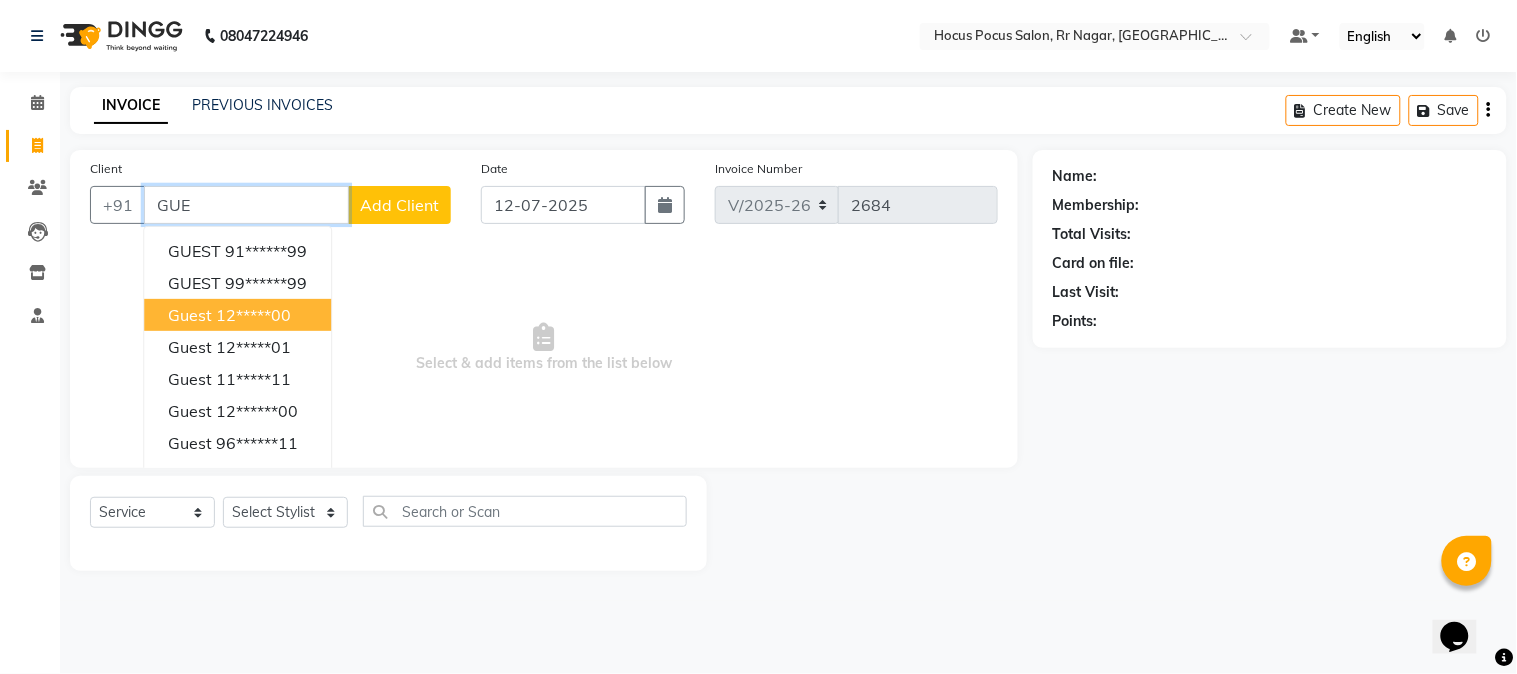 click on "12*****00" at bounding box center [253, 315] 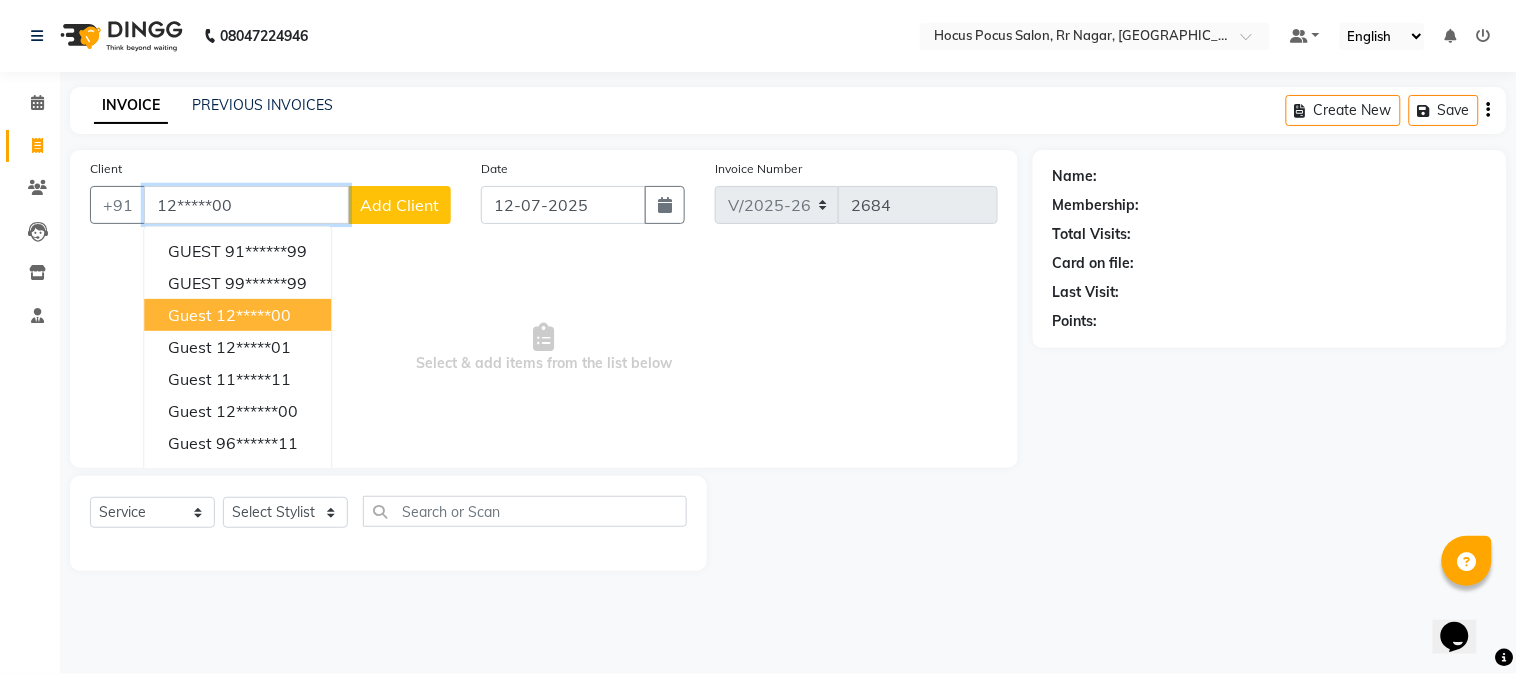 type on "12*****00" 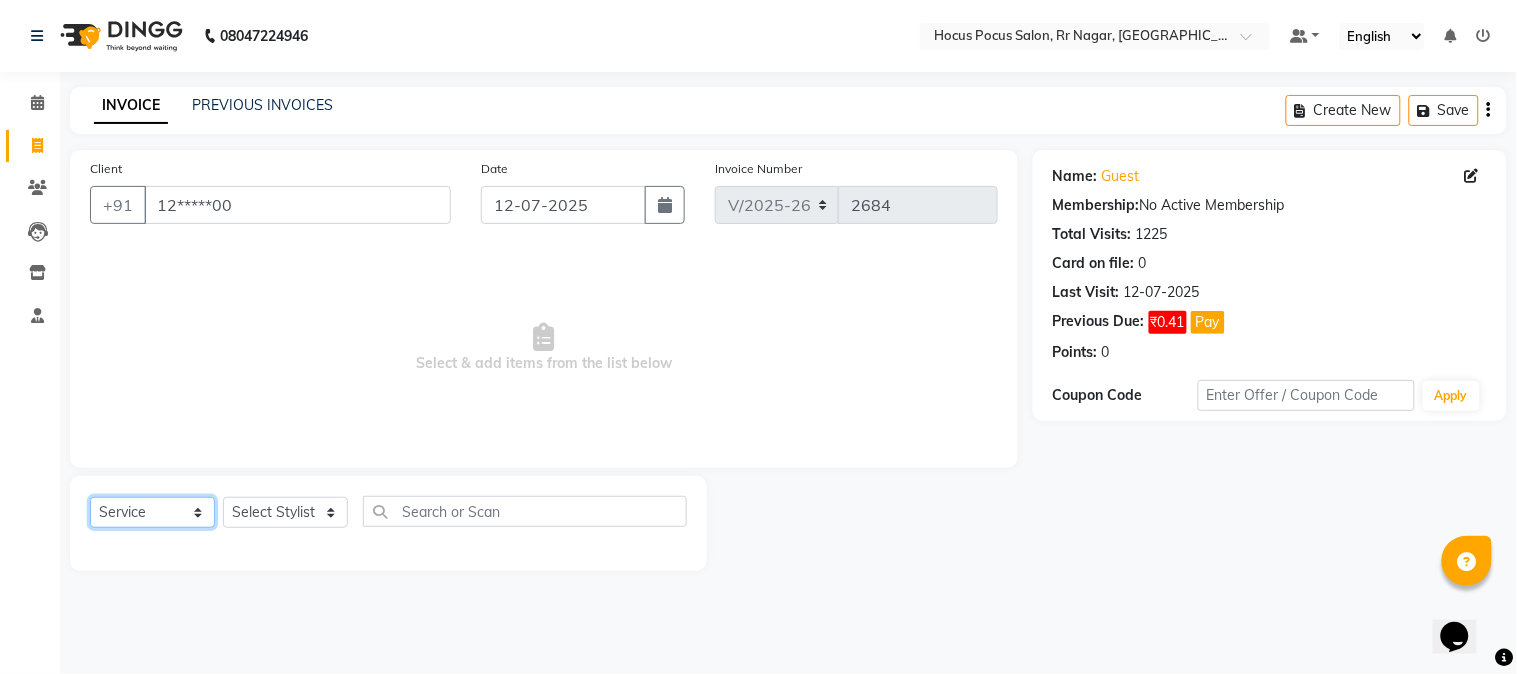drag, startPoint x: 177, startPoint y: 514, endPoint x: 182, endPoint y: 500, distance: 14.866069 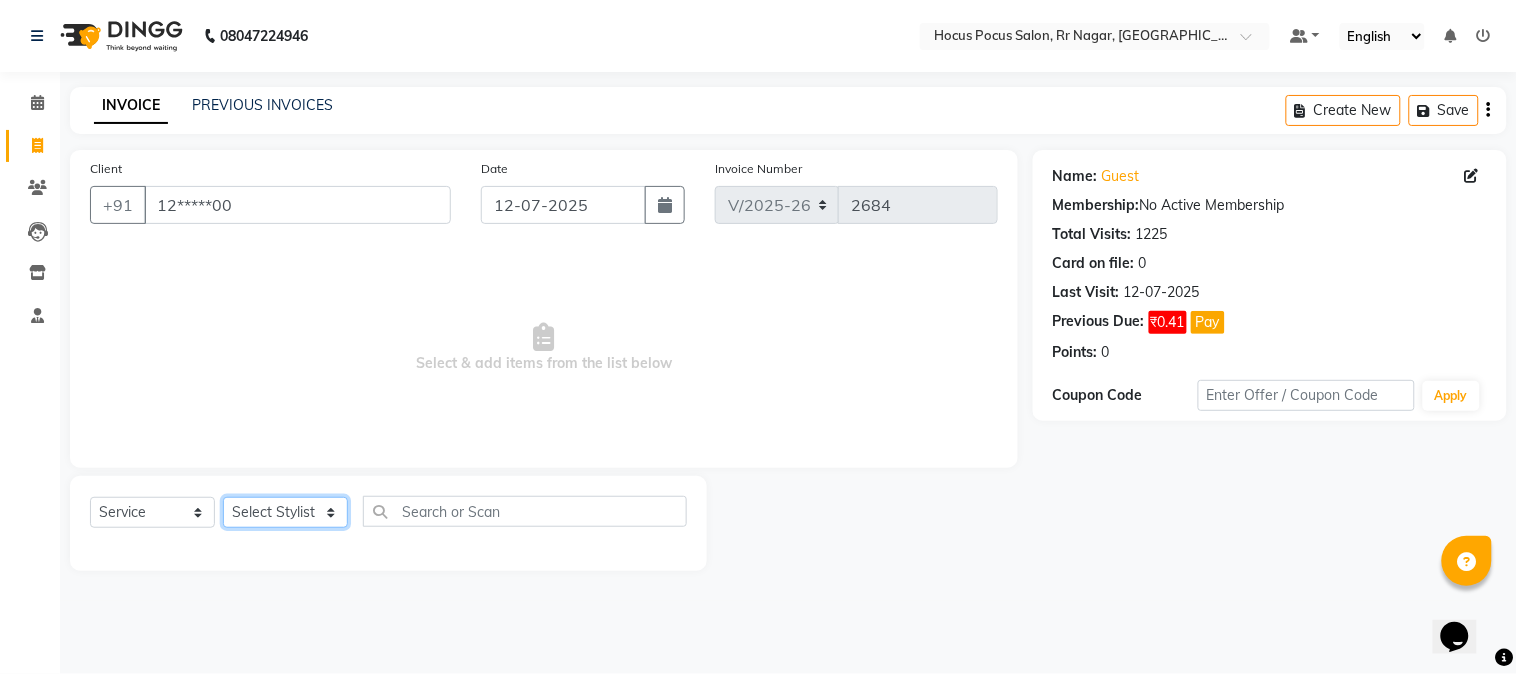 click on "Select Stylist [PERSON_NAME] hocus pocus [PERSON_NAME] [PERSON_NAME] [PERSON_NAME] [PERSON_NAME]" 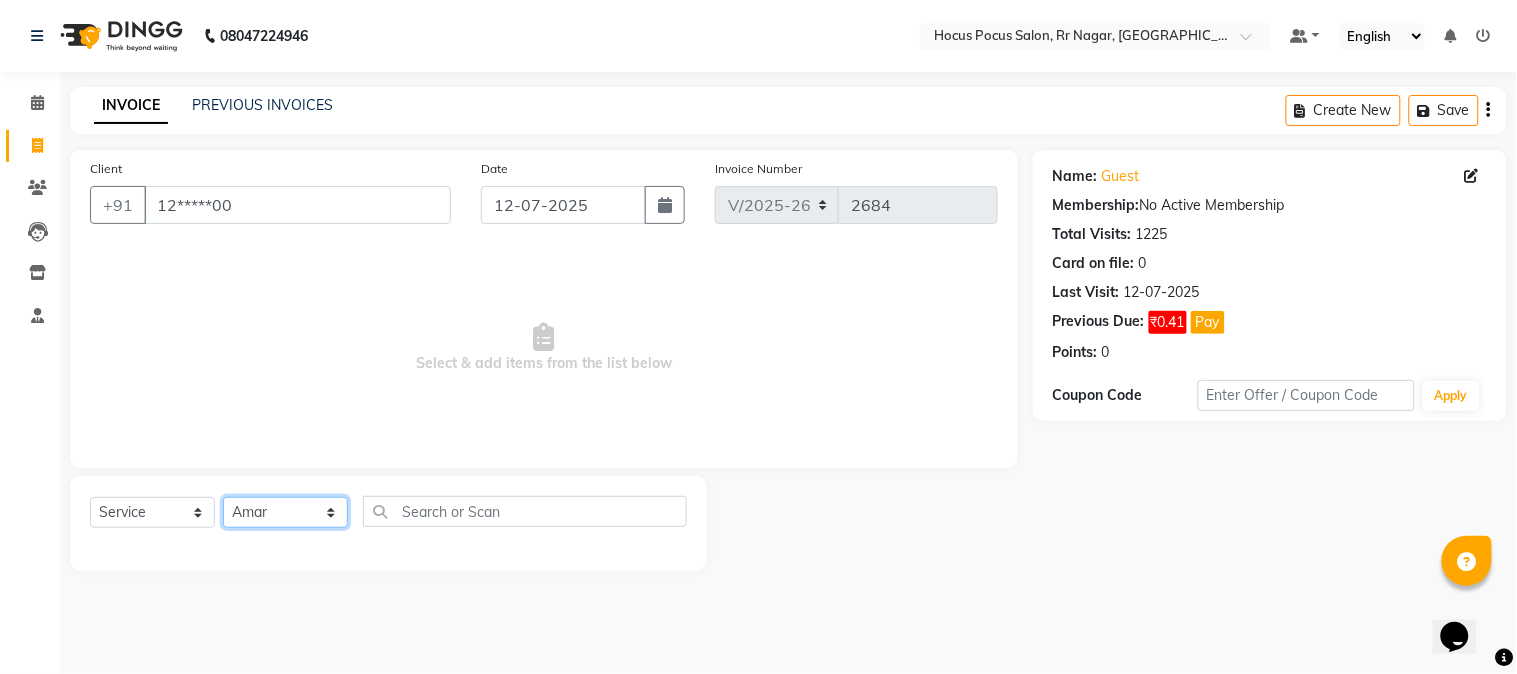 click on "Select Stylist [PERSON_NAME] hocus pocus [PERSON_NAME] [PERSON_NAME] [PERSON_NAME] [PERSON_NAME]" 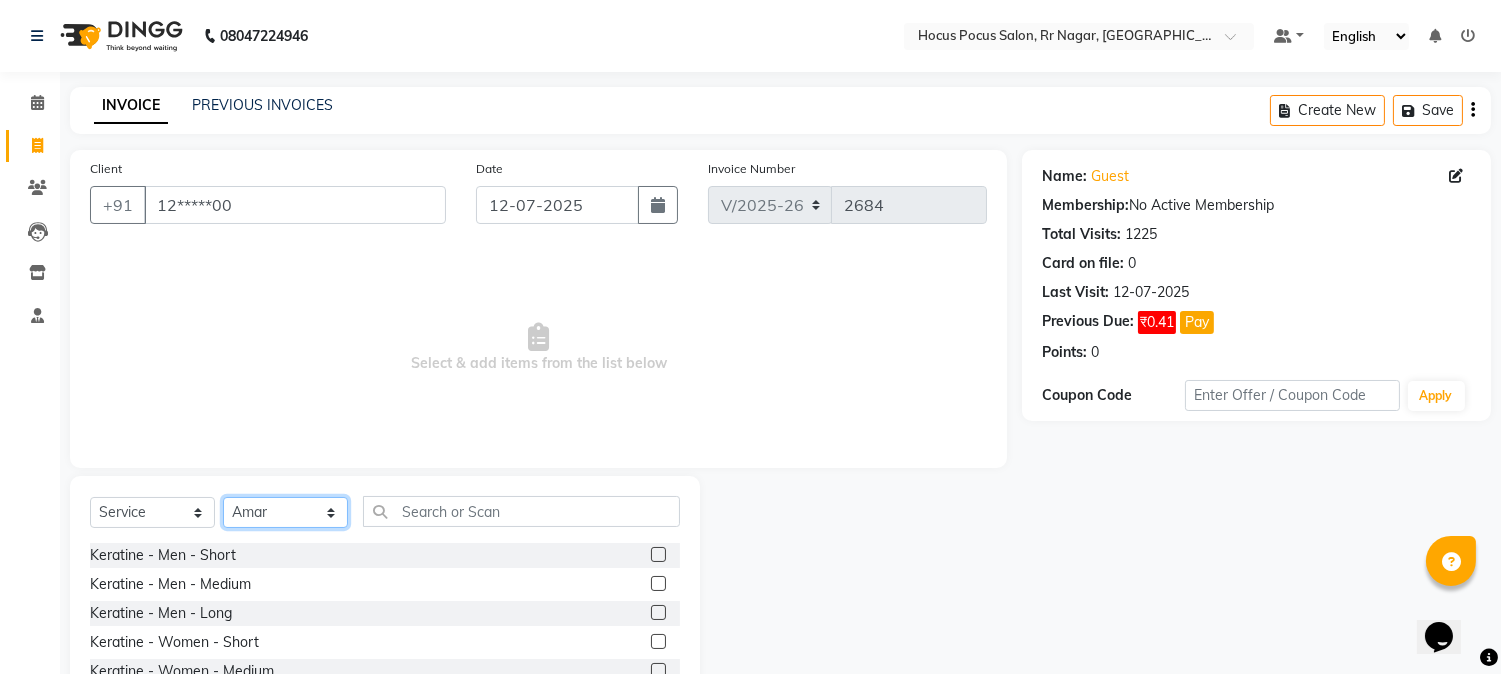 click on "Select Stylist [PERSON_NAME] hocus pocus [PERSON_NAME] [PERSON_NAME] [PERSON_NAME] [PERSON_NAME]" 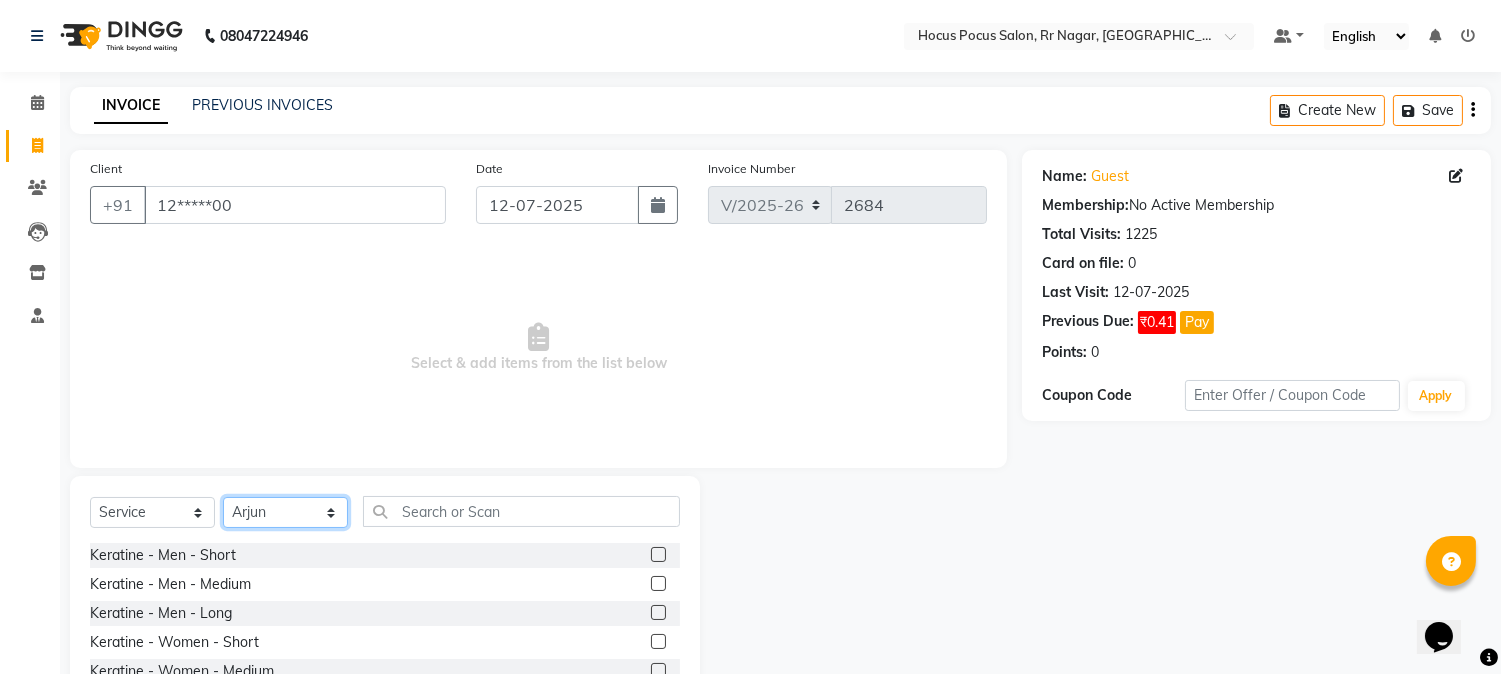 click on "Select Stylist [PERSON_NAME] hocus pocus [PERSON_NAME] [PERSON_NAME] [PERSON_NAME] [PERSON_NAME]" 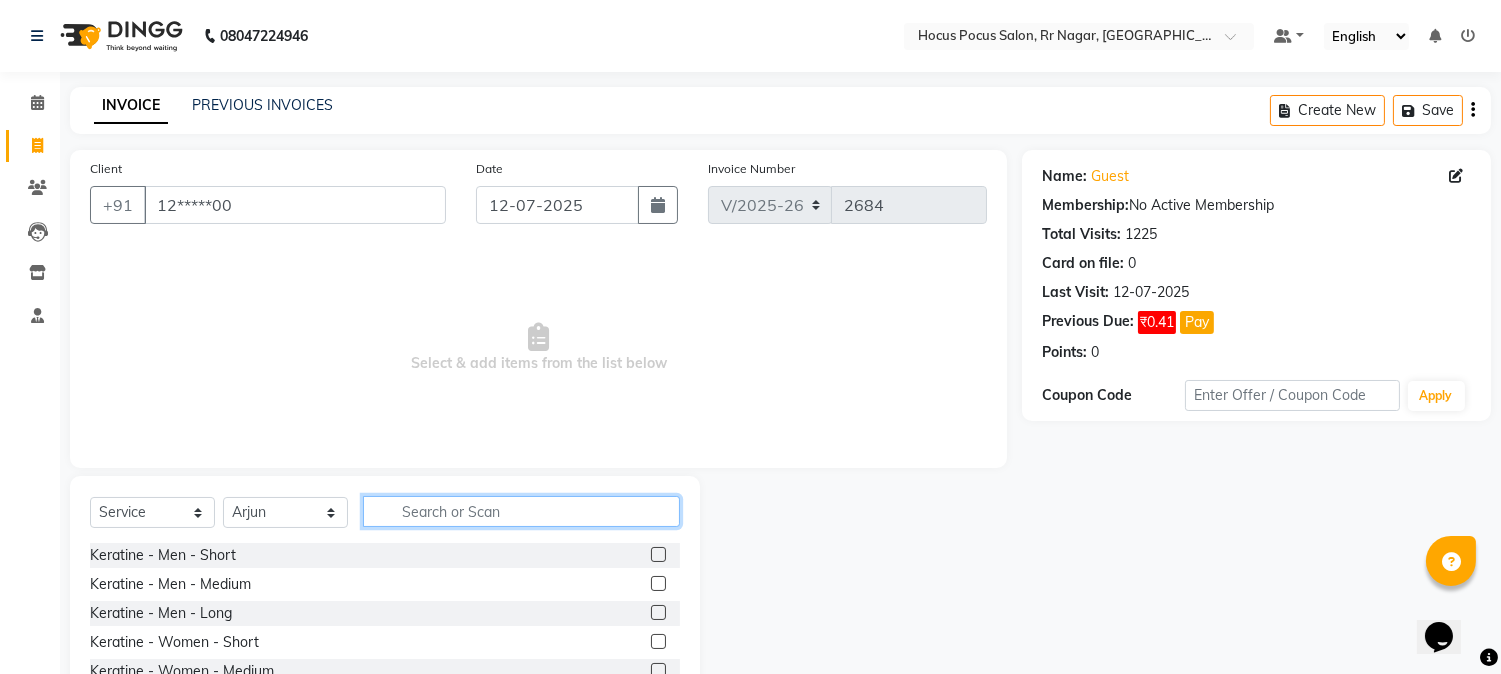 click 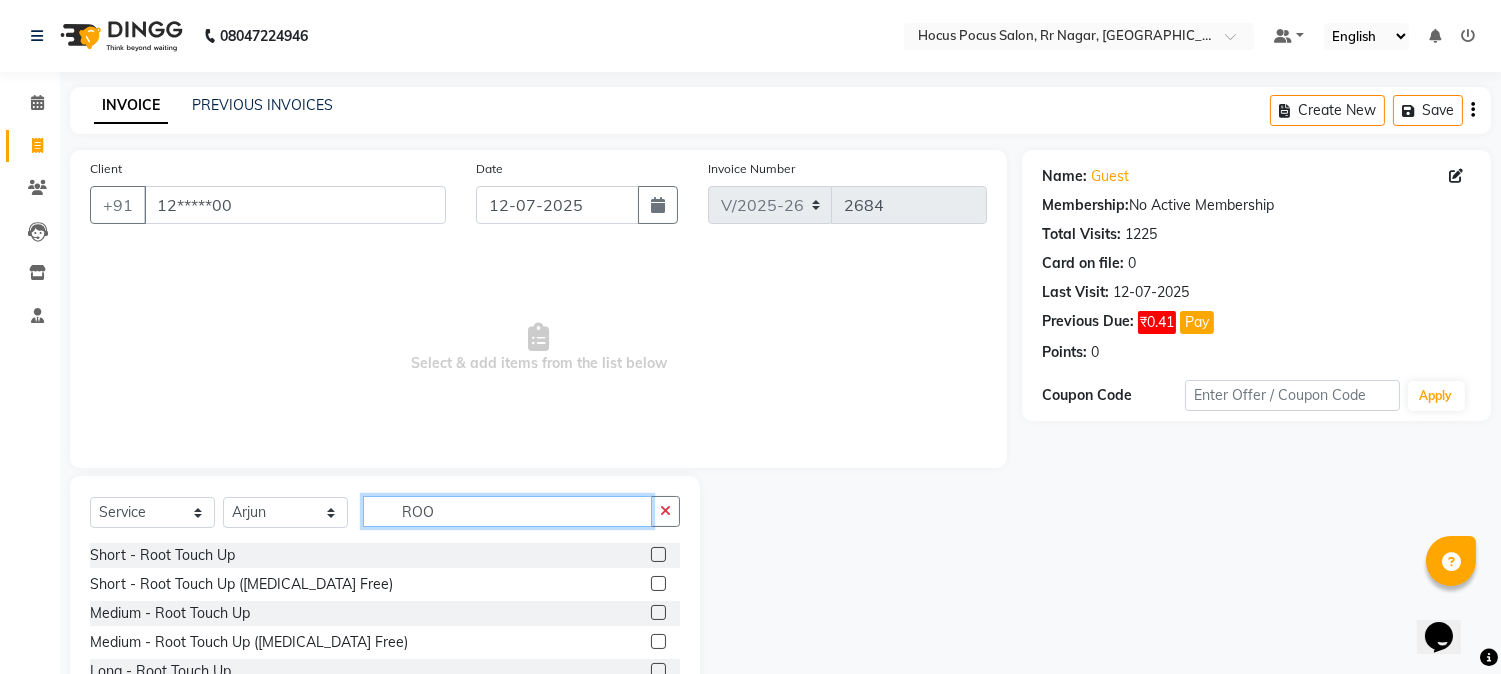 type on "ROO" 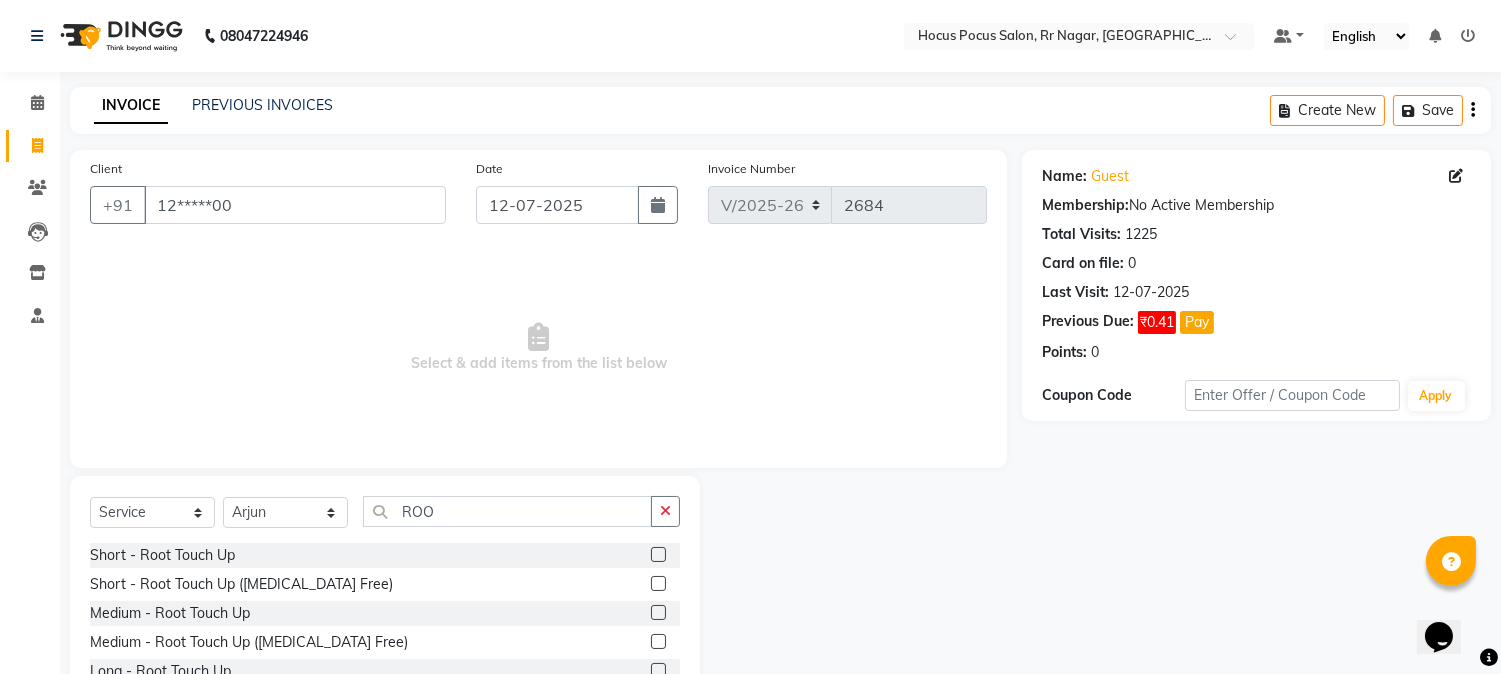 click 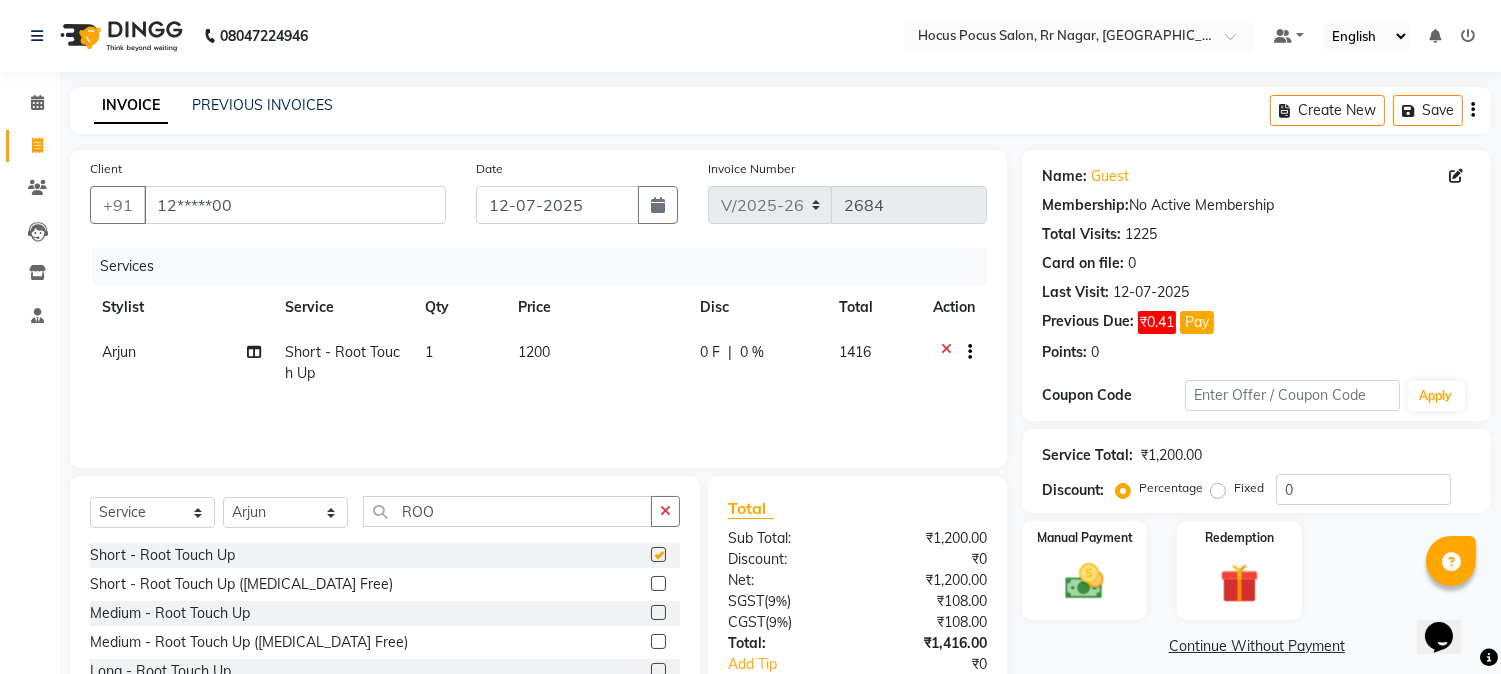 checkbox on "false" 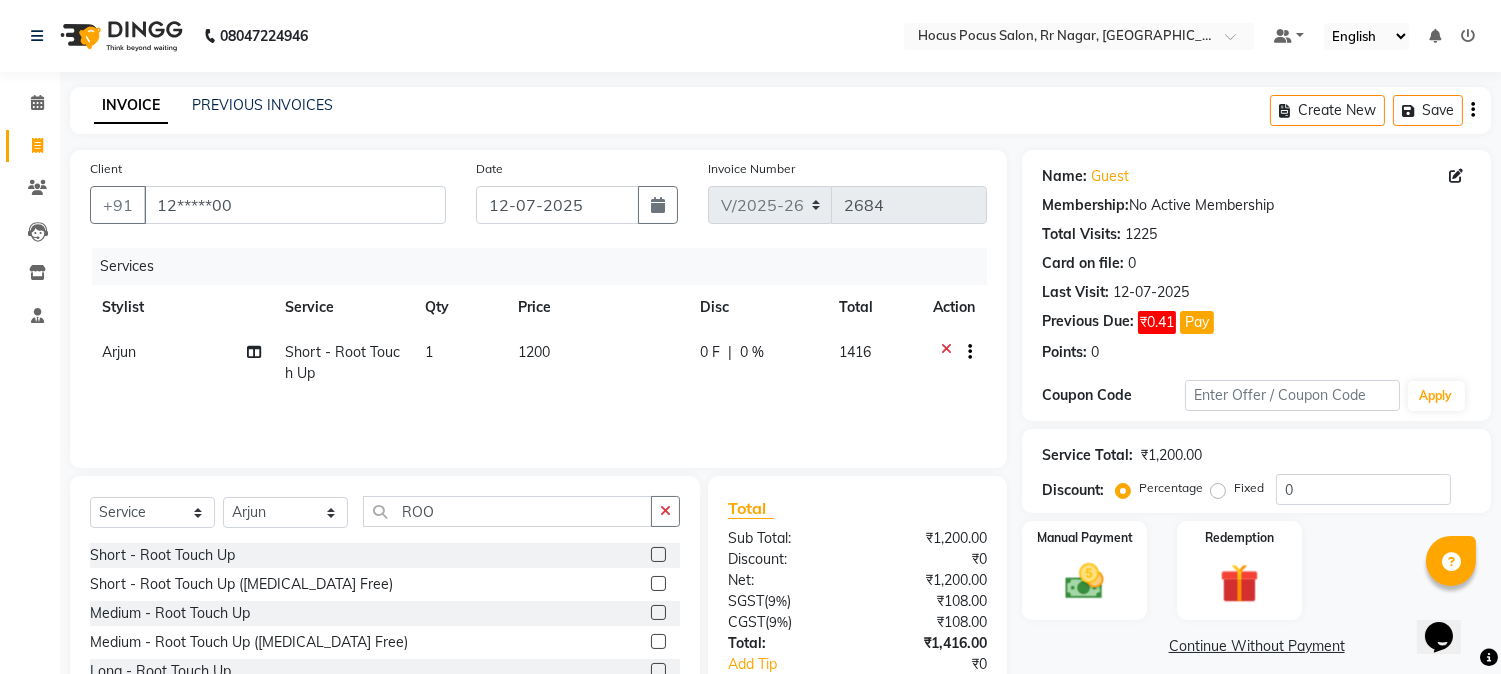 click on "1200" 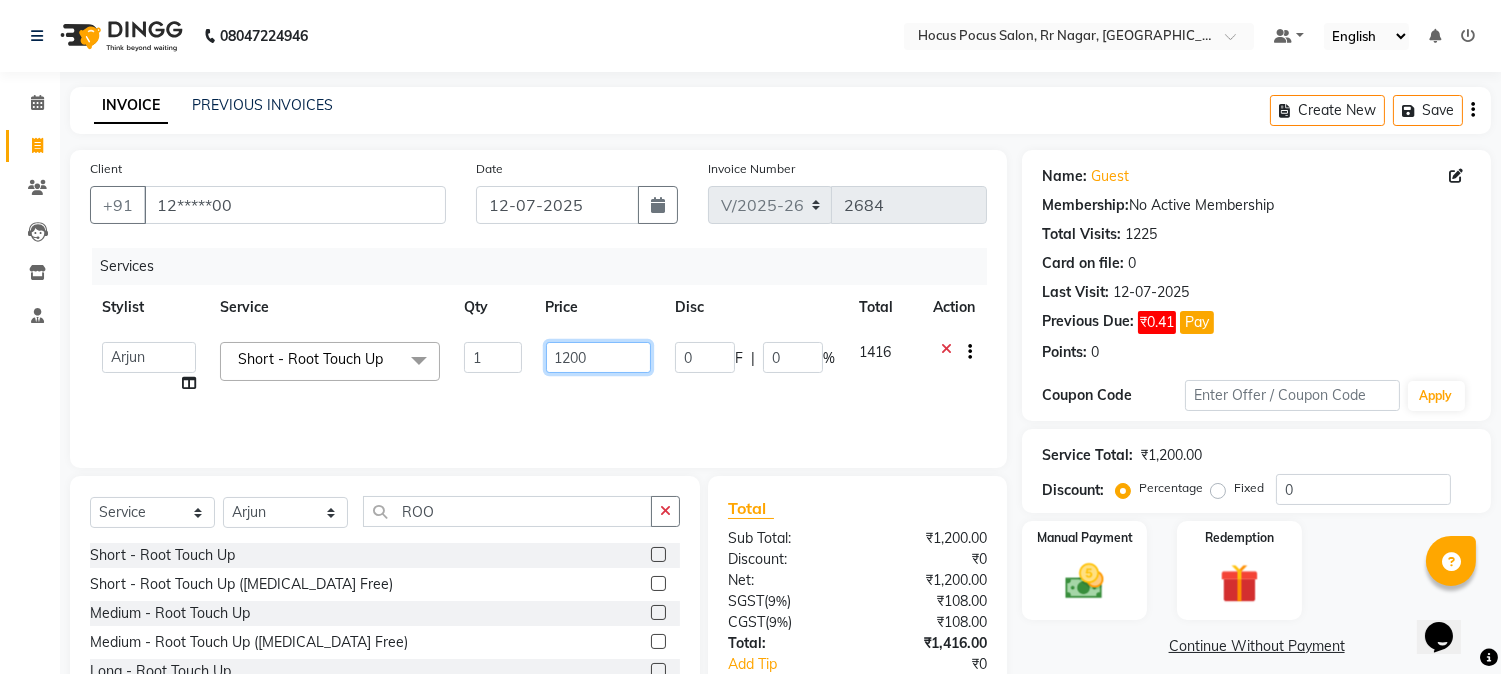 click on "1200" 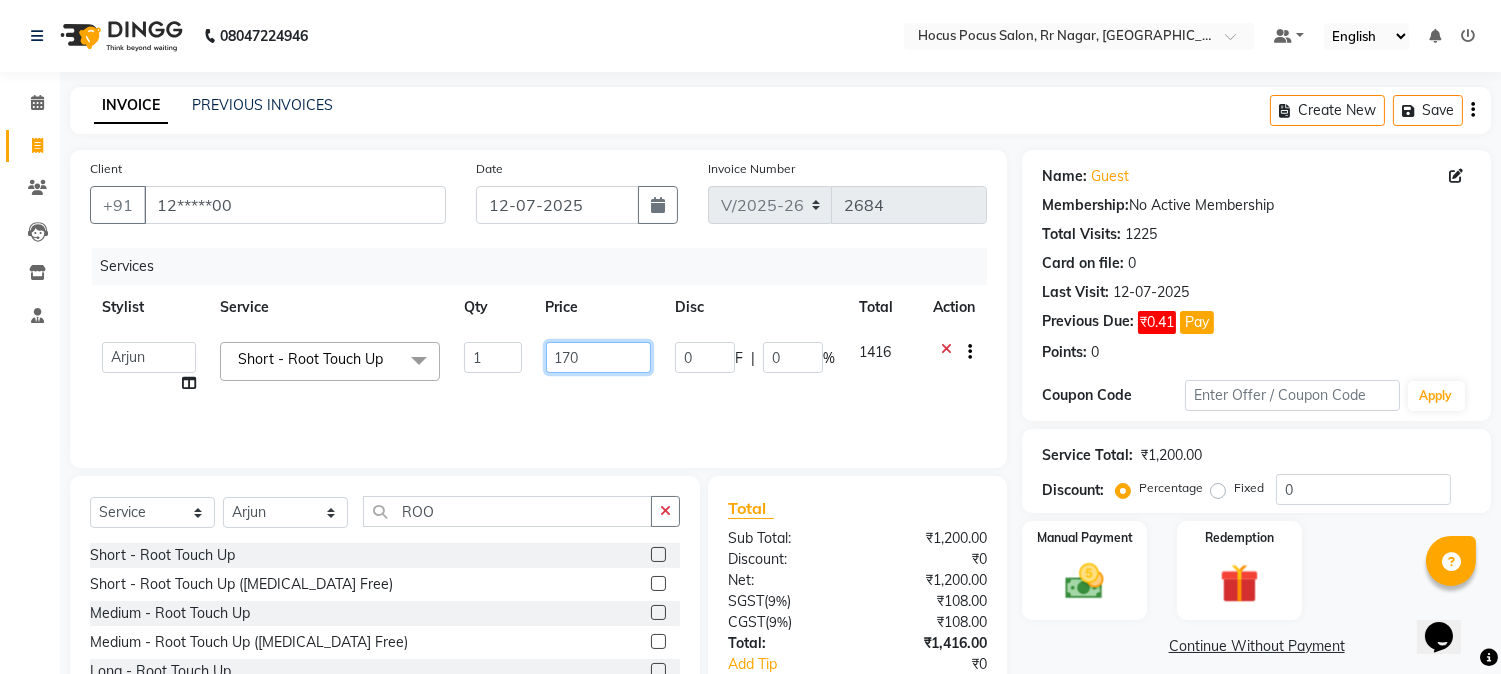 type on "1700" 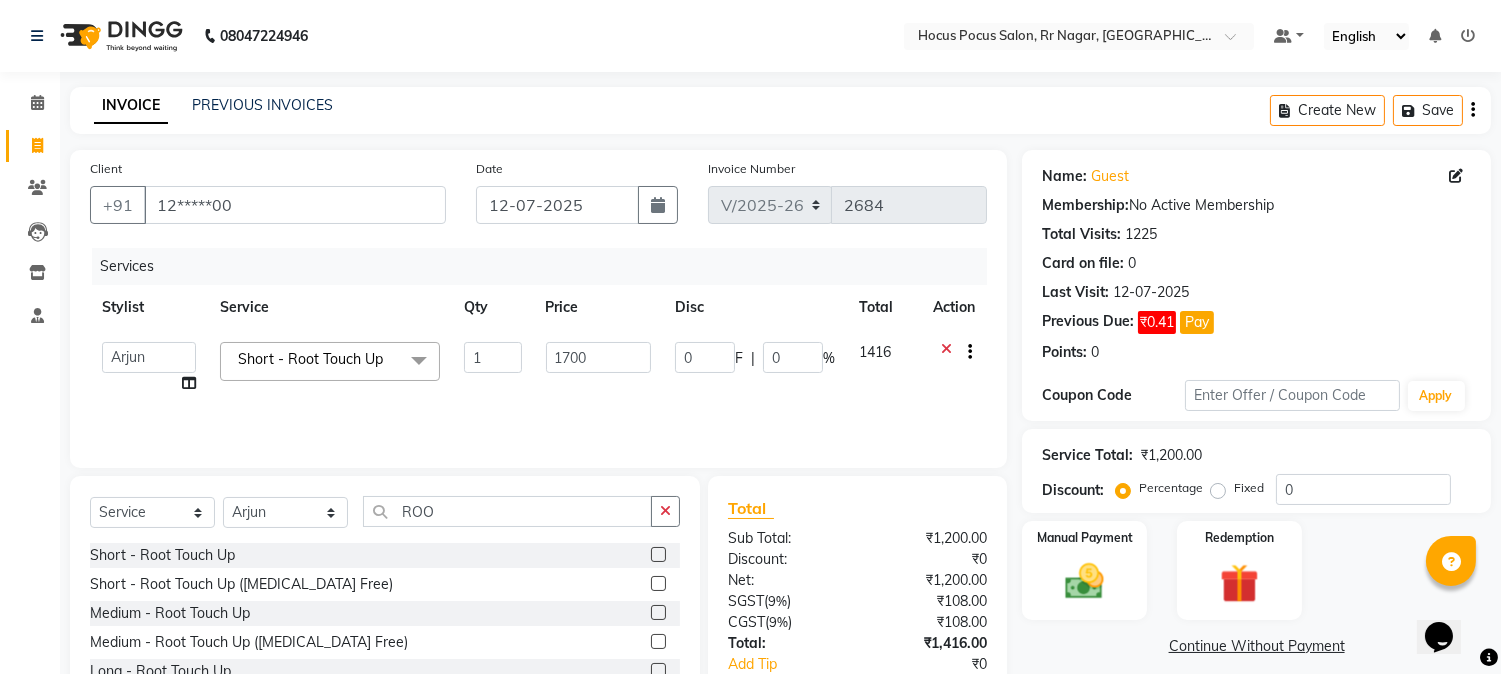 click on "Amar    Arjun   Eliza   hocus pocus   Jonathan   Maya   Mona   Ravi   Salima   Sonam  Short  - Root Touch Up  x Keratine - Men - Short Keratine - Men - Medium Keratine - Men - Long Keratine - Women - Short Keratine - Women - Medium Keratine - Women - Long Keratine - Women - Very Long Smoothing Treatment - Men  - Short Smoothing Treatment - Men  - Medium Smoothing Treatment - Men  - Long Rebounding/Smoothening/Straightening - Women  - Short Rebounding/Smoothening/Straightening - Women  - Medium Rebounding/Smoothening/Straightening - Women  - Long Rebounding/Smoothening/Straightening - Women  - Very Long Fringe - Short Fringe - Medium Fringe - Long Fringe - Very Long Cuts Men - Hair Cut Cuts Men - Head Shave Cuts Men - Beard Shave/Trim/Styling Cuts Men VIP - Hair Cut Cuts Boy - Hair Cut Cuts Girl - Hair Cut Cuts Men - Hair Cut & Trim Cuts Women  - Hair Cut Cuts Women  - Fringe Cut Styling - Short  - Blowdry w/o Shampoo Styling - Short  - Blowdry (Fast) Styling - Short  - Blowdry + Shampoo + Conditioner 1 1700" 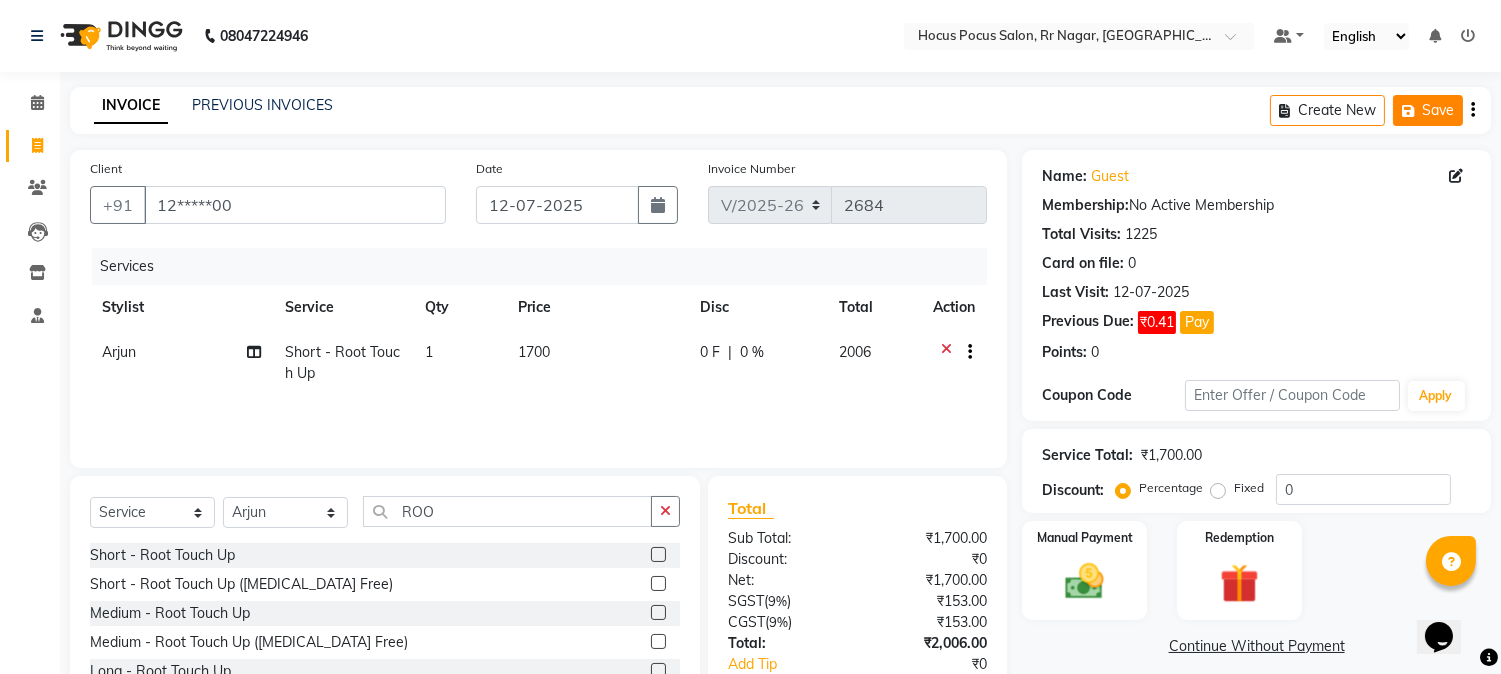 click on "Save" 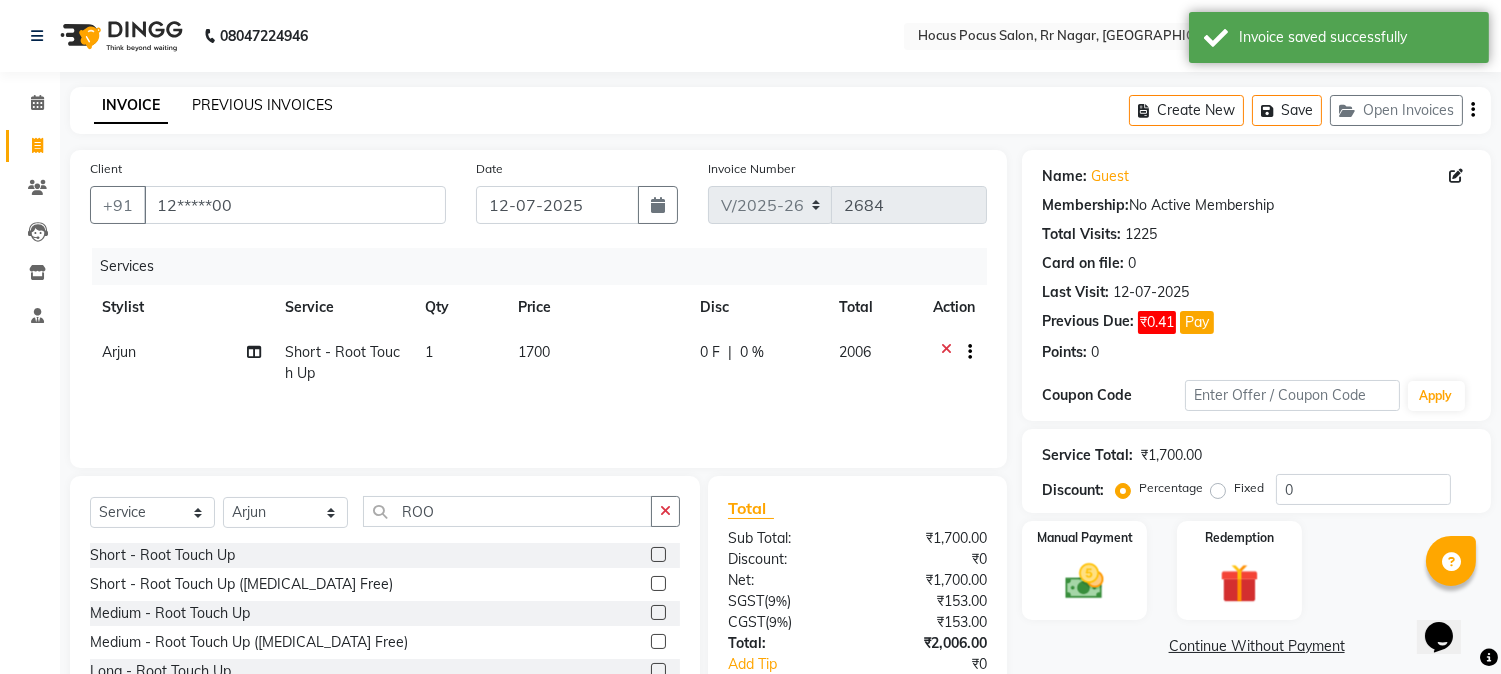 click on "PREVIOUS INVOICES" 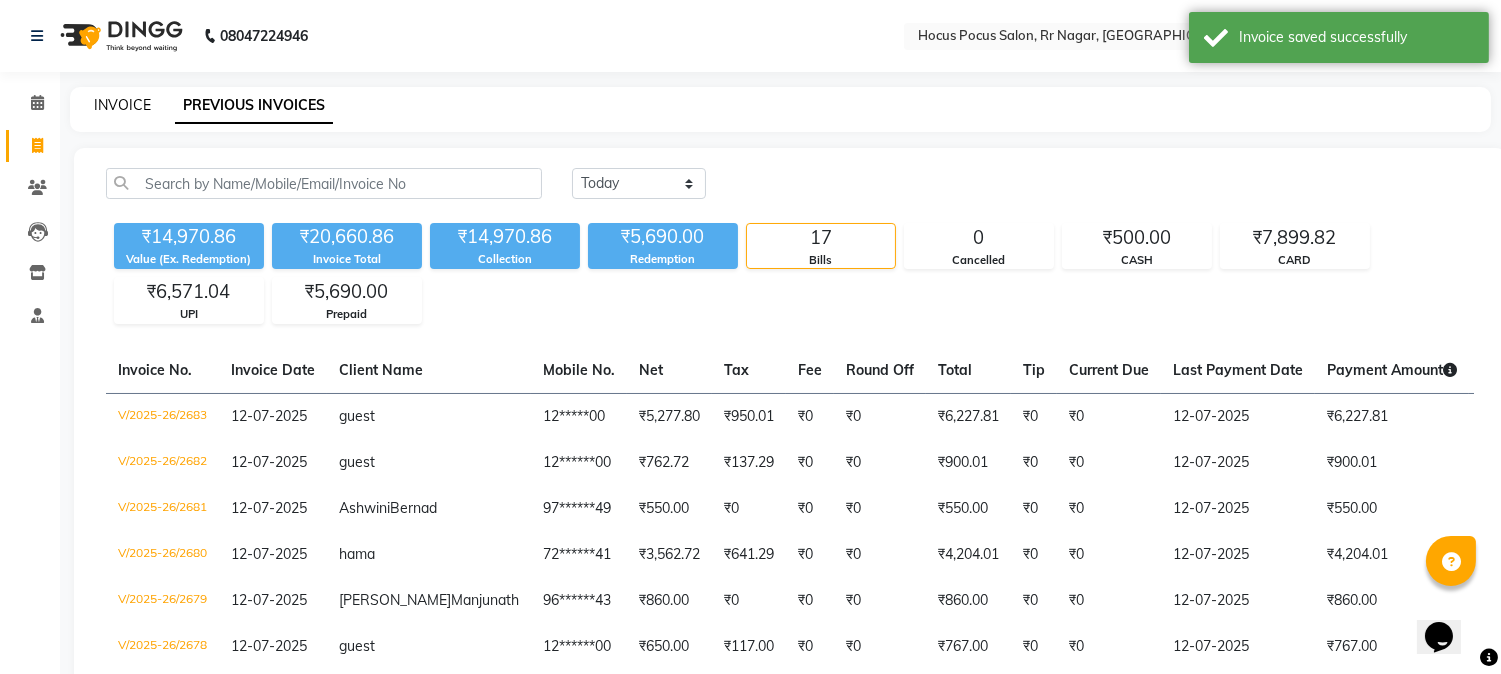 click on "INVOICE" 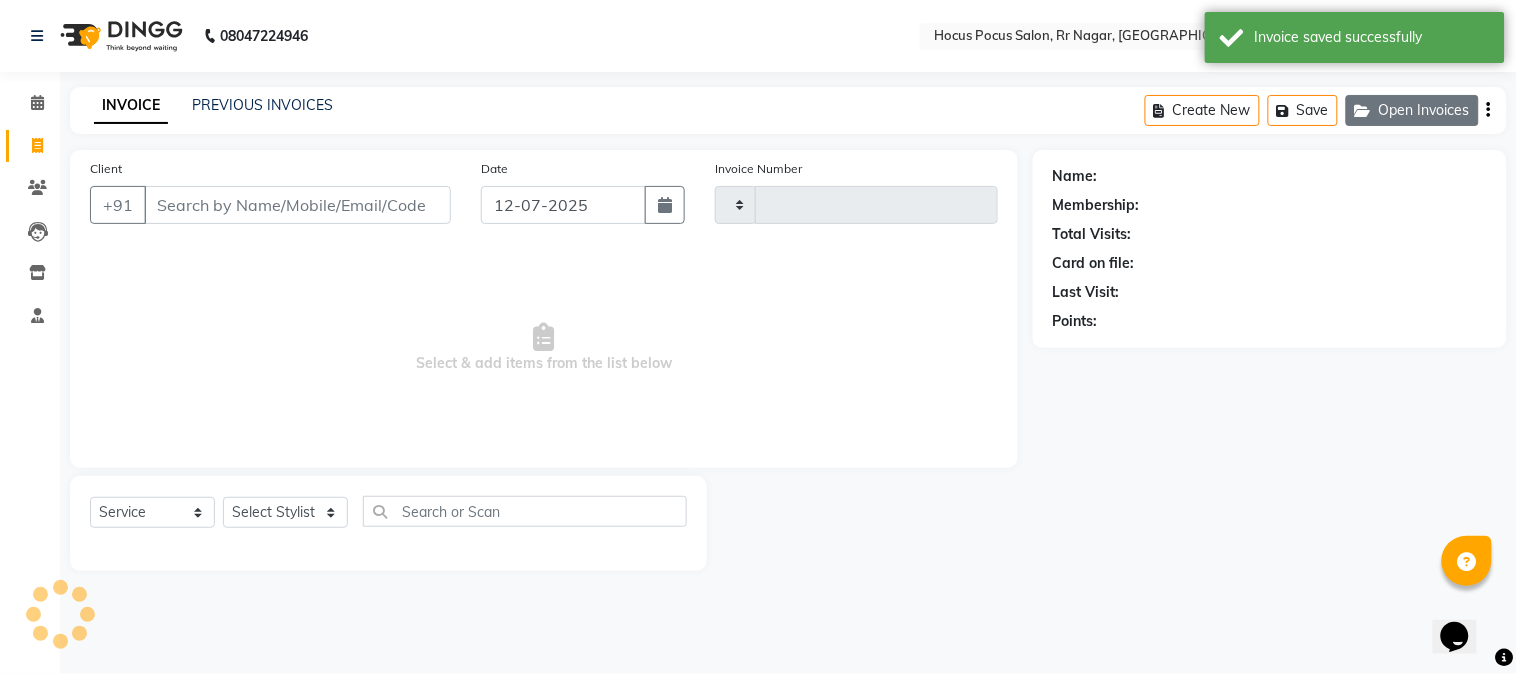 type on "2684" 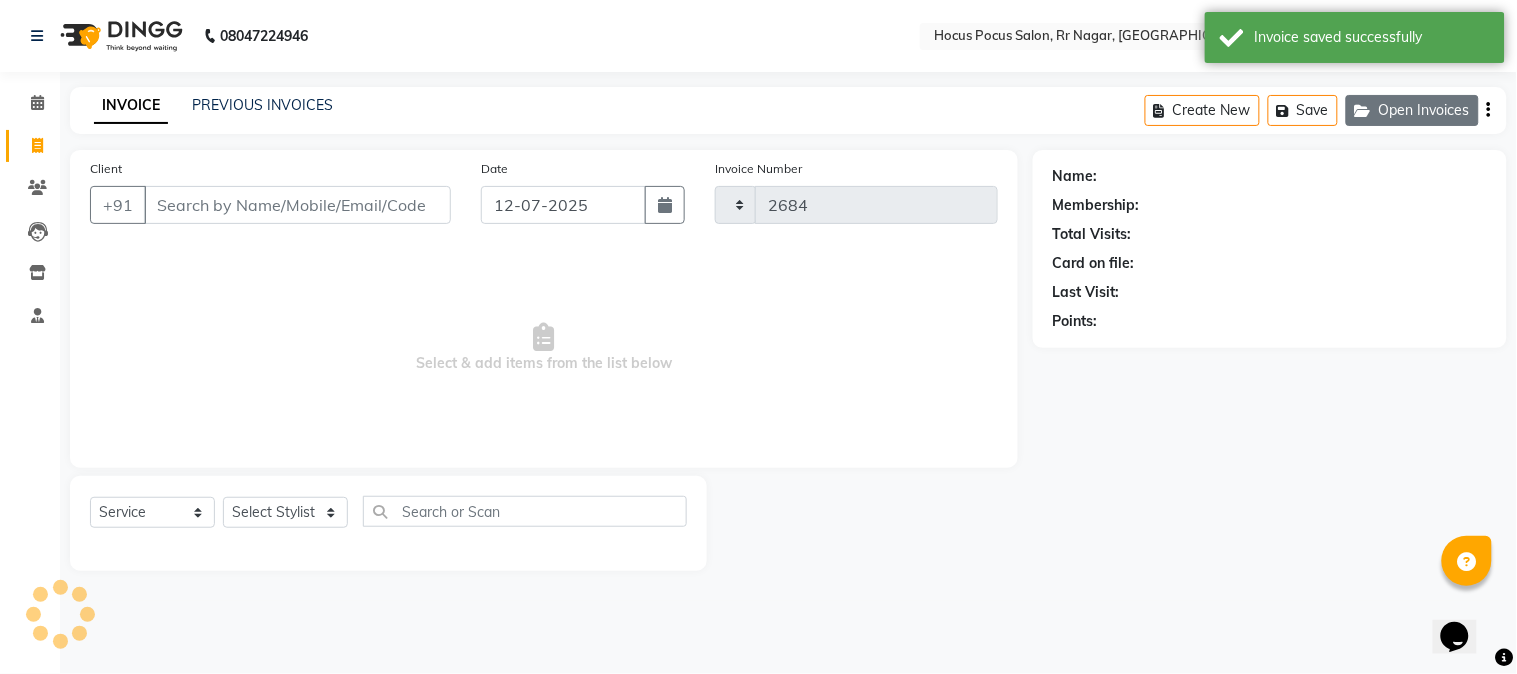 select on "5019" 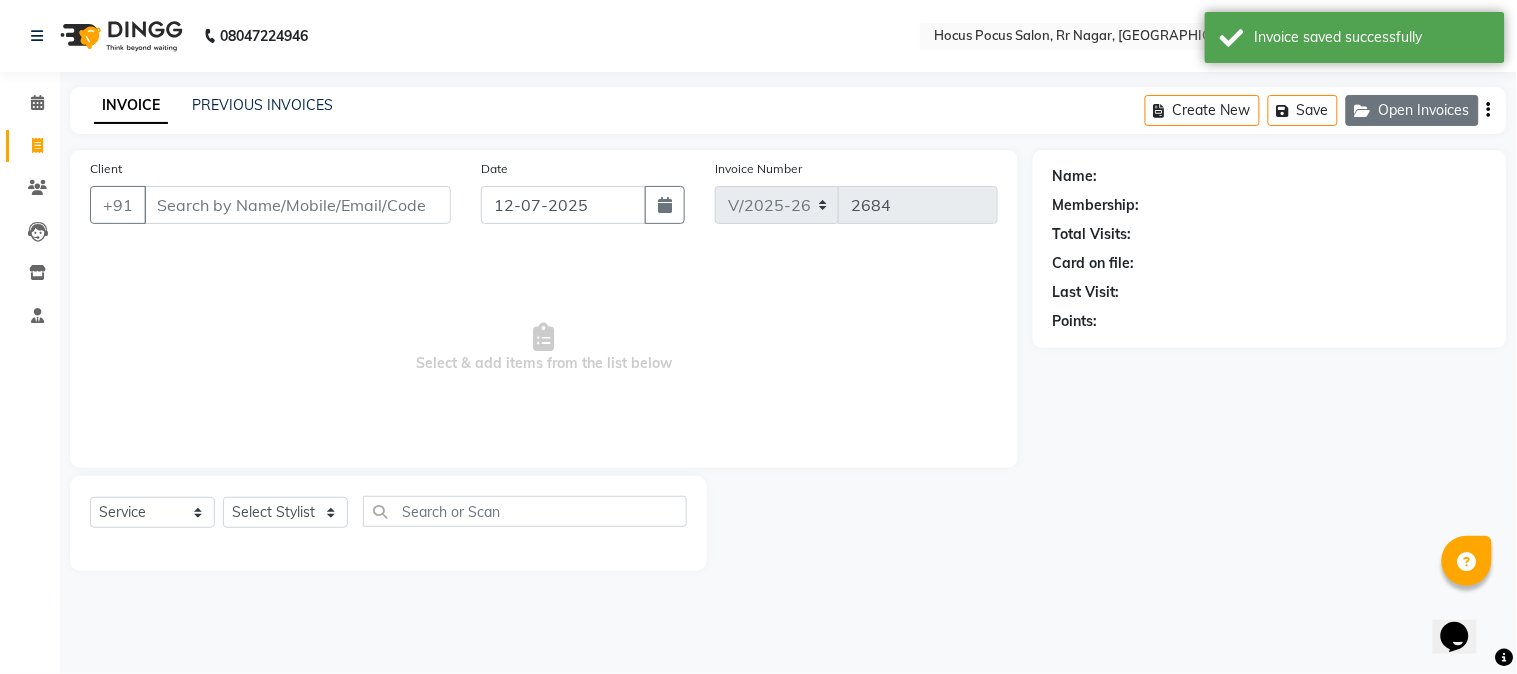click on "Open Invoices" 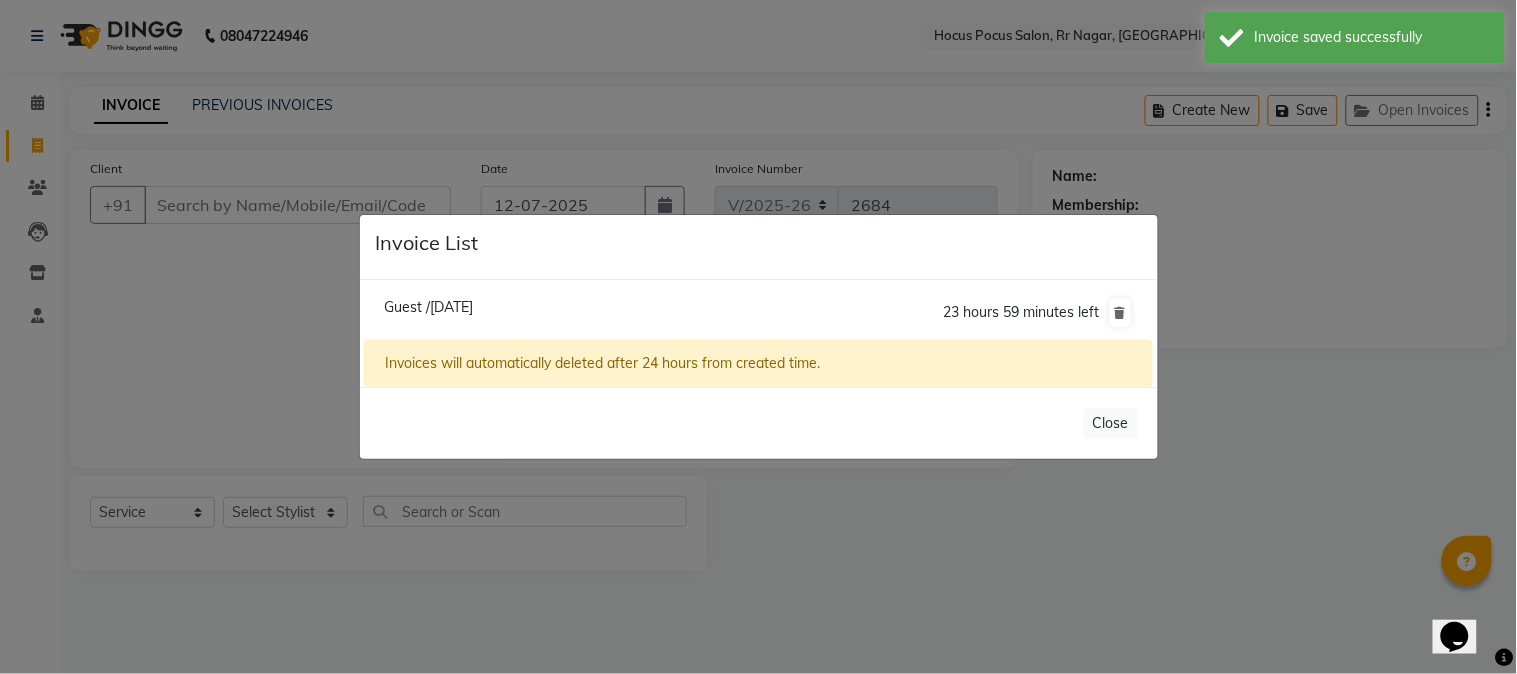 click on "Guest /[DATE]" 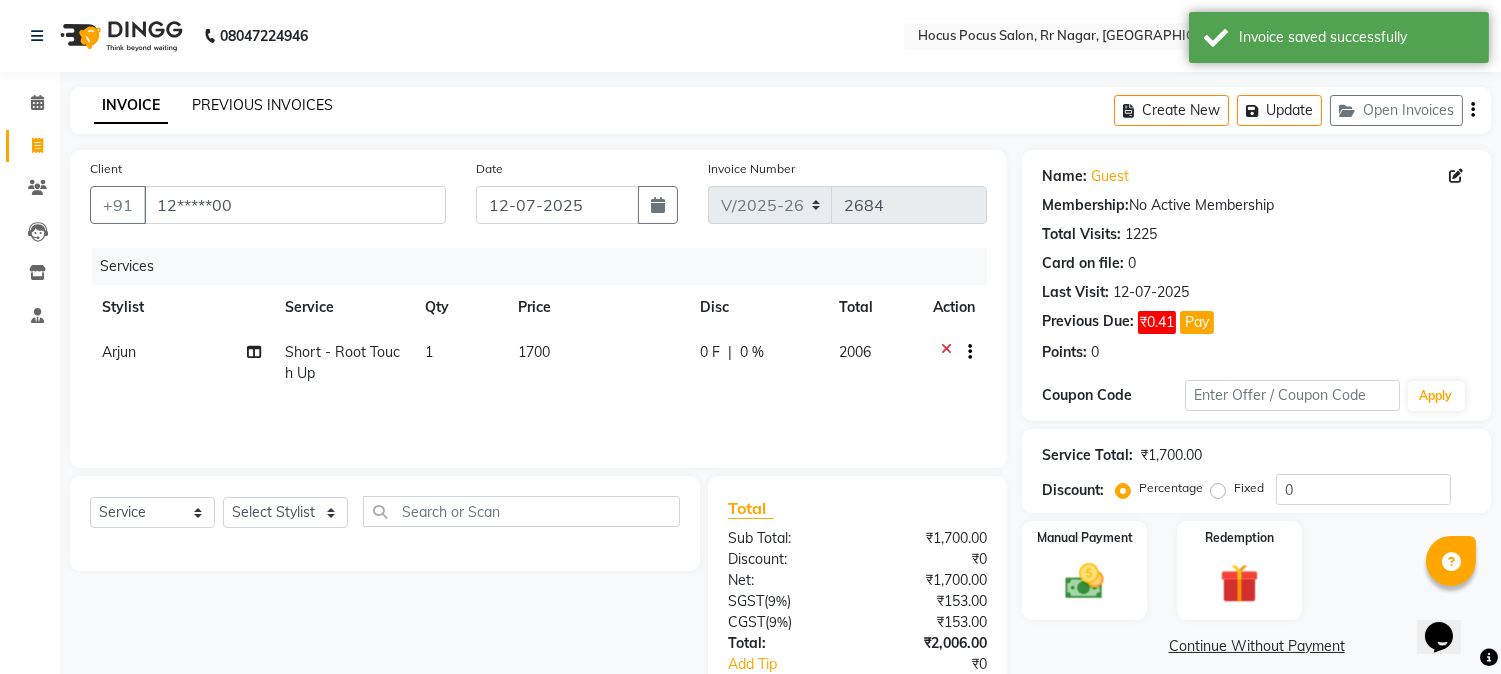 click on "PREVIOUS INVOICES" 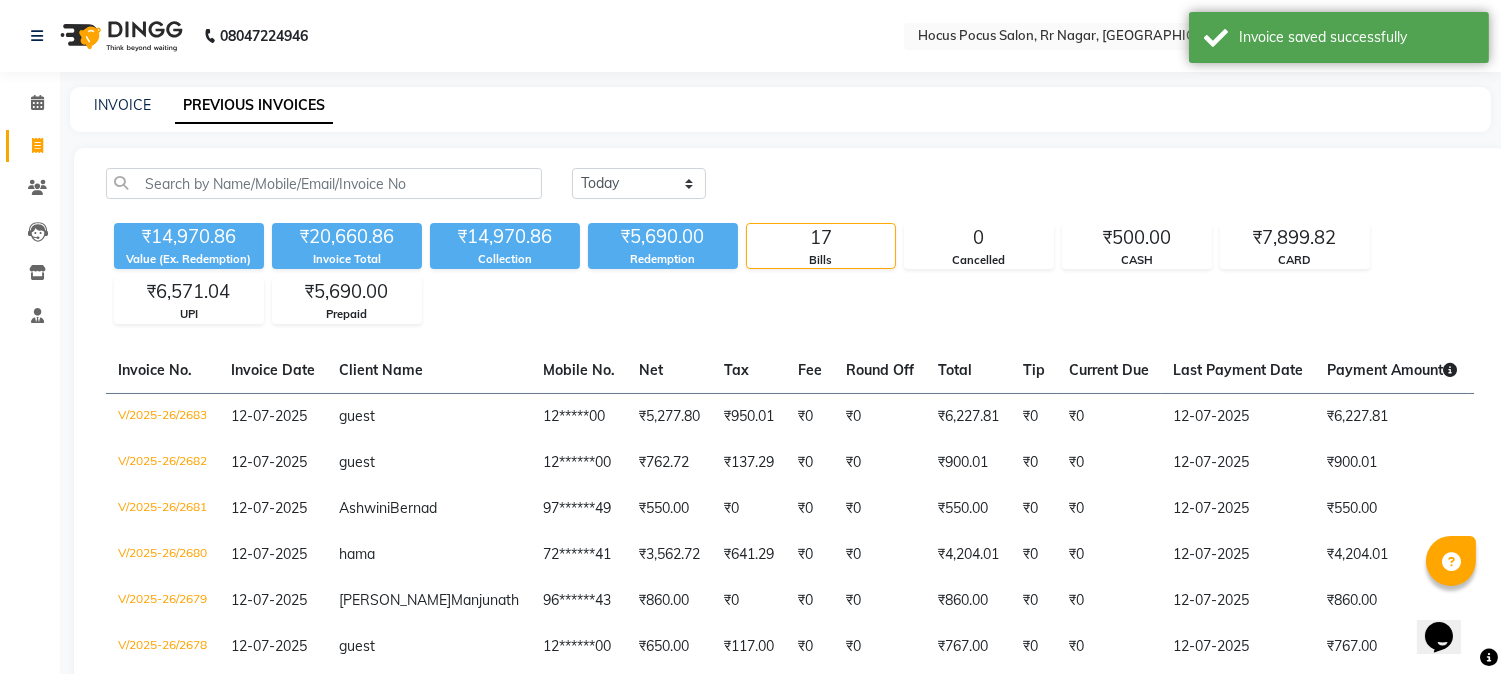 click on "08047224946 Select Location × Hocus Pocus Salon, Rr Nagar, Rr Nagar Default Panel My Panel English ENGLISH Español العربية मराठी हिंदी ગુજરાતી தமிழ் 中文 Notifications nothing to show ☀ hocus pocus salon, rr nagar, RR Nagar  Calendar  Invoice  Clients  Leads   Inventory  Staff Completed InProgress Upcoming Dropped Tentative Check-In Confirm Bookings Segments Page Builder INVOICE PREVIOUS INVOICES Today Yesterday Custom Range ₹14,970.86 Value (Ex. Redemption) ₹20,660.86 Invoice Total  ₹14,970.86 Collection ₹5,690.00 Redemption 17 Bills 0 Cancelled ₹500.00 CASH ₹7,899.82 CARD ₹6,571.04 UPI ₹5,690.00 Prepaid  Invoice No.   Invoice Date   Client Name   Mobile No.   Net   Tax   Fee   Round Off   Total   Tip   Current Due   Last Payment Date   Payment Amount   Payment Methods   Cancel Reason   Status   V/2025-26/2683  12-07-2025 guest   12*****00 ₹5,277.80 ₹950.01  ₹0  ₹0 ₹6,227.81 ₹0 ₹0 12-07-2025 ₹6,227.81  CARD - PAID" at bounding box center [750, 652] 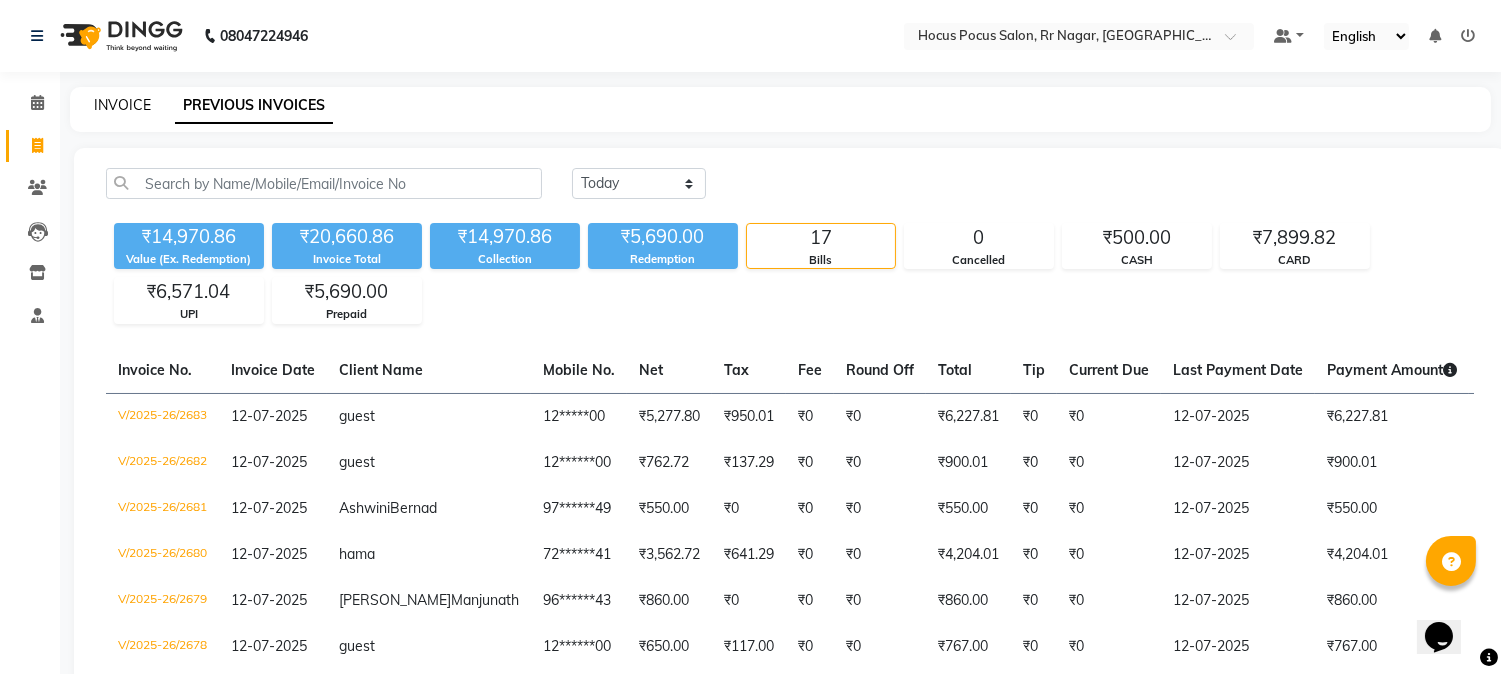 click on "INVOICE" 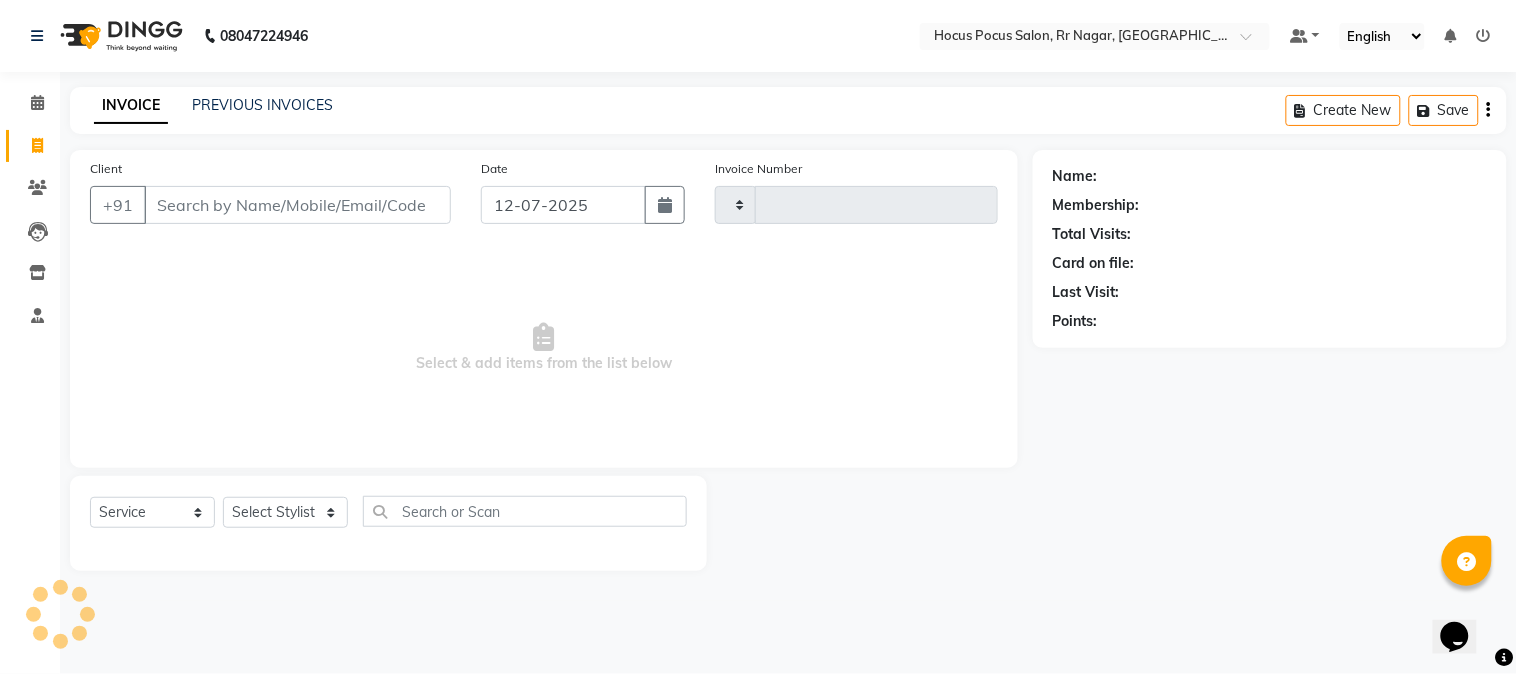 type on "2684" 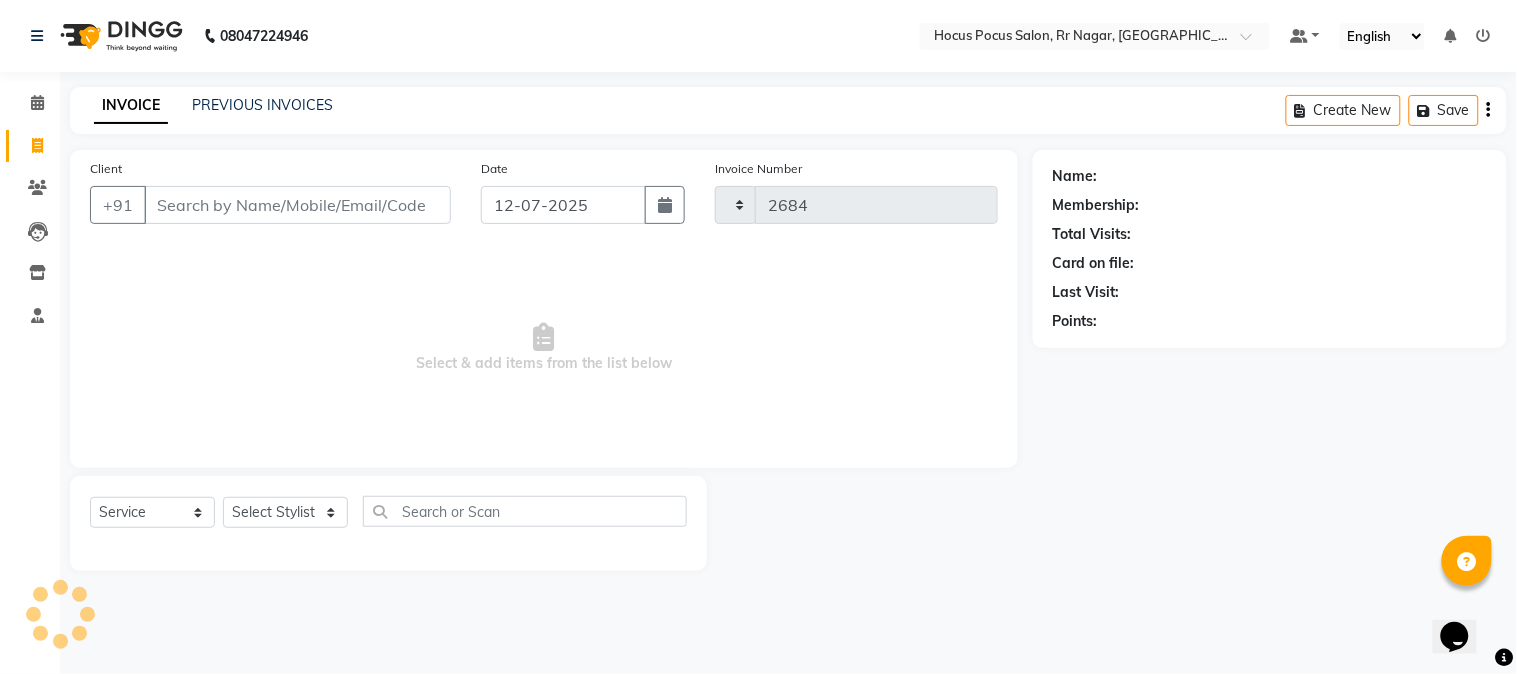 select on "5019" 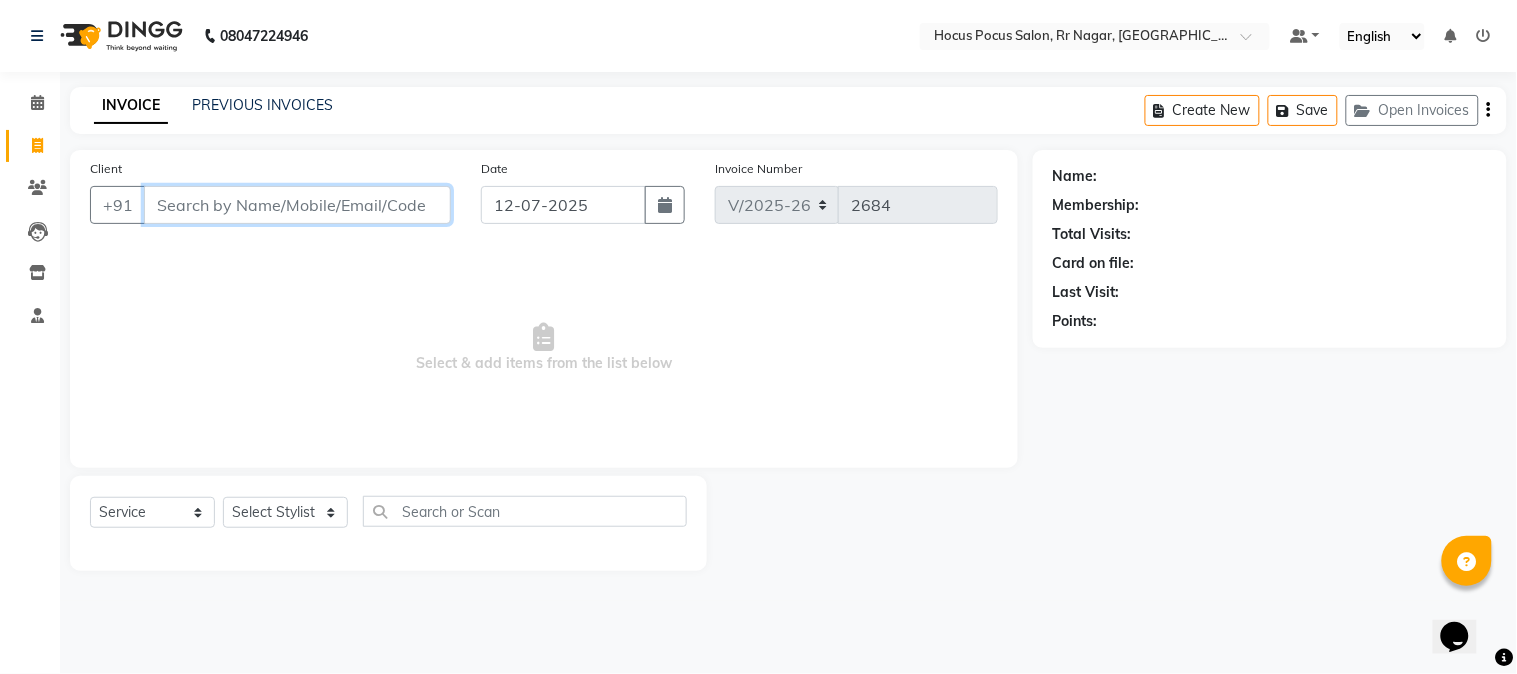 click on "Client" at bounding box center [297, 205] 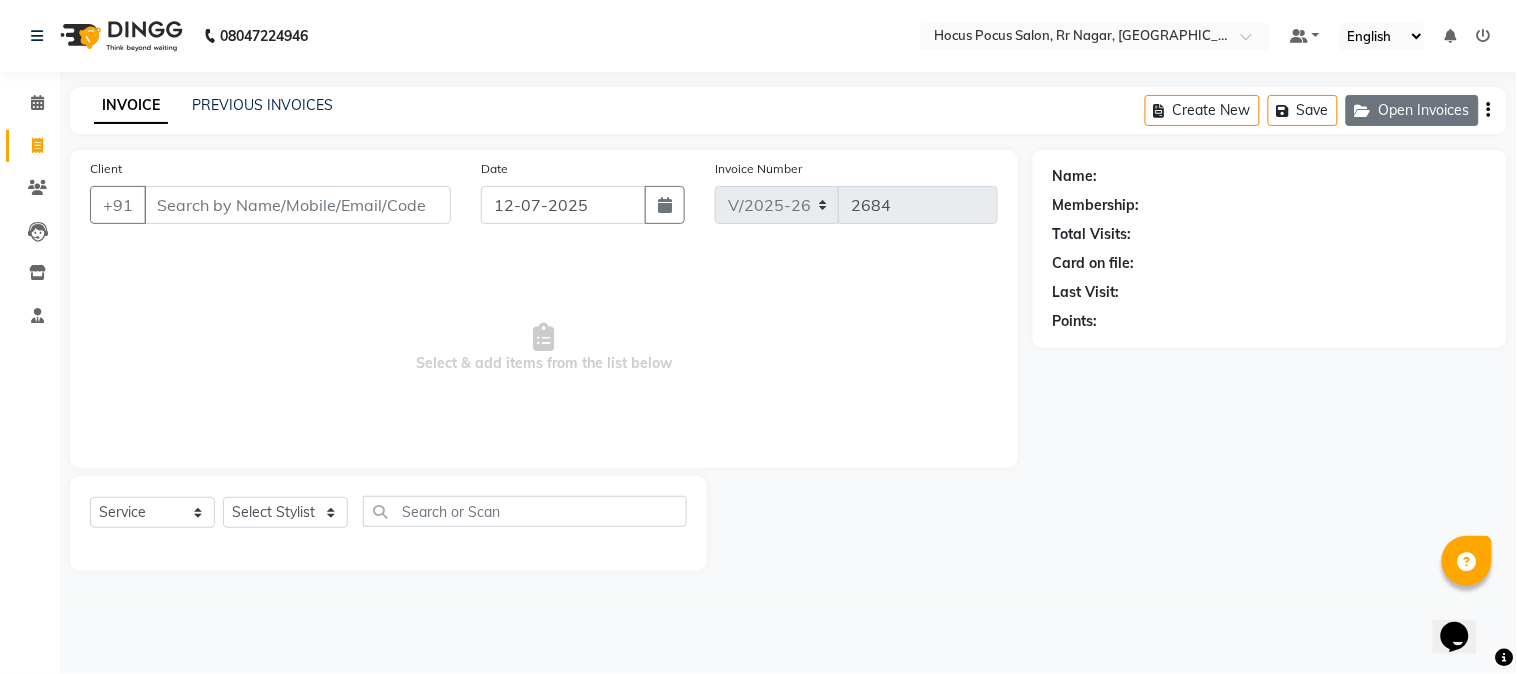click on "Open Invoices" 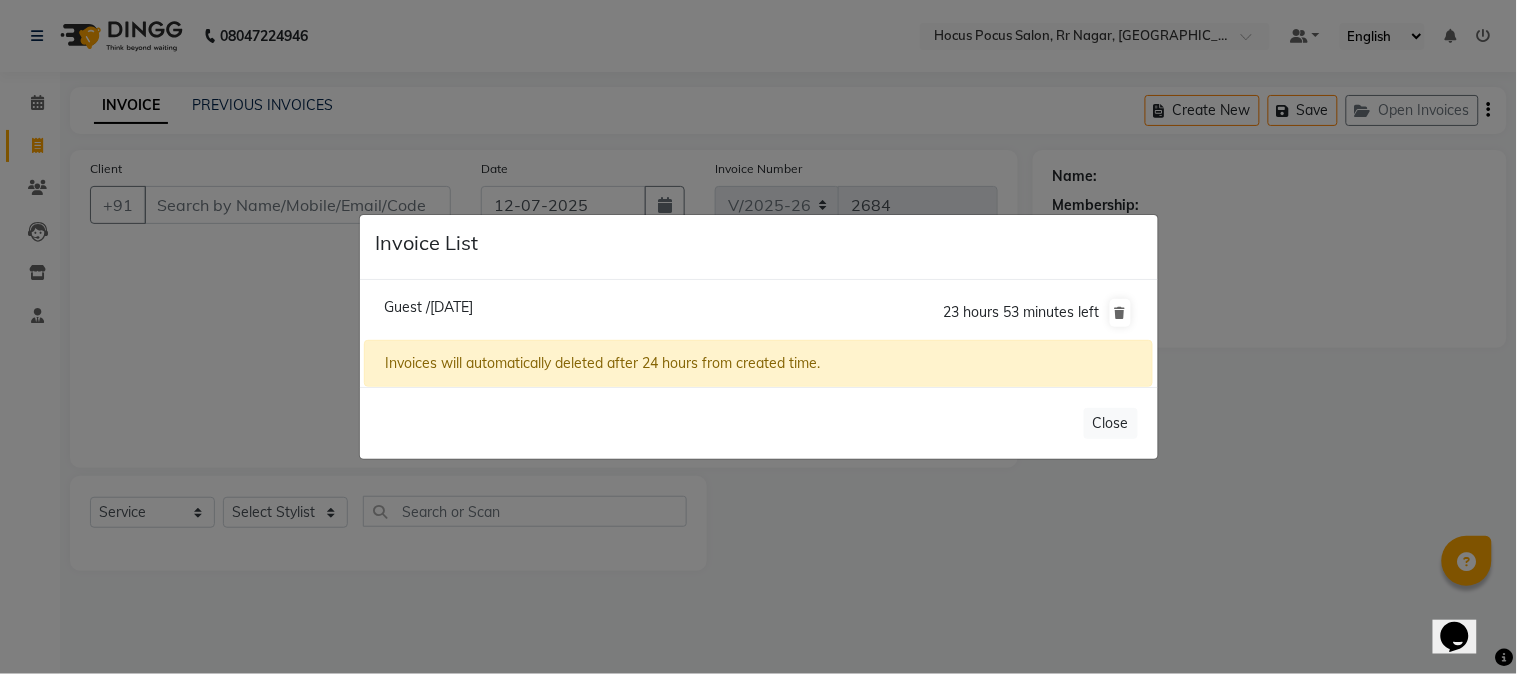 click on "Invoice List  Guest /12 July 2025  23 hours 53 minutes left  Invoices will automatically deleted after 24 hours from created time.   Close" 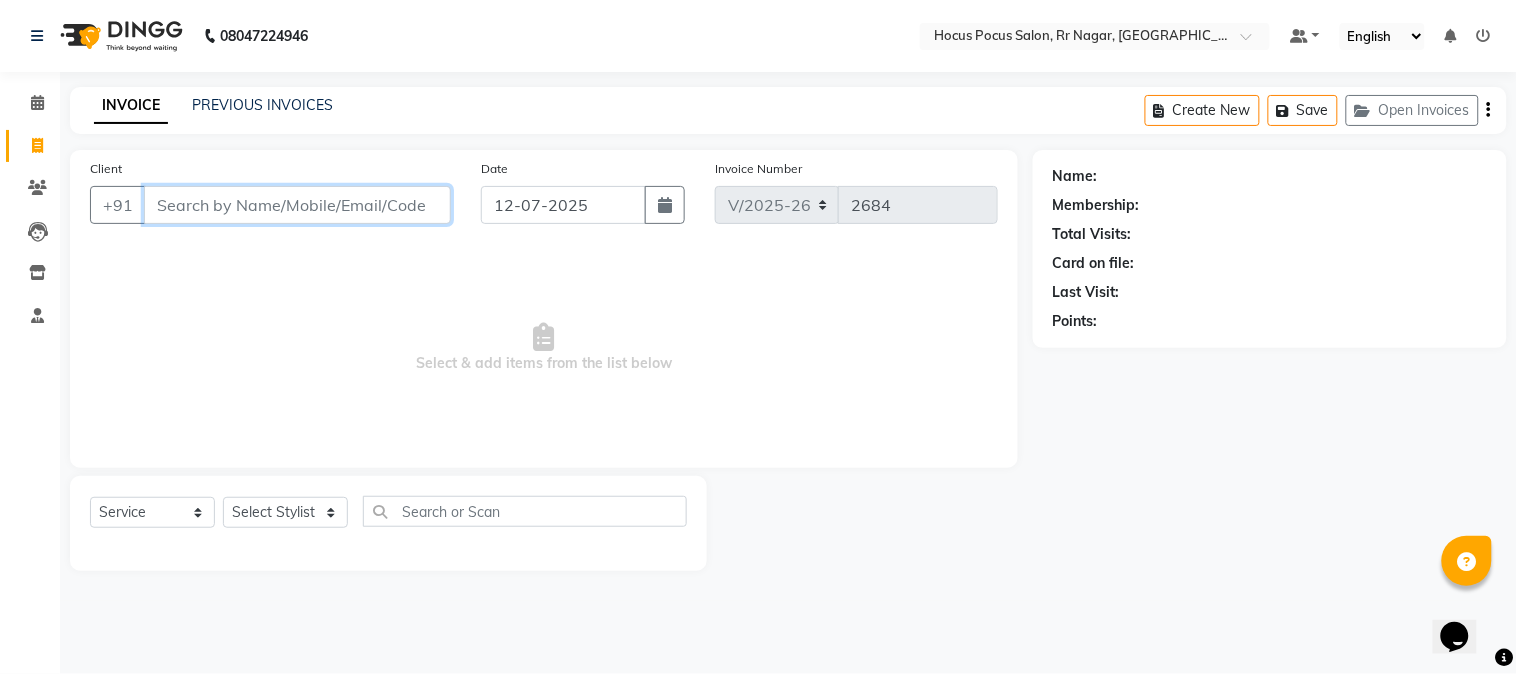 click on "Client" at bounding box center [297, 205] 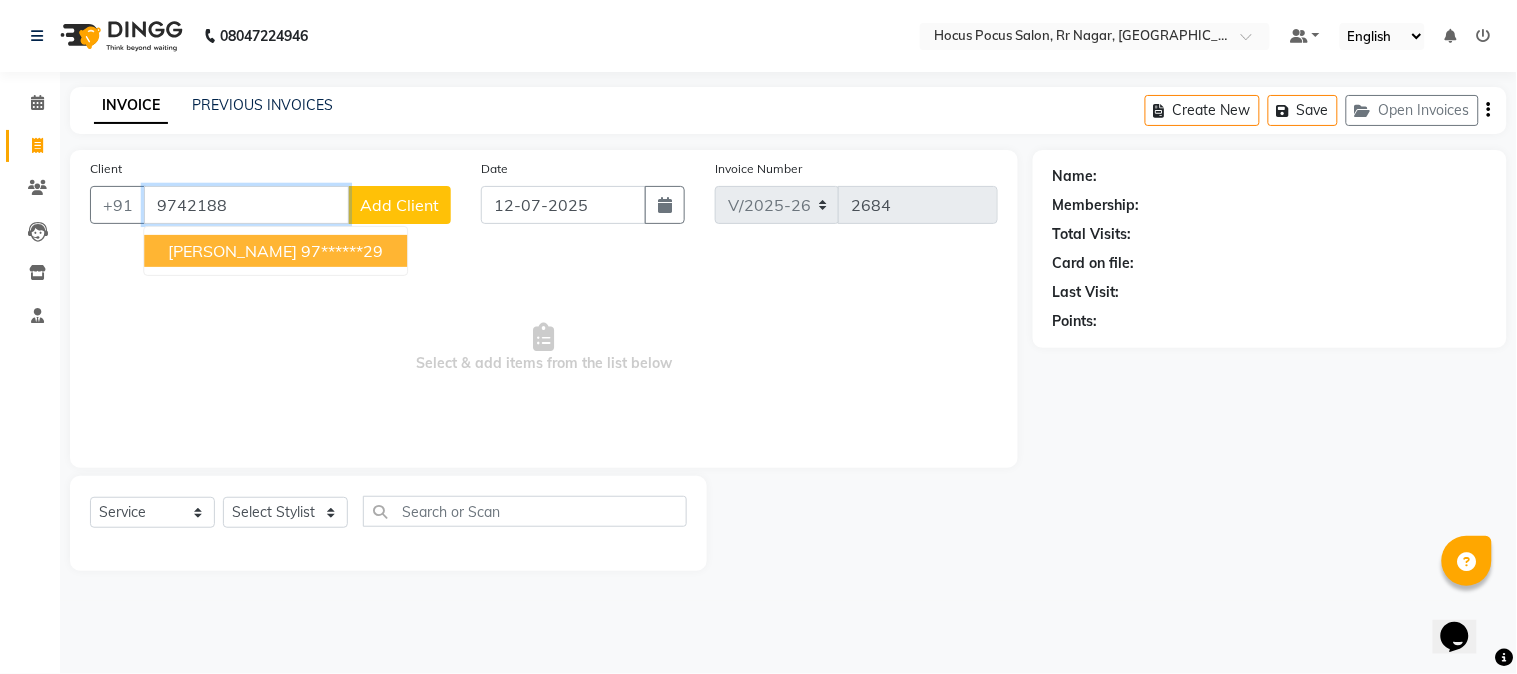click on "Harsha  97******29" at bounding box center (275, 251) 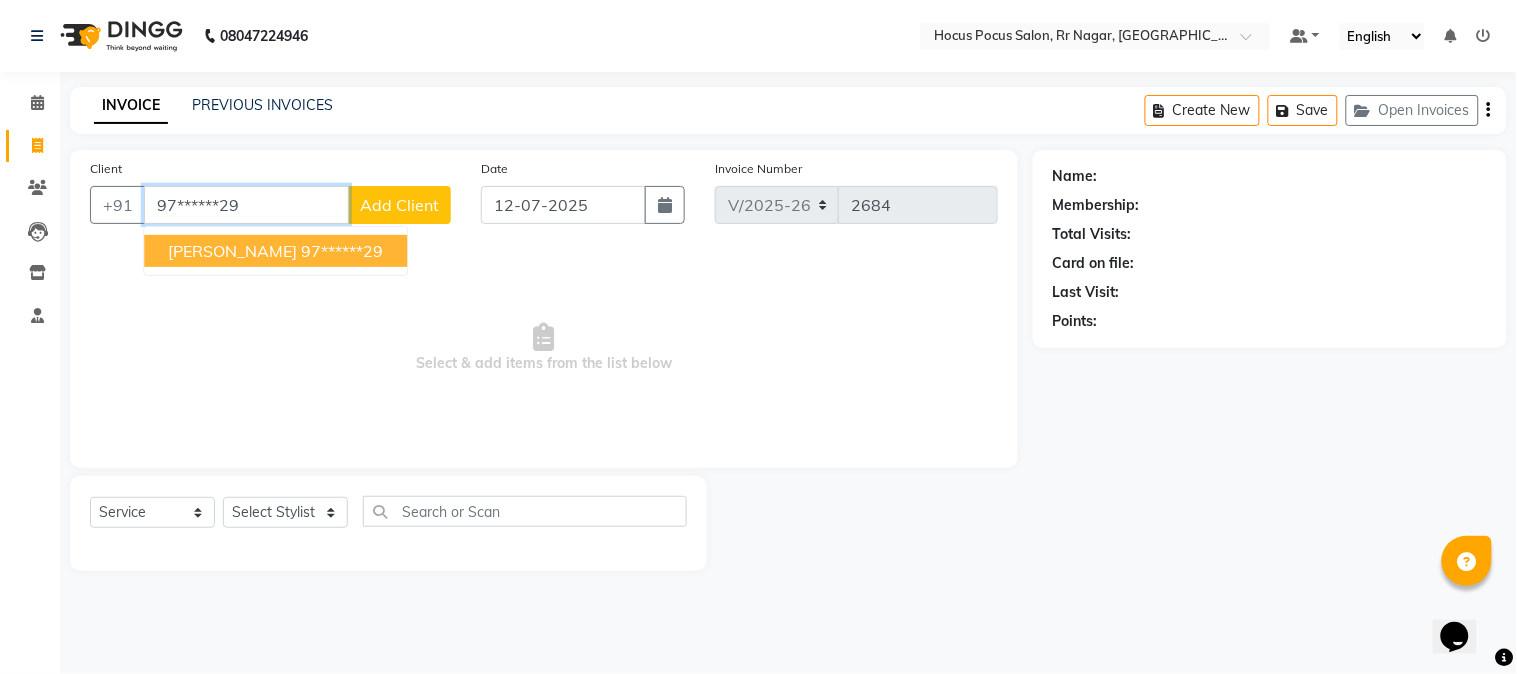 type on "97******29" 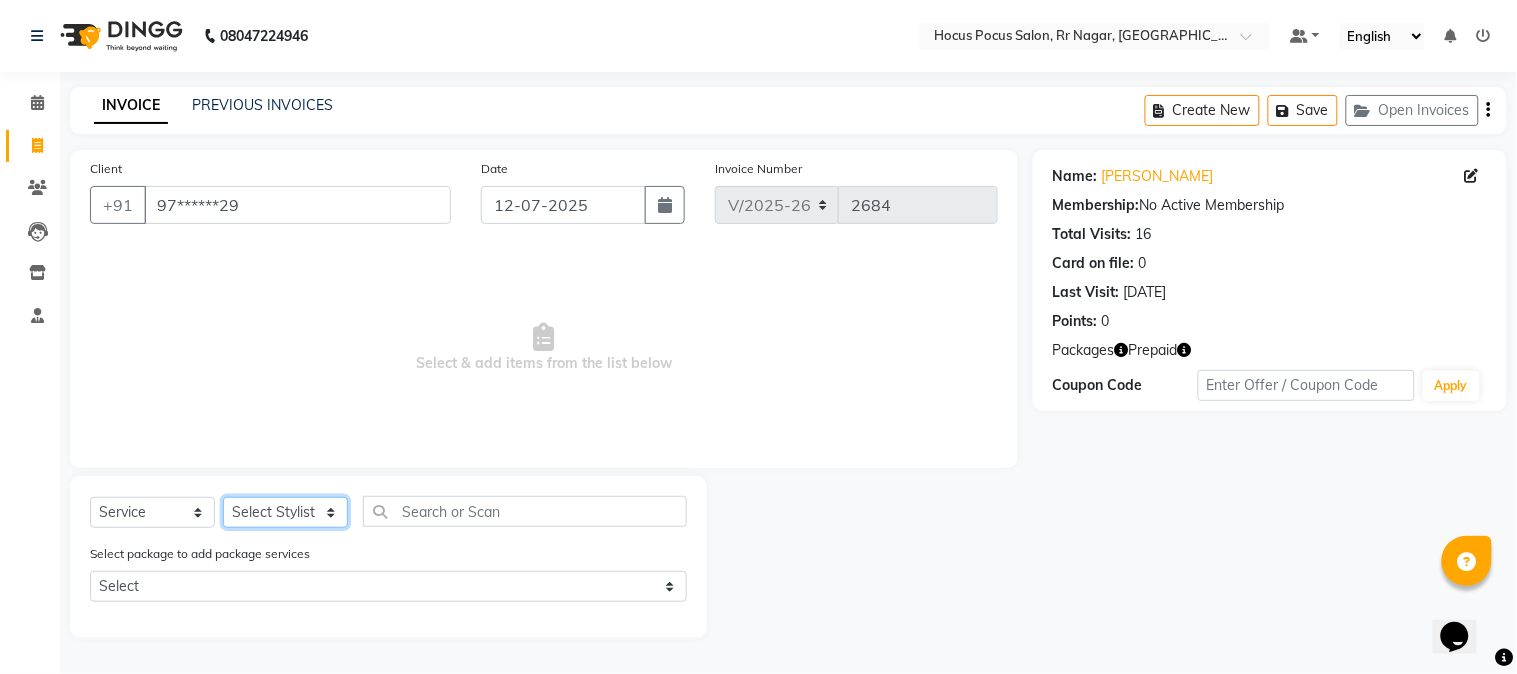 click on "Select Stylist [PERSON_NAME] hocus pocus [PERSON_NAME] [PERSON_NAME] [PERSON_NAME] [PERSON_NAME]" 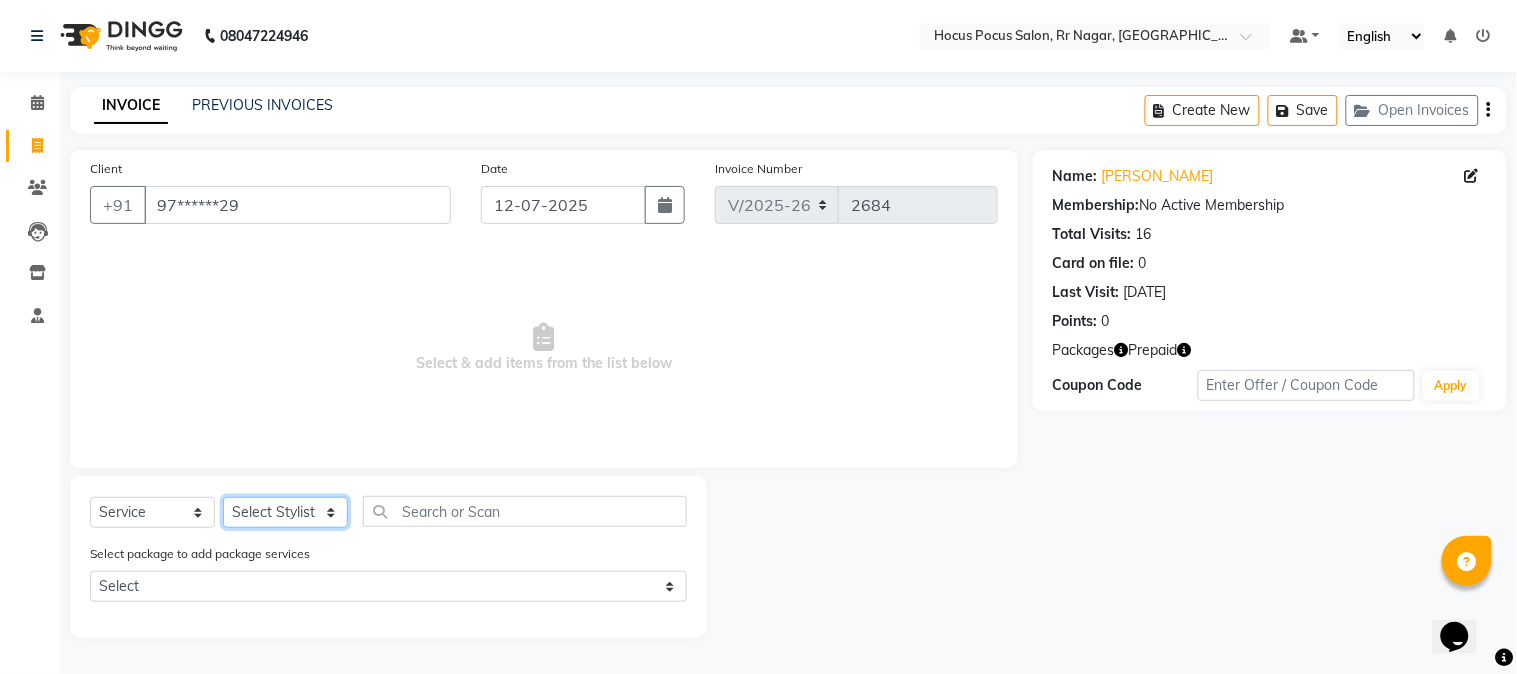 select on "43787" 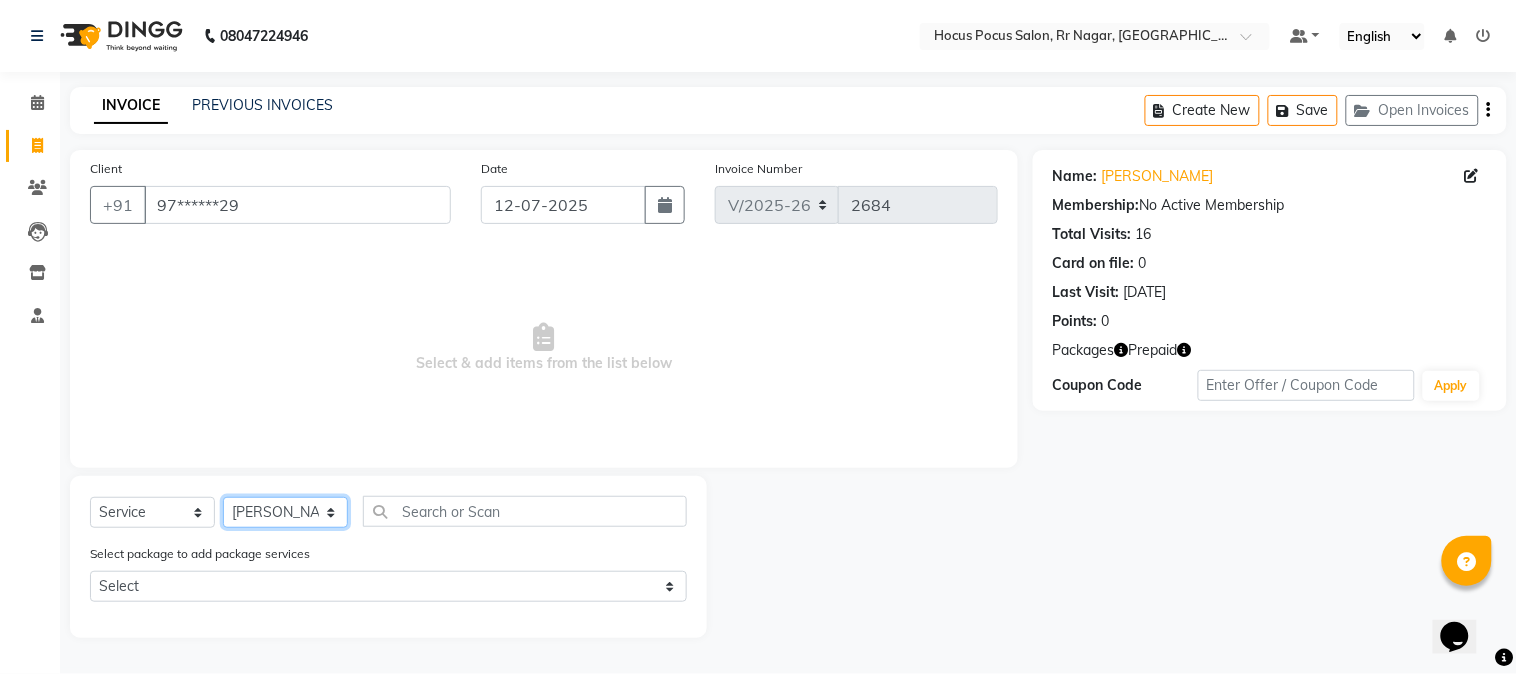 click on "Select Stylist [PERSON_NAME] hocus pocus [PERSON_NAME] [PERSON_NAME] [PERSON_NAME] [PERSON_NAME]" 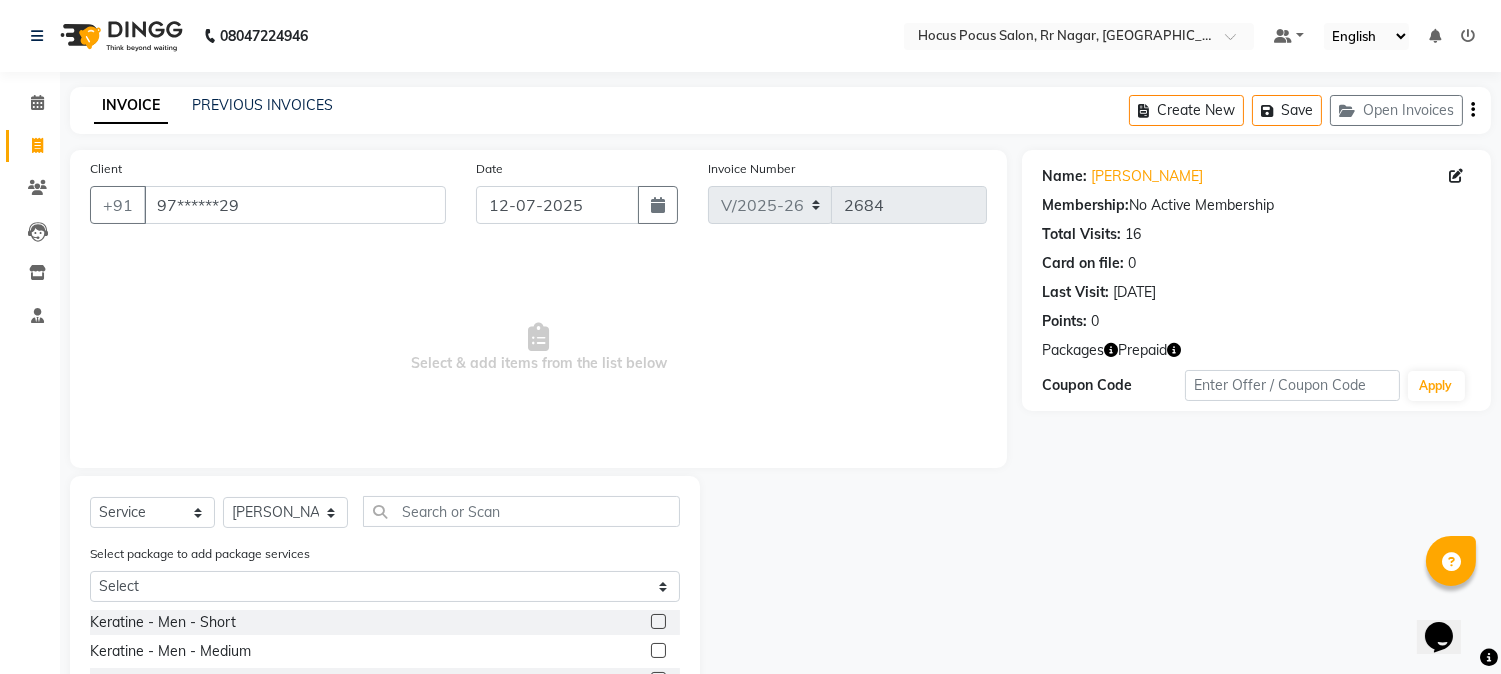 drag, startPoint x: 385, startPoint y: 487, endPoint x: 388, endPoint y: 510, distance: 23.194826 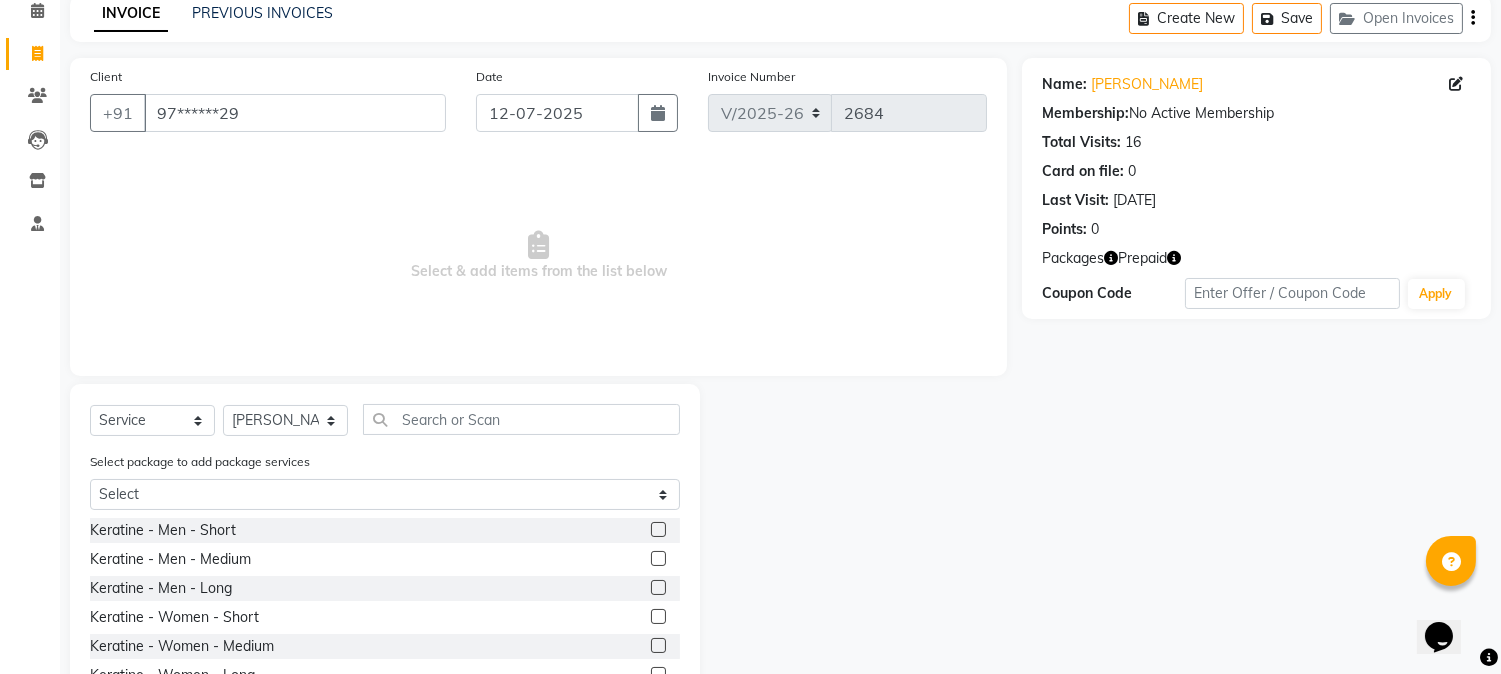 scroll, scrollTop: 111, scrollLeft: 0, axis: vertical 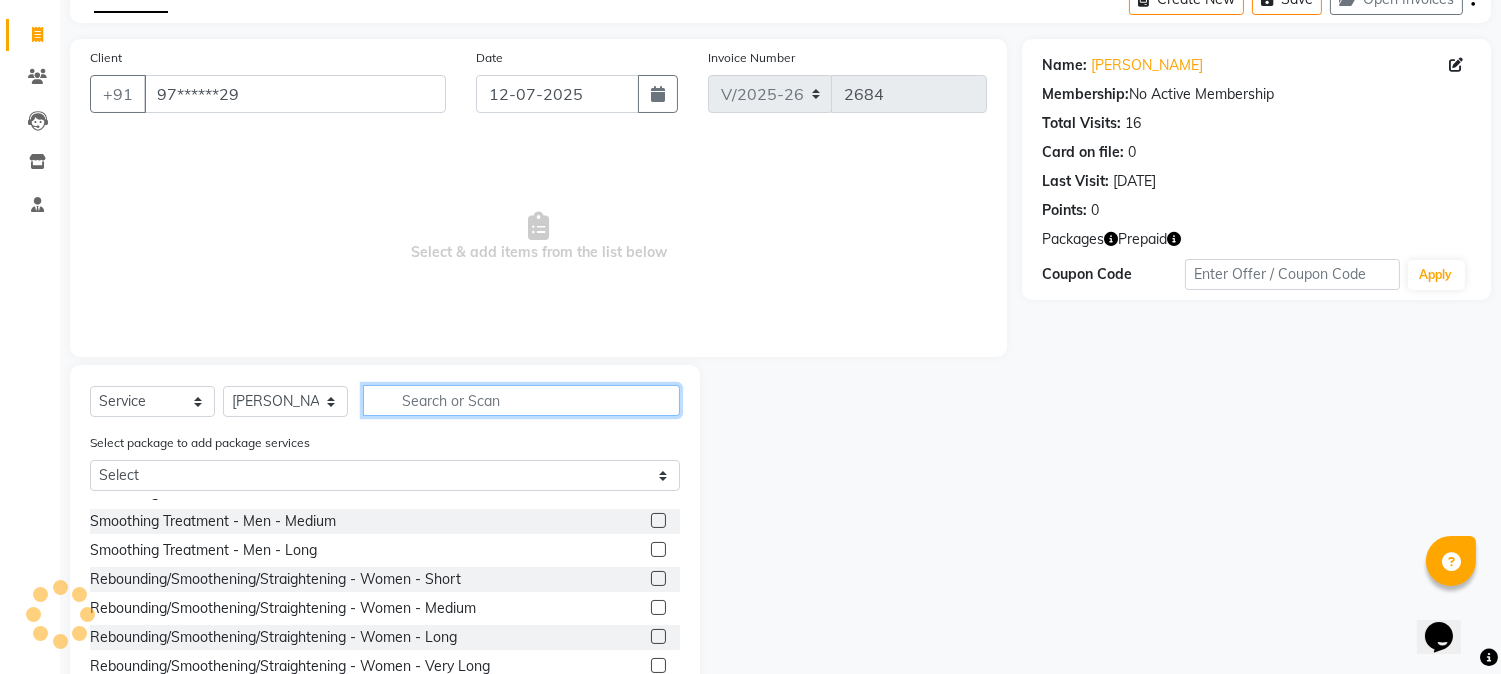 click 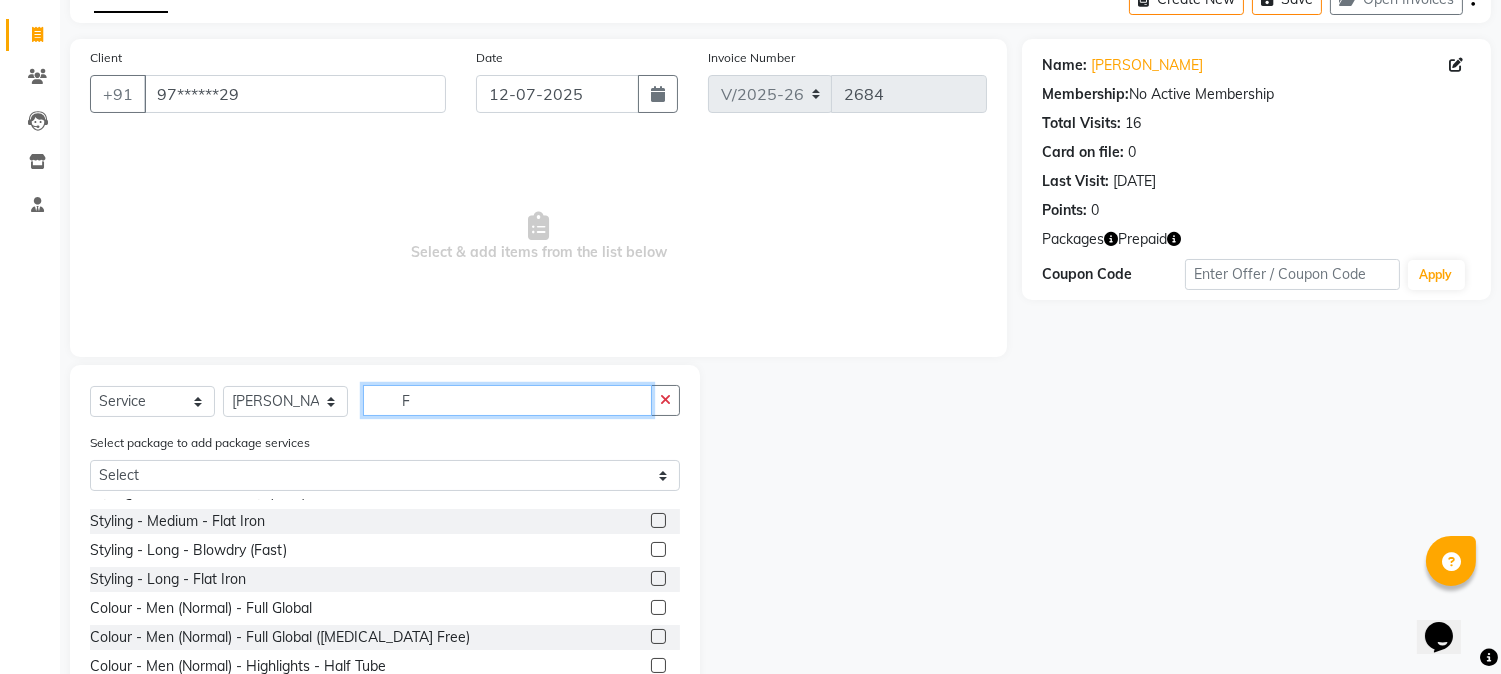 scroll, scrollTop: 0, scrollLeft: 0, axis: both 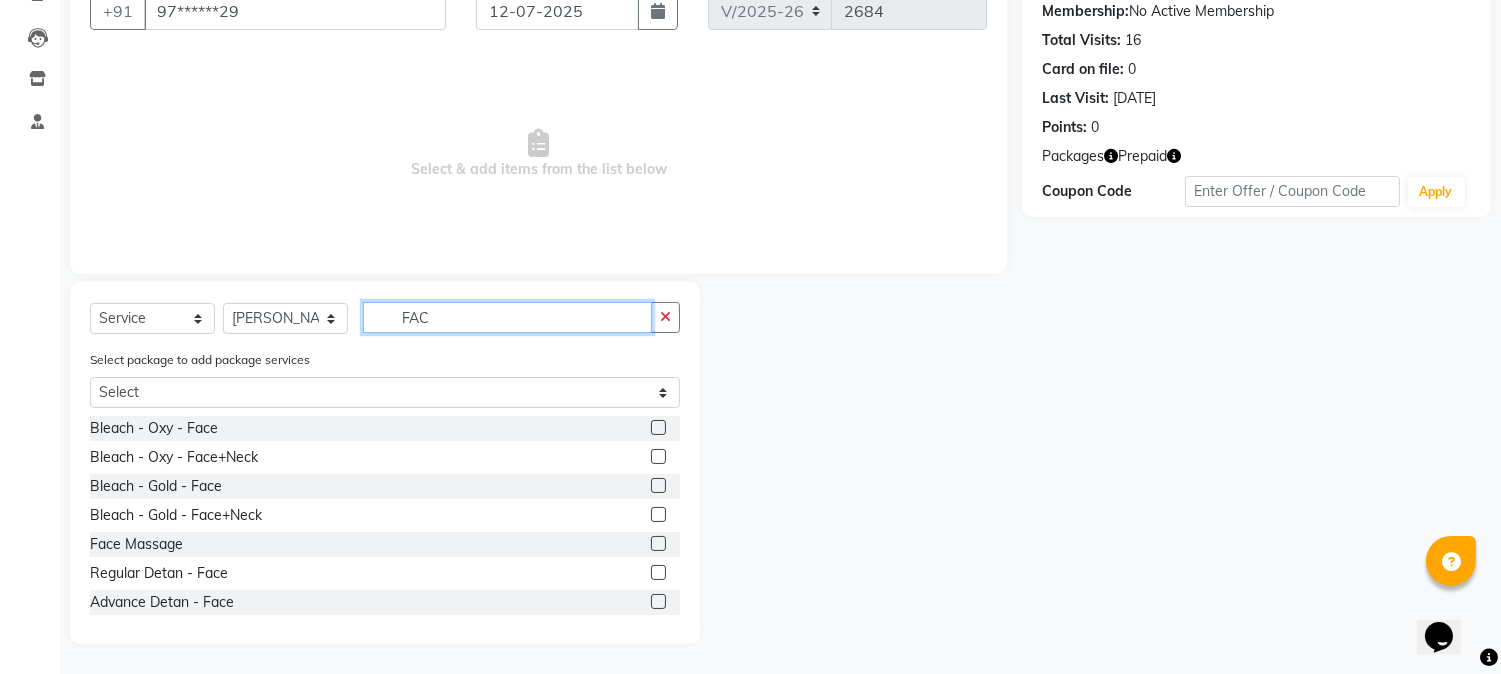 type on "FAC" 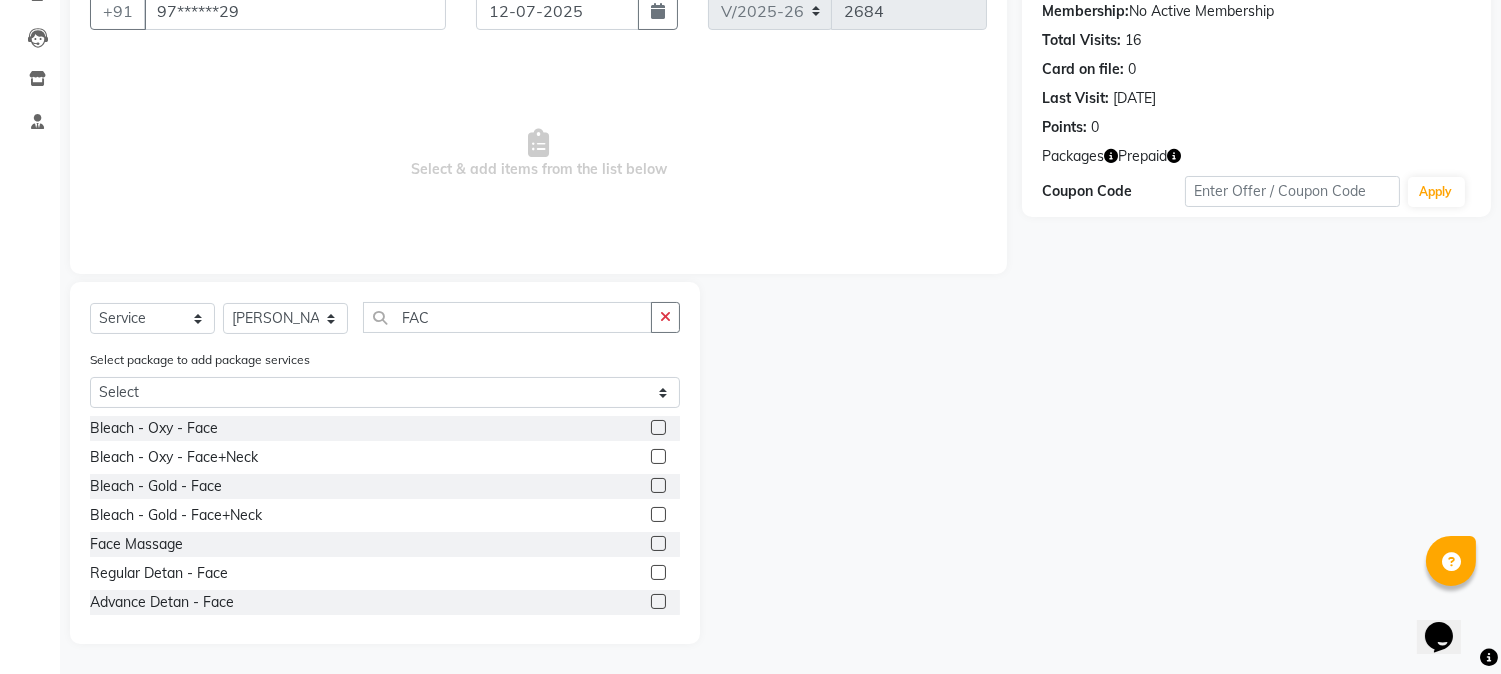 click 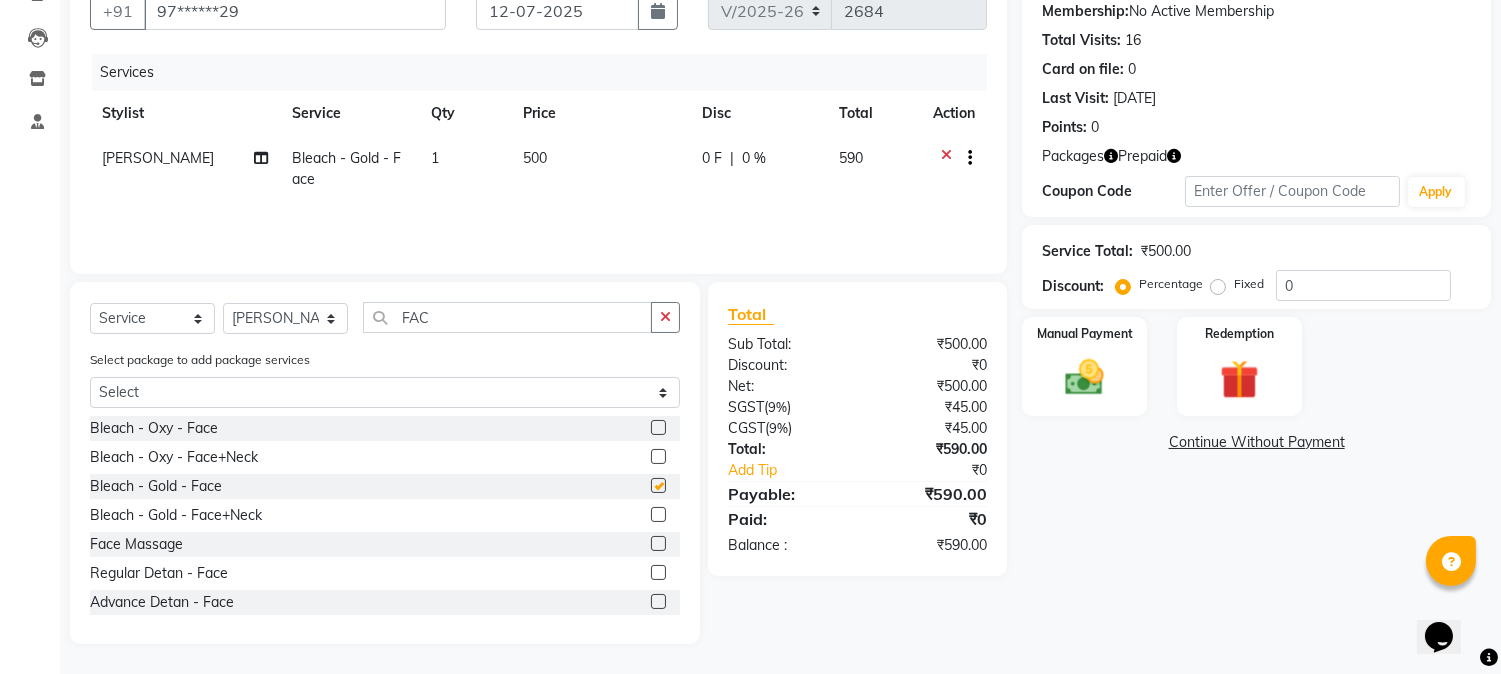 checkbox on "false" 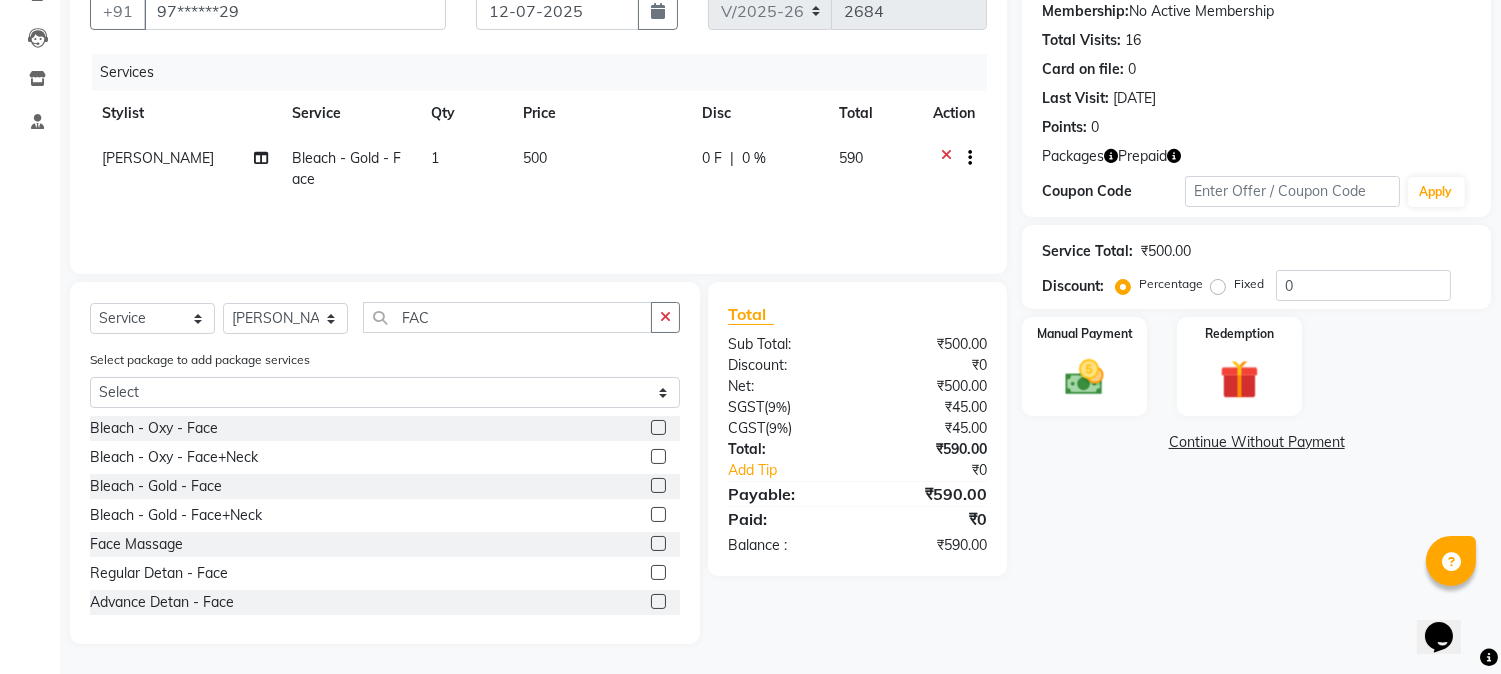 click 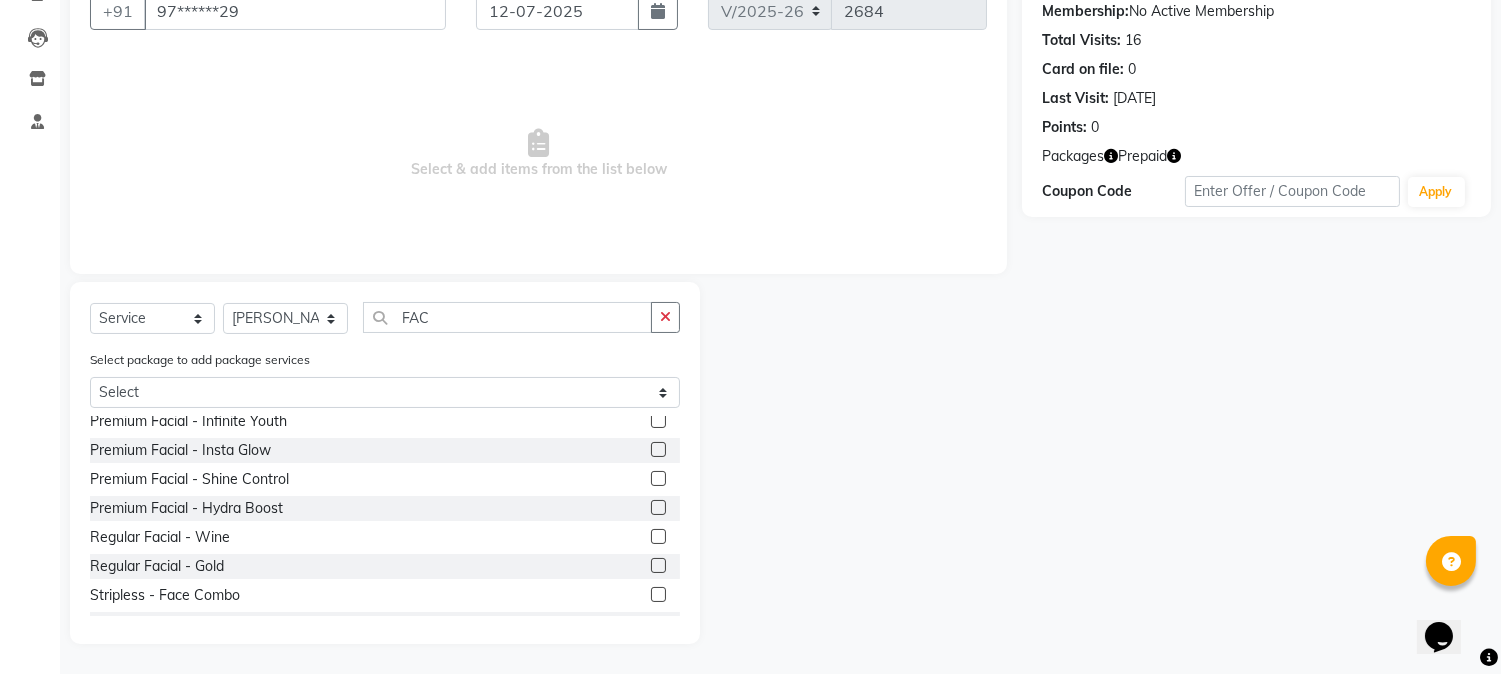 scroll, scrollTop: 342, scrollLeft: 0, axis: vertical 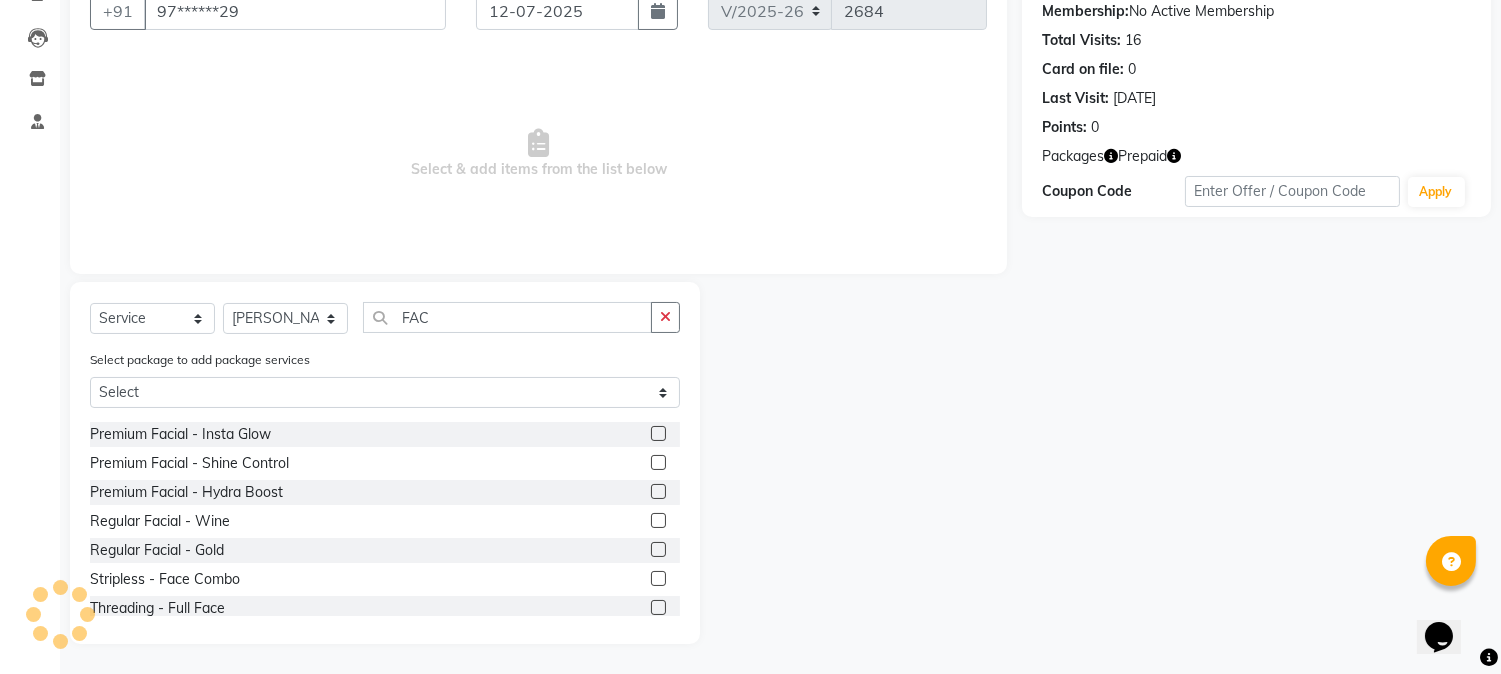 click 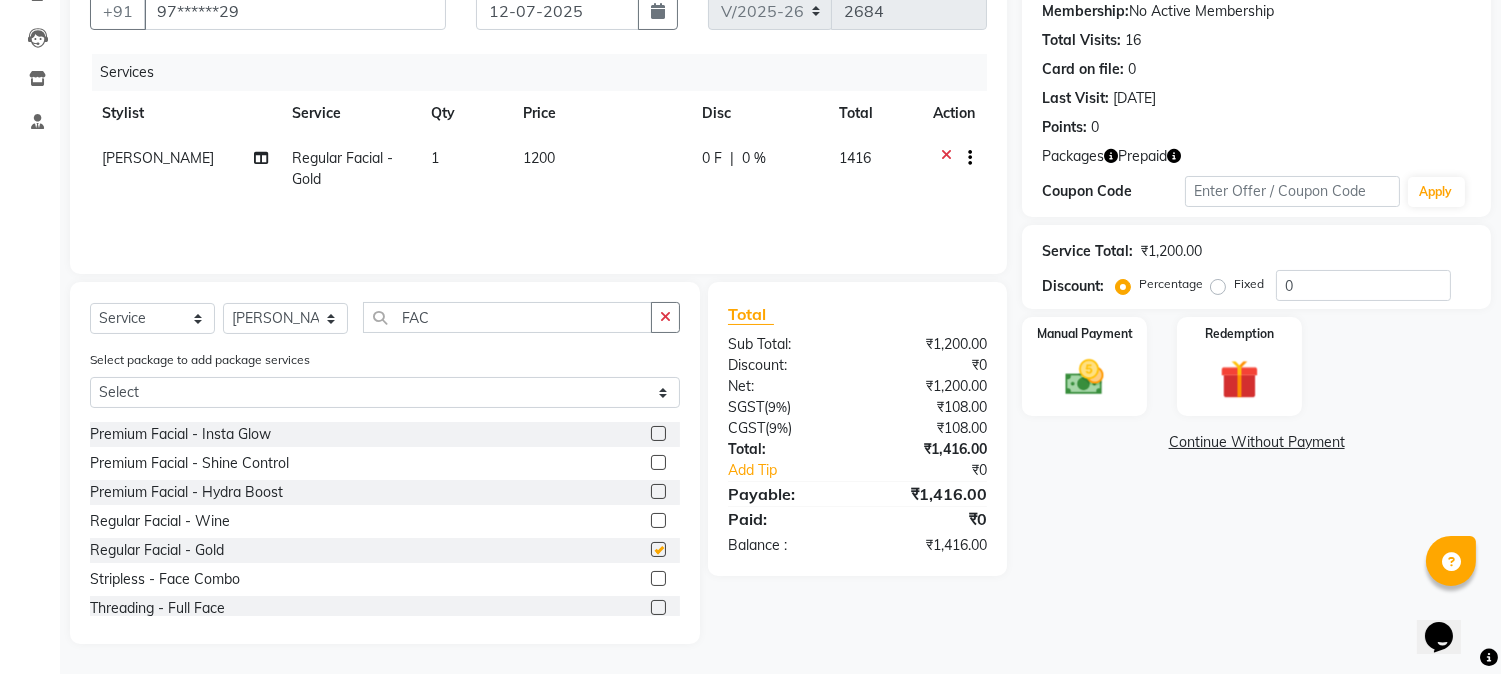 checkbox on "false" 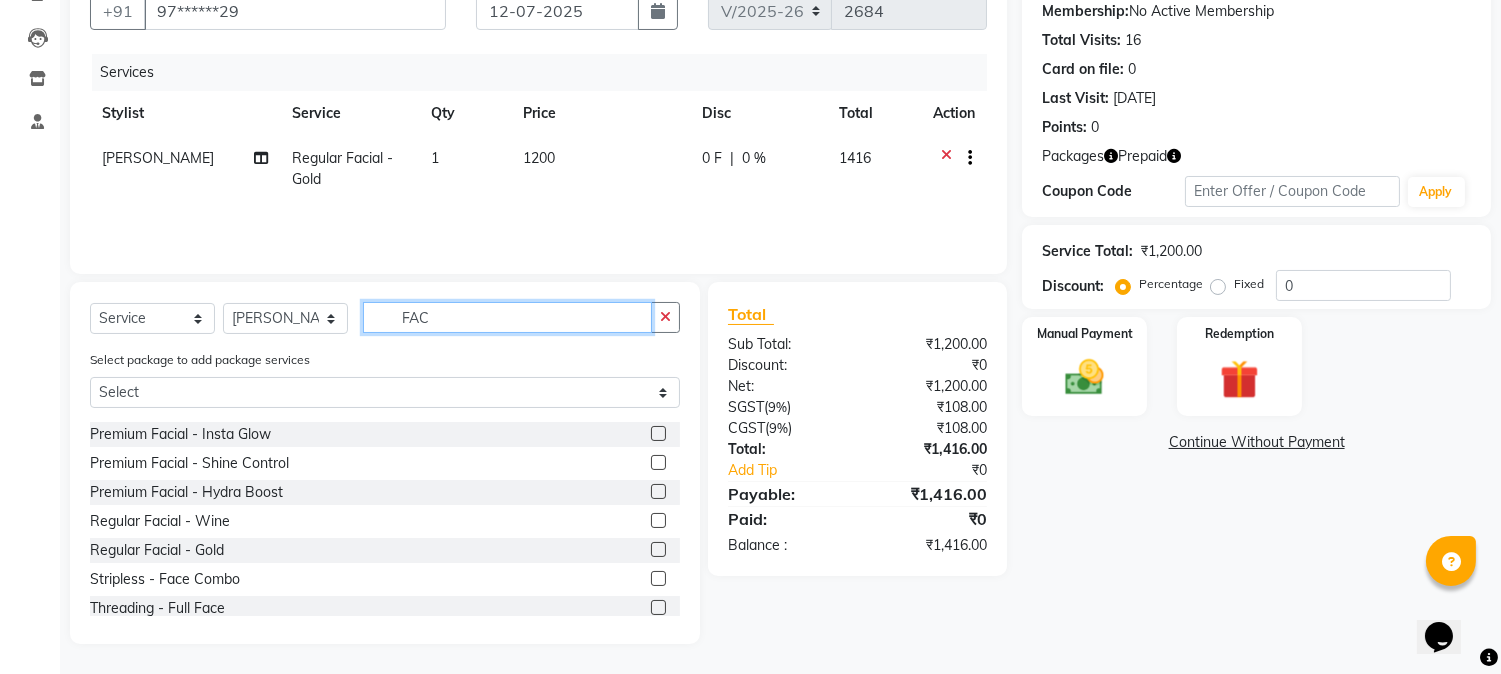 click on "FAC" 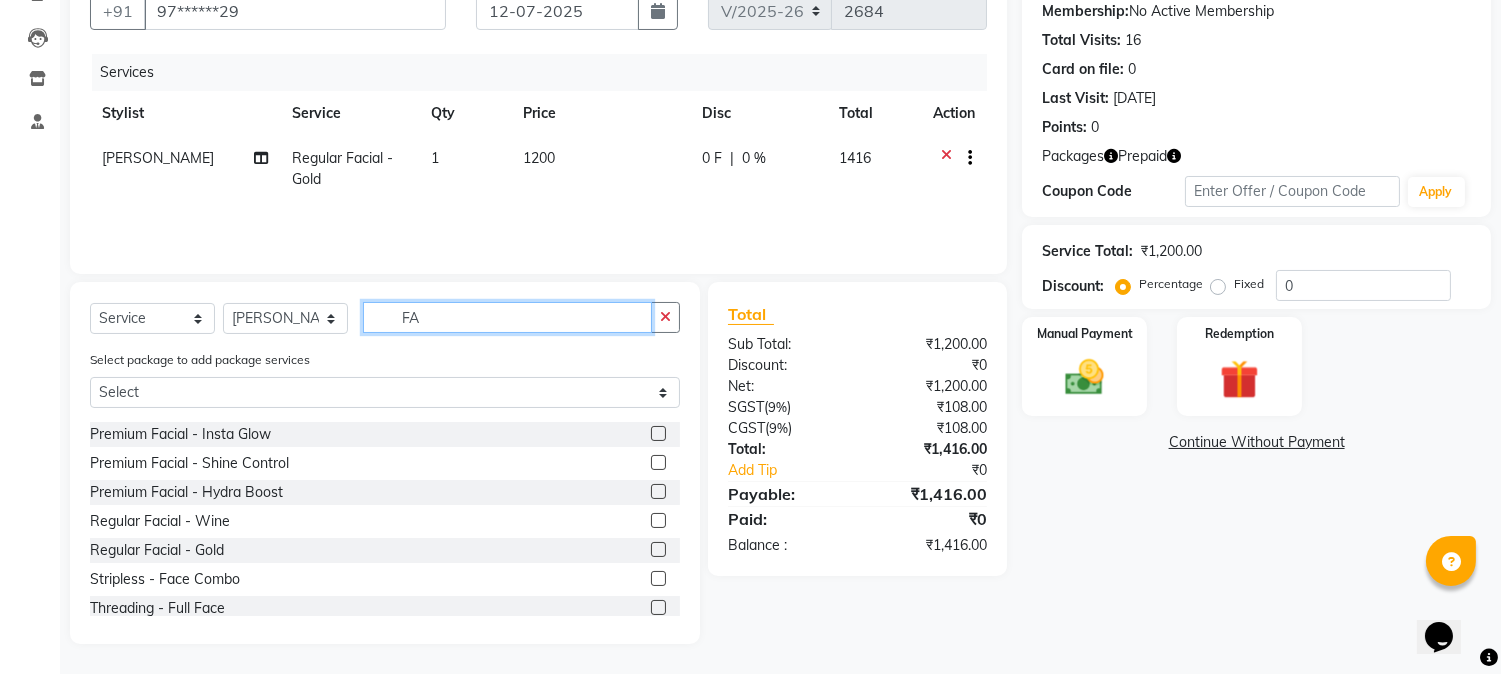 scroll, scrollTop: 487, scrollLeft: 0, axis: vertical 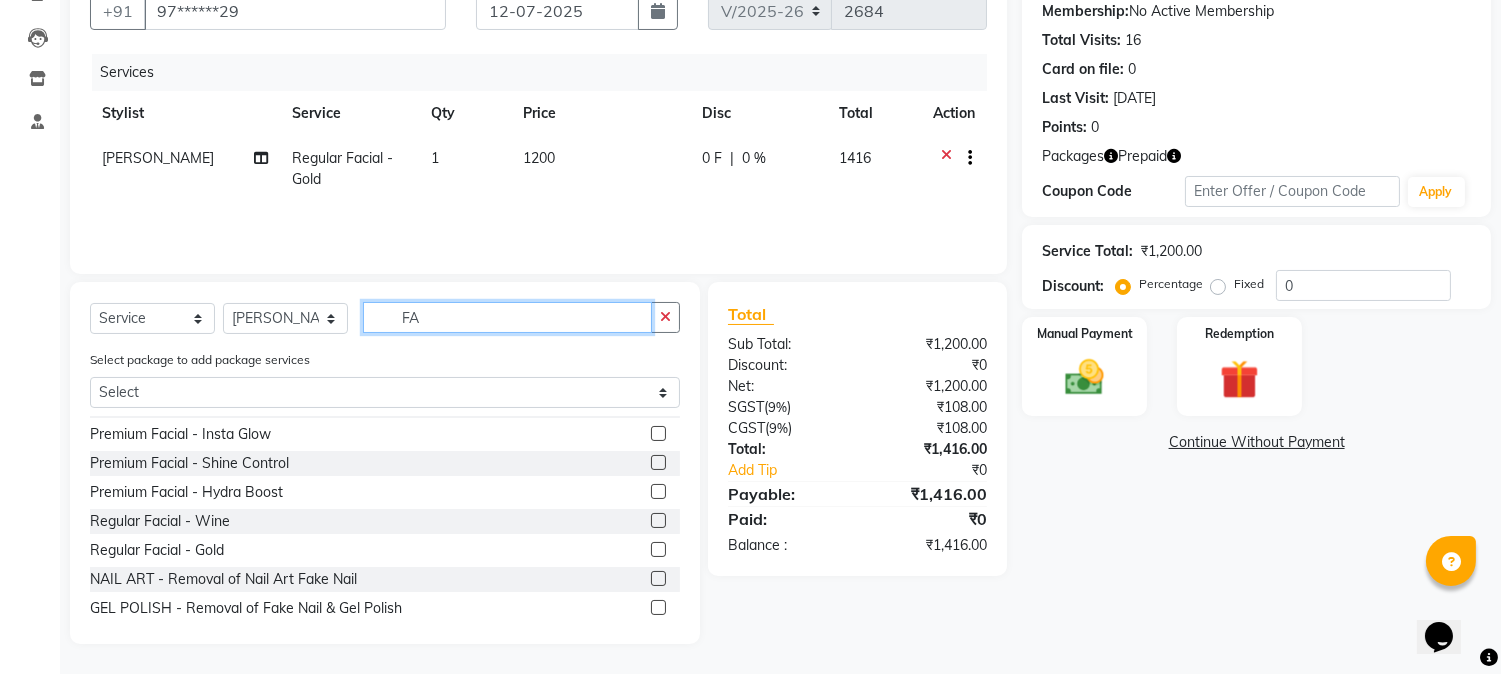 type on "F" 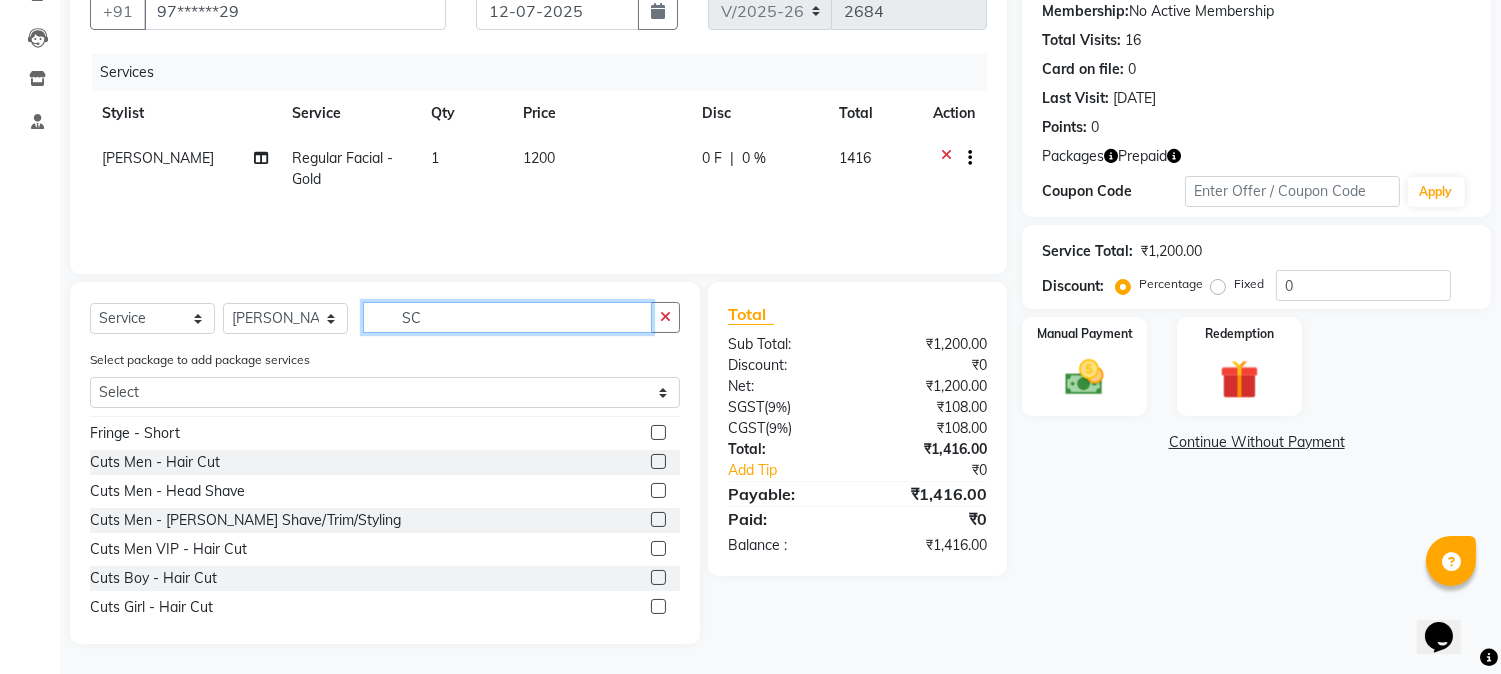 scroll, scrollTop: 0, scrollLeft: 0, axis: both 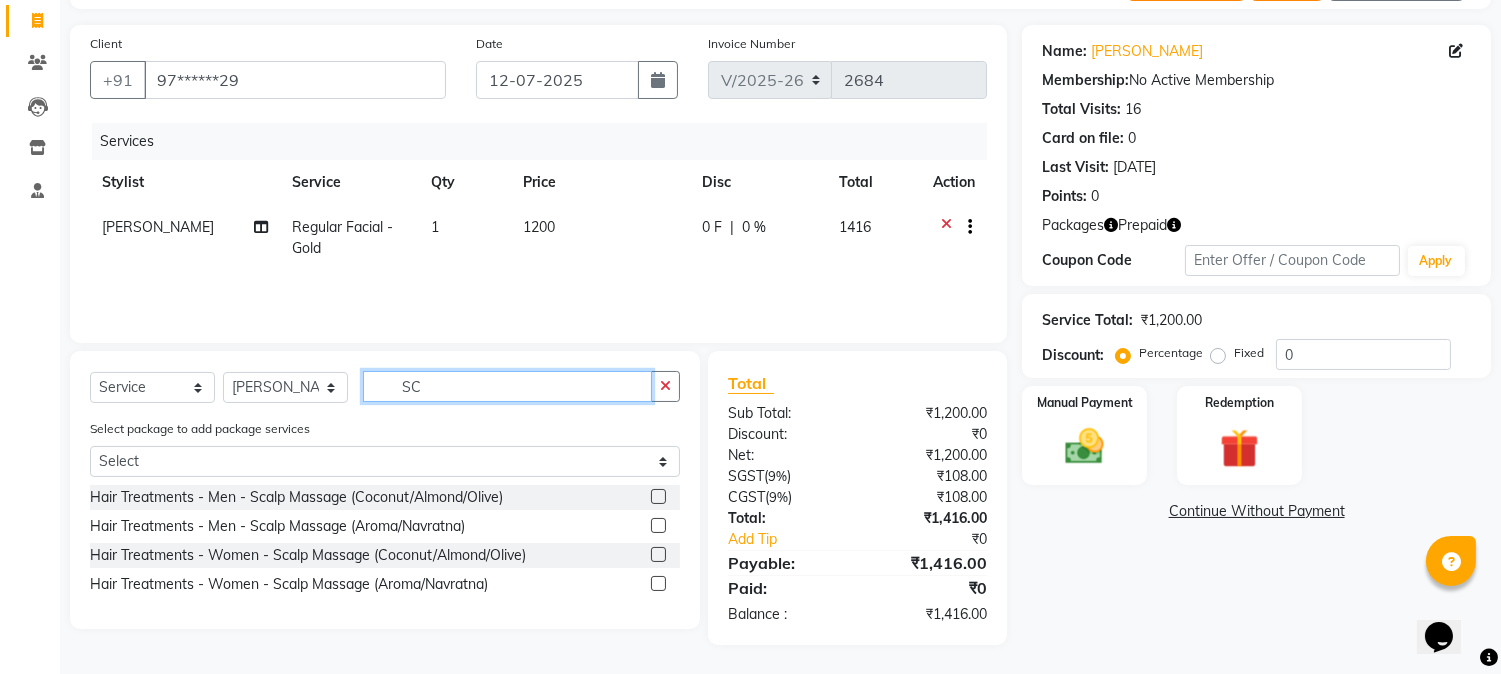 type on "SC" 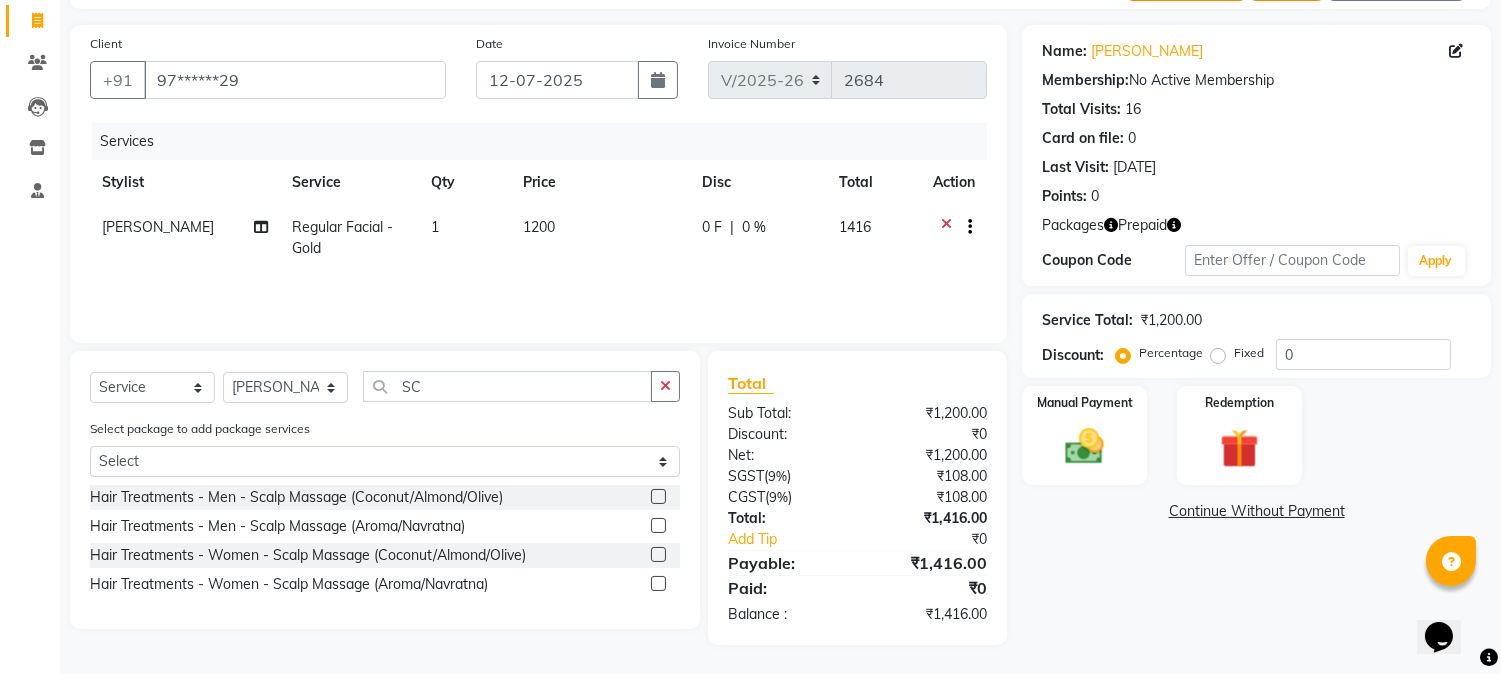 click 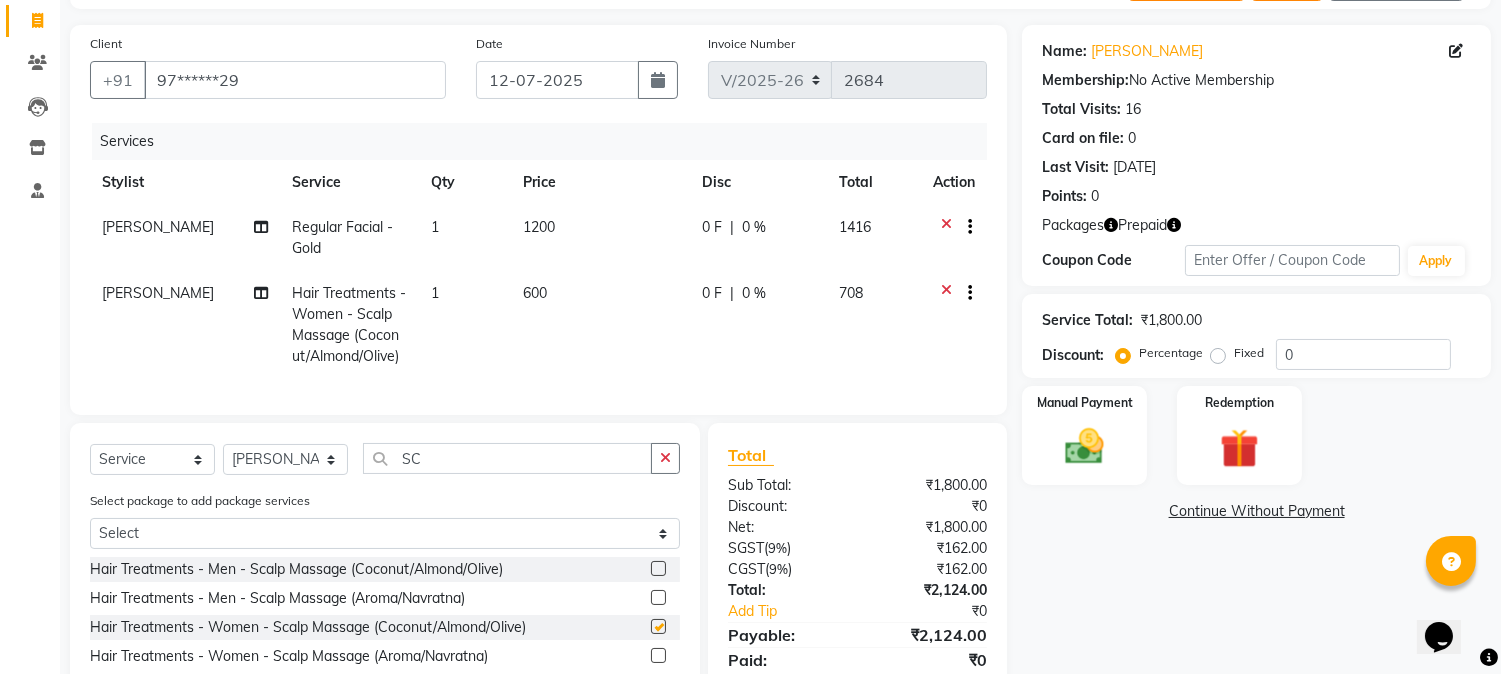 checkbox on "false" 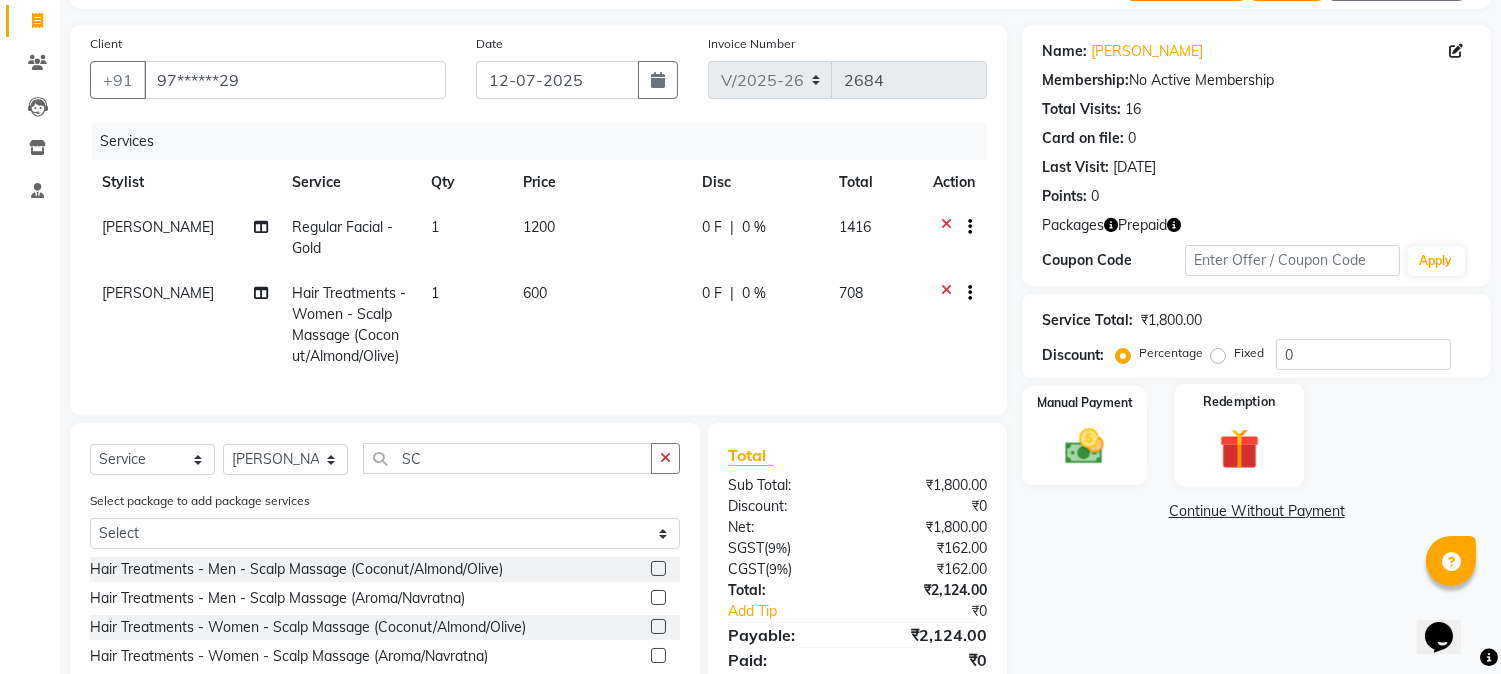 click 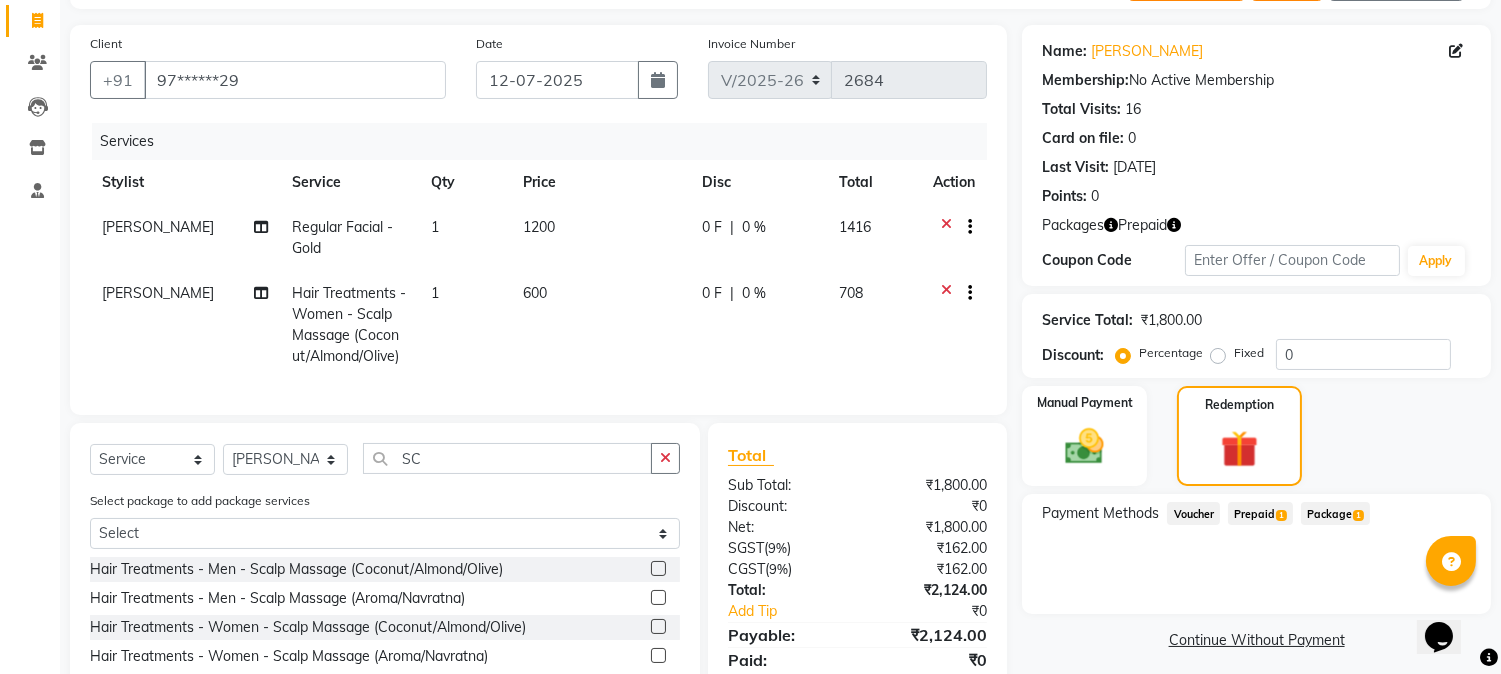 click on "Prepaid  1" 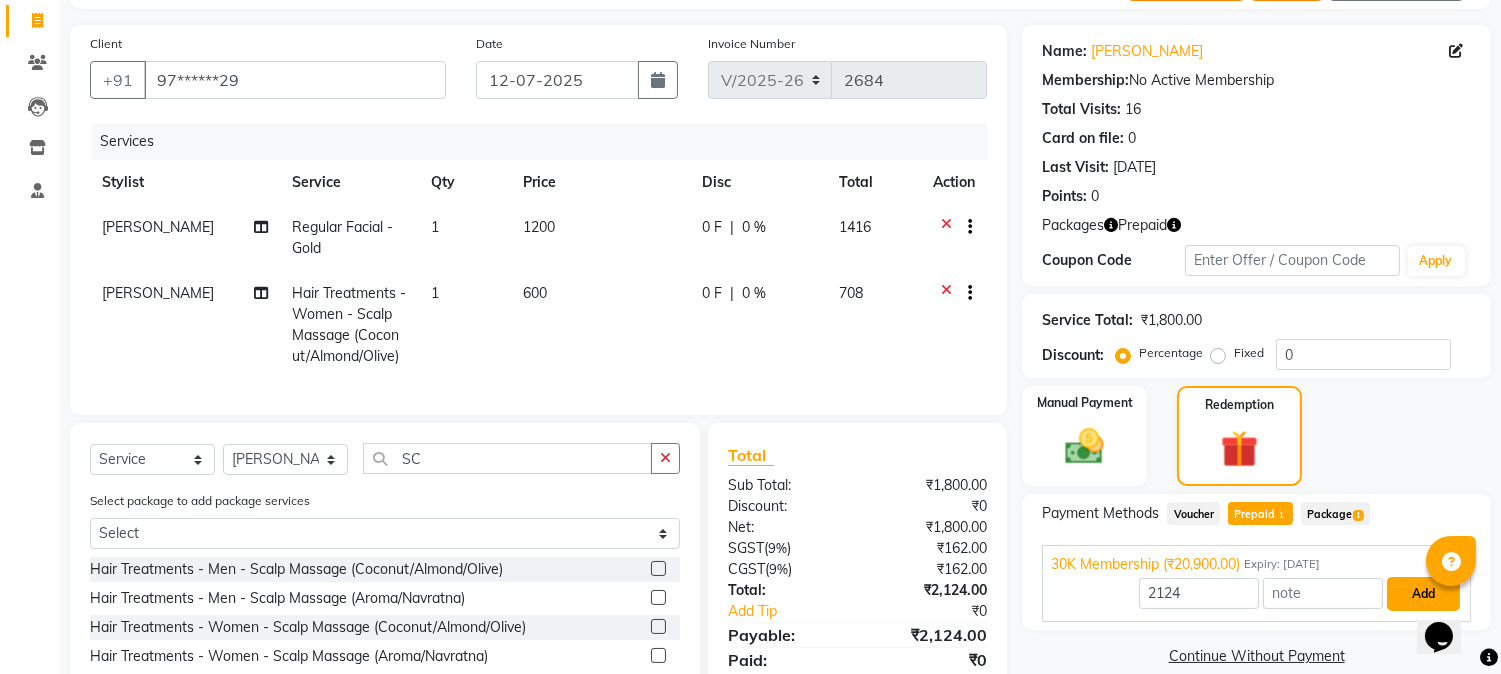 click on "Add" at bounding box center [1423, 594] 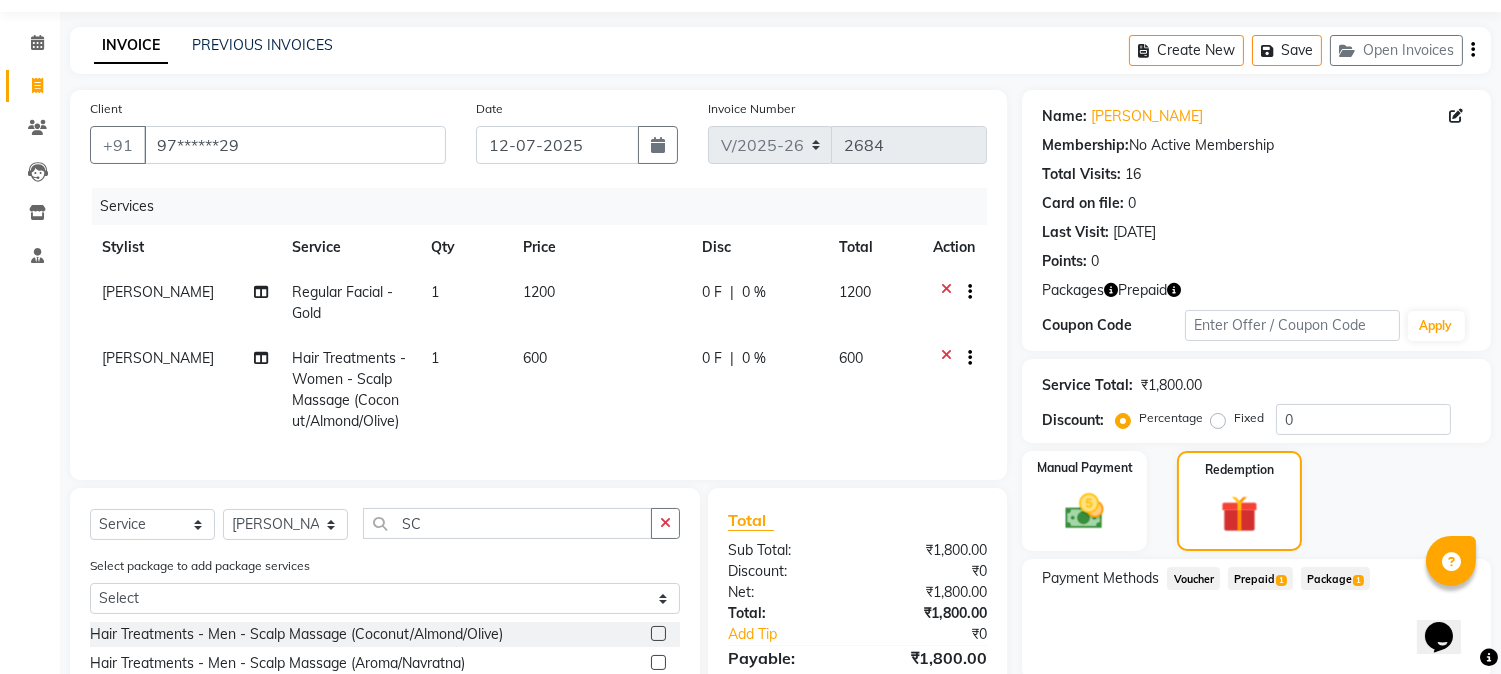 scroll, scrollTop: 111, scrollLeft: 0, axis: vertical 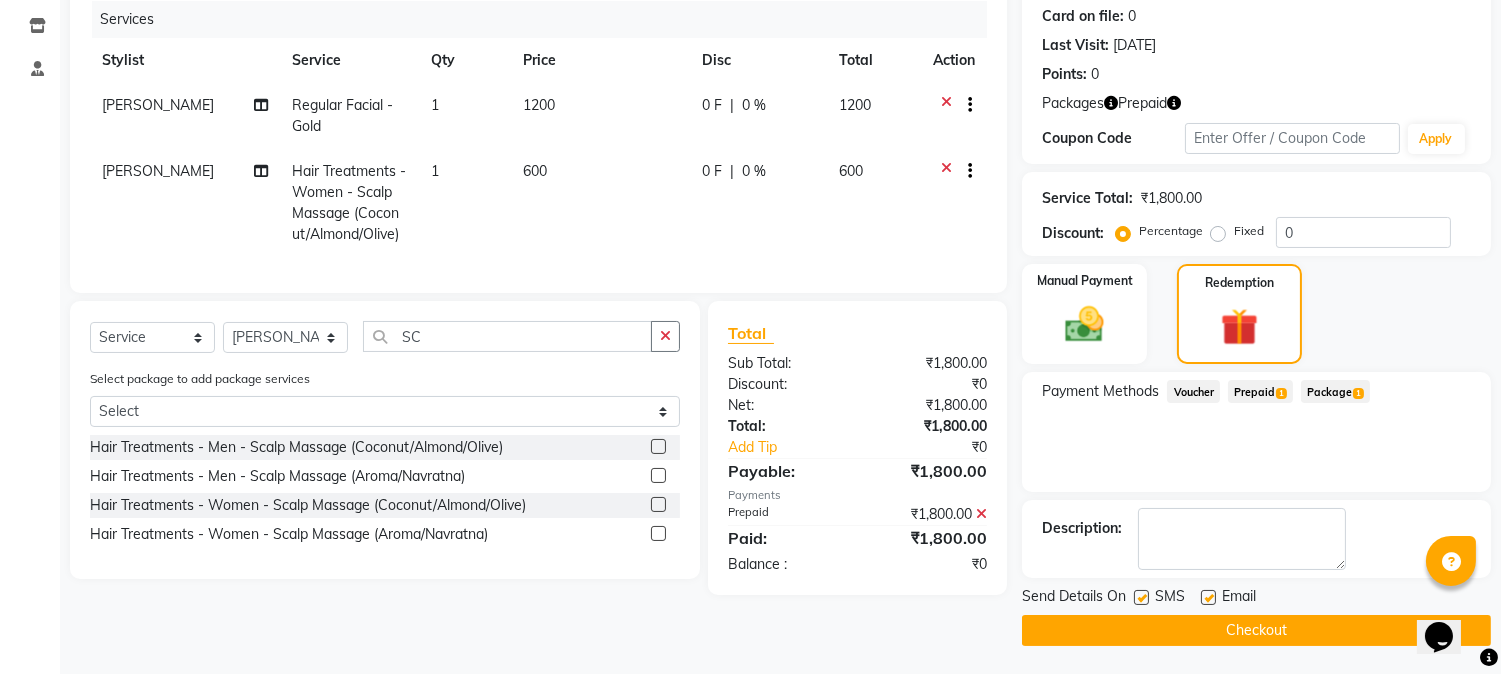 click 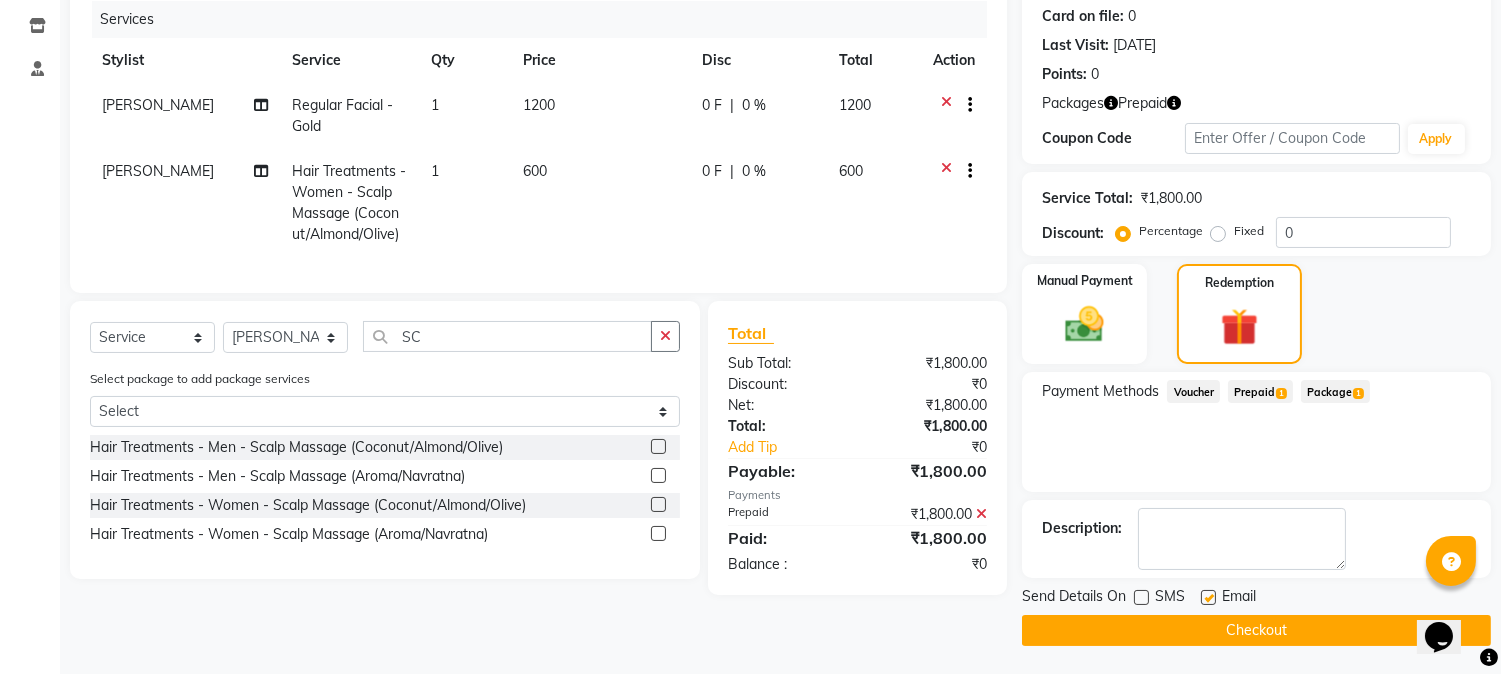 click on "Checkout" 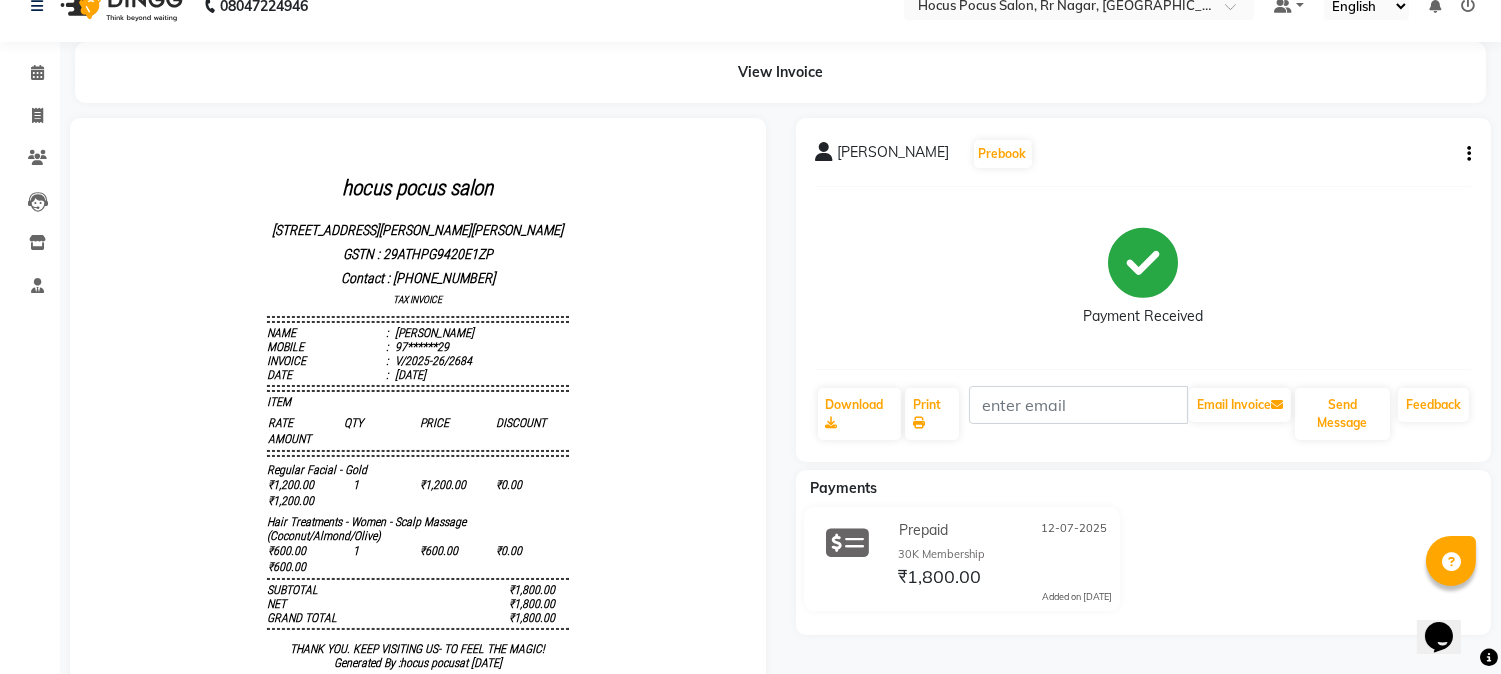 scroll, scrollTop: 28, scrollLeft: 0, axis: vertical 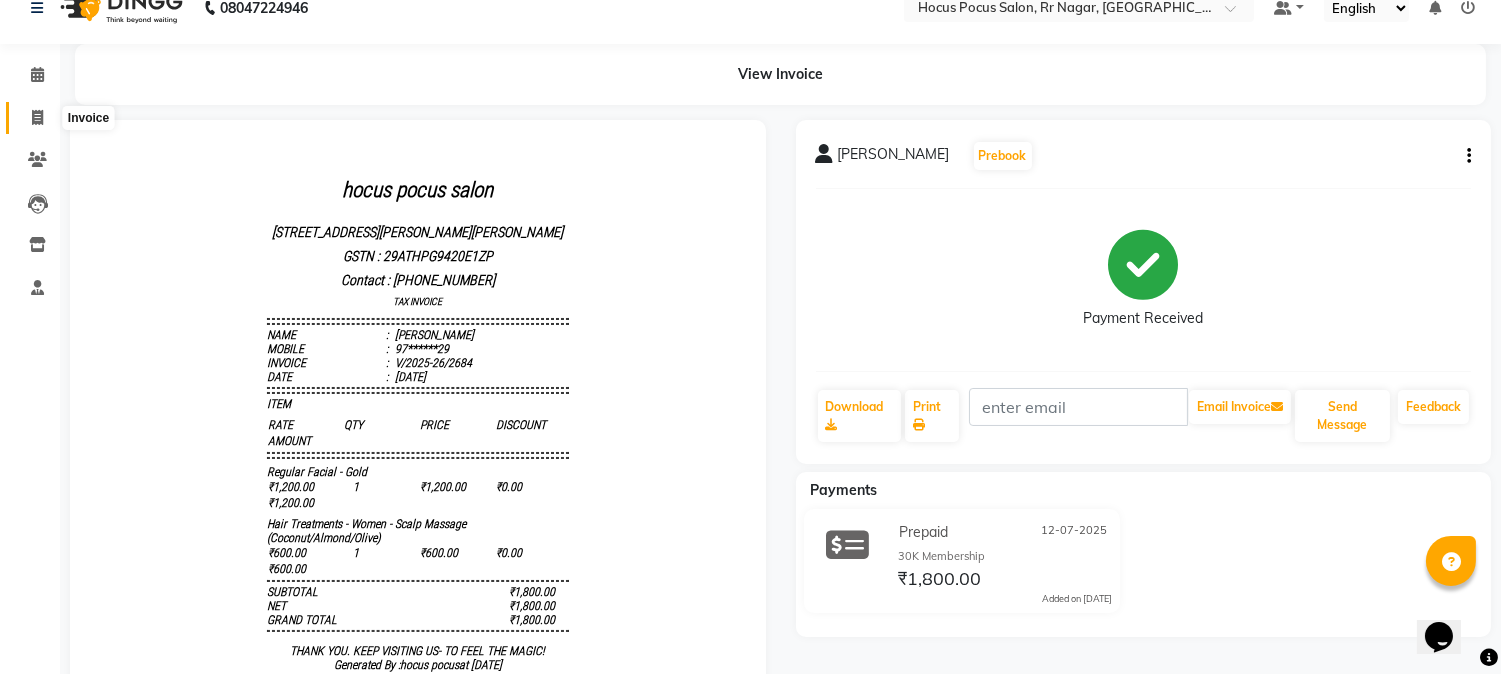click 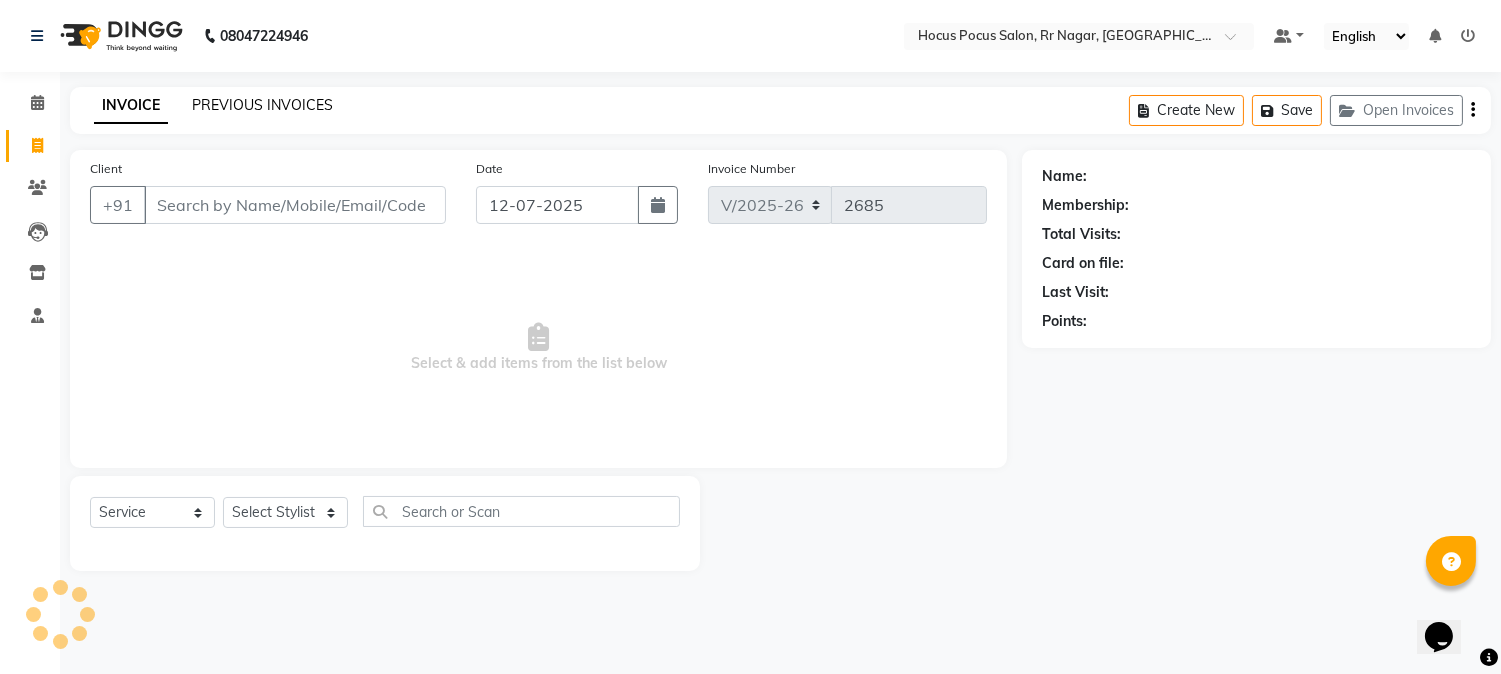 scroll, scrollTop: 0, scrollLeft: 0, axis: both 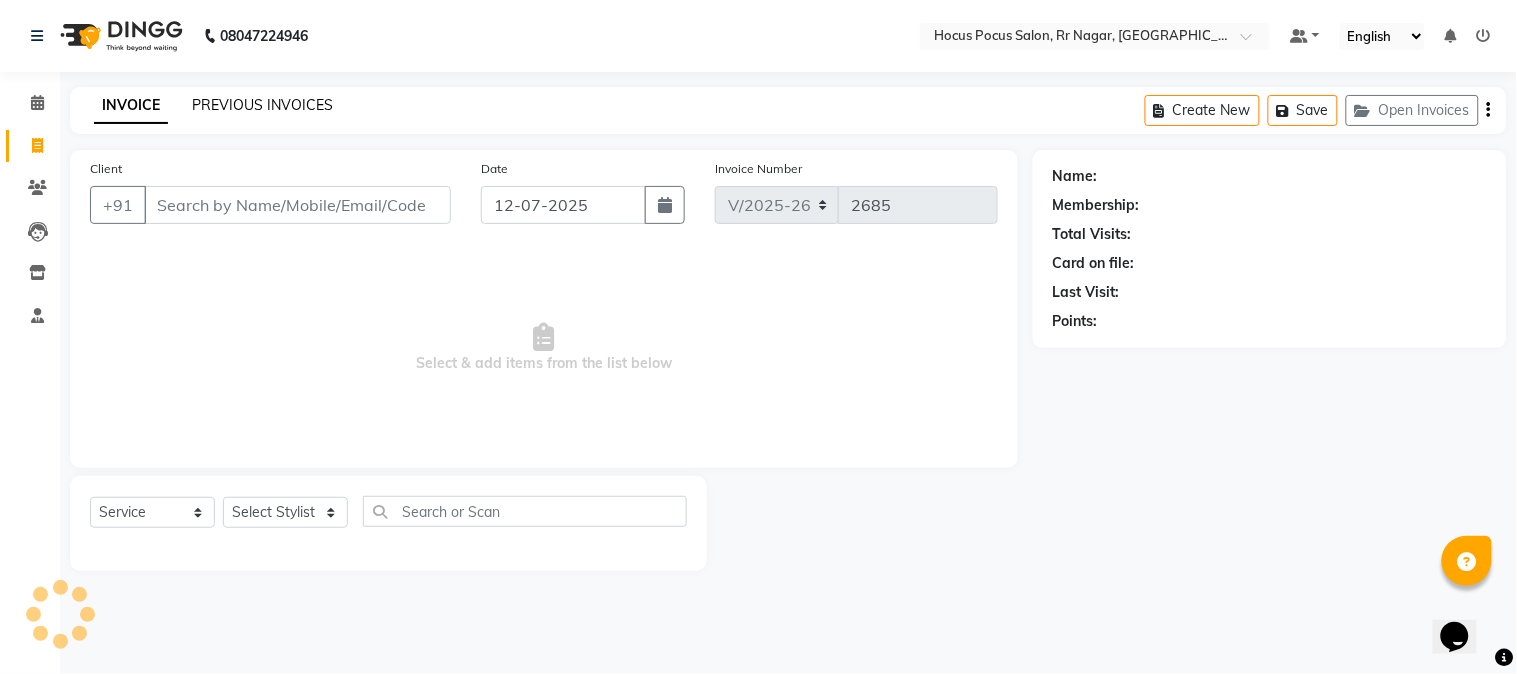 click on "PREVIOUS INVOICES" 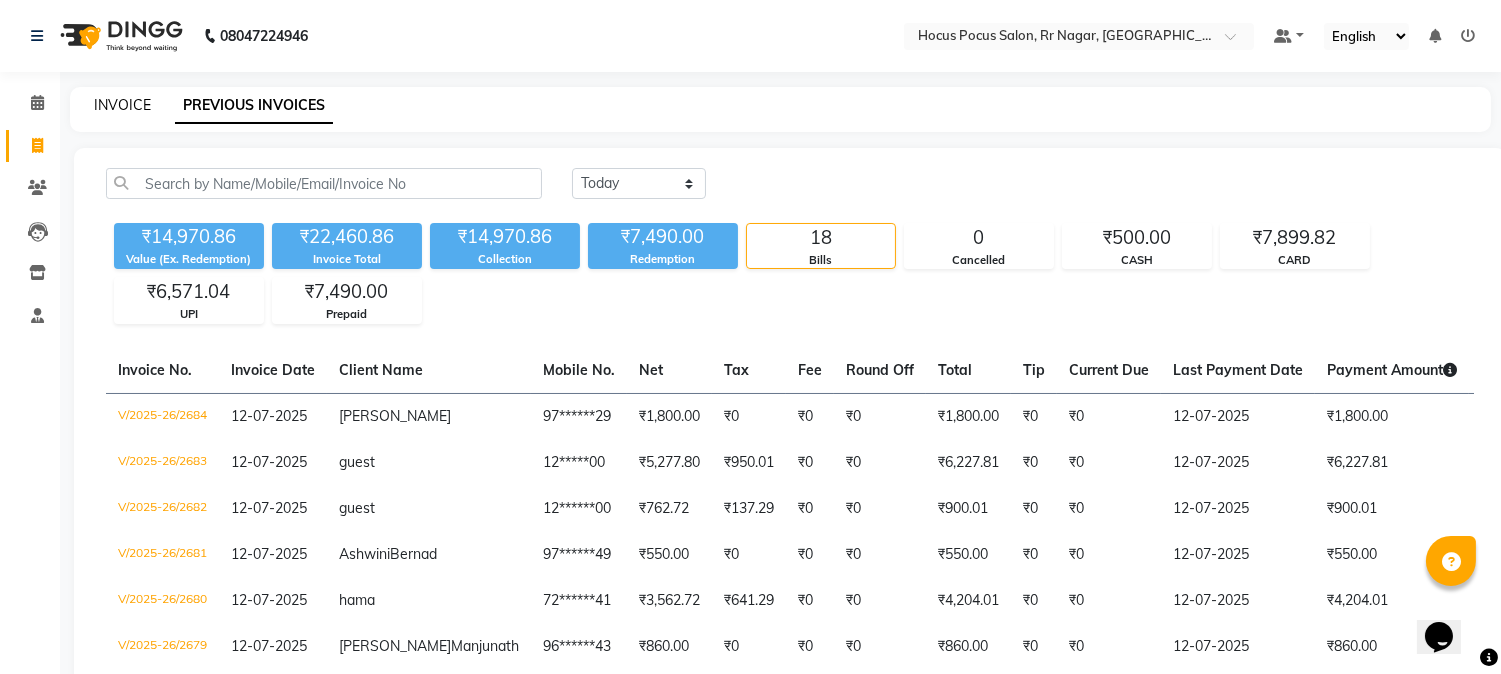 click on "INVOICE" 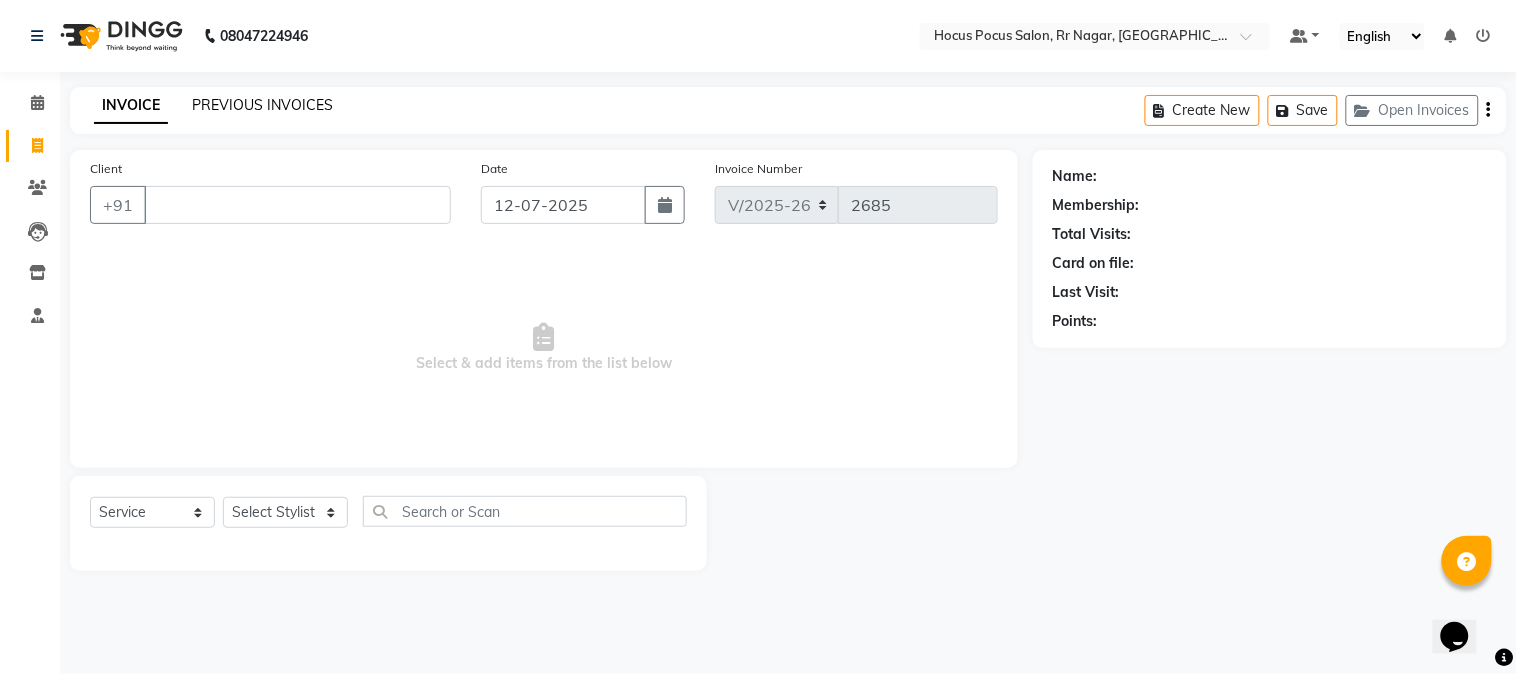 type 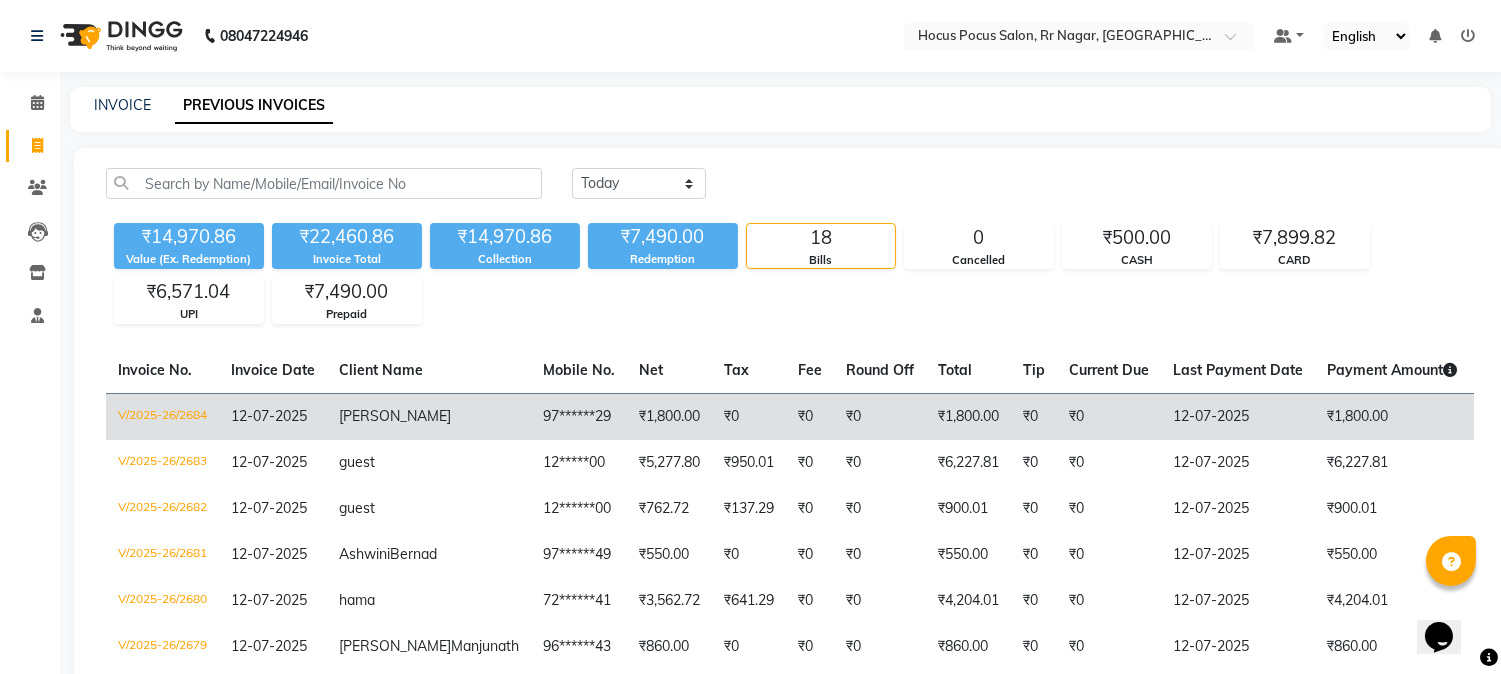 click on "12-07-2025" 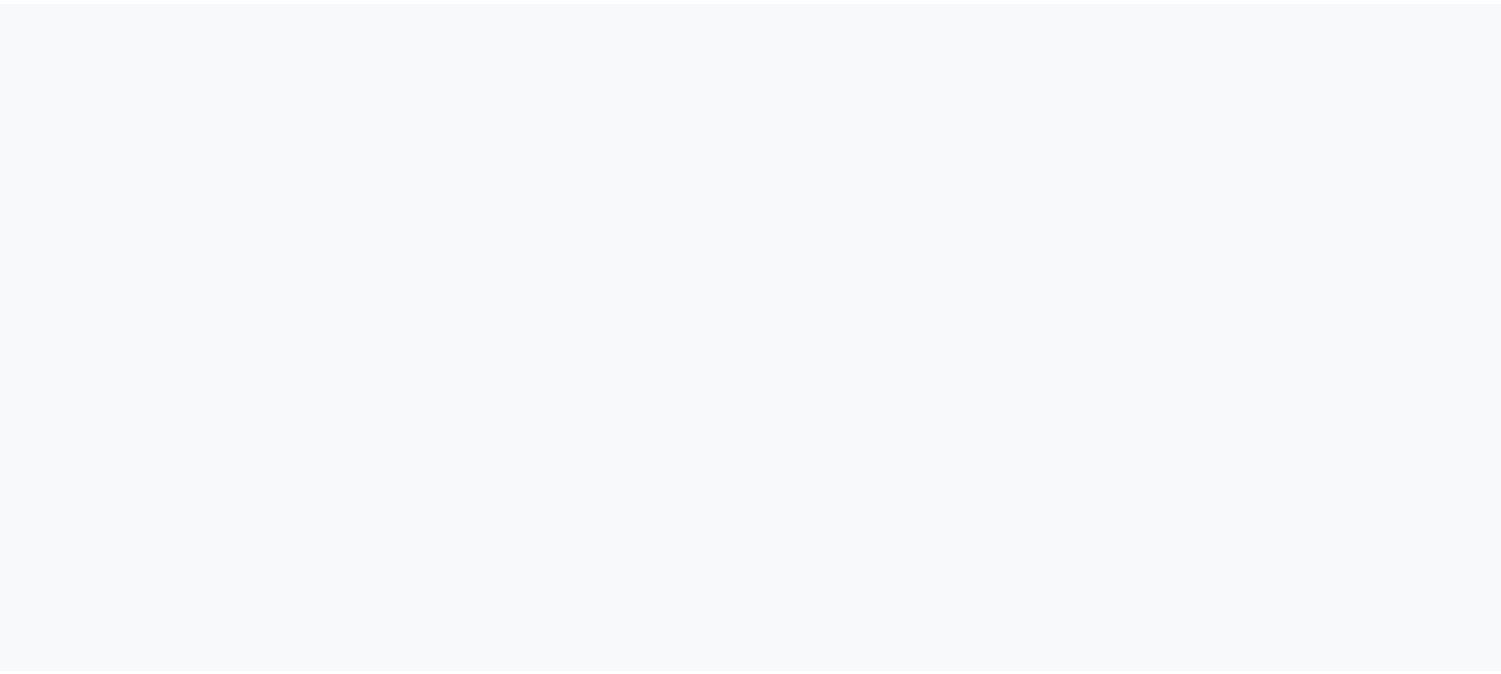 scroll, scrollTop: 0, scrollLeft: 0, axis: both 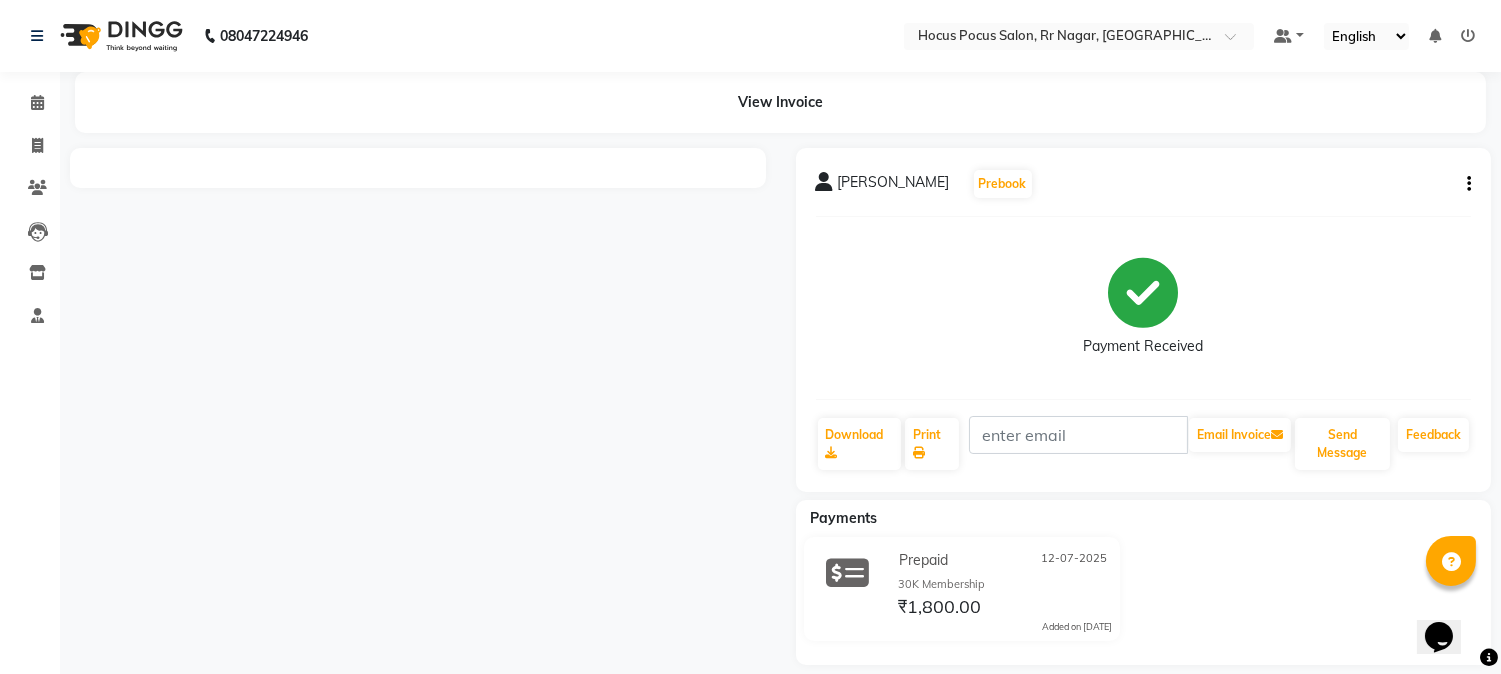 click 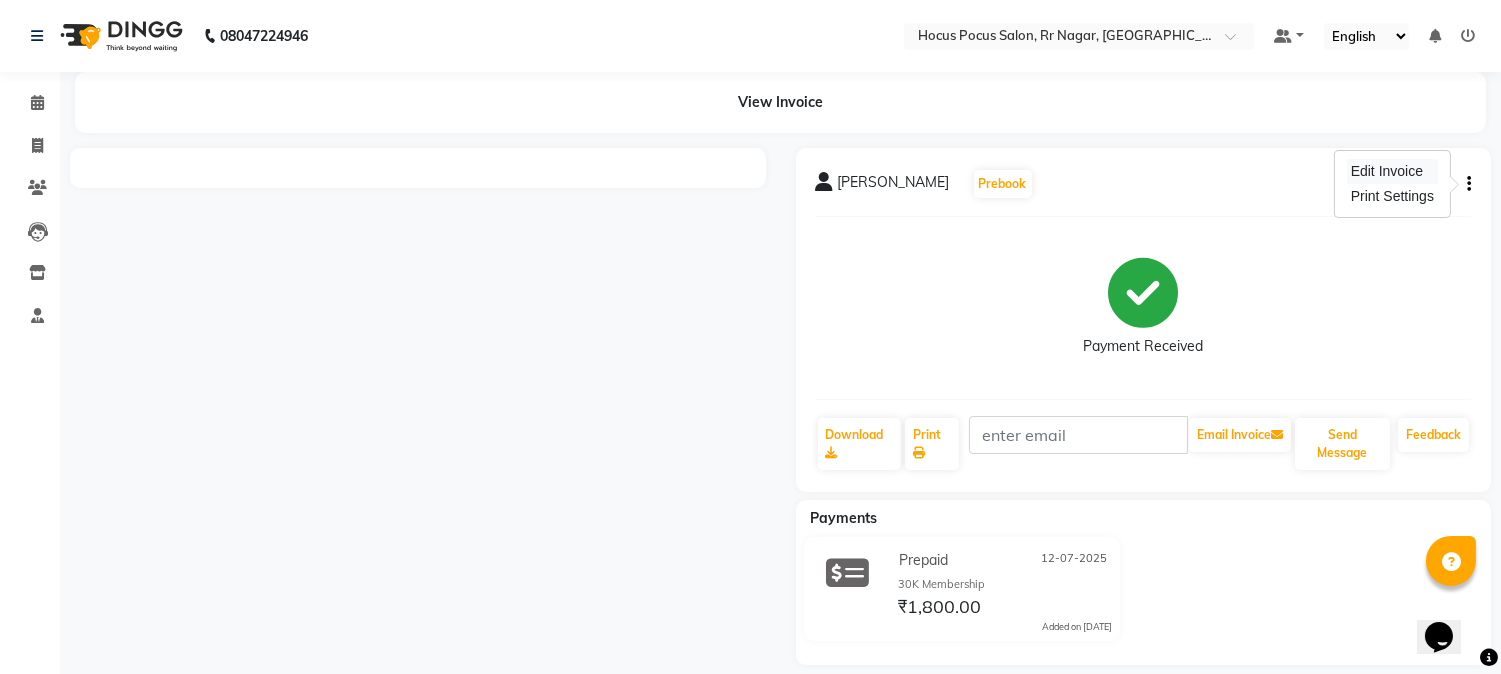 click on "Edit Invoice" at bounding box center [1392, 171] 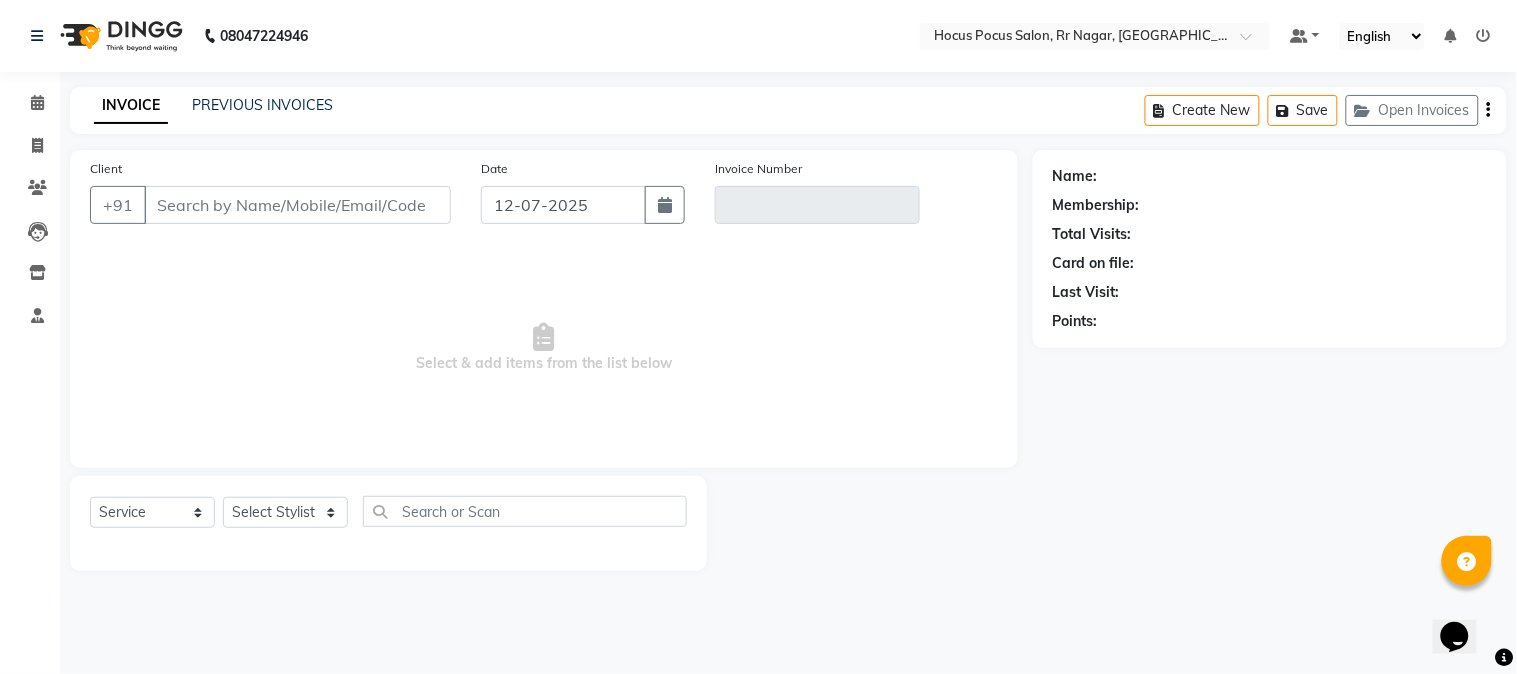 type on "97******29" 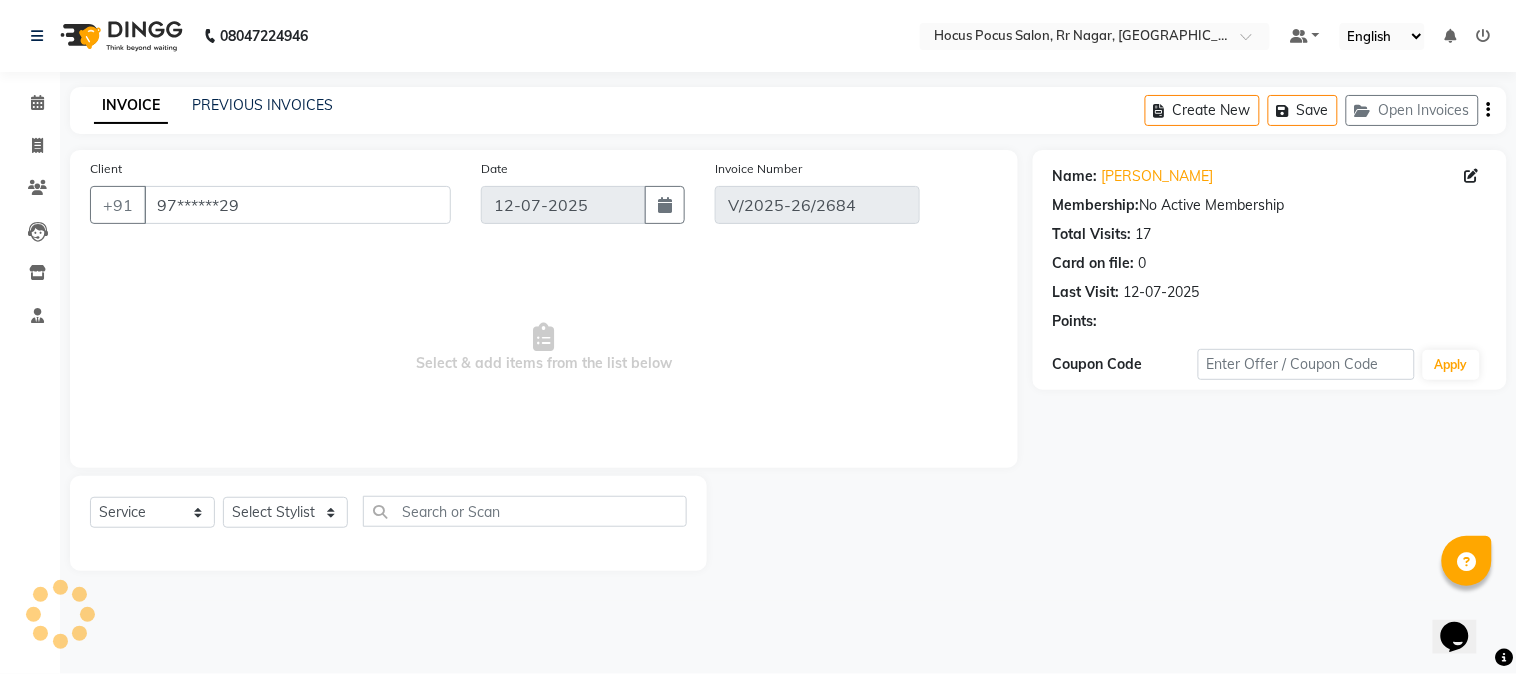 select on "select" 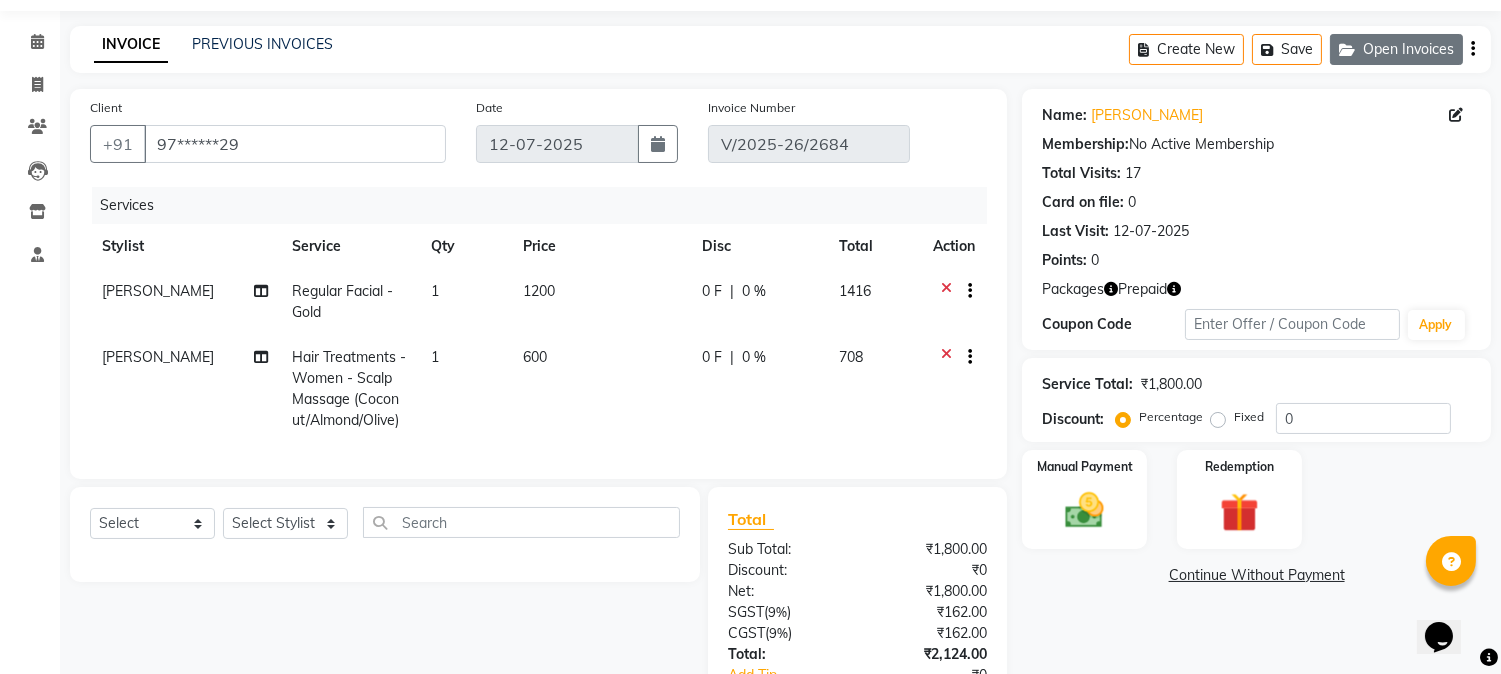 scroll, scrollTop: 111, scrollLeft: 0, axis: vertical 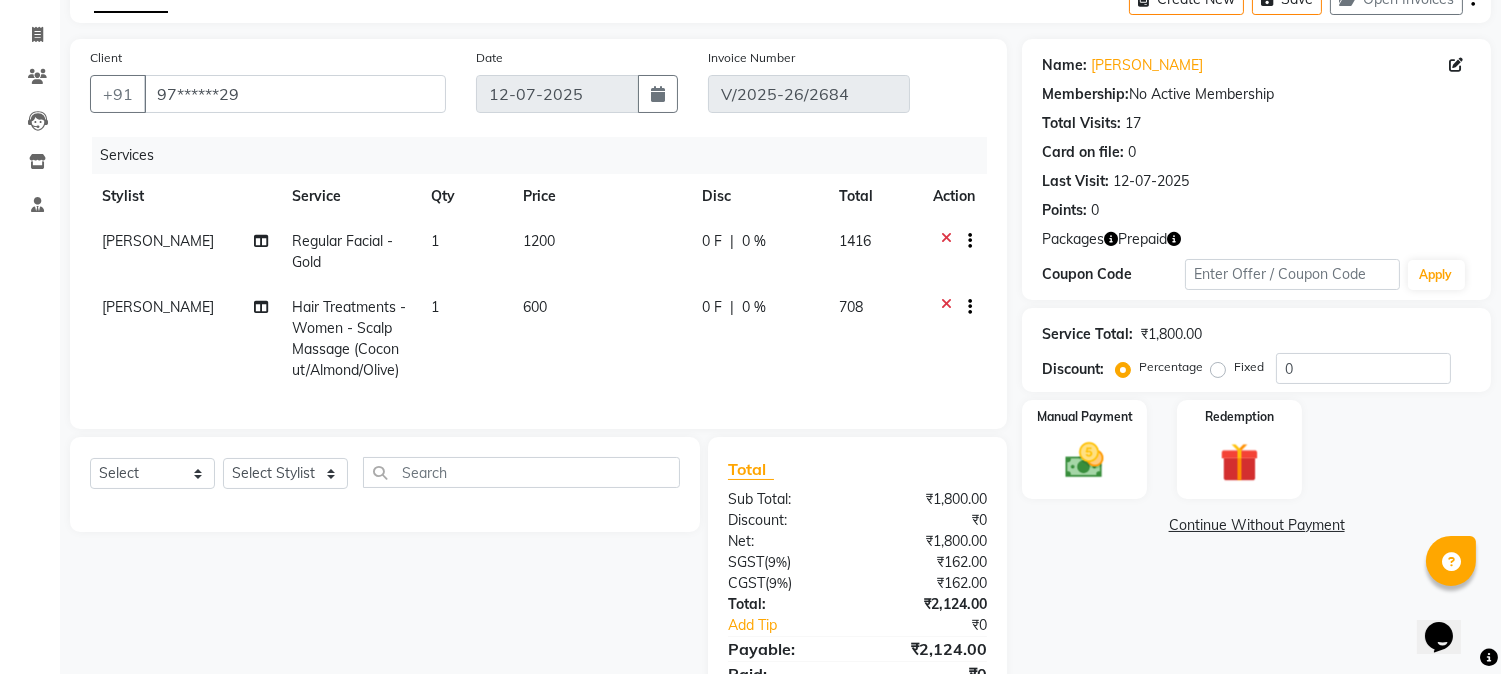 click on "Invoice" 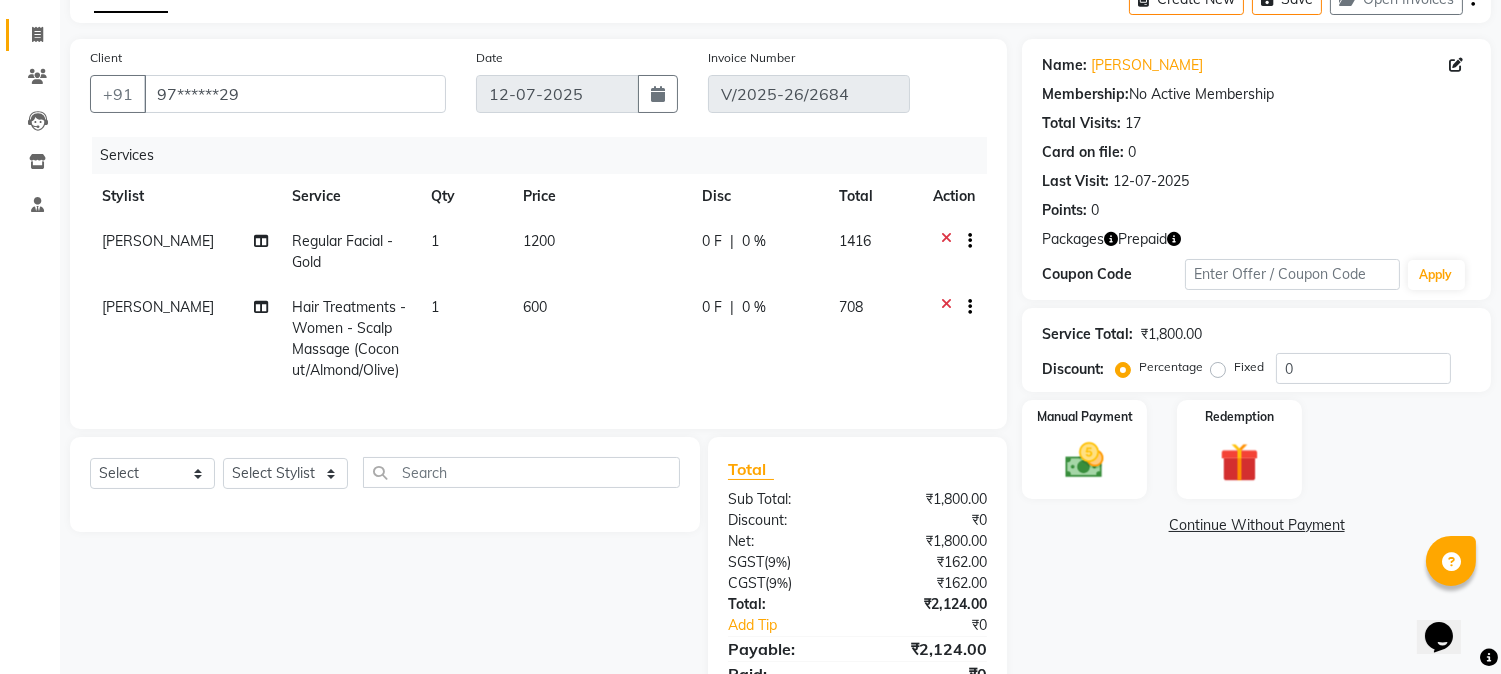 click on "Invoice" 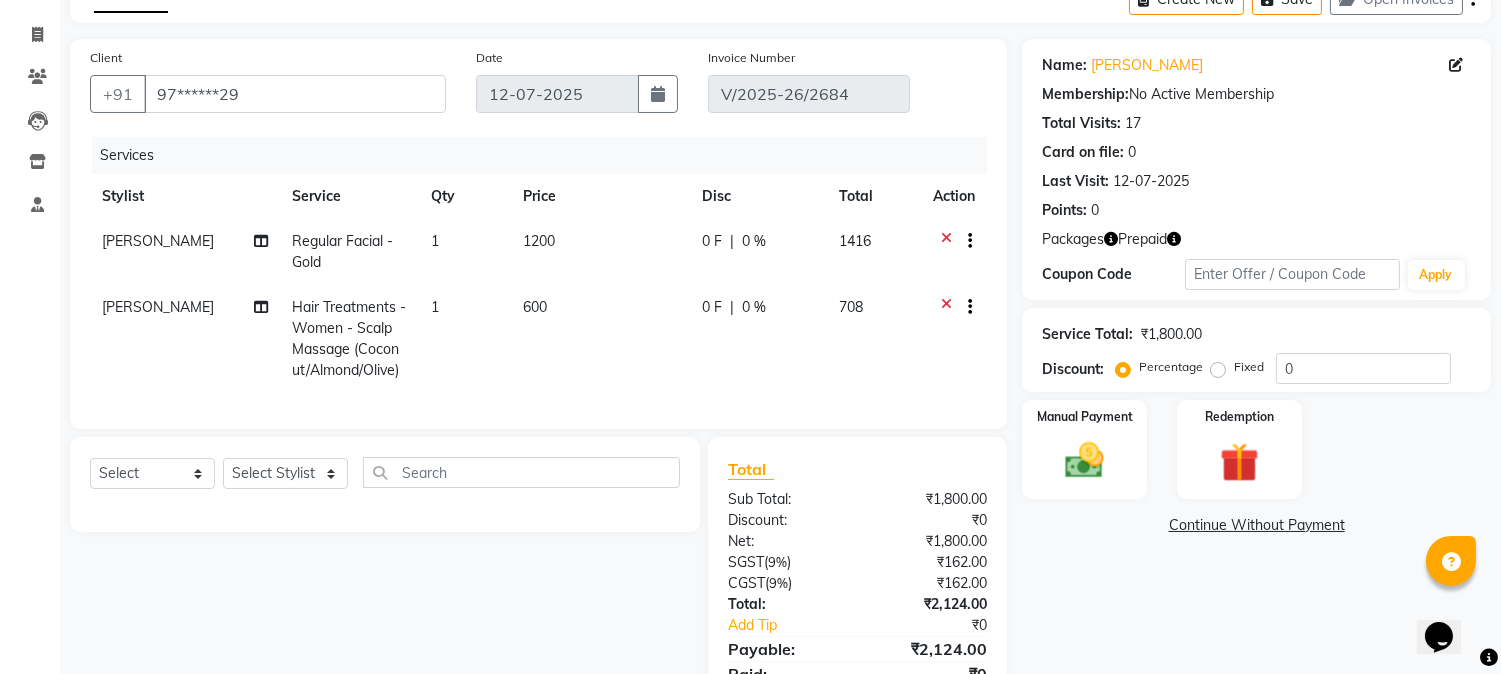 select on "service" 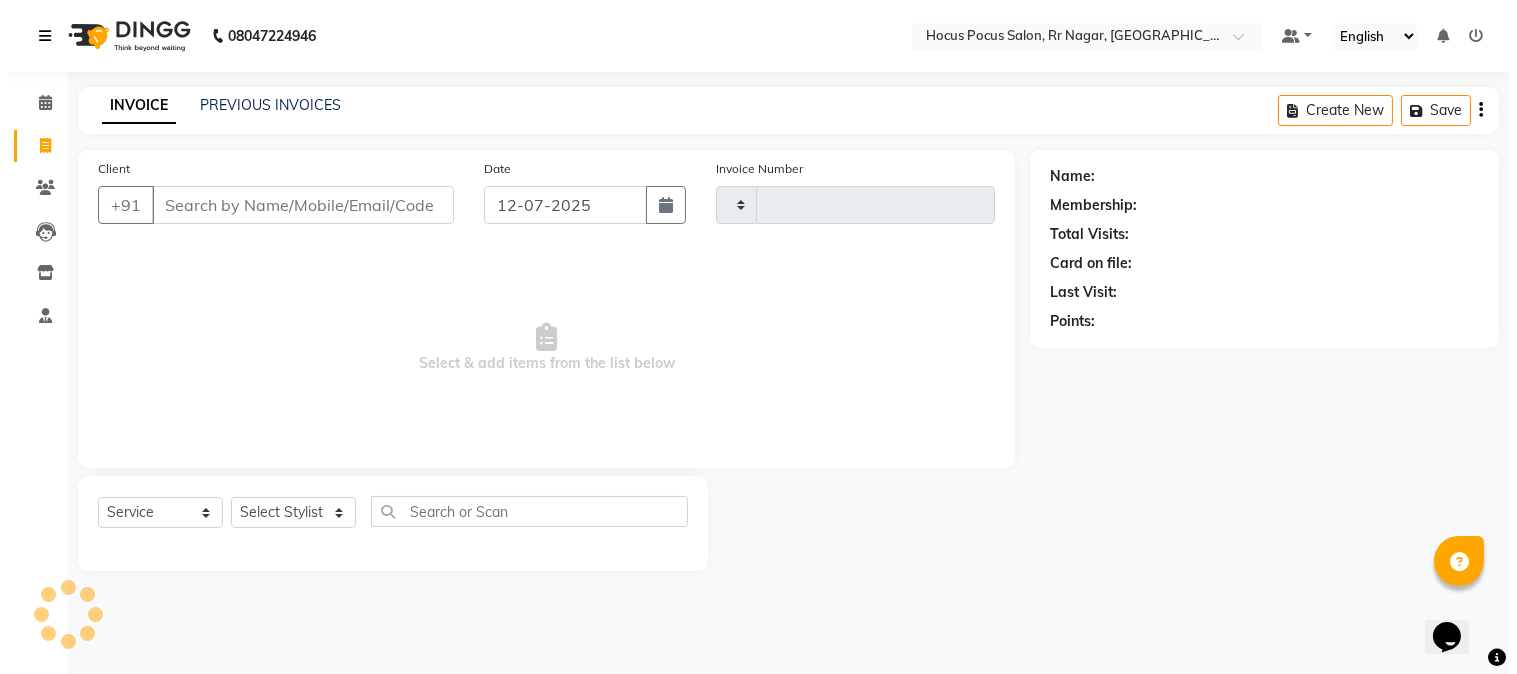 scroll, scrollTop: 0, scrollLeft: 0, axis: both 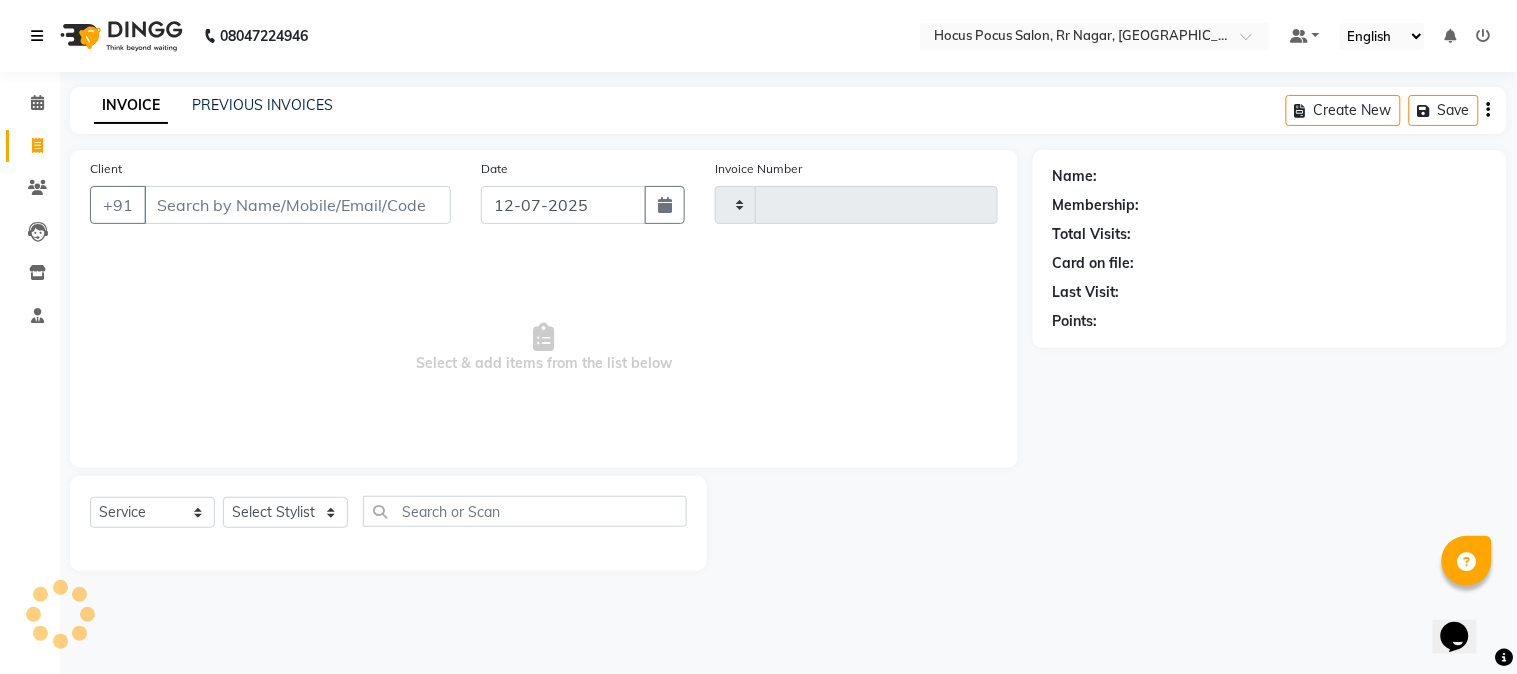 type on "2685" 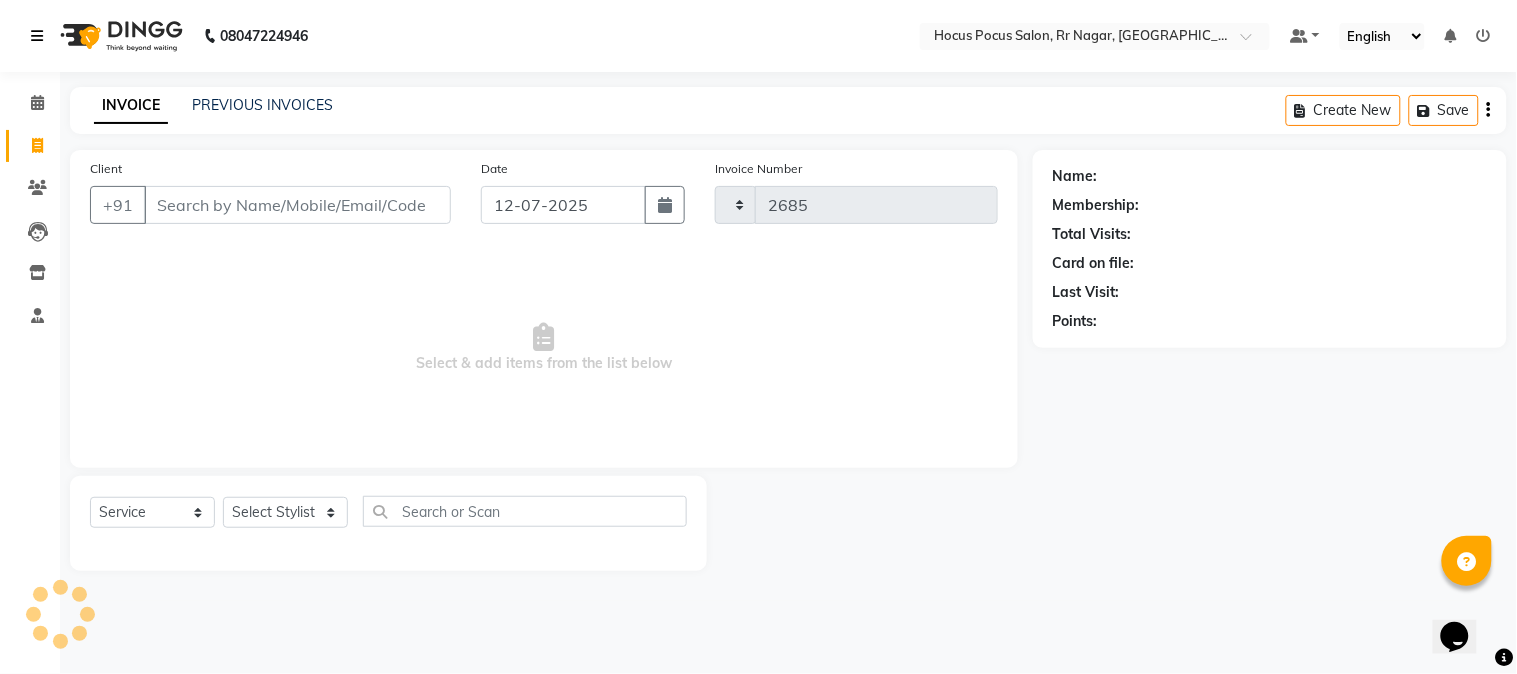 select on "5019" 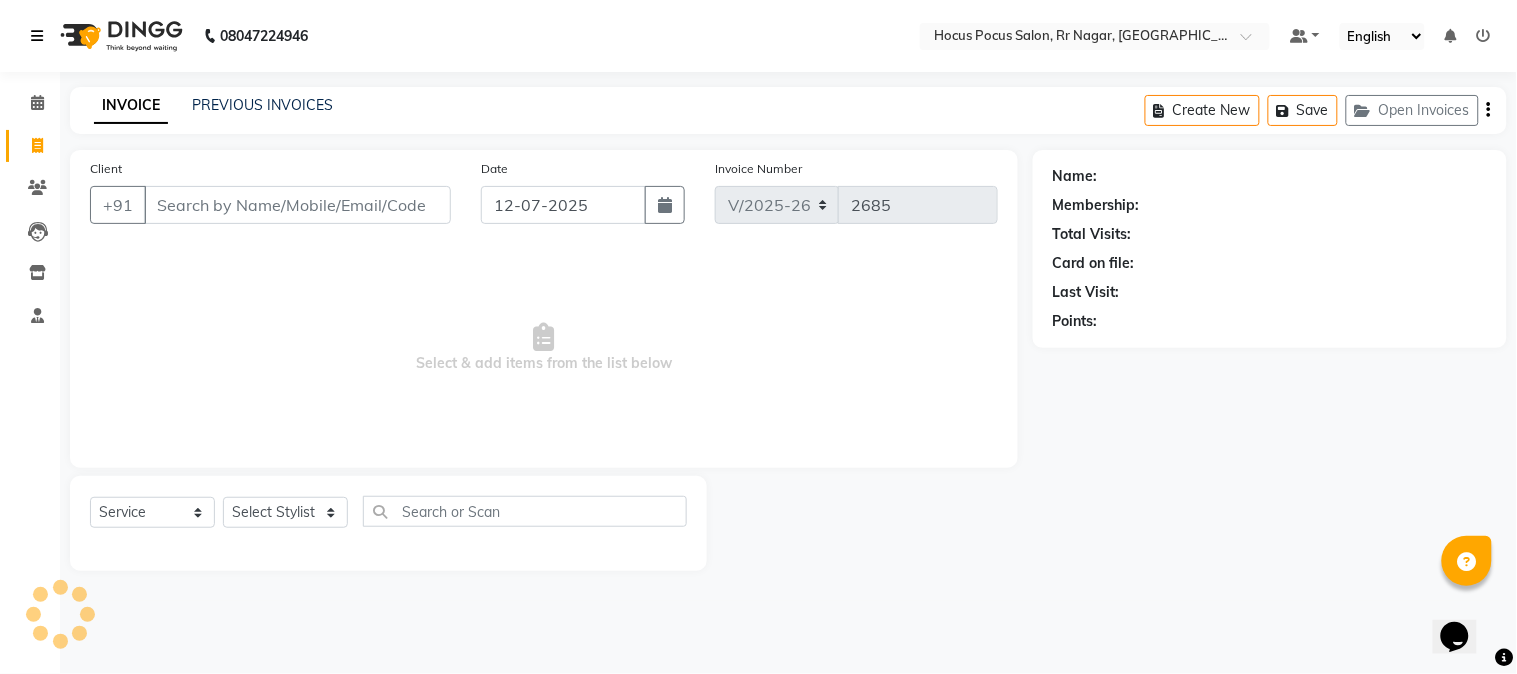 click at bounding box center (37, 36) 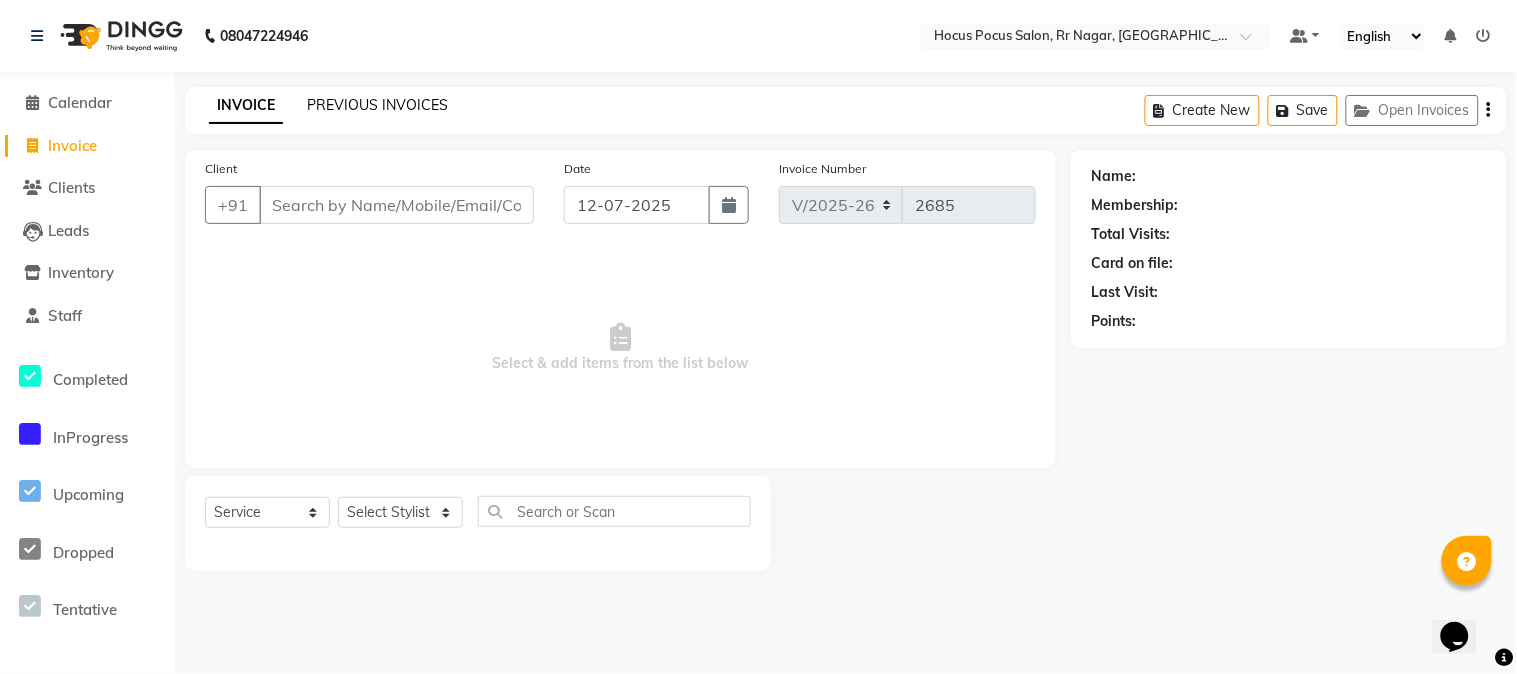 click on "PREVIOUS INVOICES" 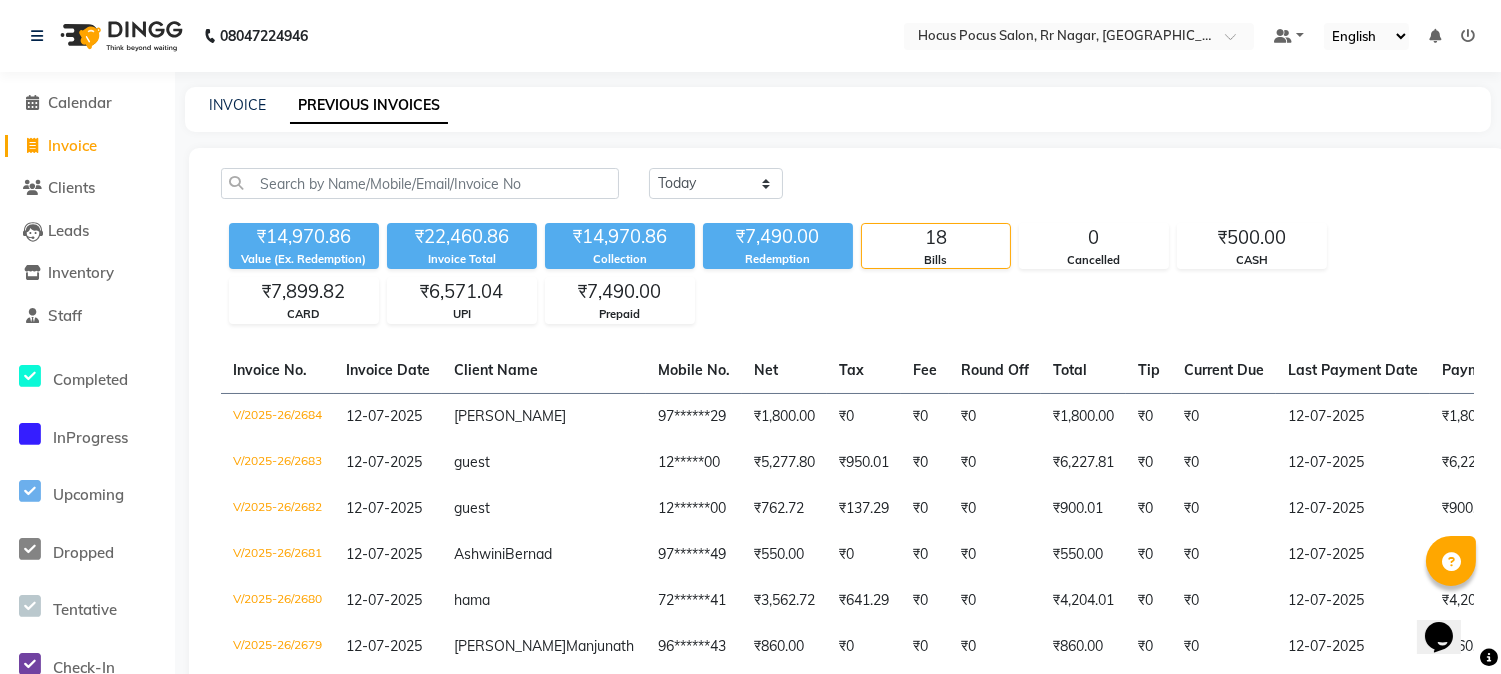 click on "08047224946 Select Location × Hocus Pocus Salon, Rr Nagar, Rr Nagar Default Panel My Panel English ENGLISH Español العربية मराठी हिंदी ગુજરાતી தமிழ் 中文 Notifications nothing to show" 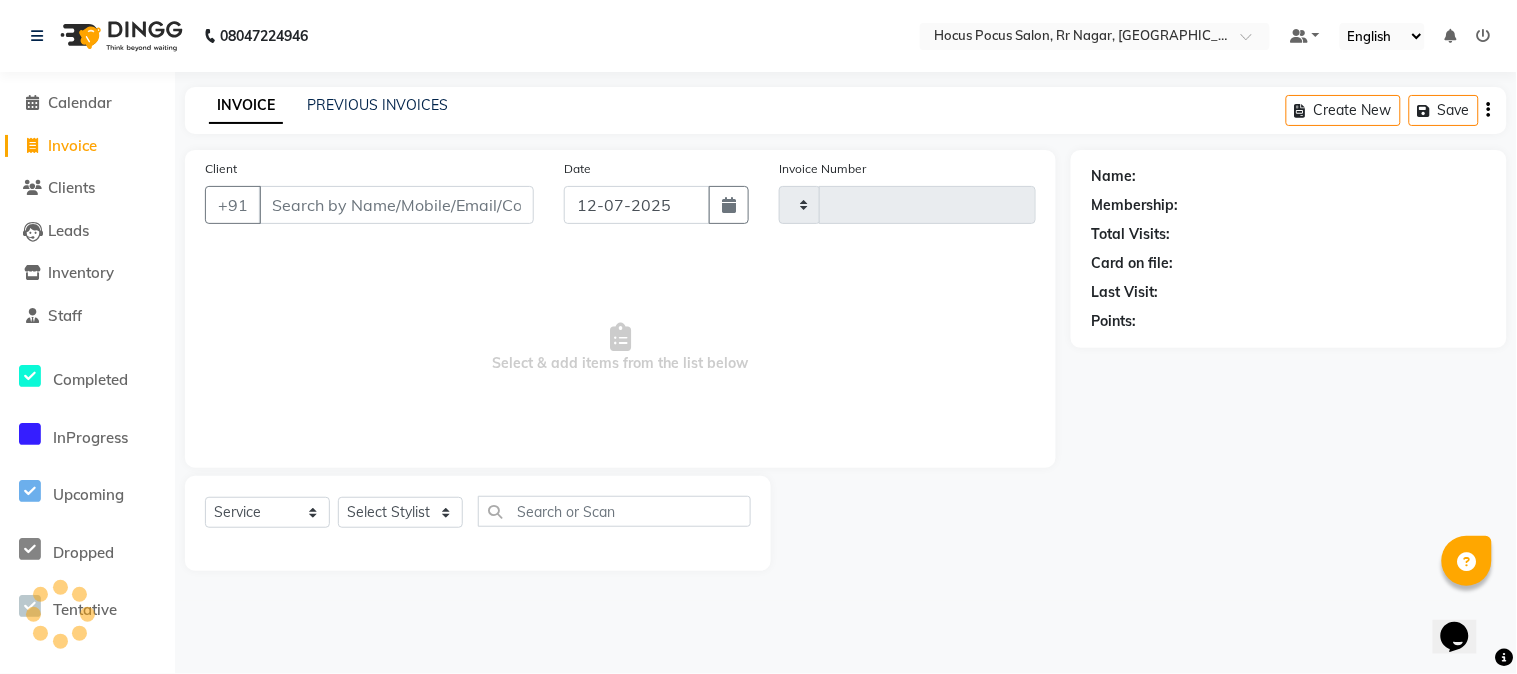 type on "2685" 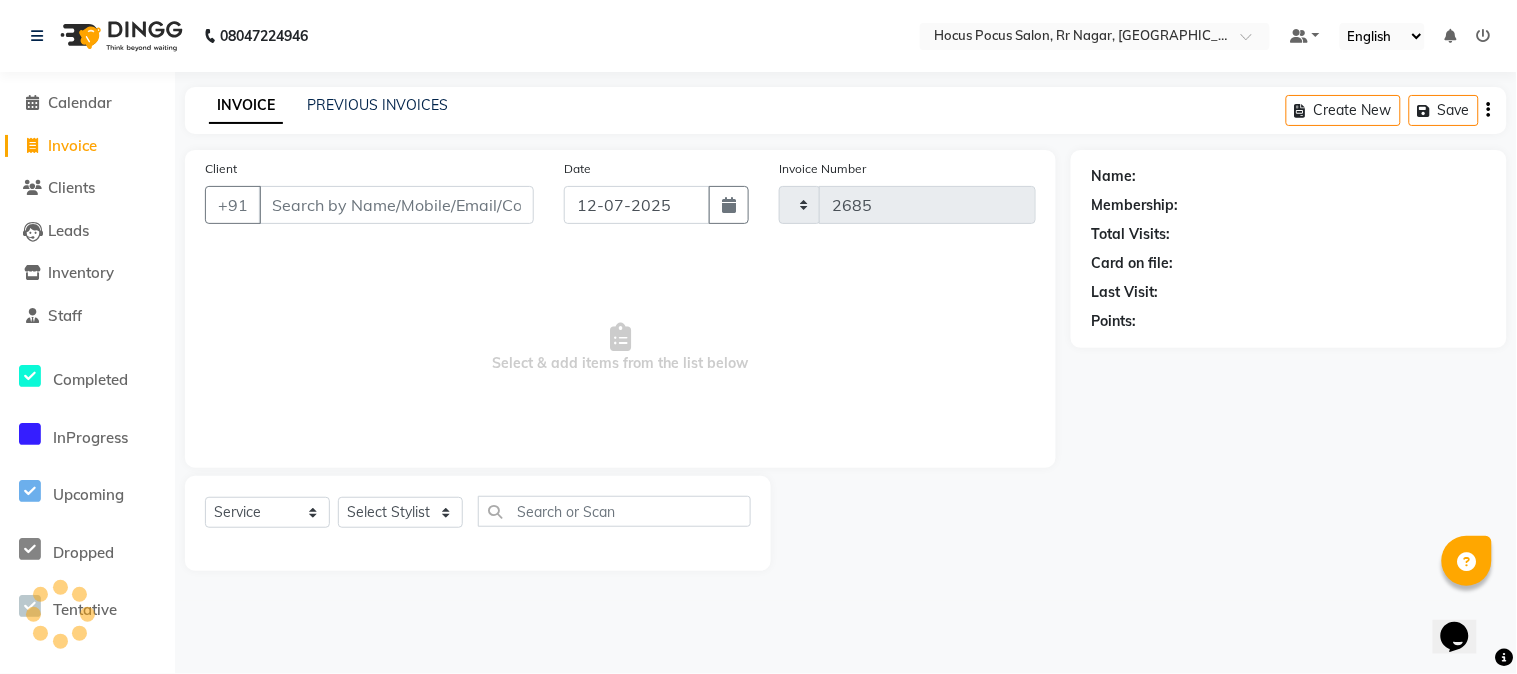 select on "5019" 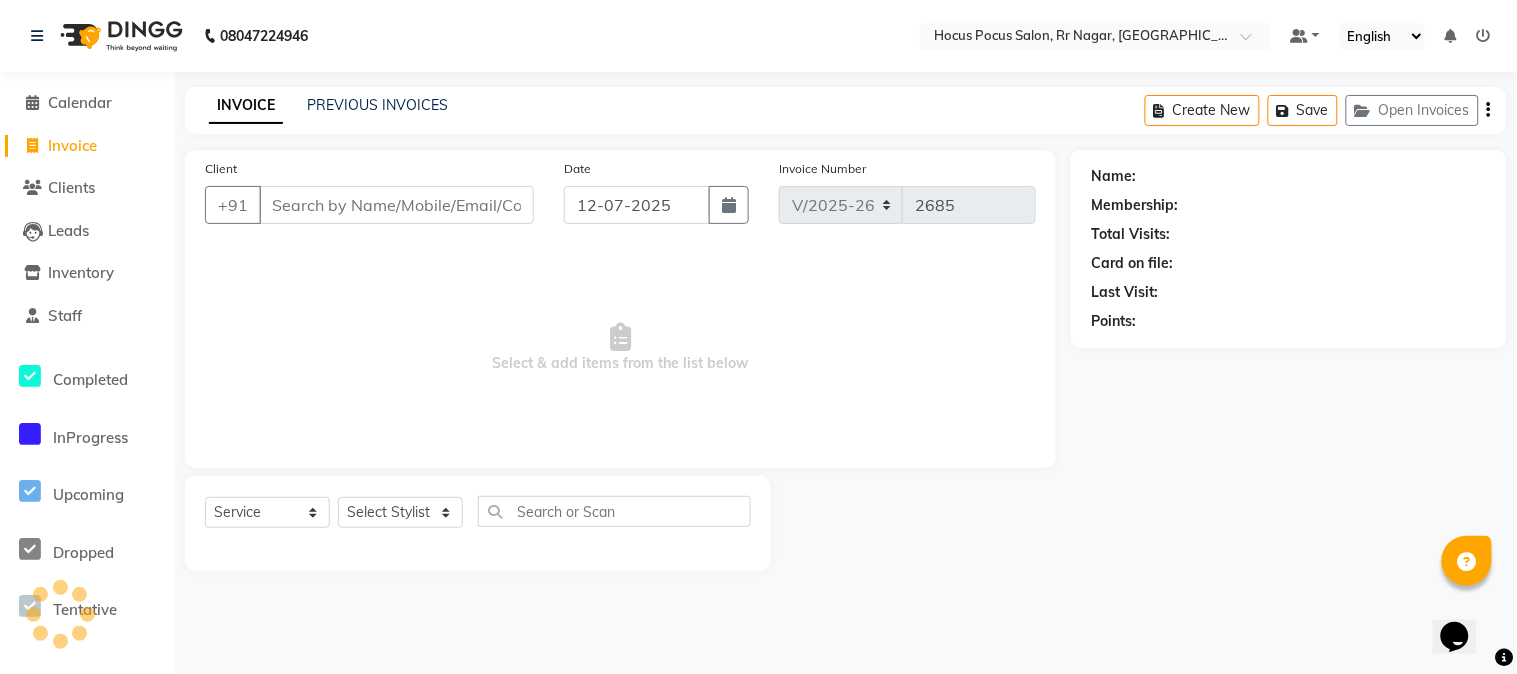 click on "Invoice" 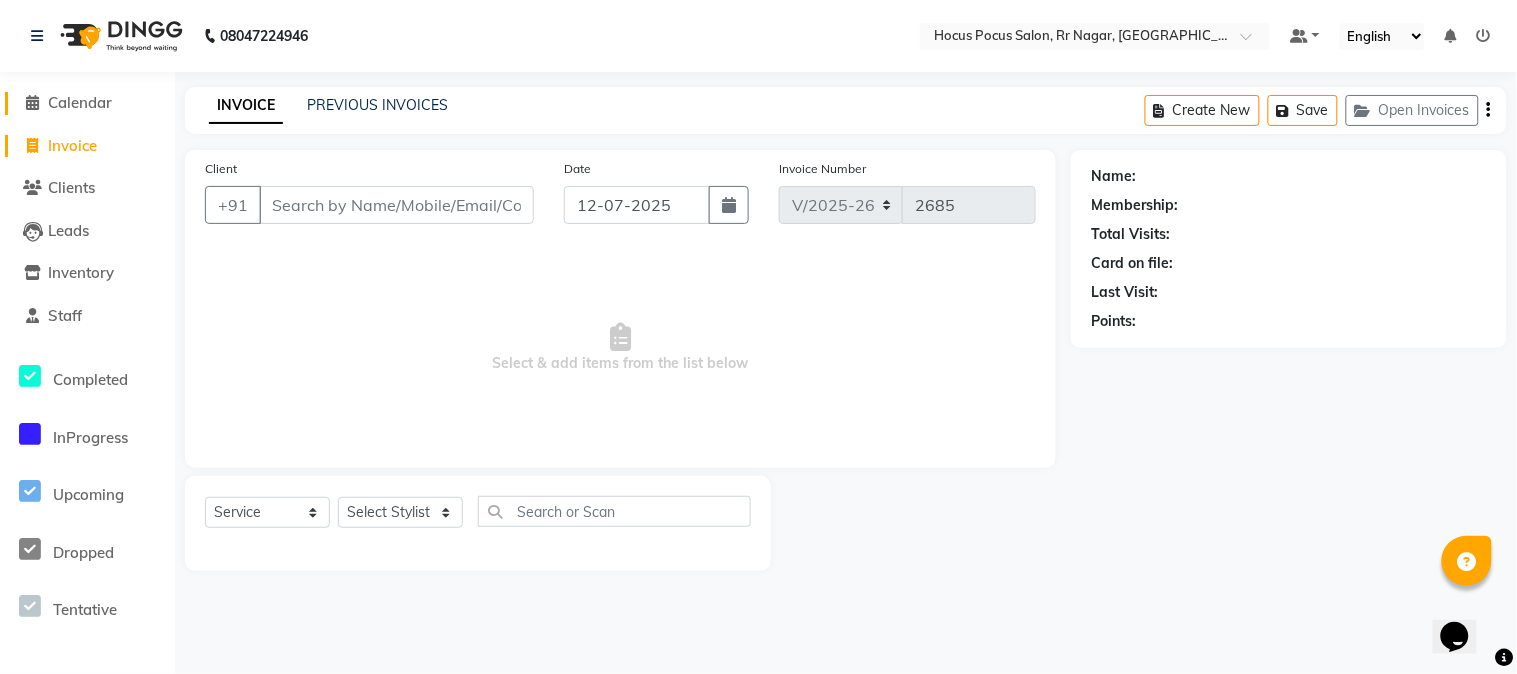click on "Calendar" 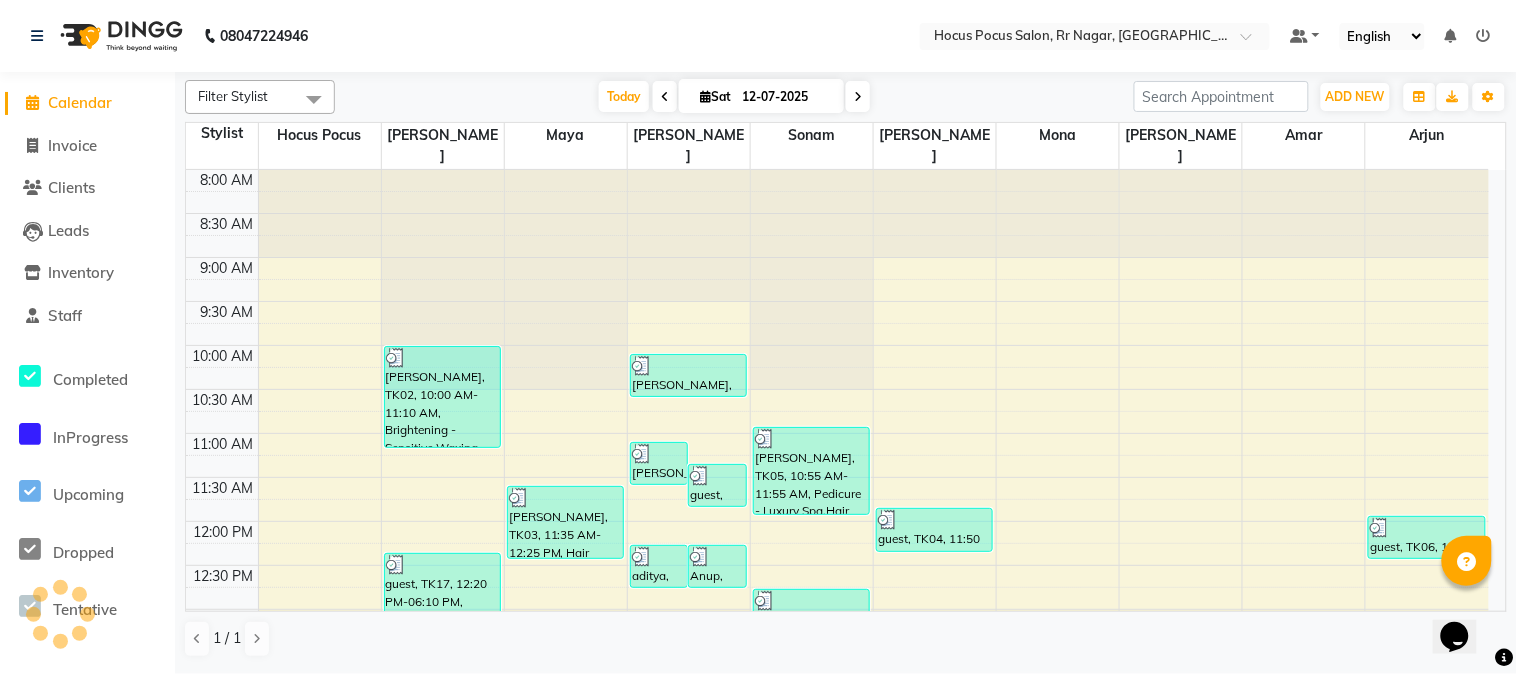 scroll, scrollTop: 0, scrollLeft: 0, axis: both 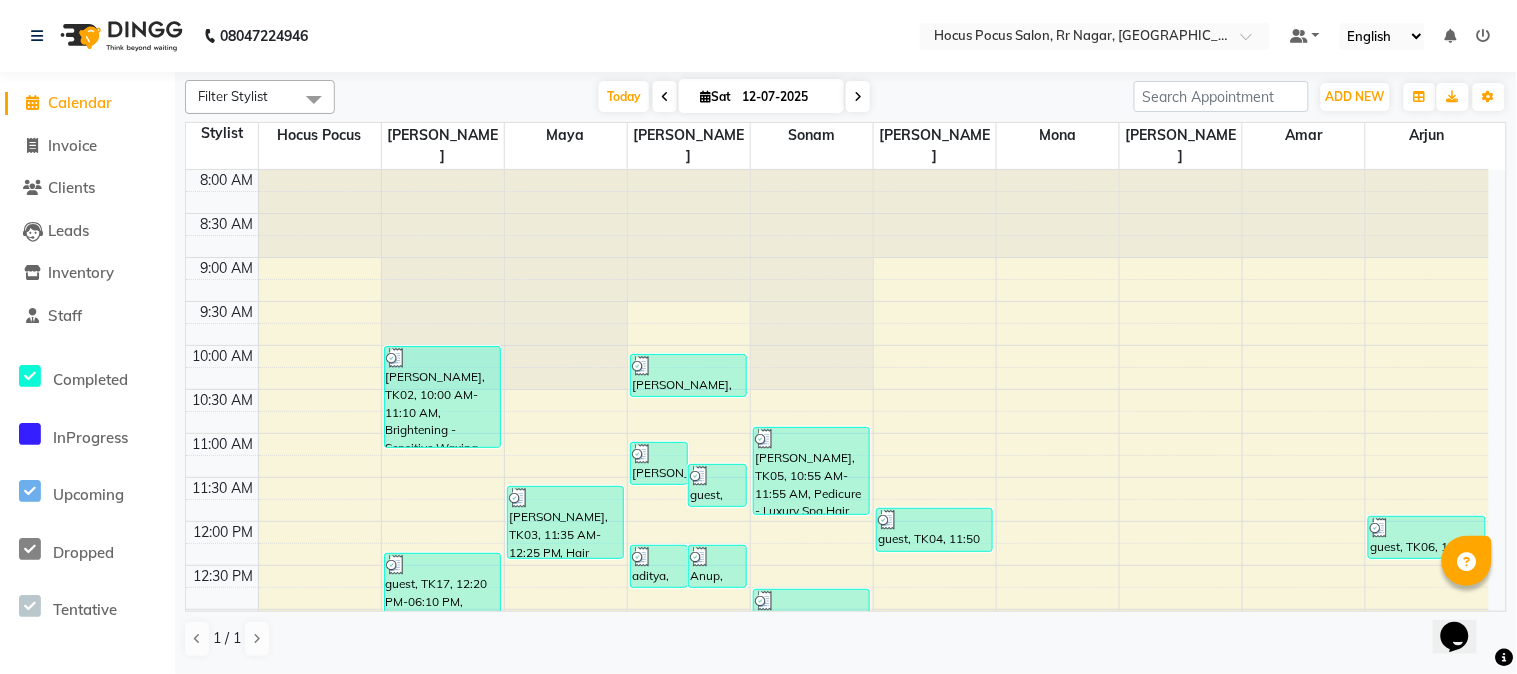 click on "Calendar  Invoice  Clients  Leads   Inventory  Staff Completed InProgress Upcoming Dropped Tentative Check-In Confirm Bookings Segments Page Builder" 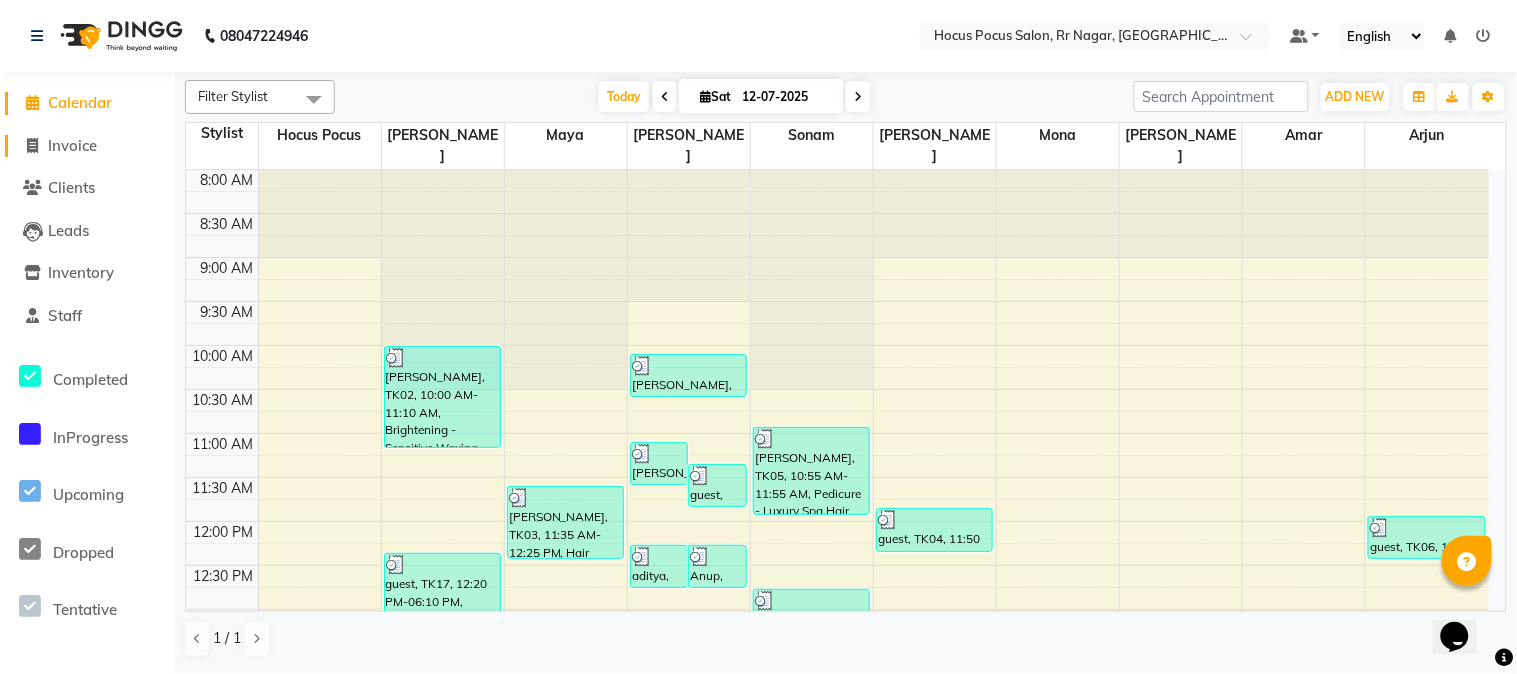 click on "Invoice" 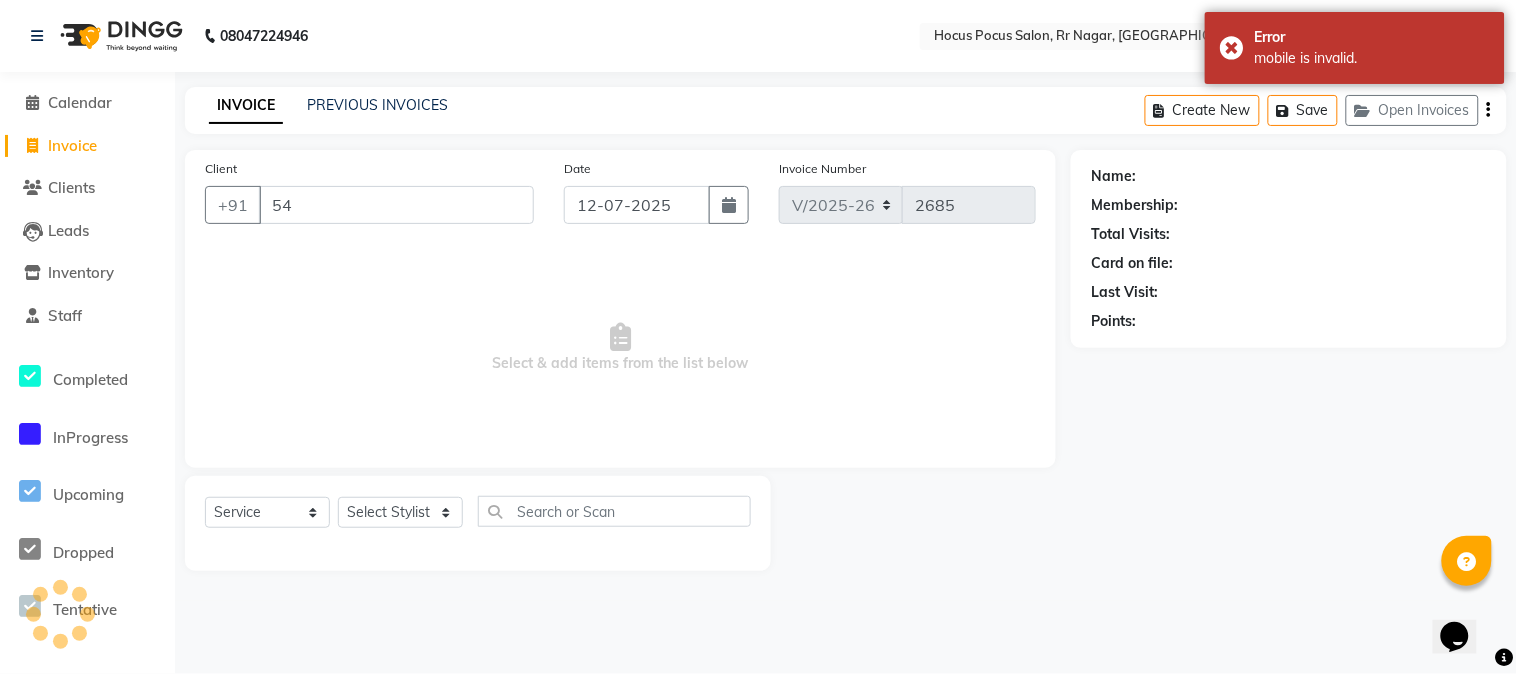 type on "5" 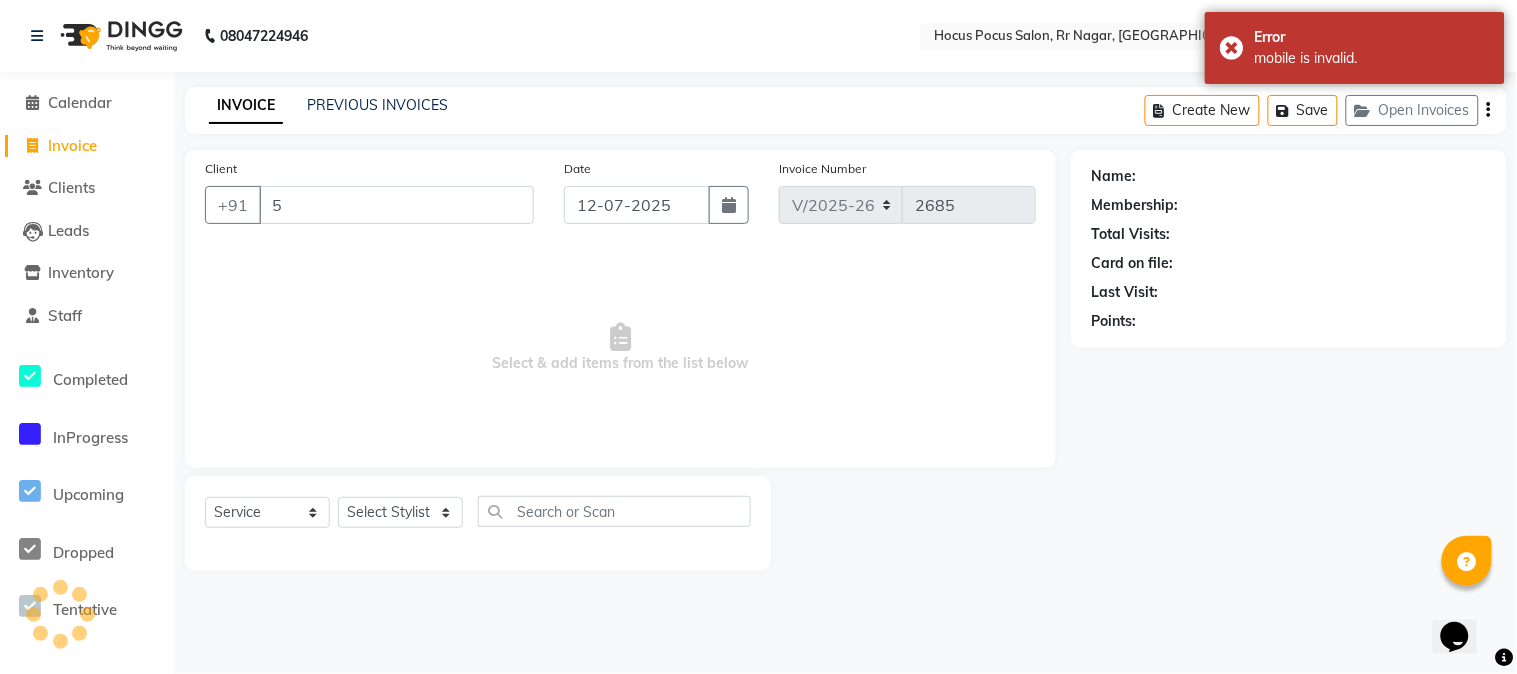 type 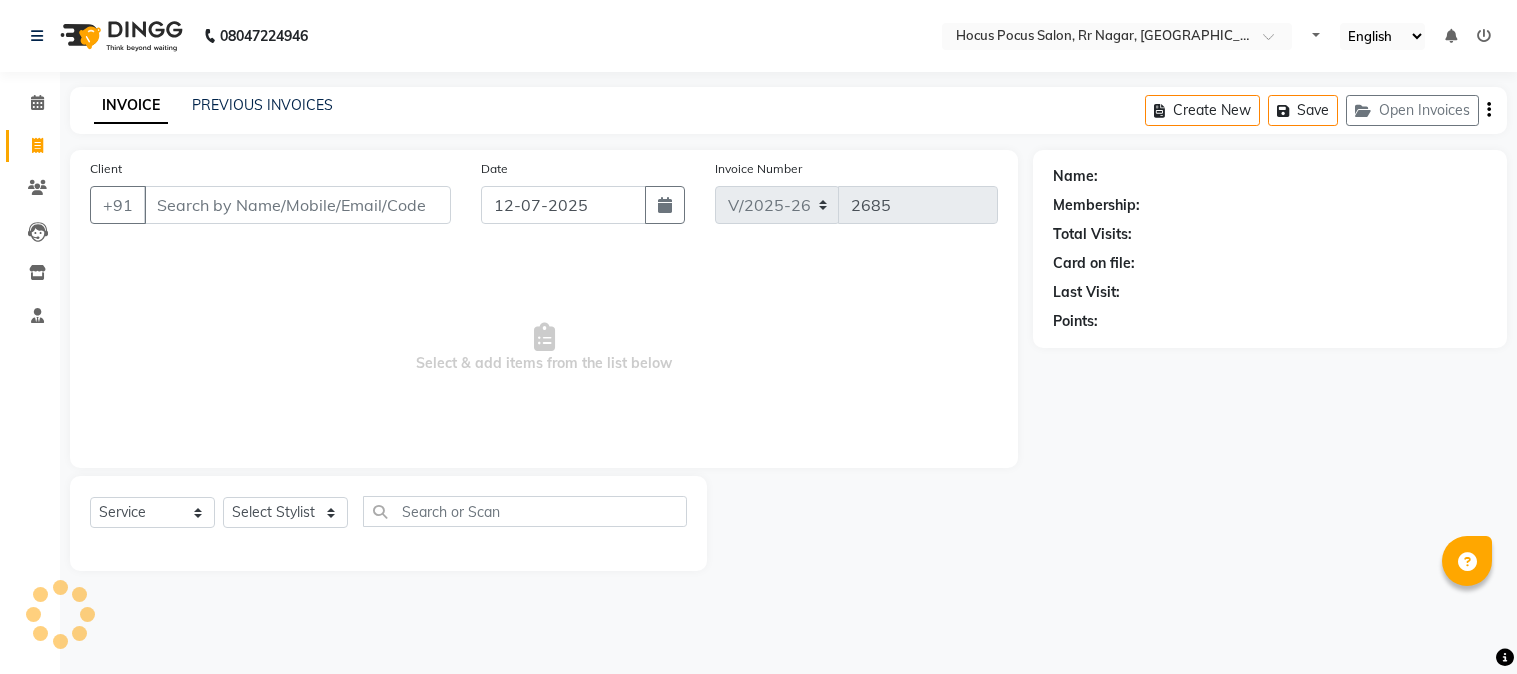 select on "5019" 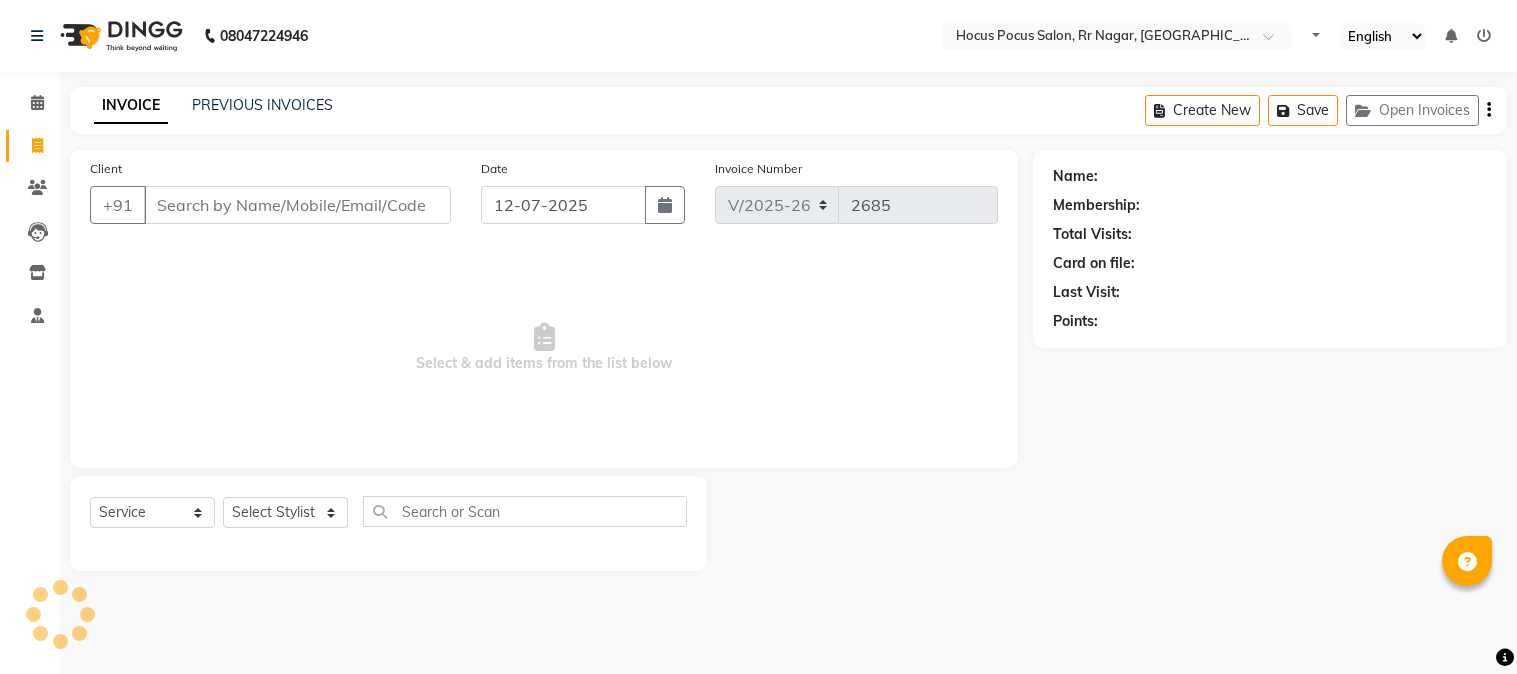 scroll, scrollTop: 0, scrollLeft: 0, axis: both 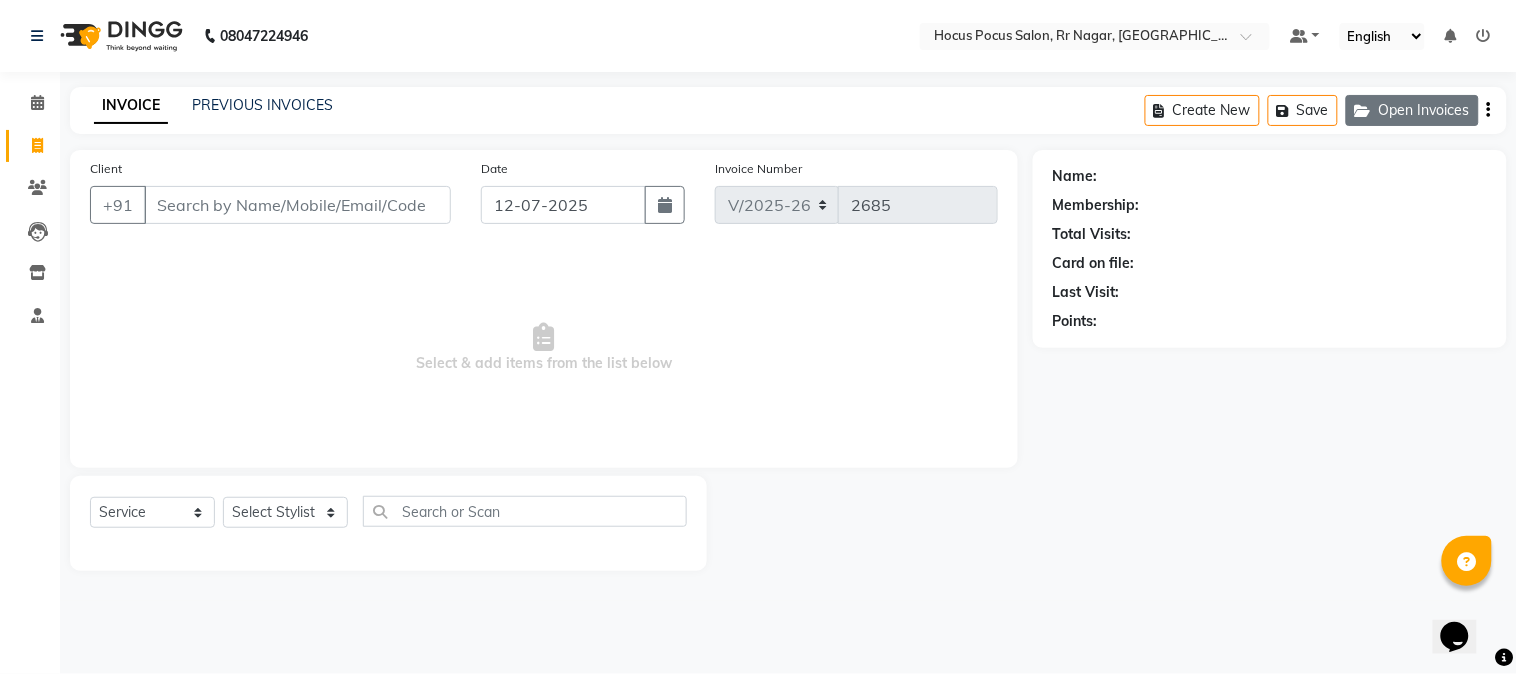 click on "Open Invoices" 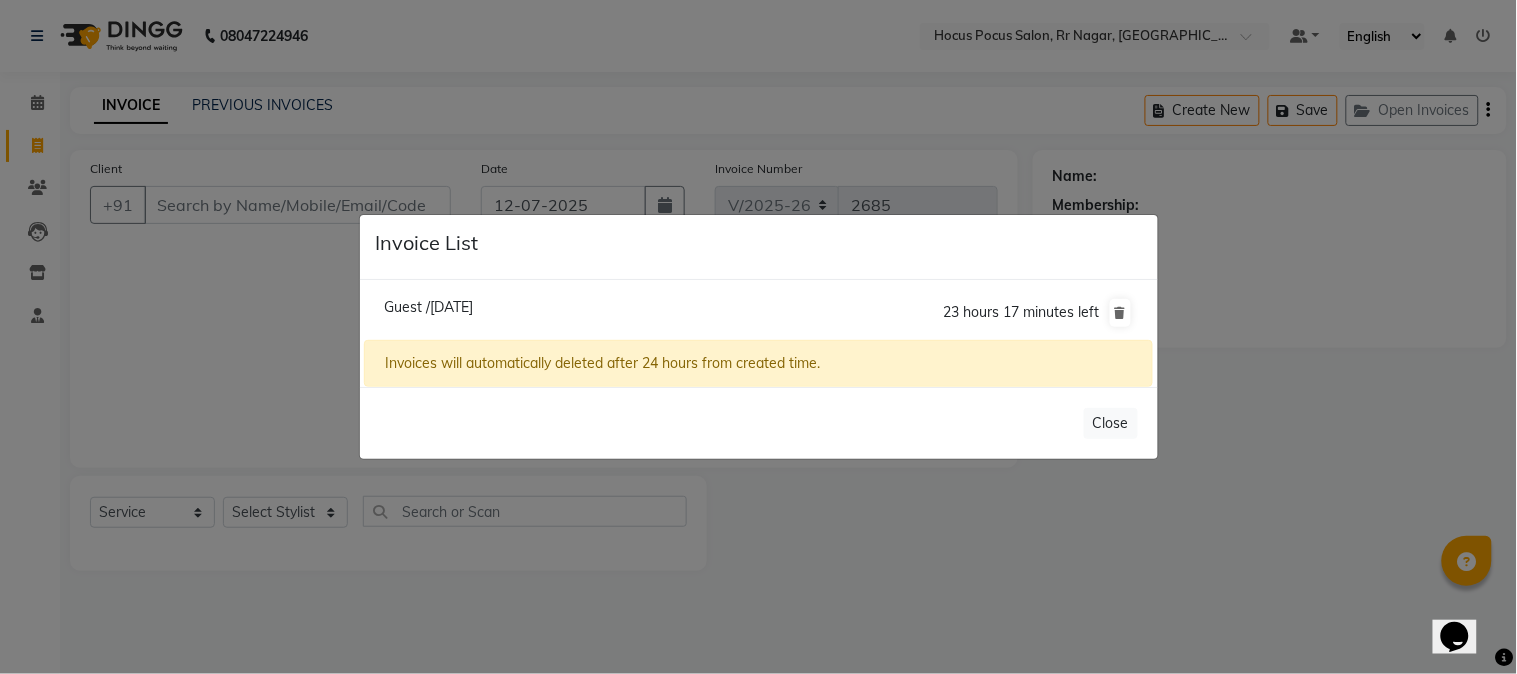 click on "Guest /[DATE]" 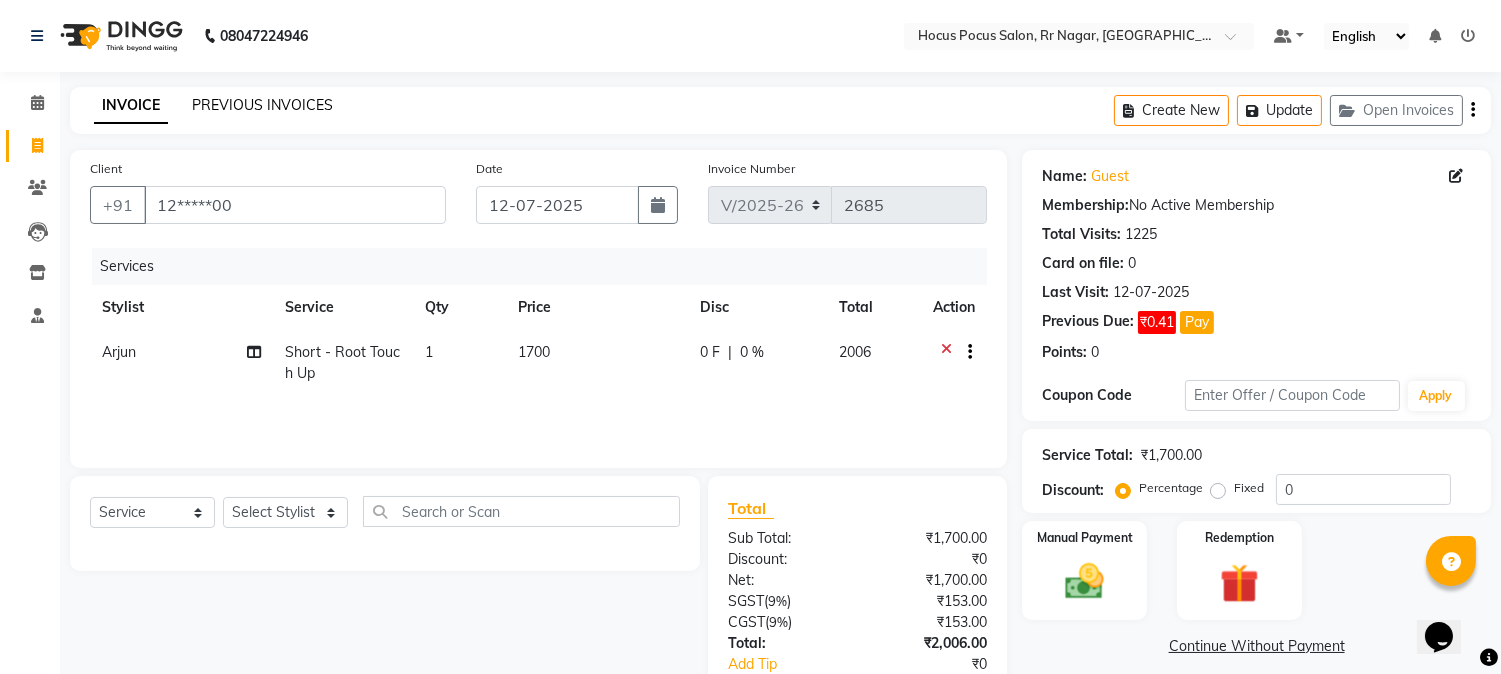 click on "PREVIOUS INVOICES" 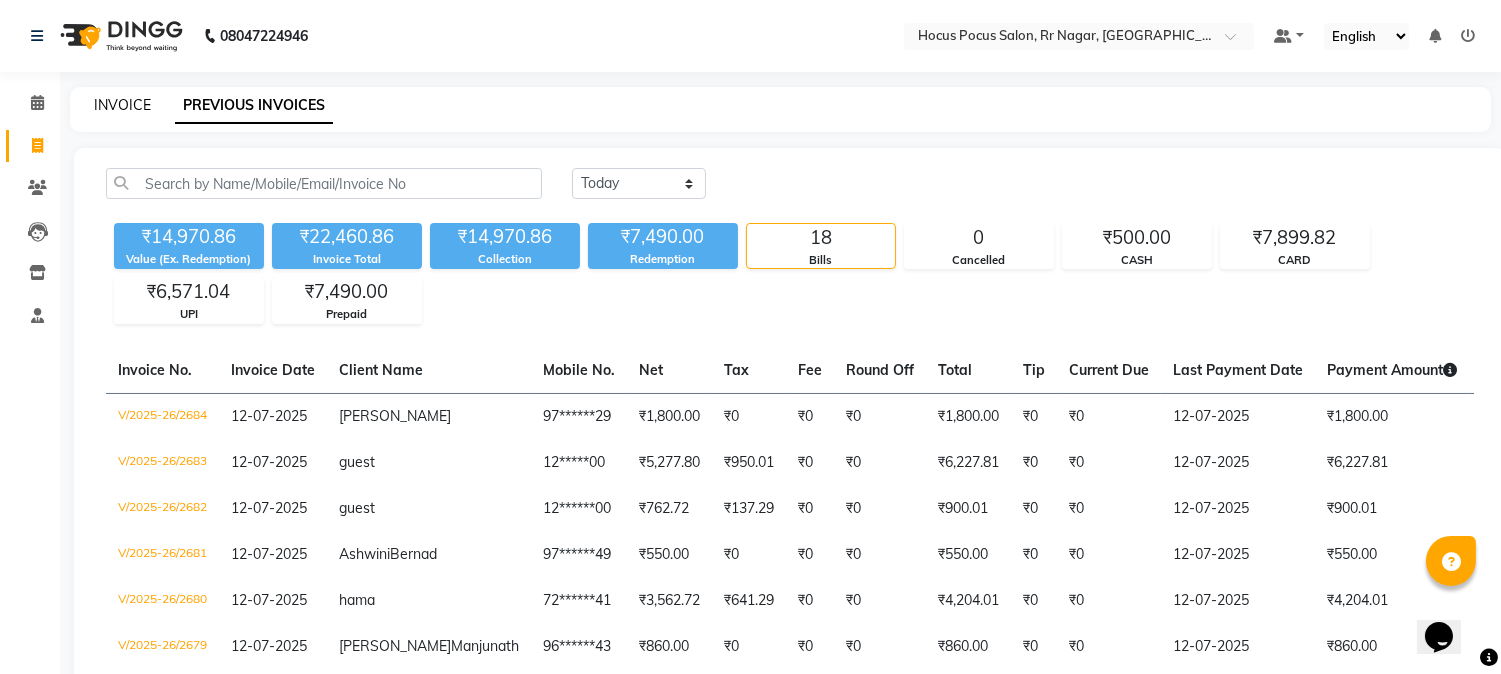 click on "INVOICE" 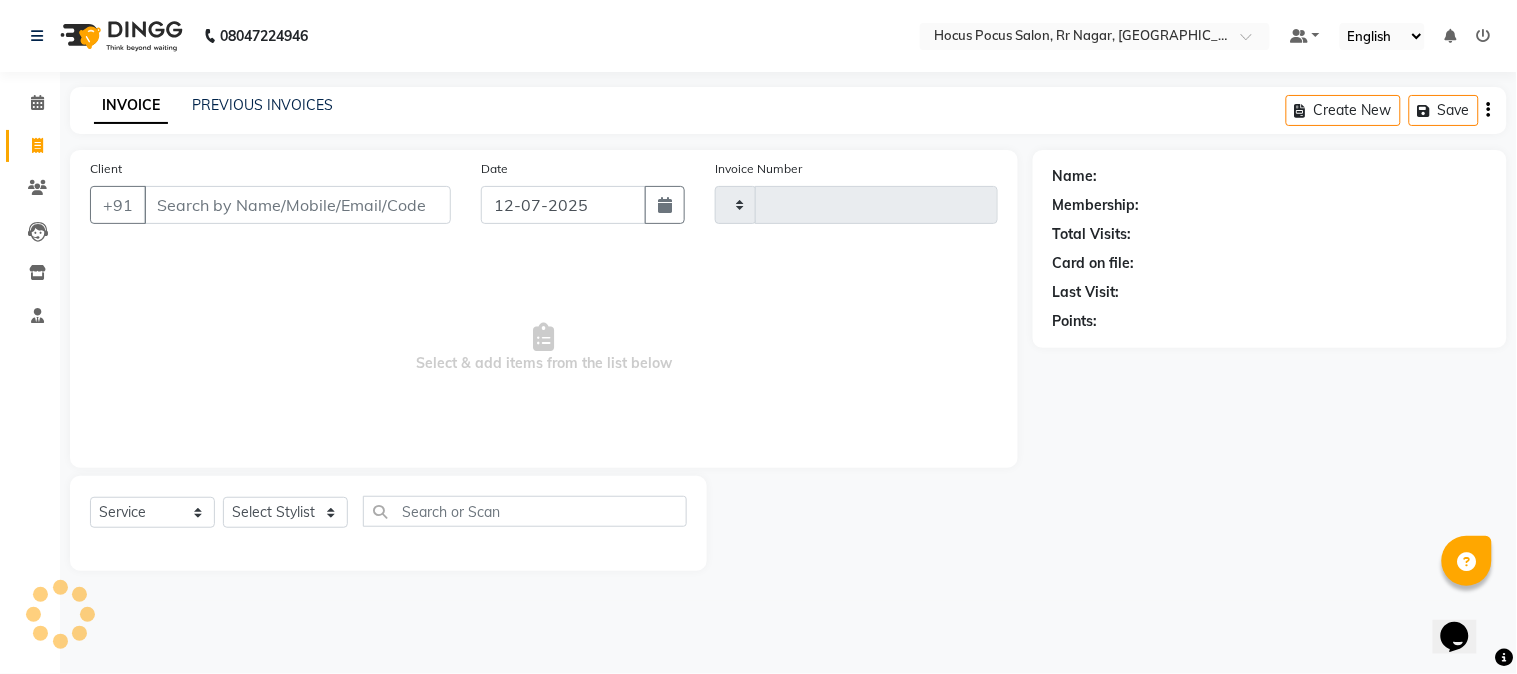 type on "2685" 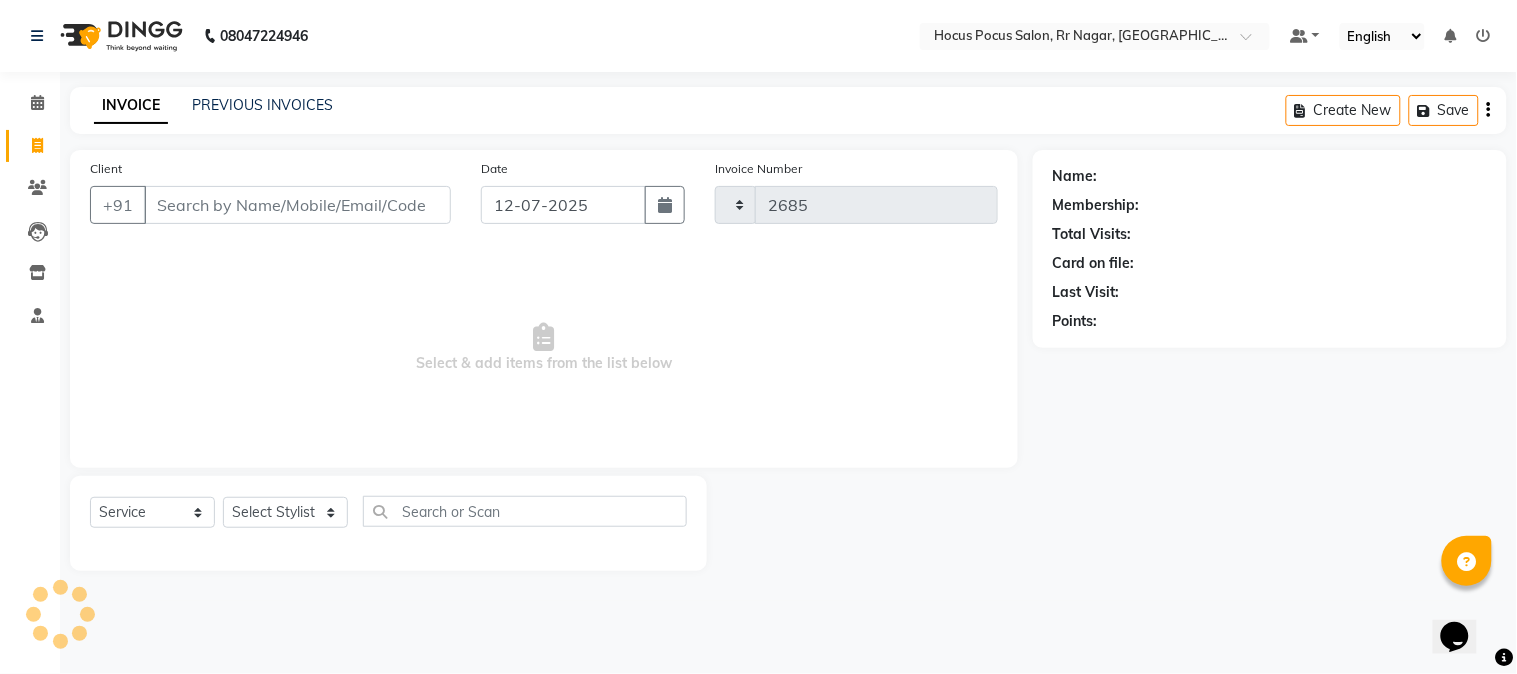 select on "5019" 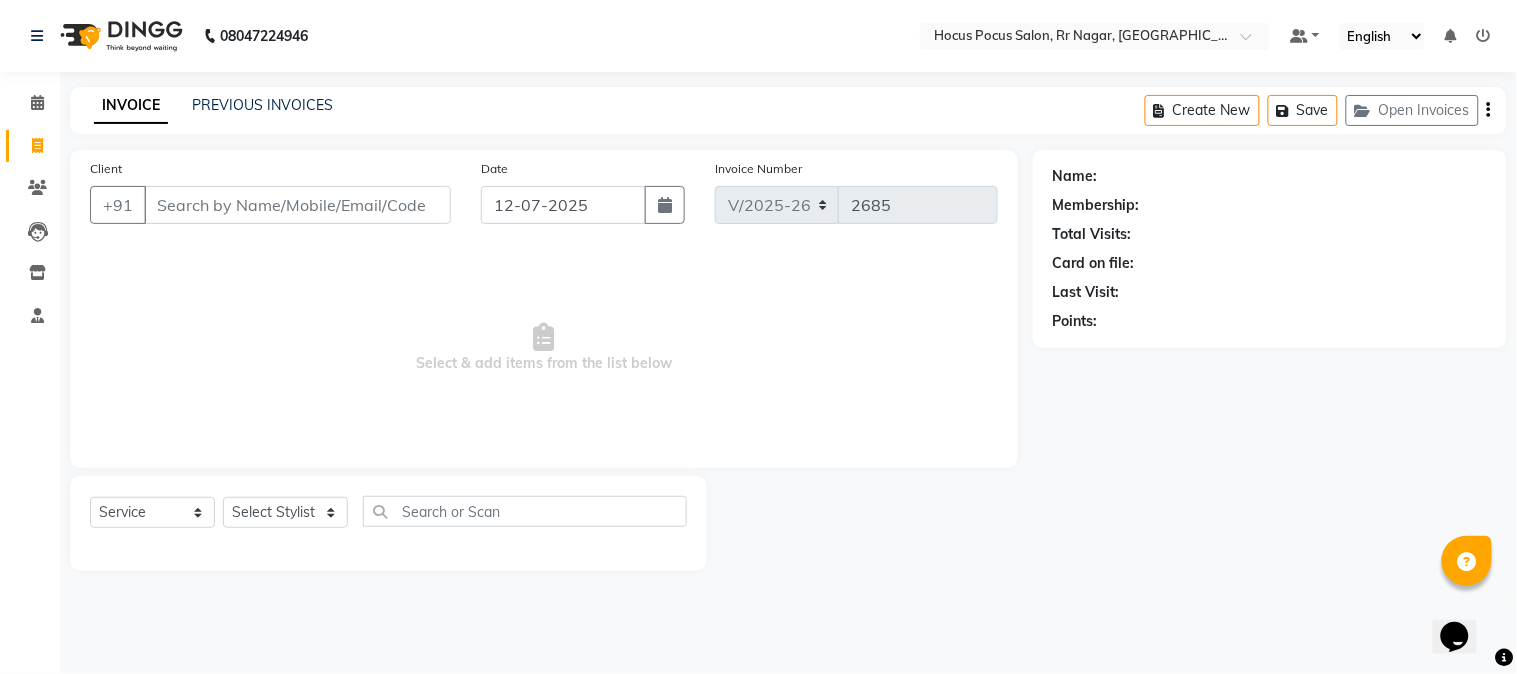 click on "Client" at bounding box center [297, 205] 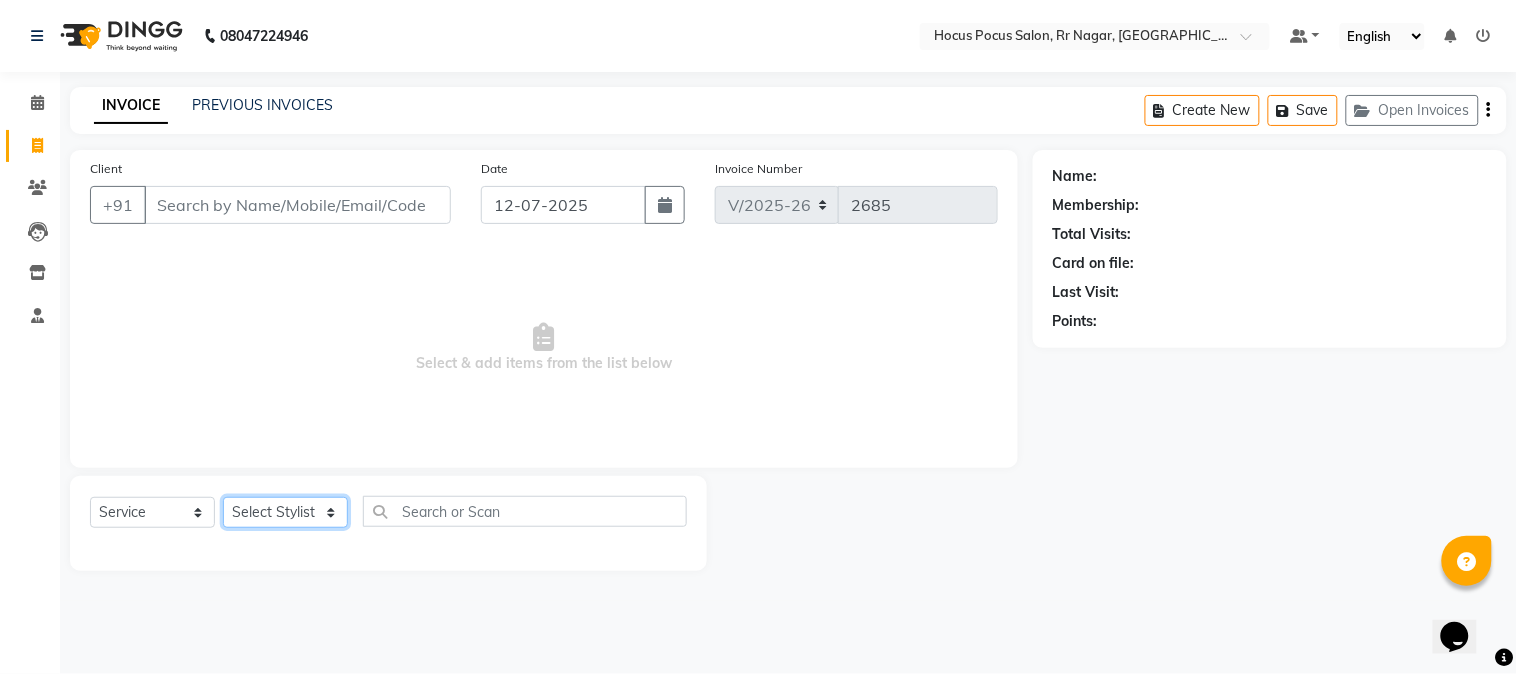click on "Select Stylist [PERSON_NAME] hocus pocus [PERSON_NAME] [PERSON_NAME] [PERSON_NAME] [PERSON_NAME]" 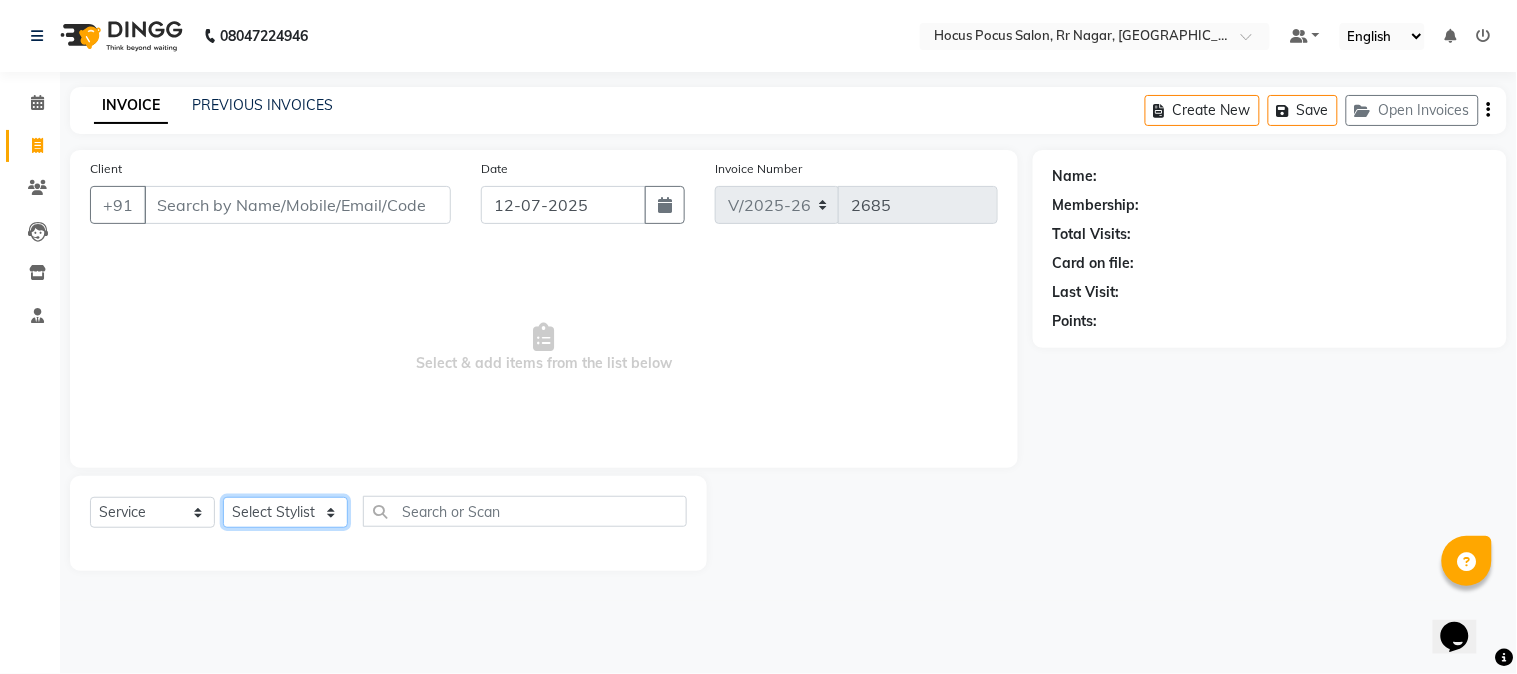 select on "61436" 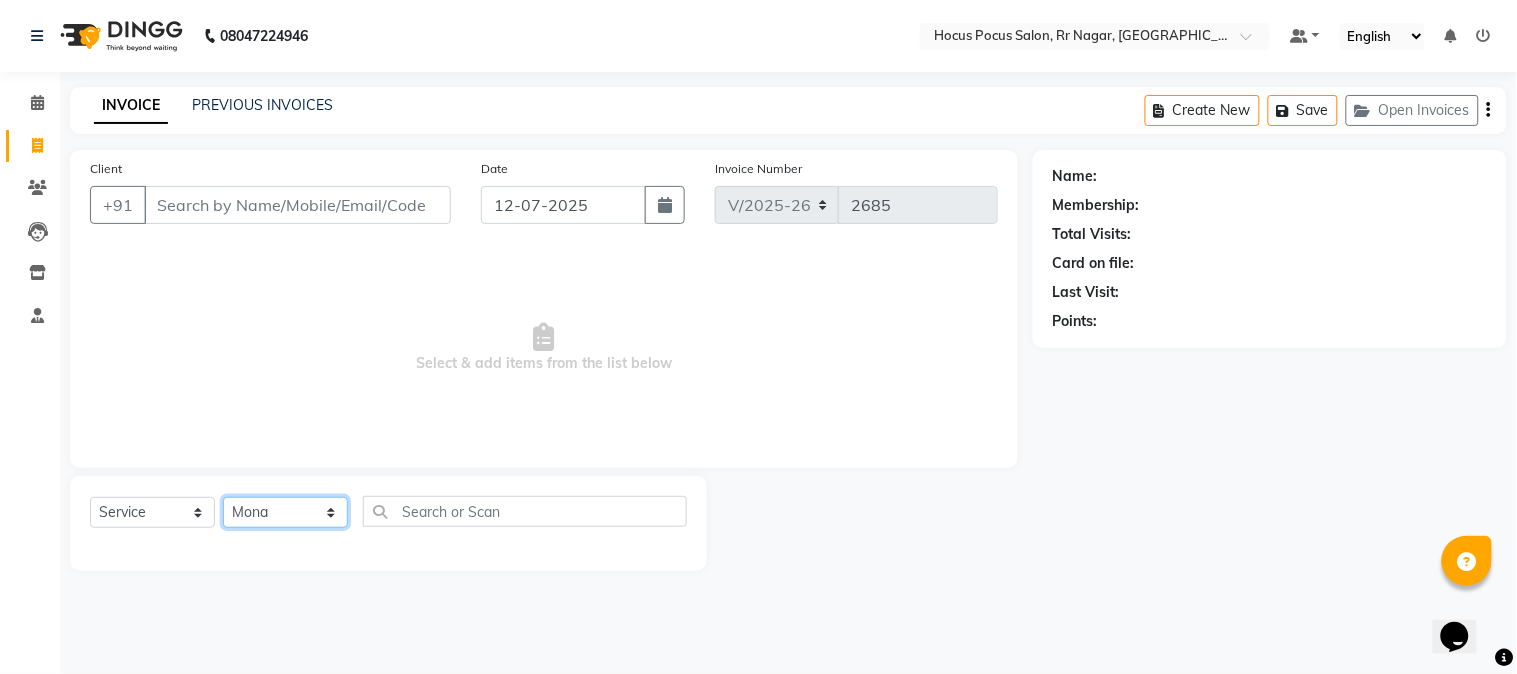 click on "Select Stylist [PERSON_NAME] hocus pocus [PERSON_NAME] [PERSON_NAME] [PERSON_NAME] [PERSON_NAME]" 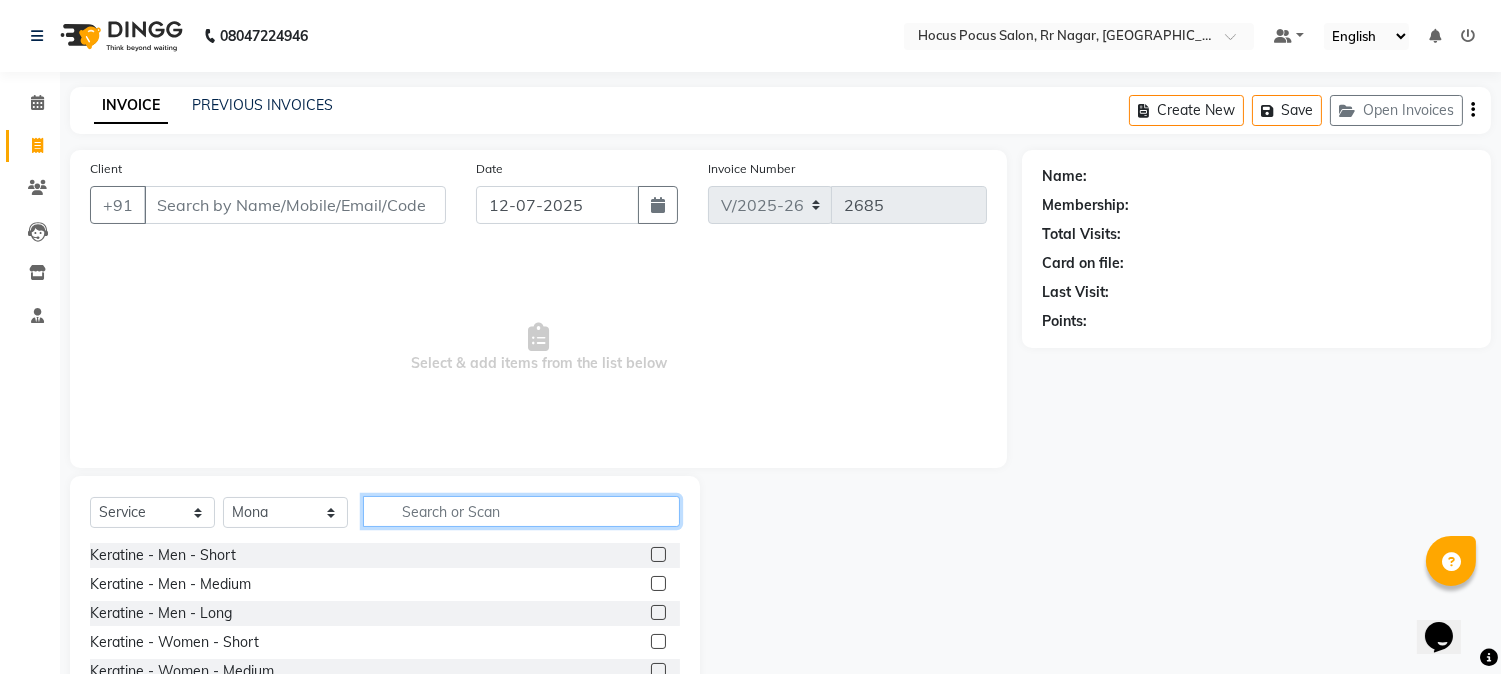 click 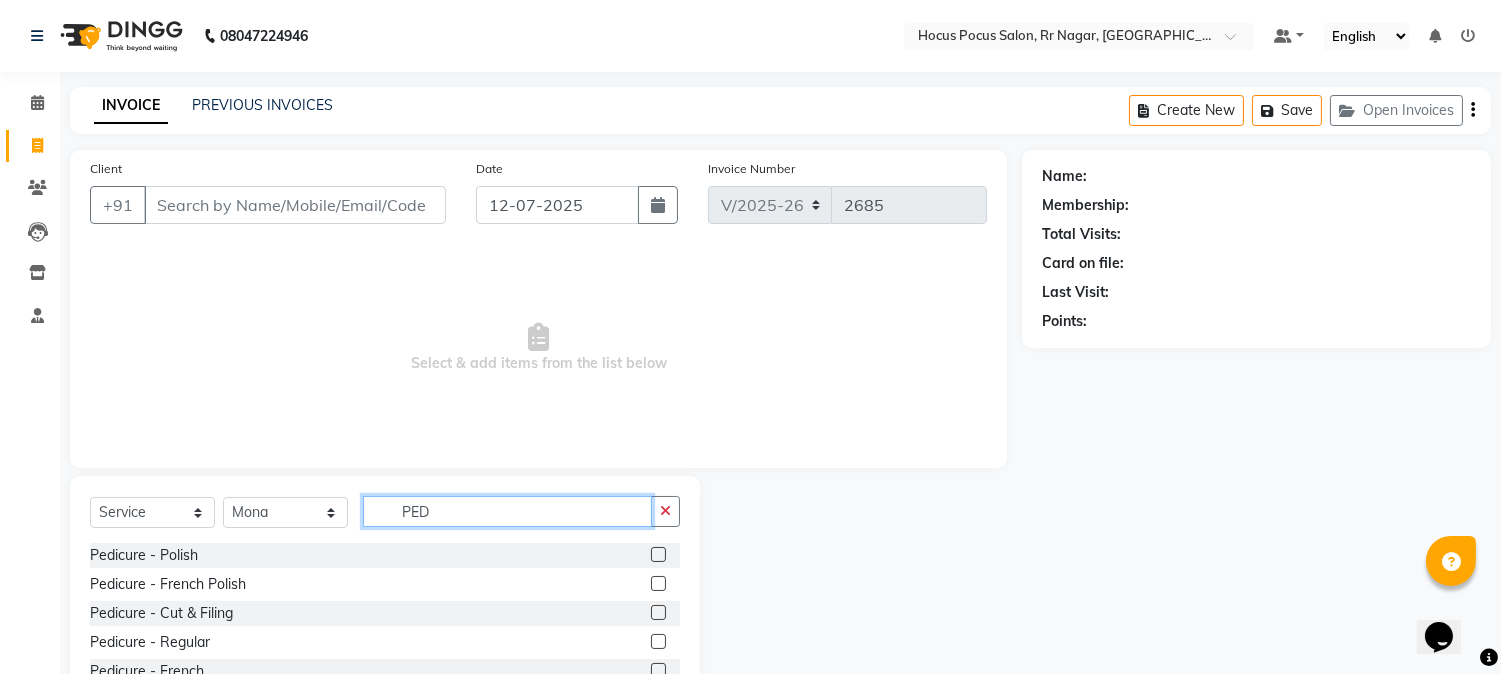 type on "PED" 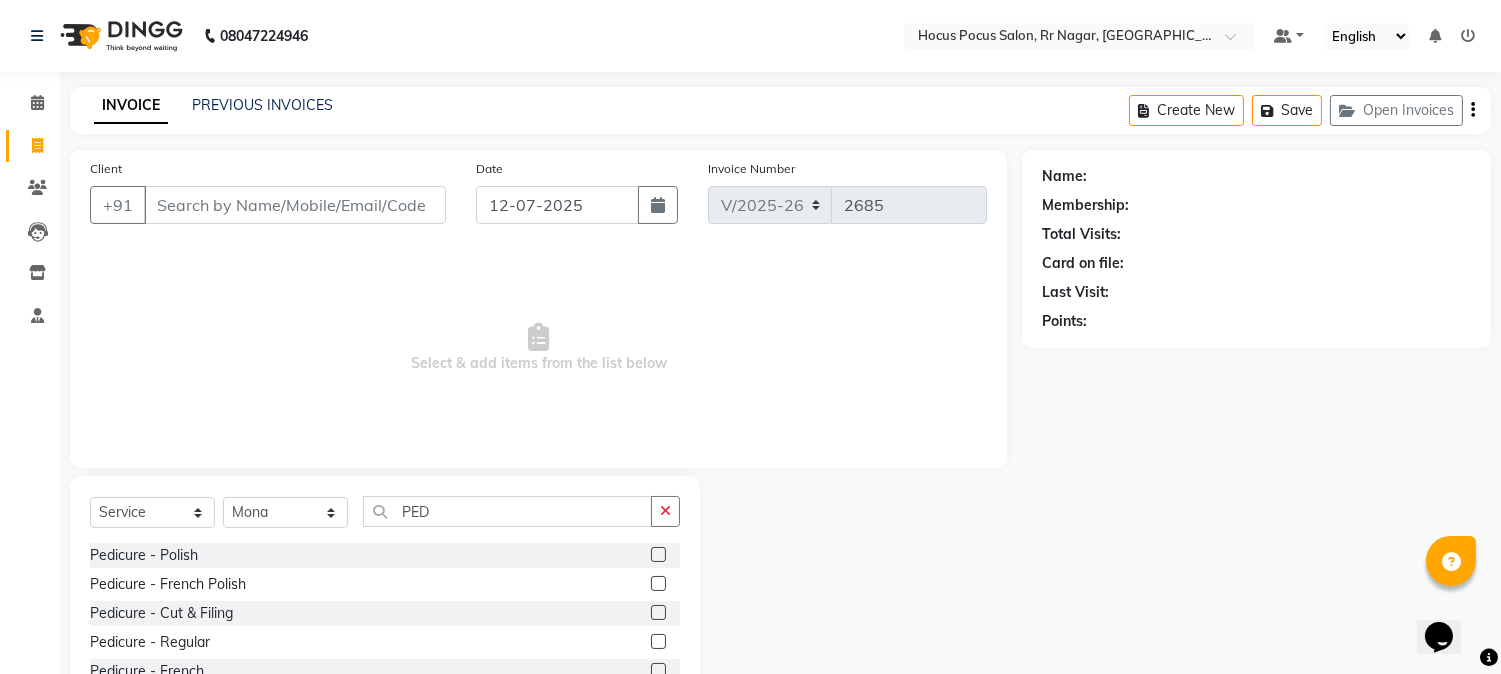 click 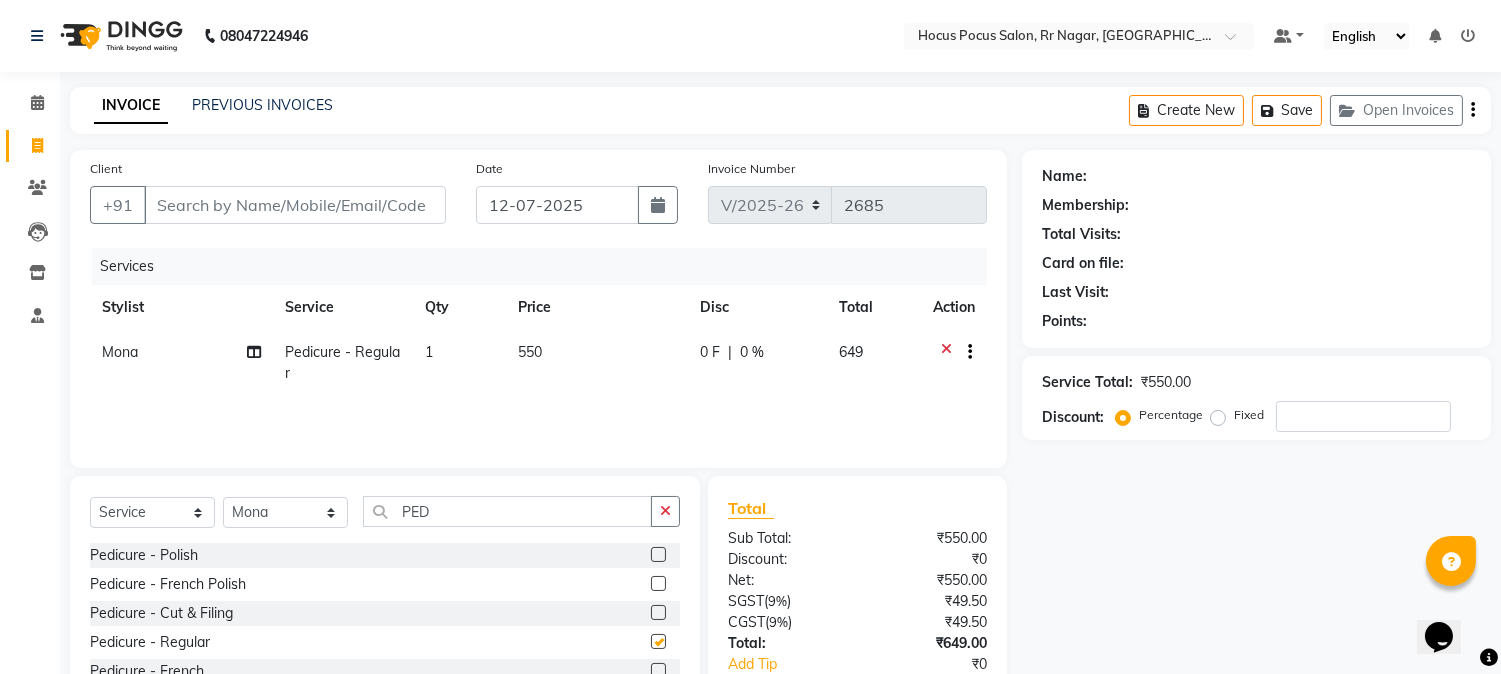 checkbox on "false" 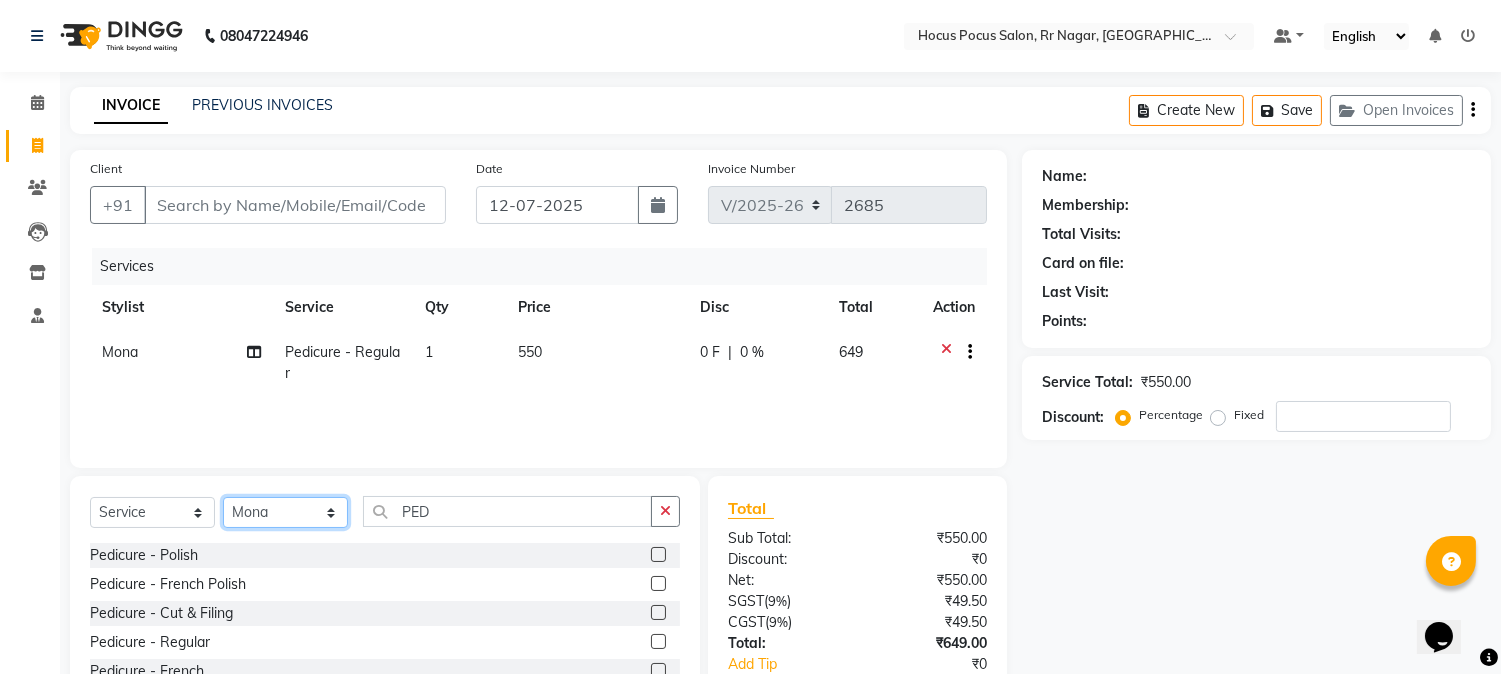 click on "Select Stylist [PERSON_NAME] hocus pocus [PERSON_NAME] [PERSON_NAME] [PERSON_NAME] [PERSON_NAME]" 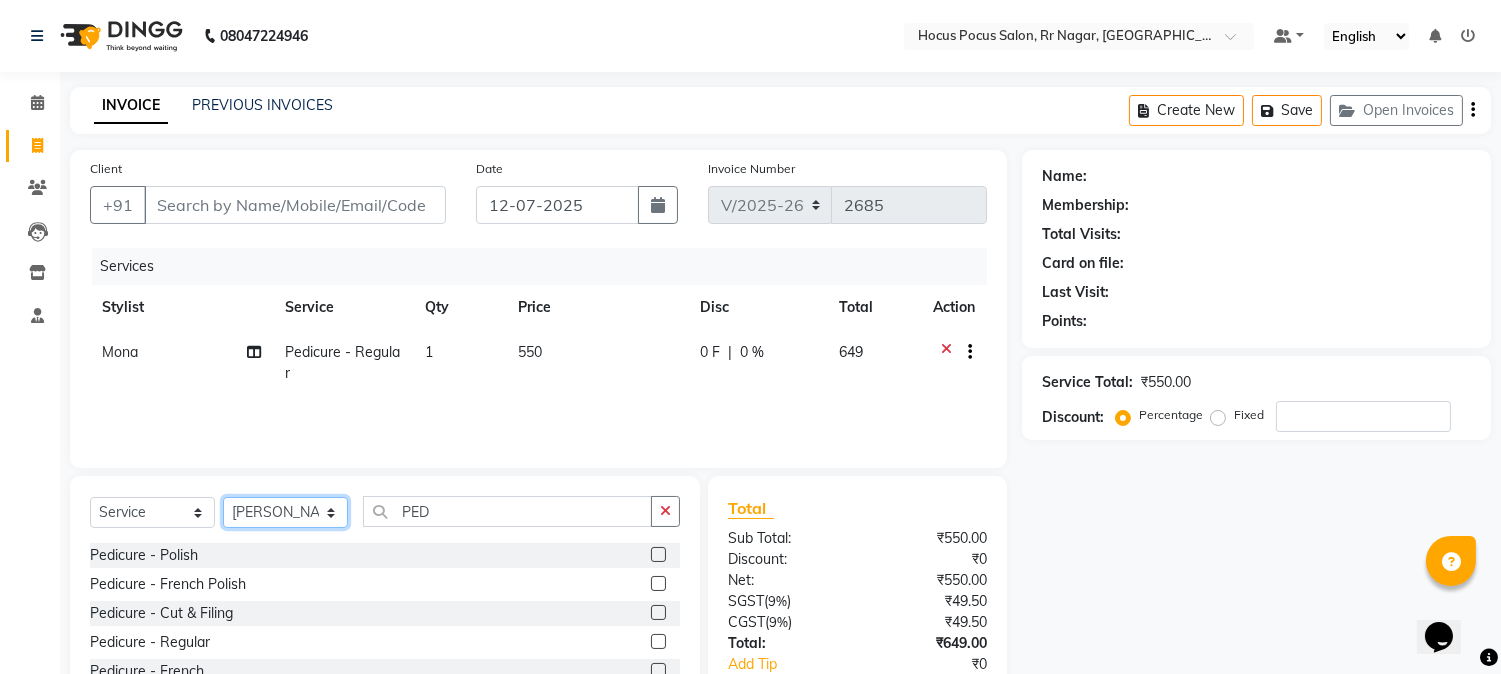 click on "Select Stylist [PERSON_NAME] hocus pocus [PERSON_NAME] [PERSON_NAME] [PERSON_NAME] [PERSON_NAME]" 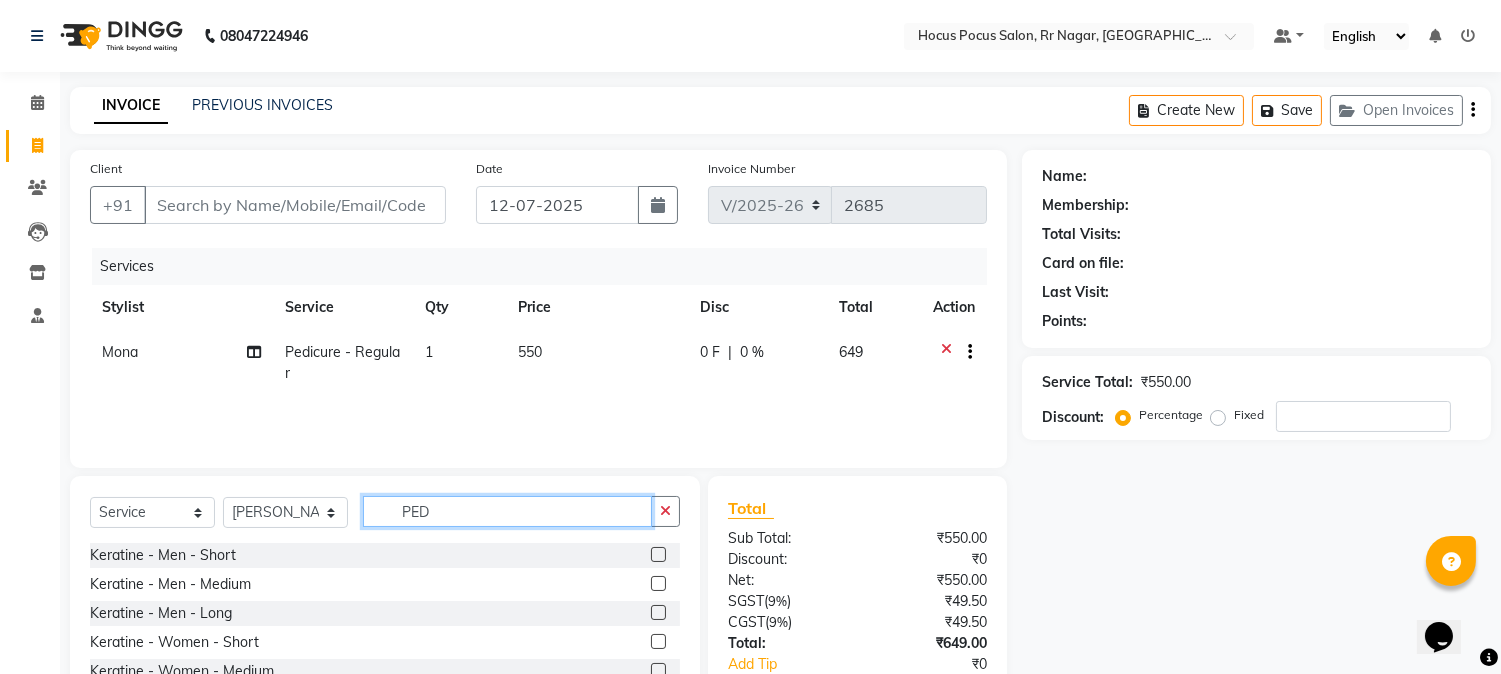 click on "PED" 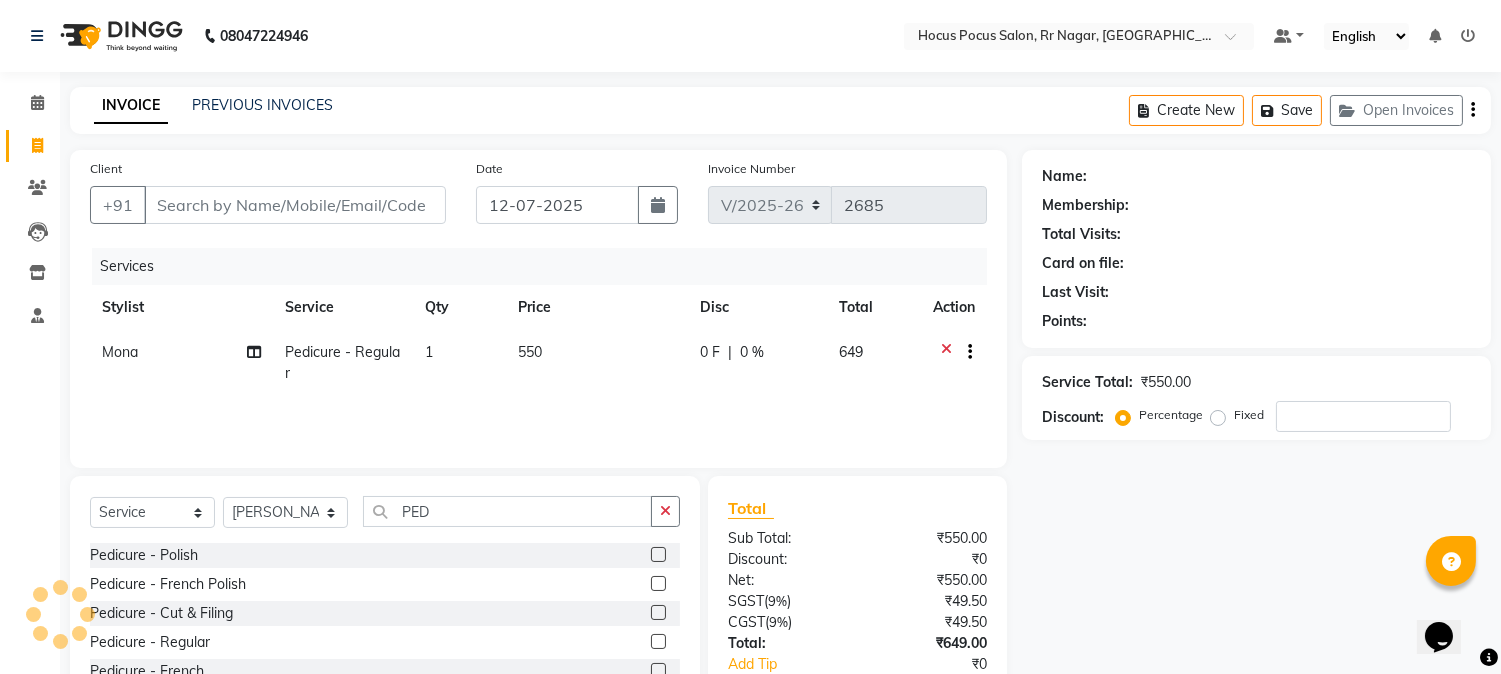 click 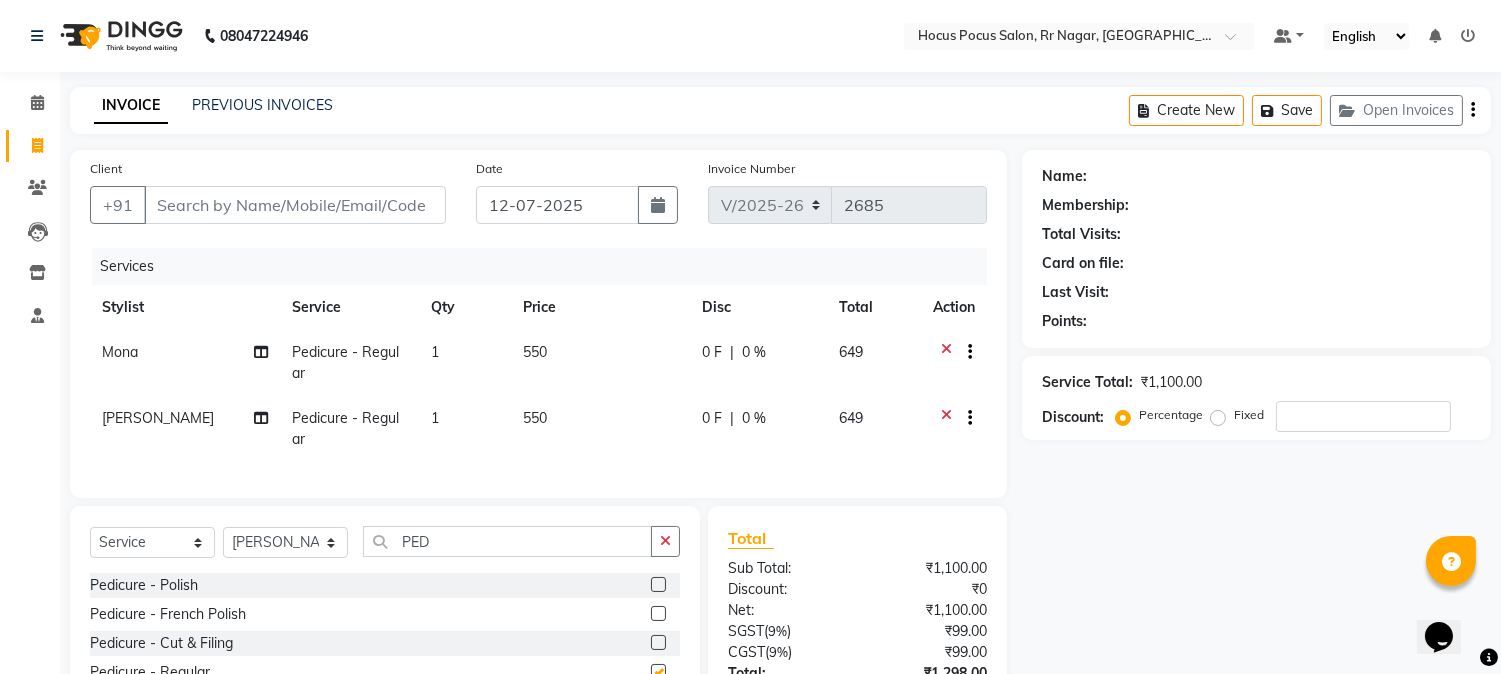 checkbox on "false" 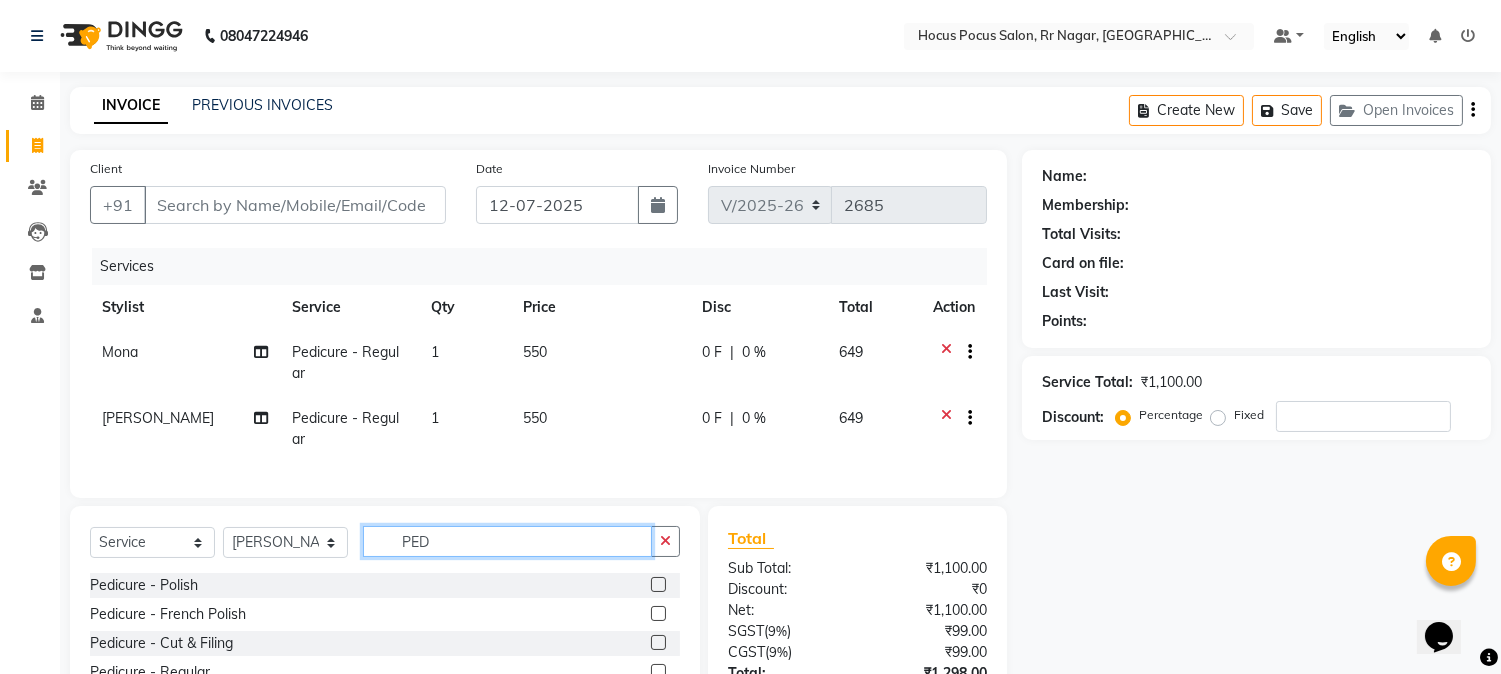 click on "PED" 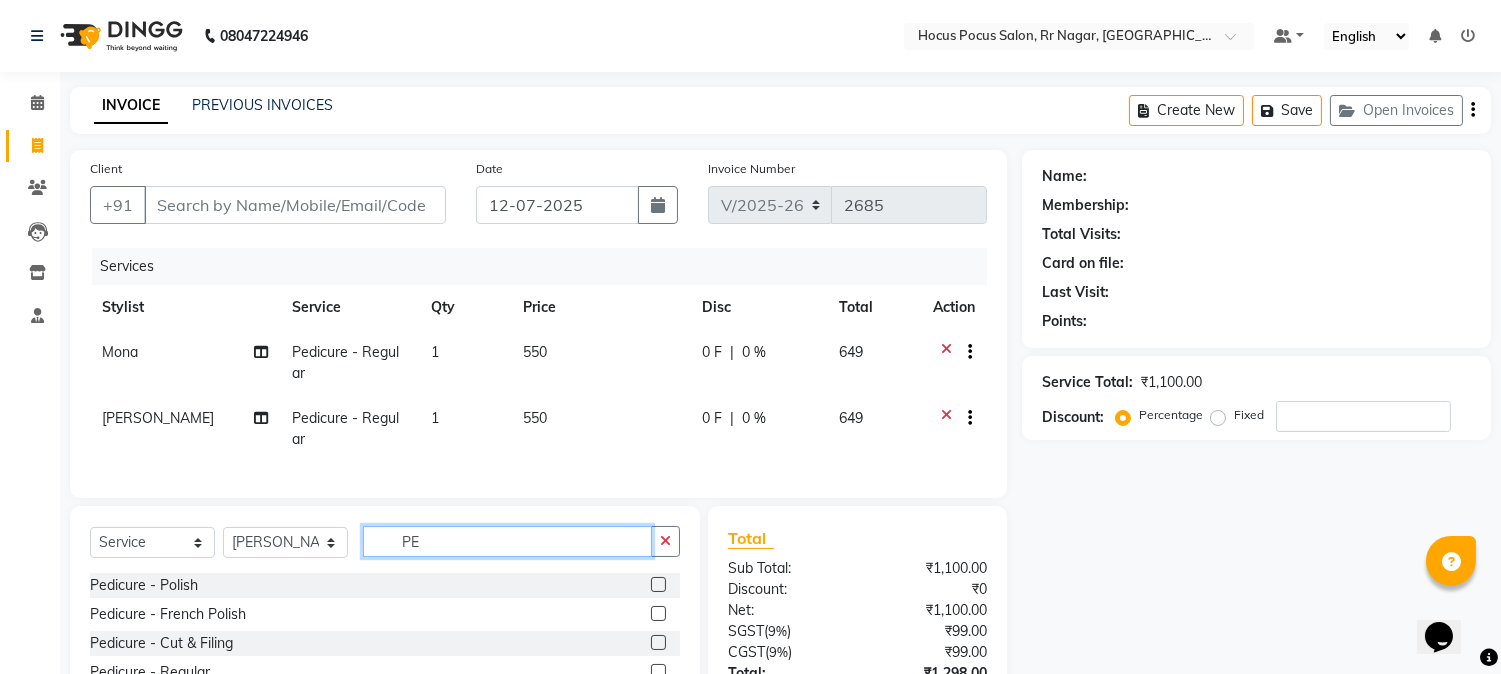 type on "P" 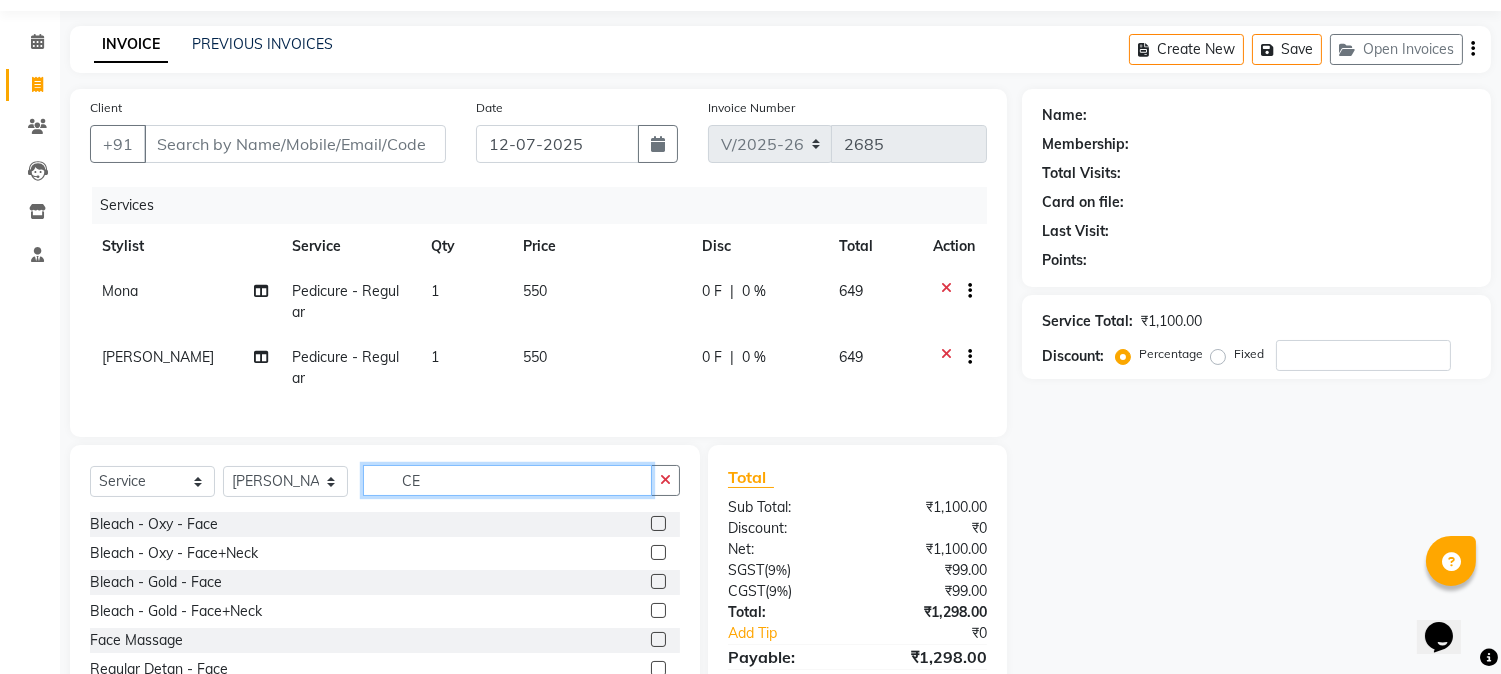 scroll, scrollTop: 111, scrollLeft: 0, axis: vertical 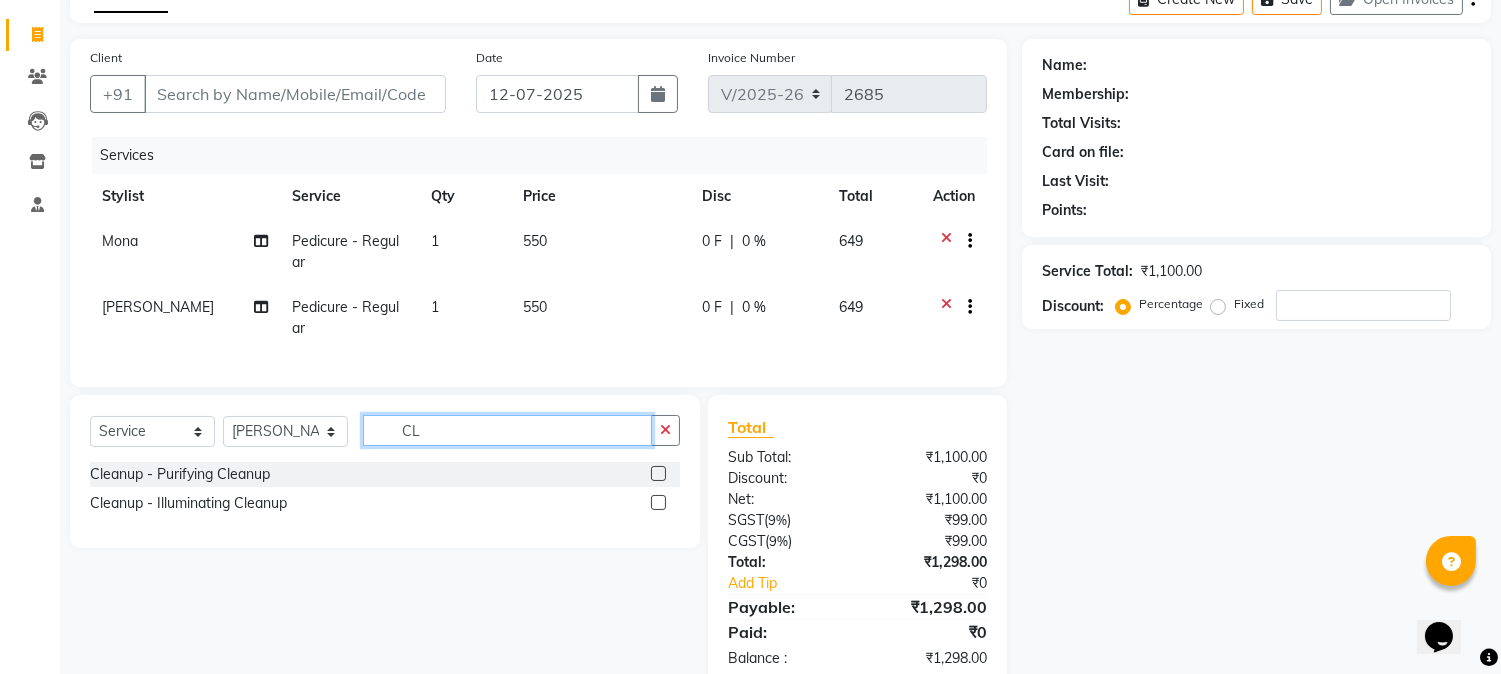 type on "CL" 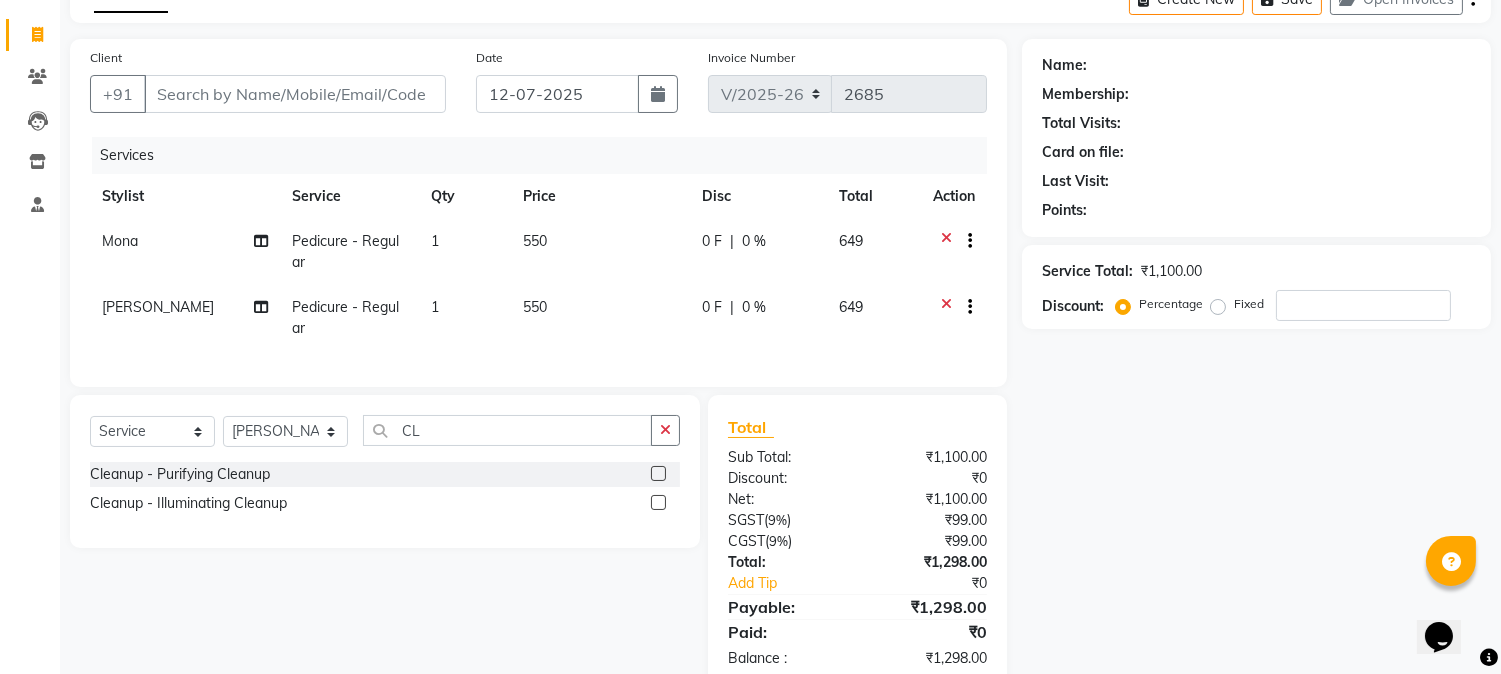 click 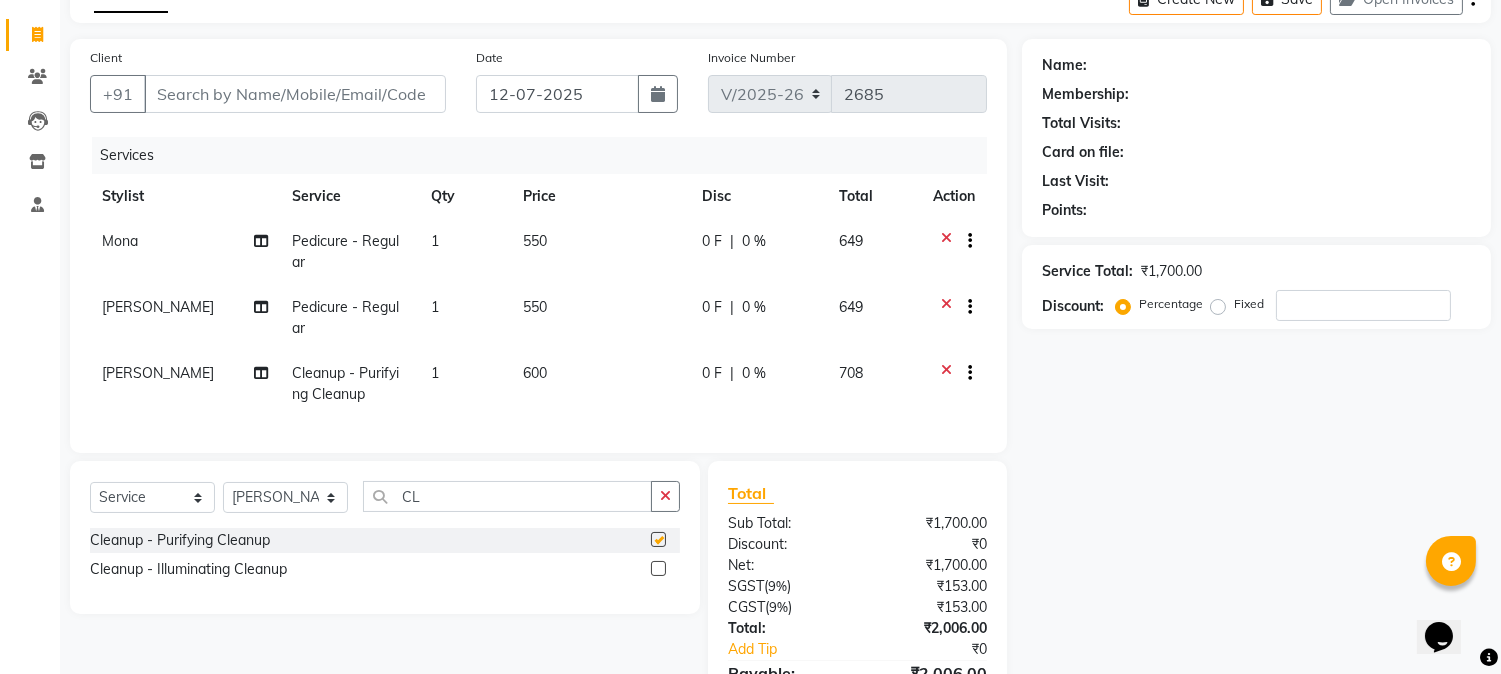 checkbox on "false" 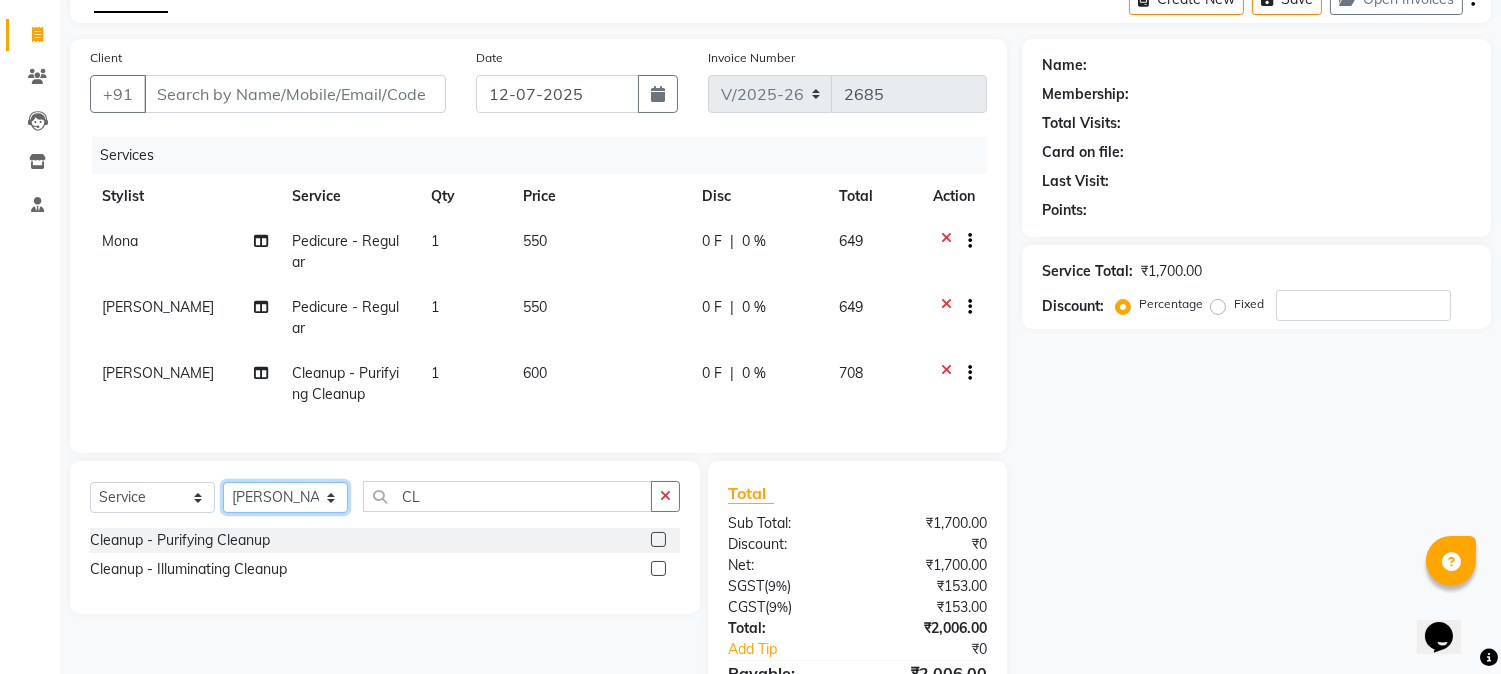 click on "Select Stylist [PERSON_NAME] hocus pocus [PERSON_NAME] [PERSON_NAME] [PERSON_NAME] [PERSON_NAME]" 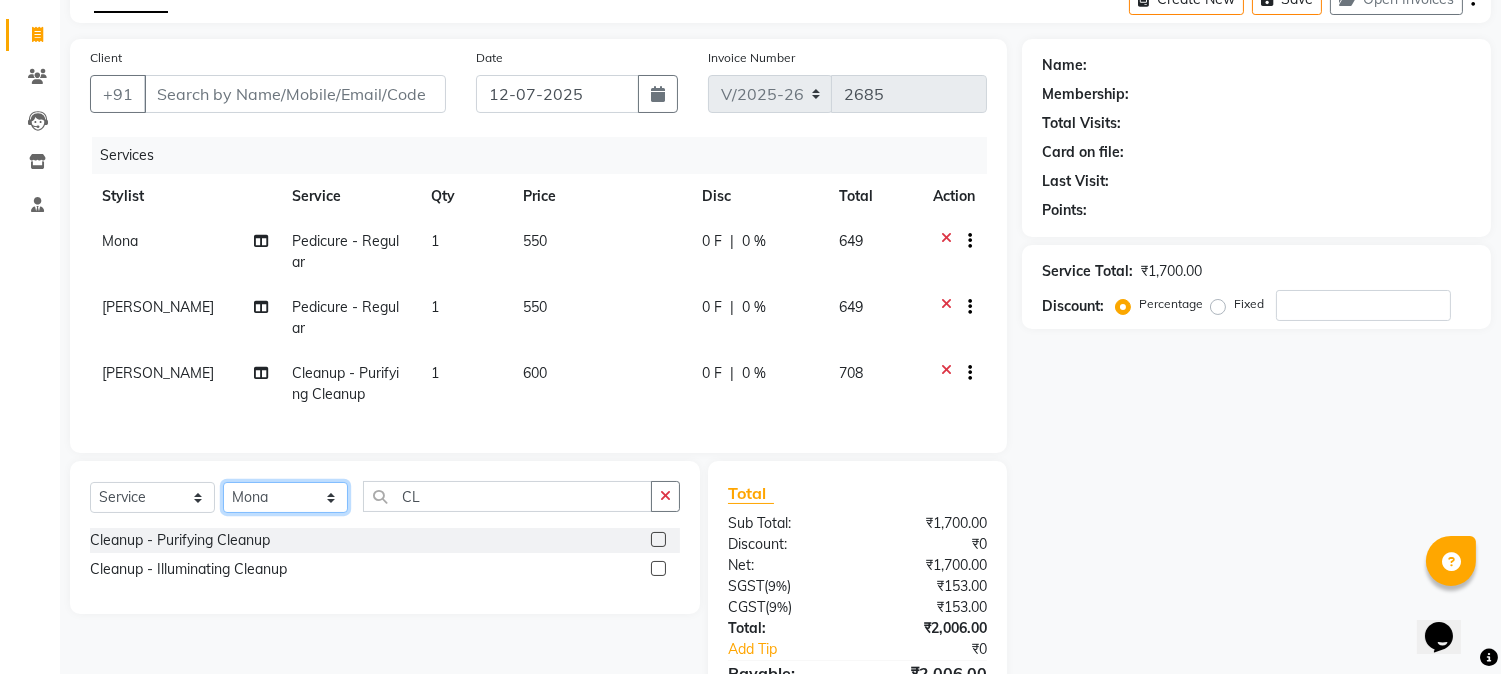 click on "Select Stylist [PERSON_NAME] hocus pocus [PERSON_NAME] [PERSON_NAME] [PERSON_NAME] [PERSON_NAME]" 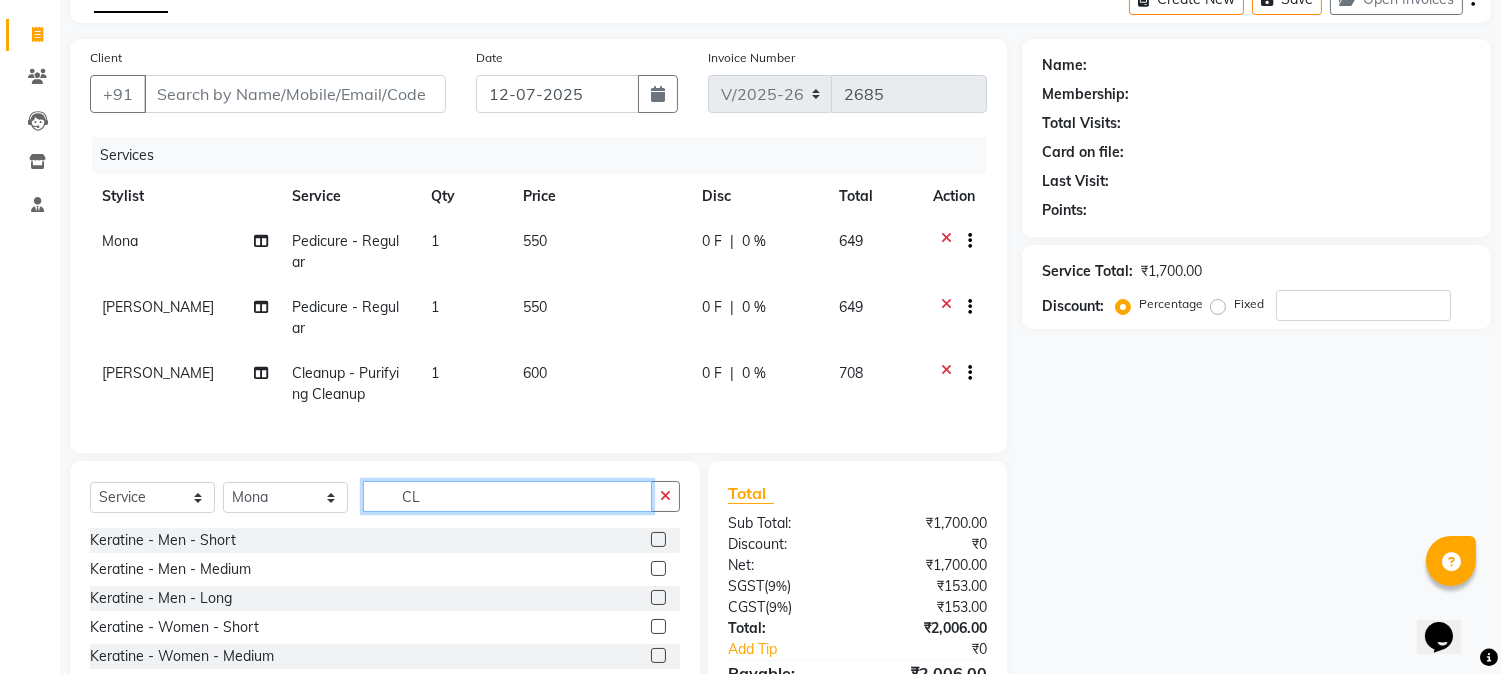 click on "CL" 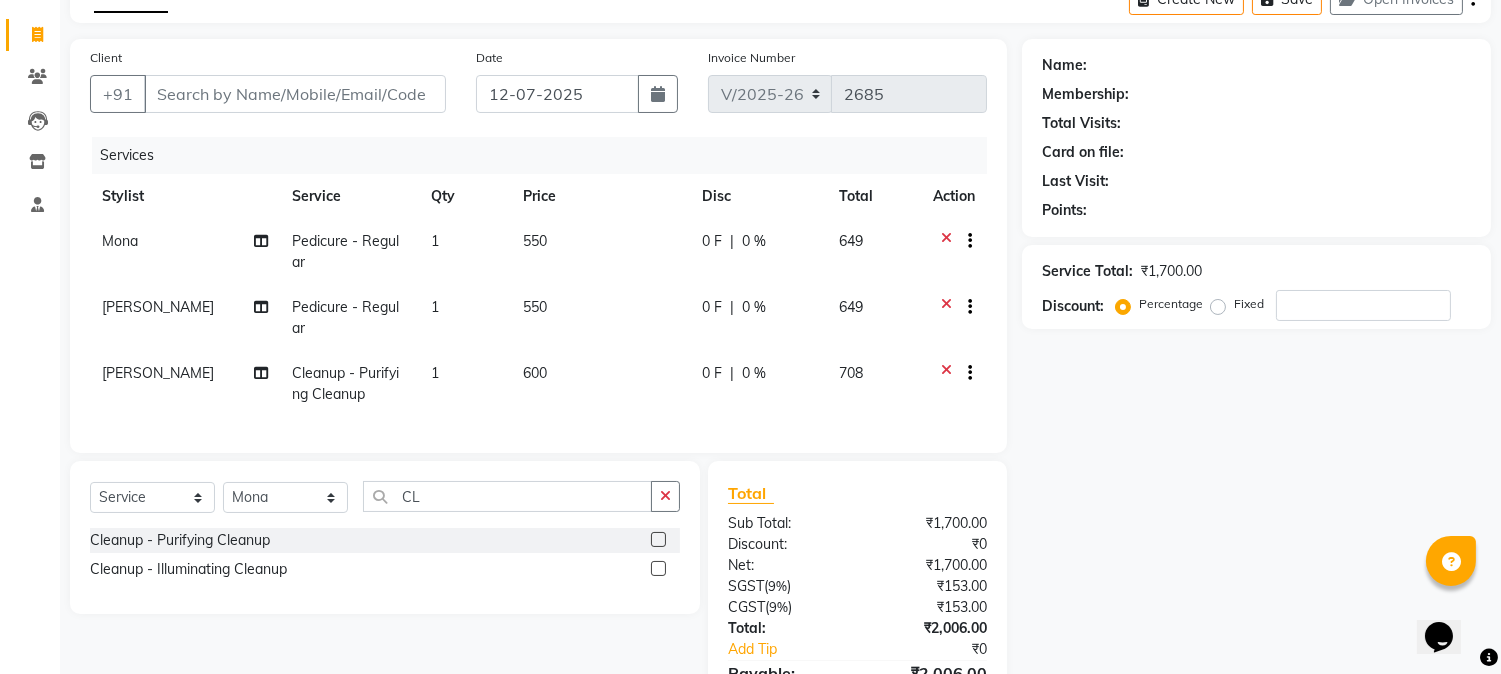 click 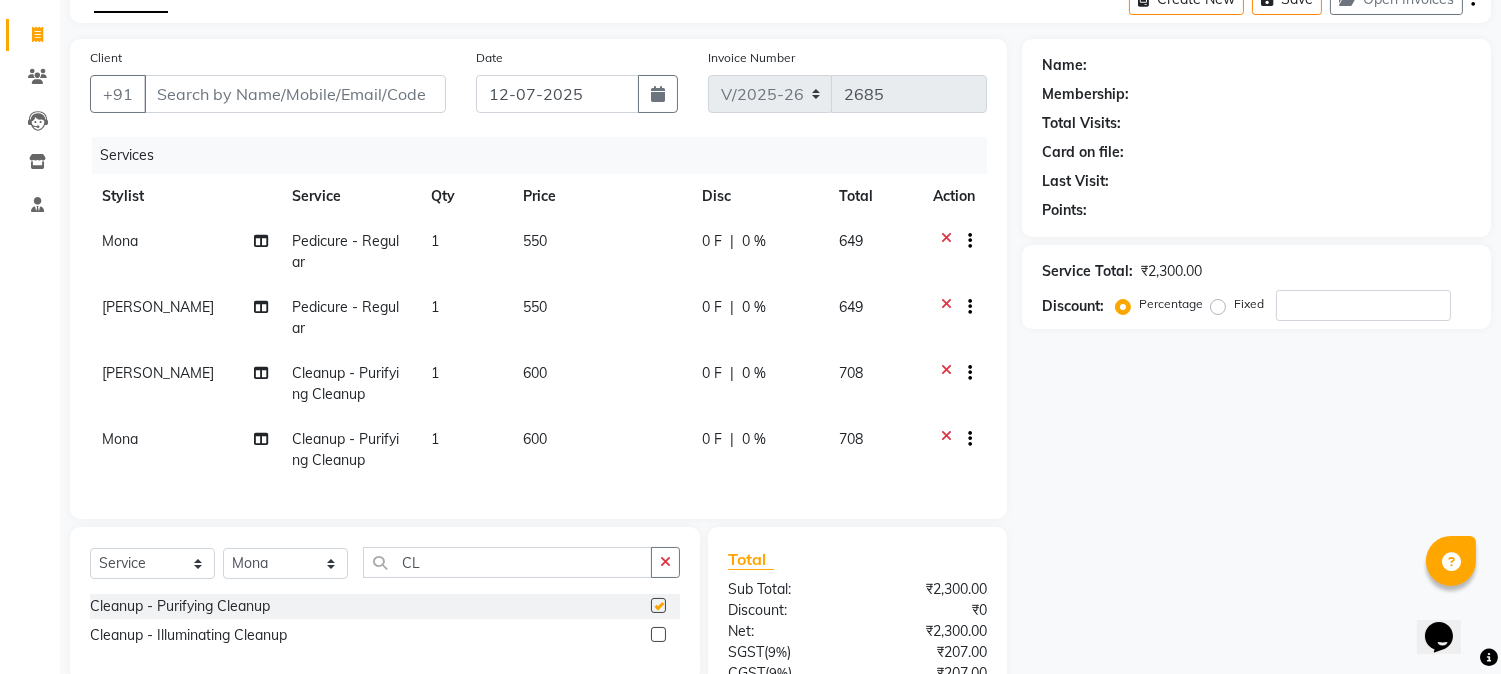 checkbox on "false" 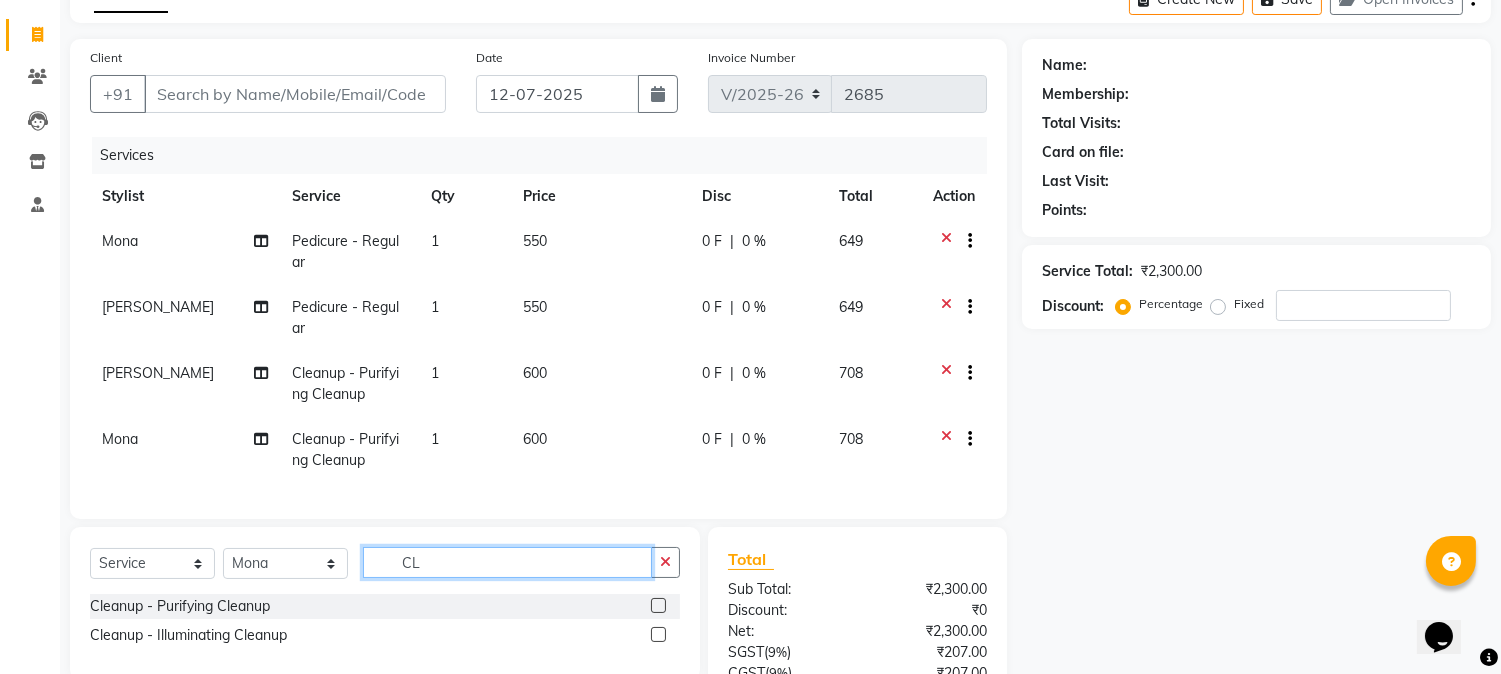click on "CL" 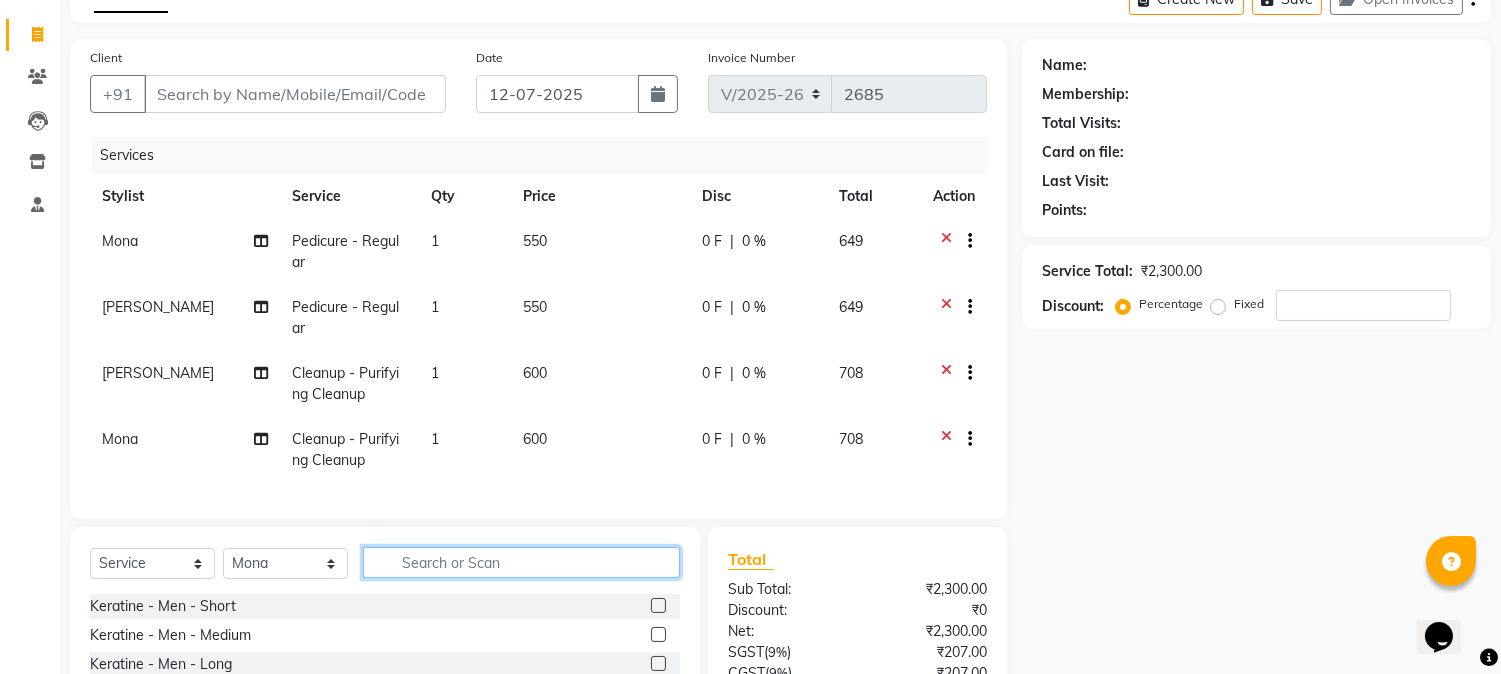 type on "R" 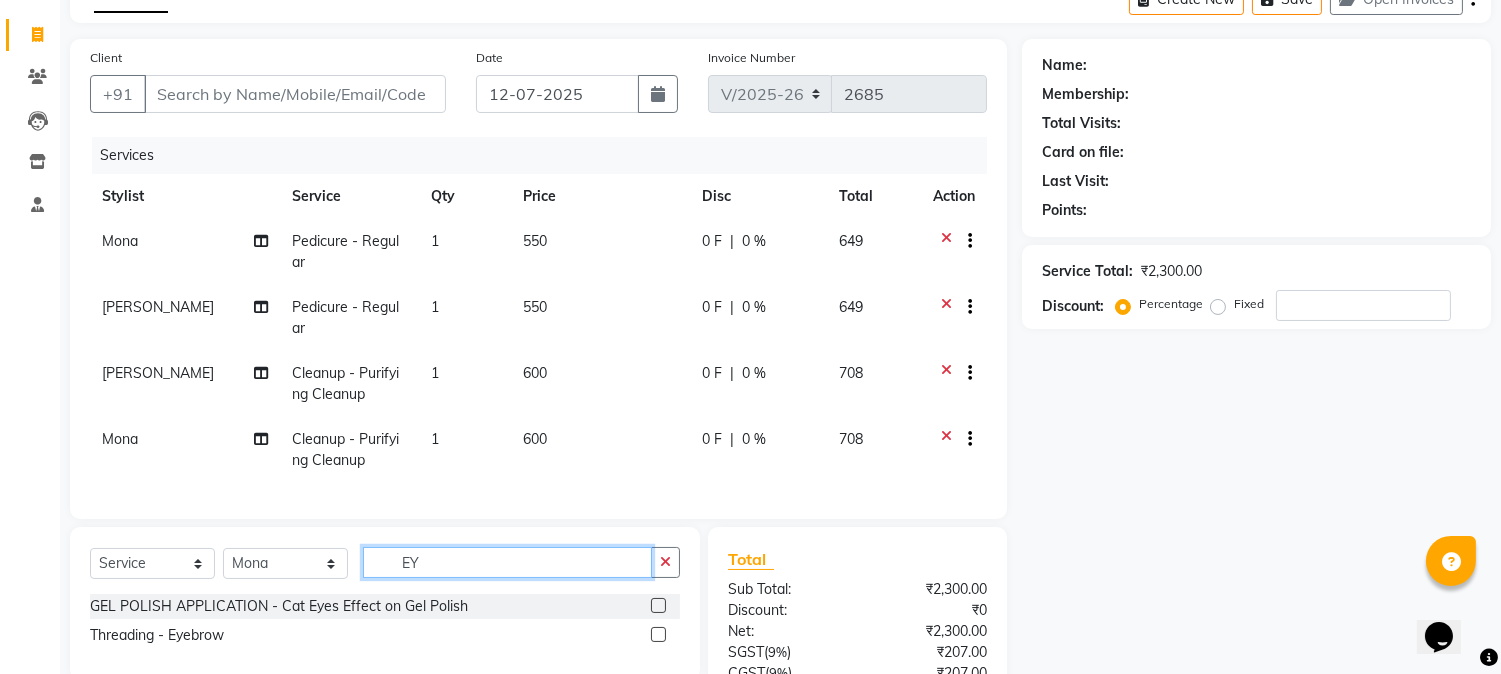 type on "EY" 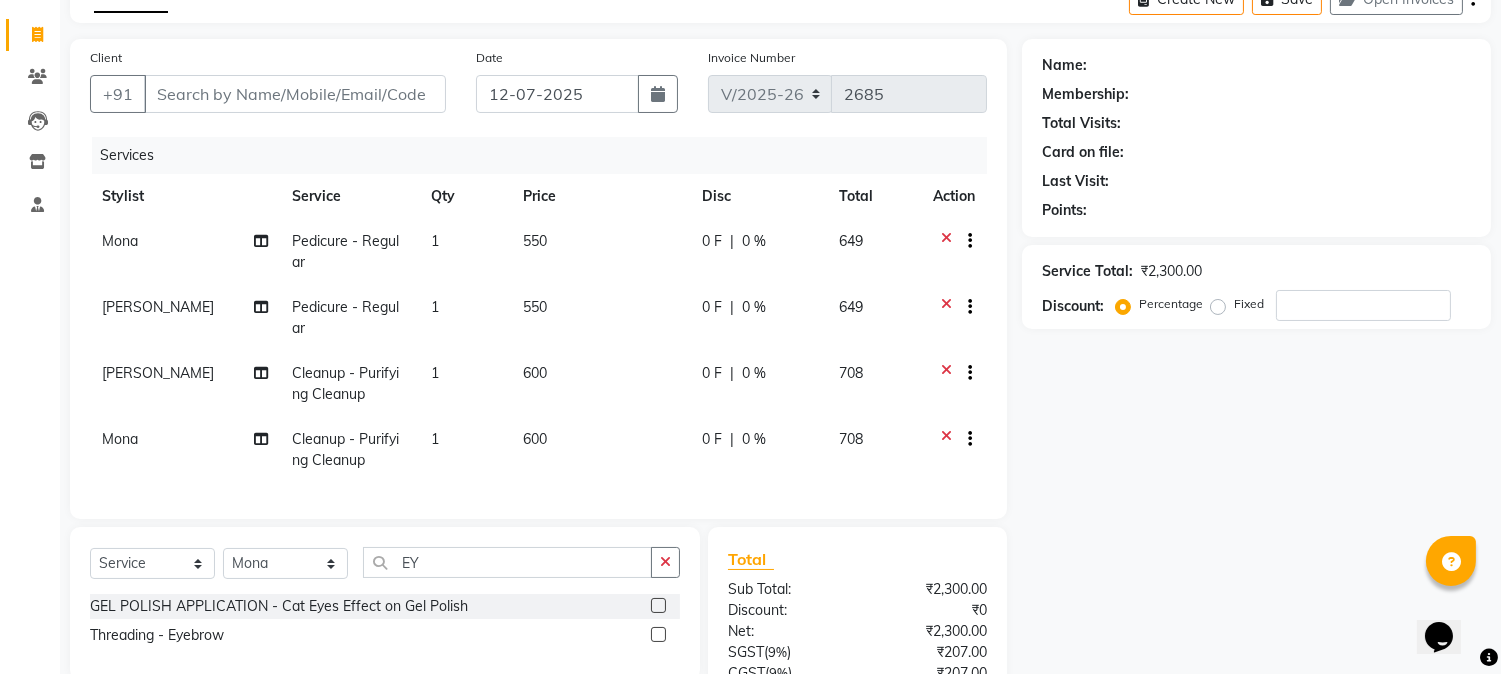 click 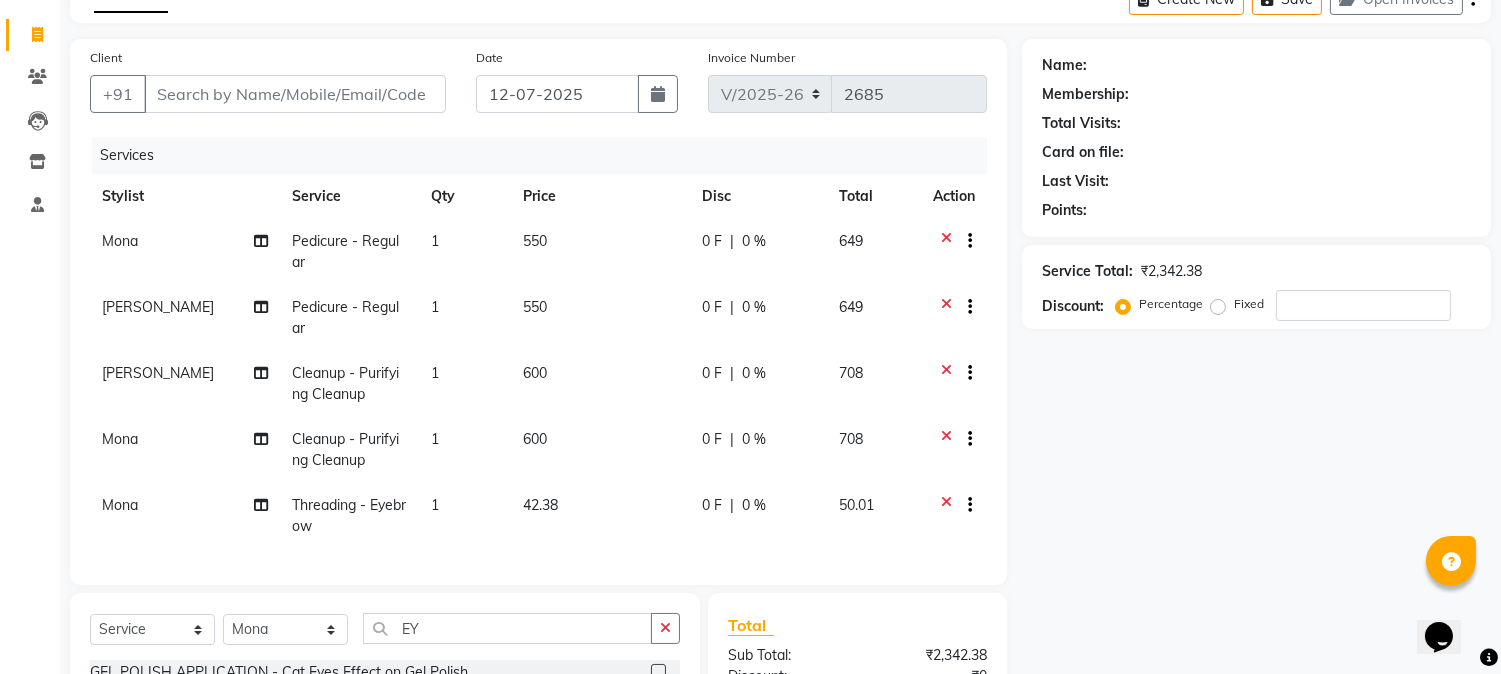 checkbox on "false" 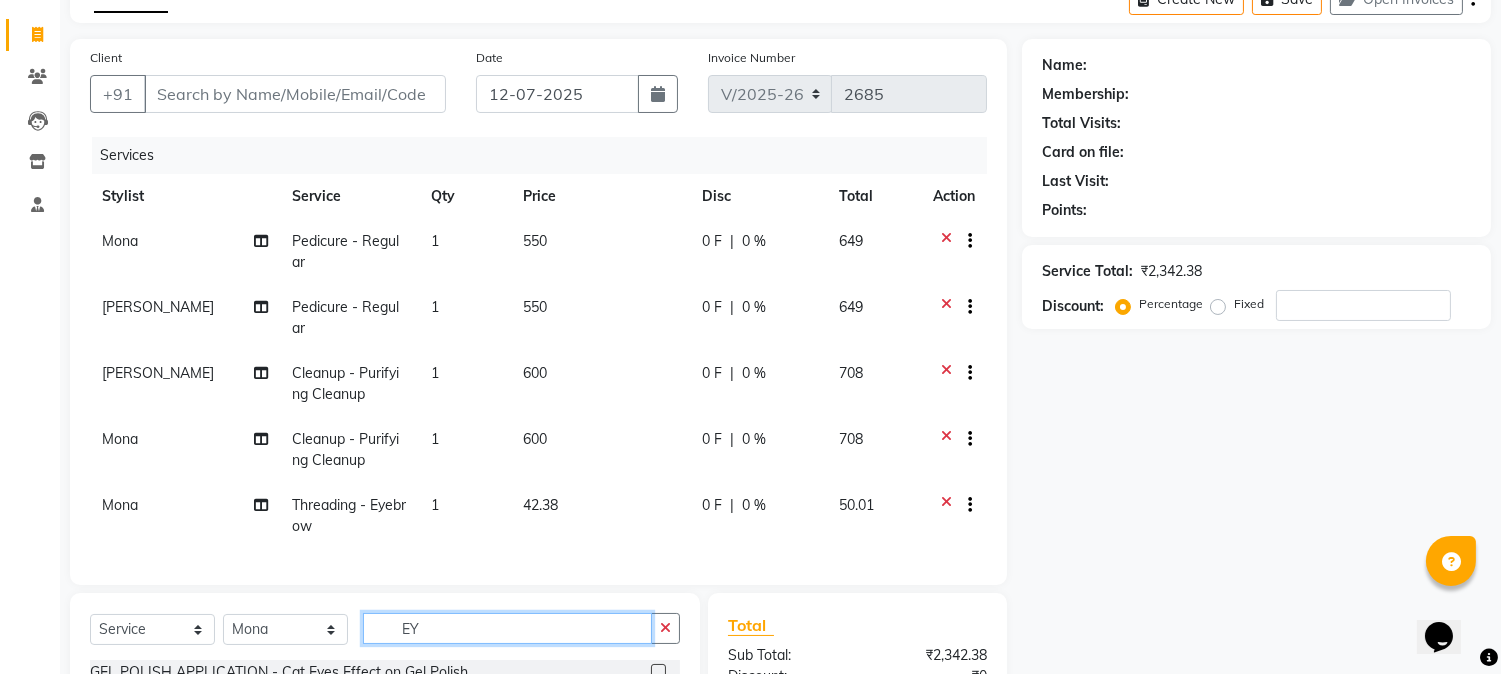 click on "EY" 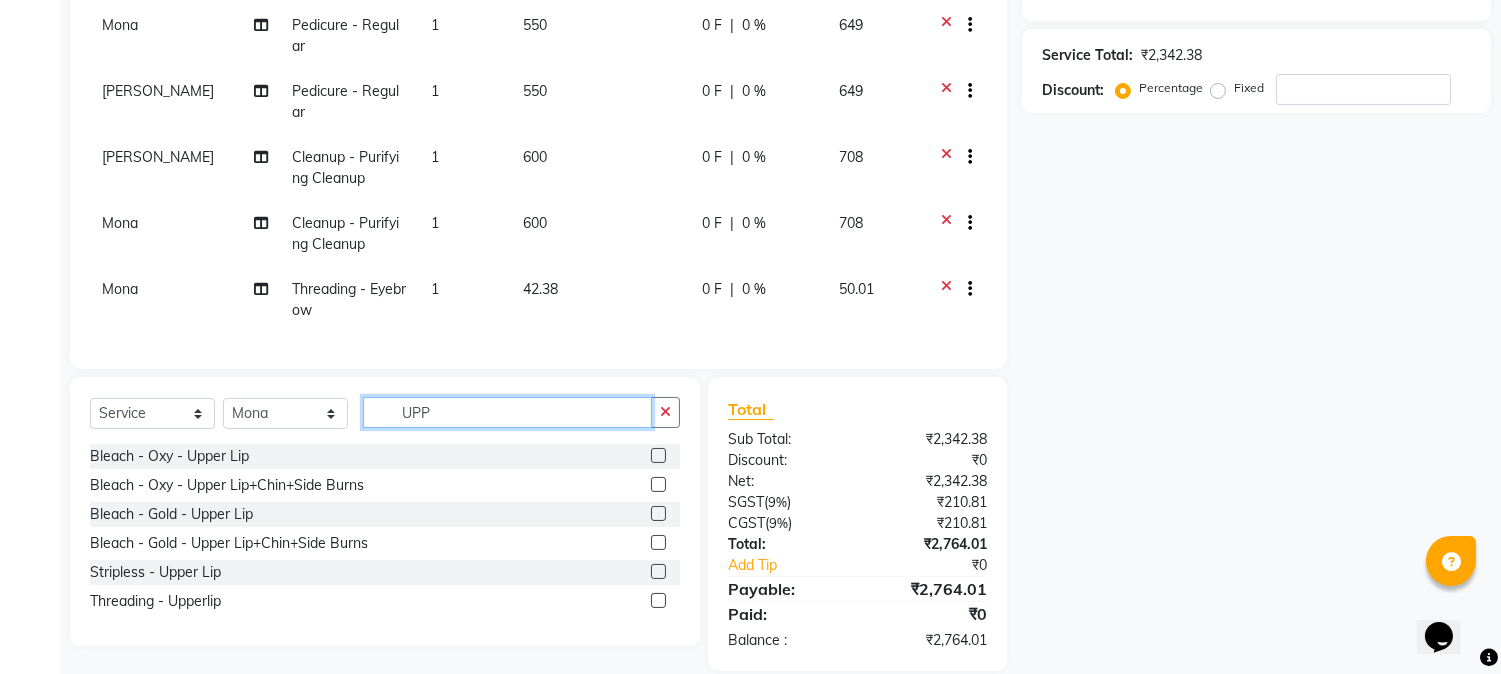 scroll, scrollTop: 333, scrollLeft: 0, axis: vertical 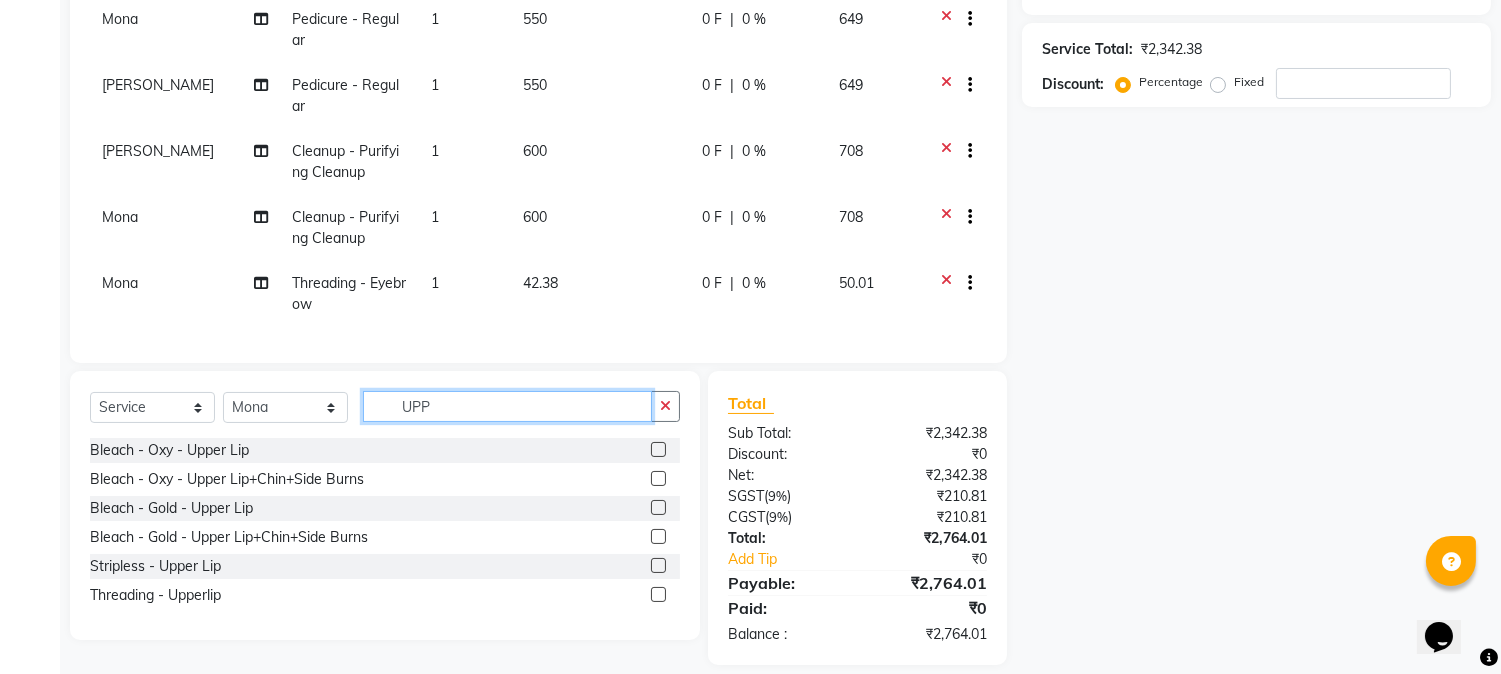 type on "UPP" 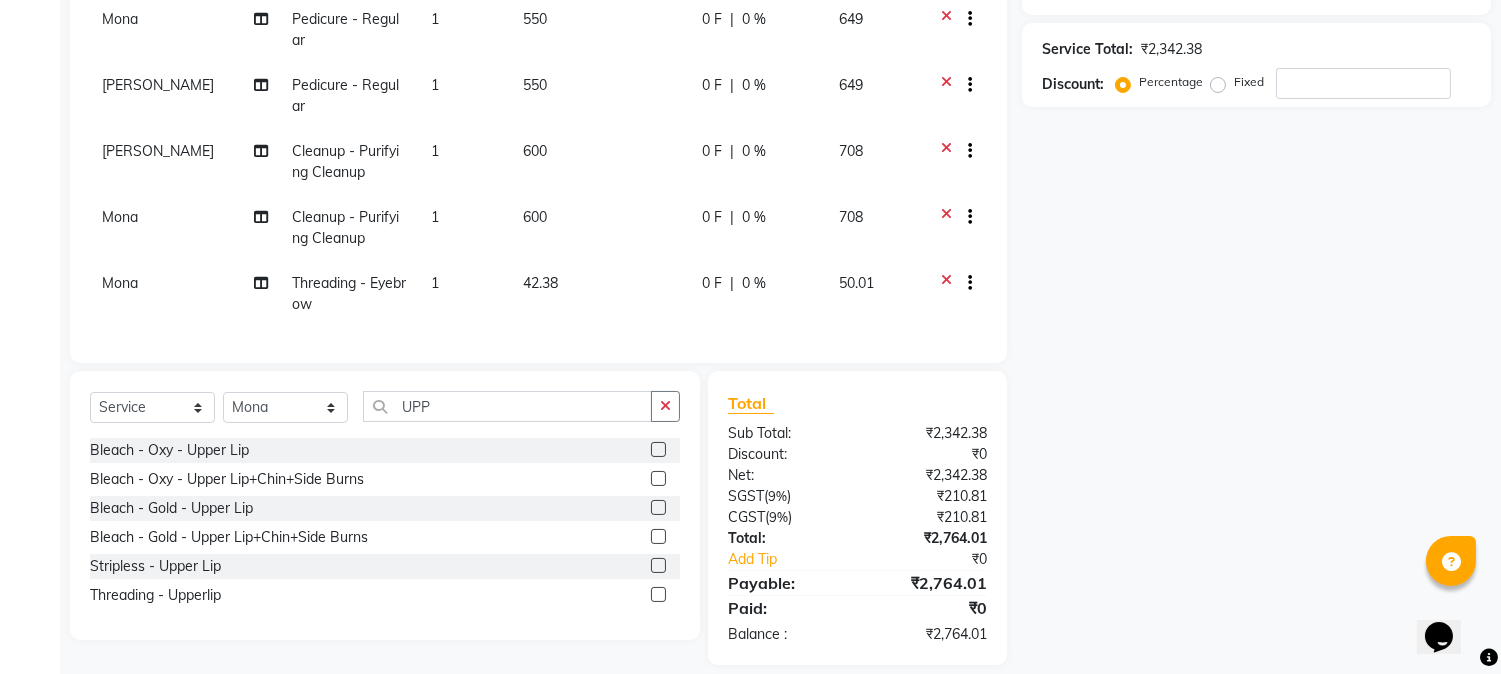click 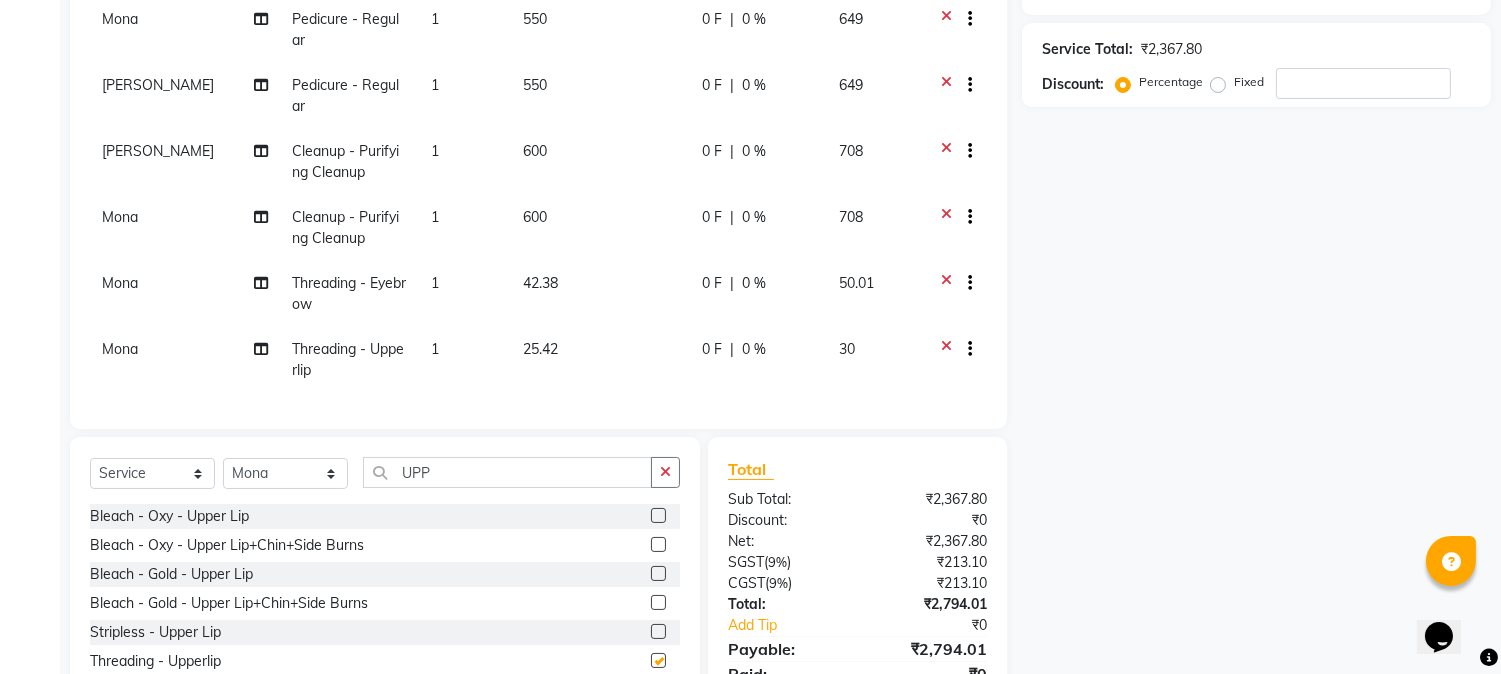 checkbox on "false" 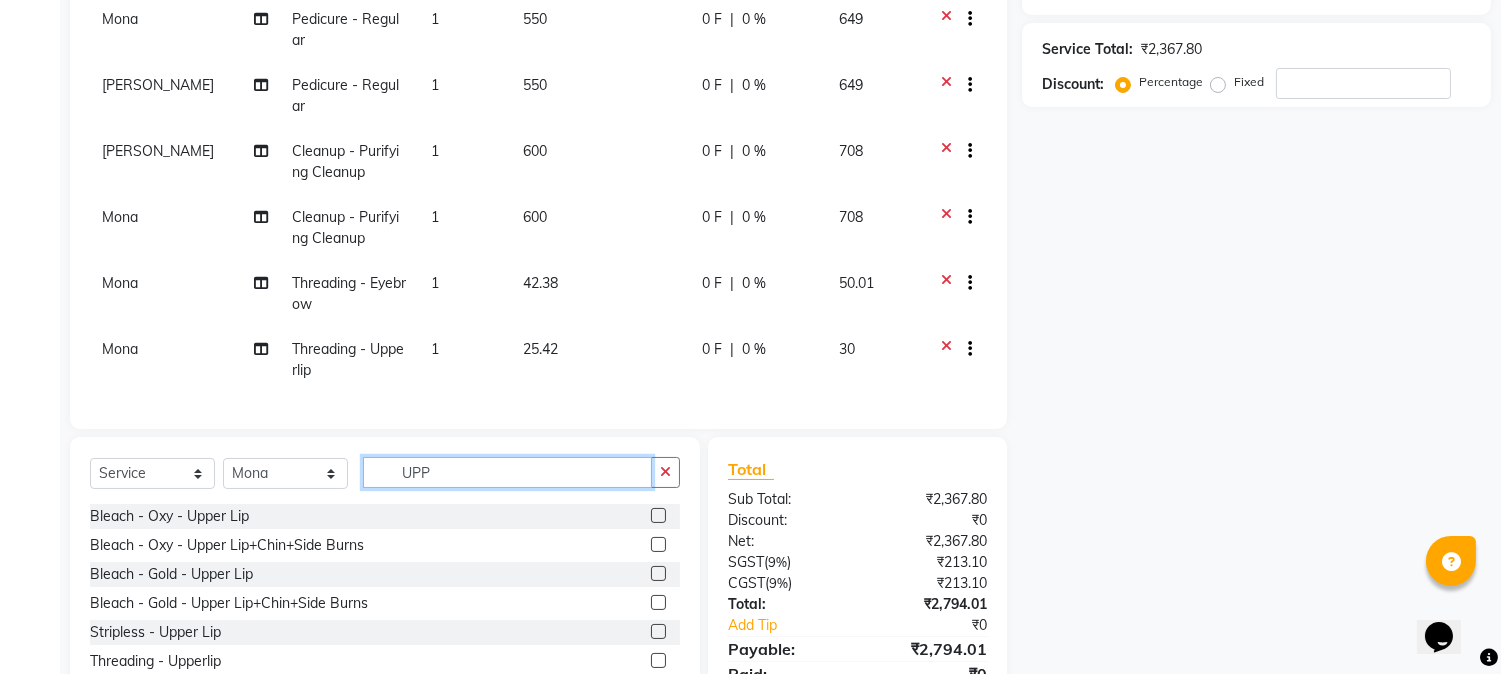 click on "UPP" 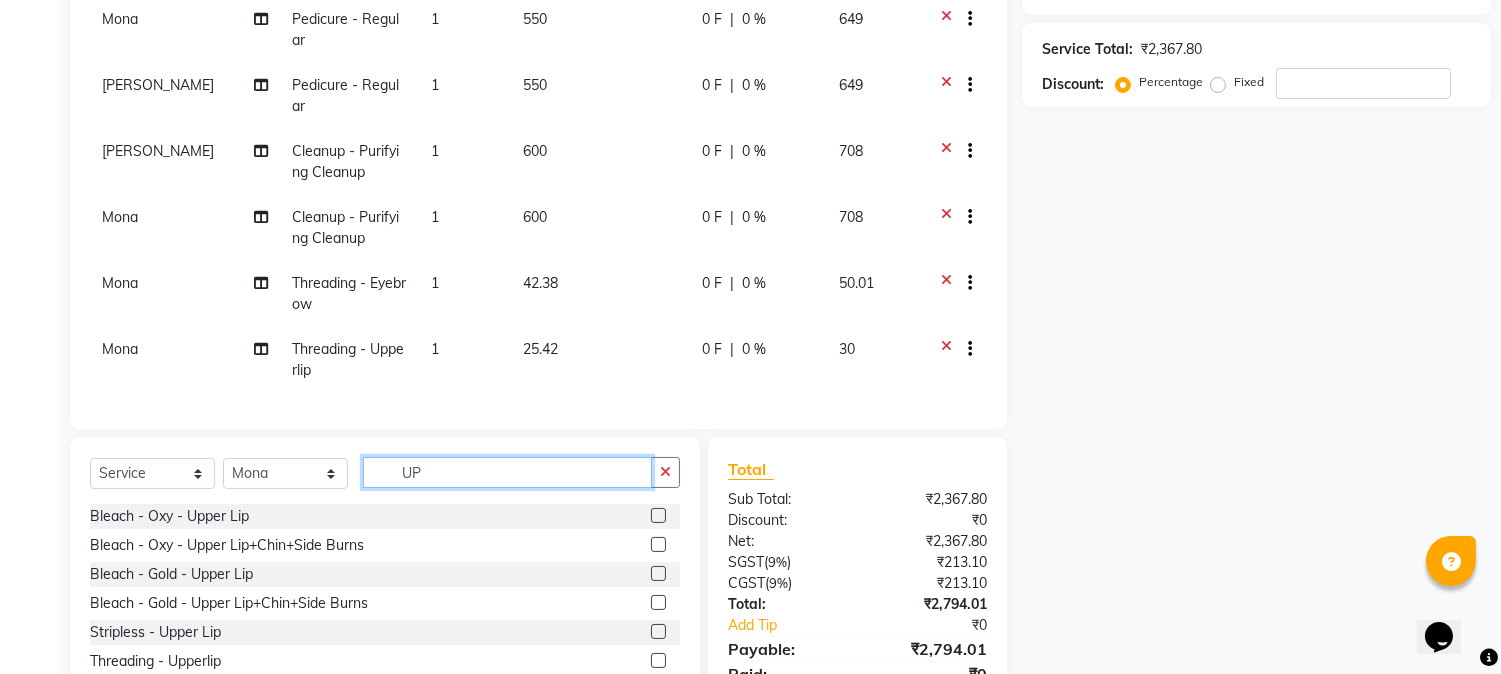 type on "U" 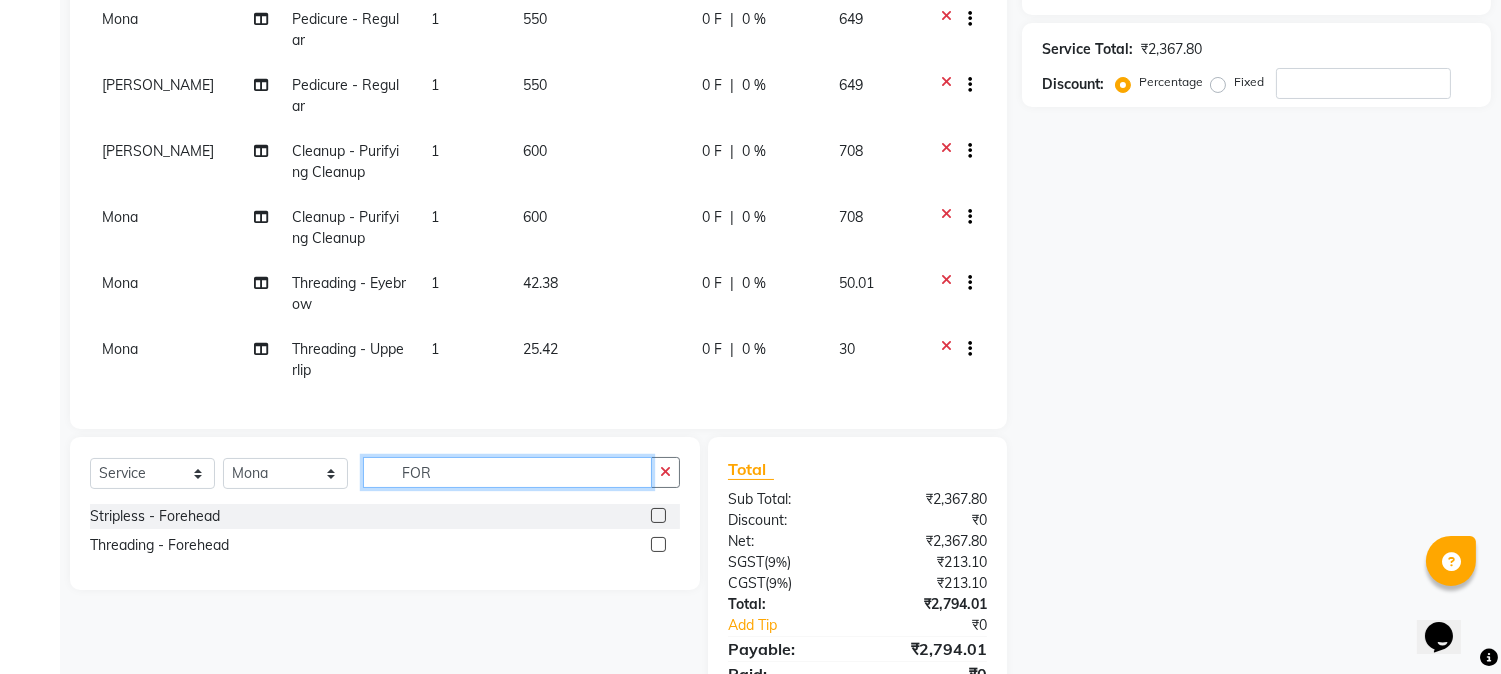 type on "FOR" 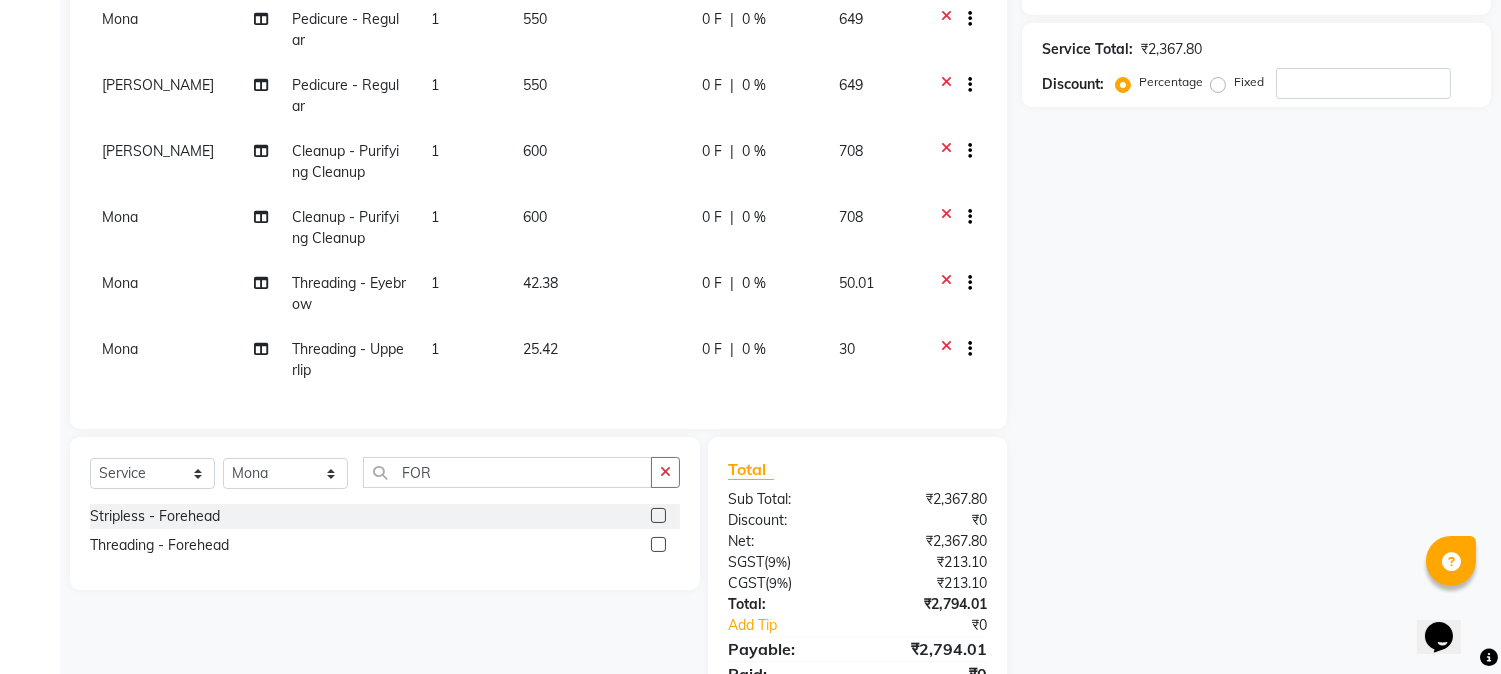 click 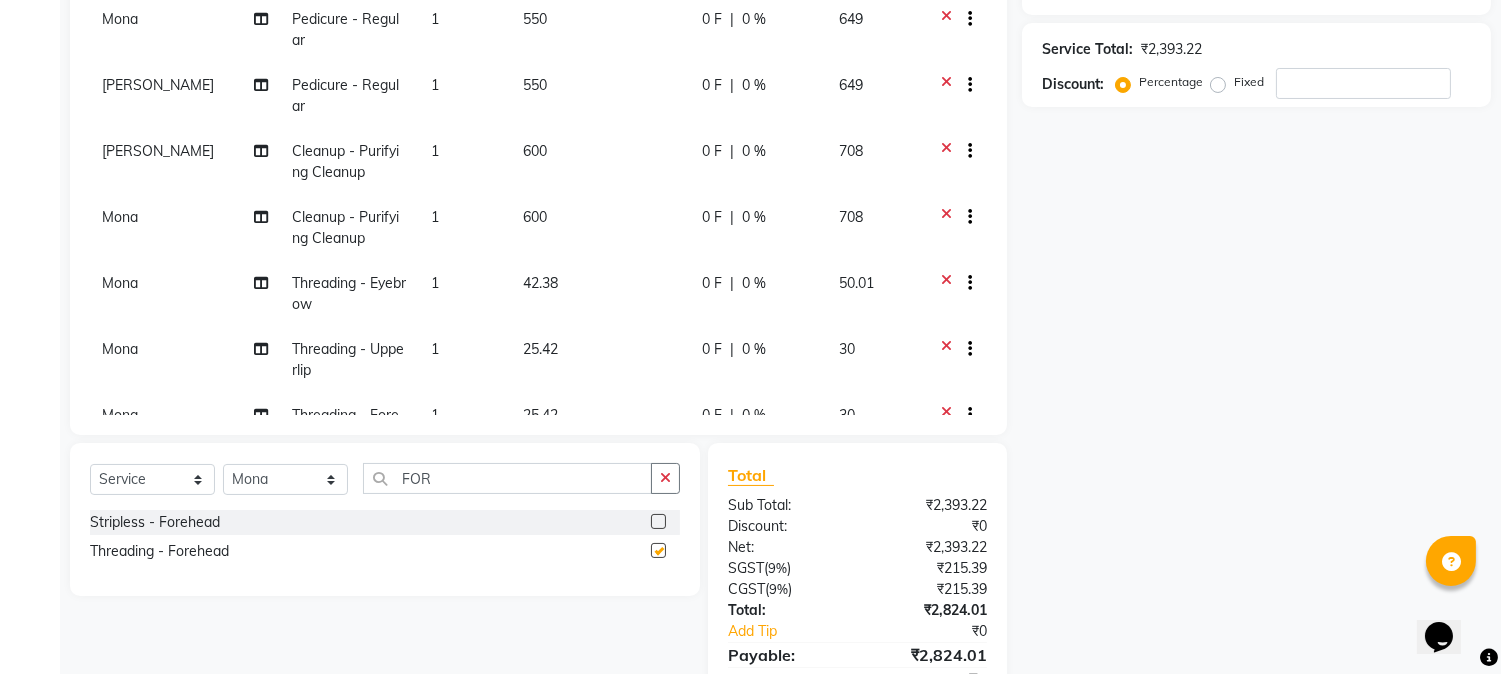 checkbox on "false" 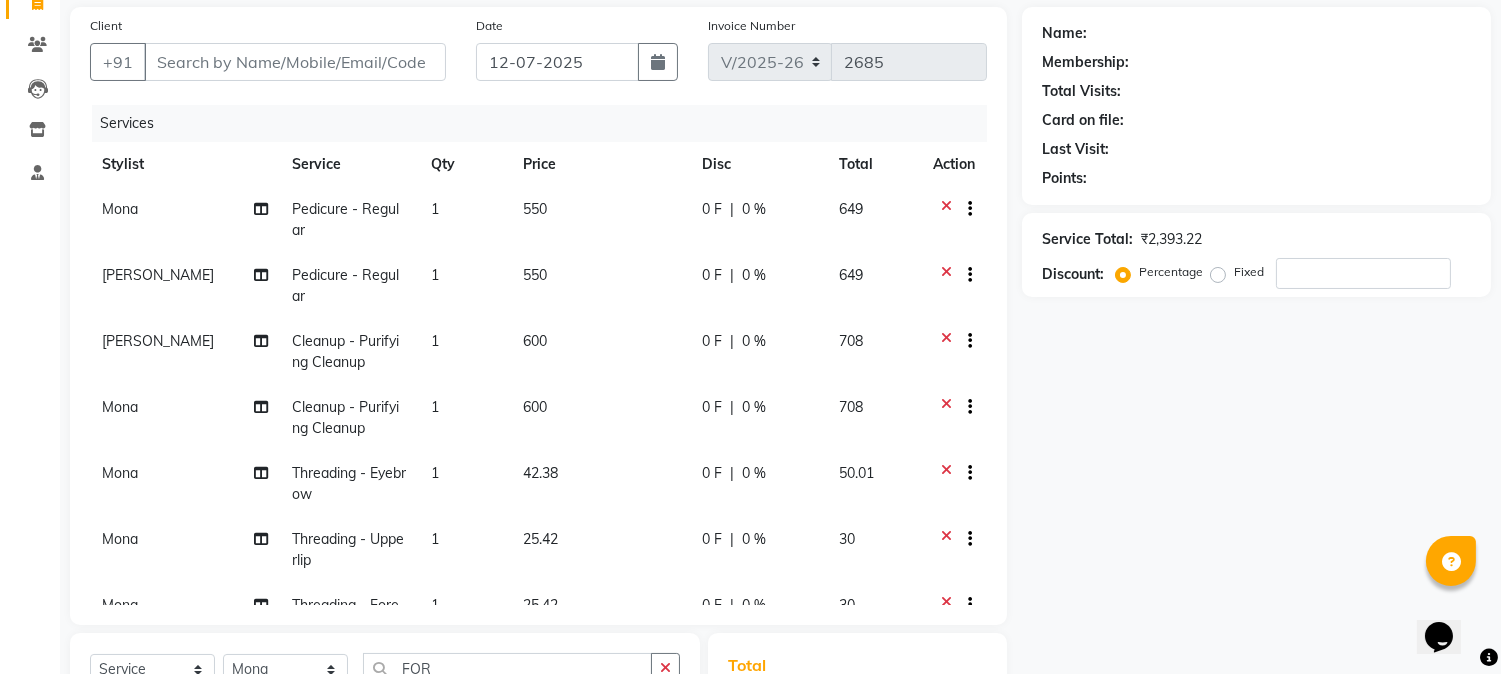 scroll, scrollTop: 92, scrollLeft: 0, axis: vertical 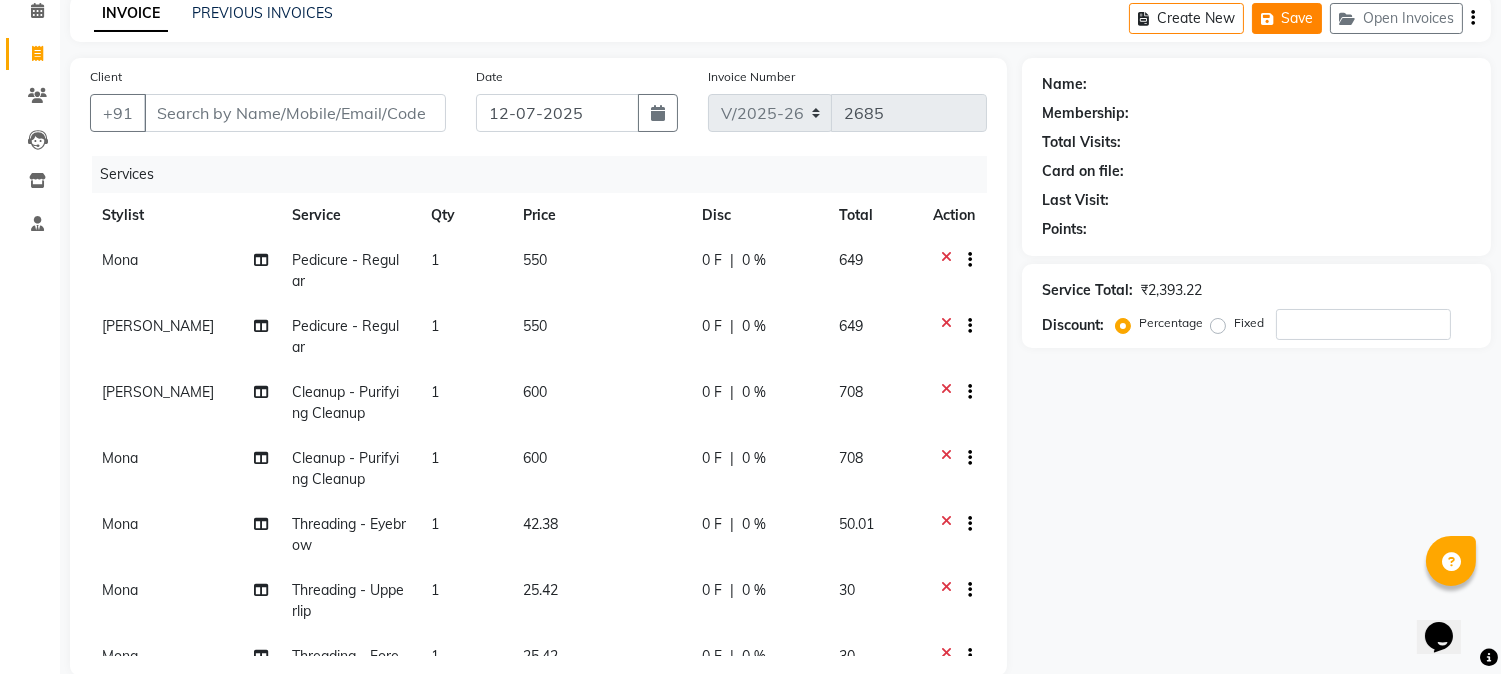 click 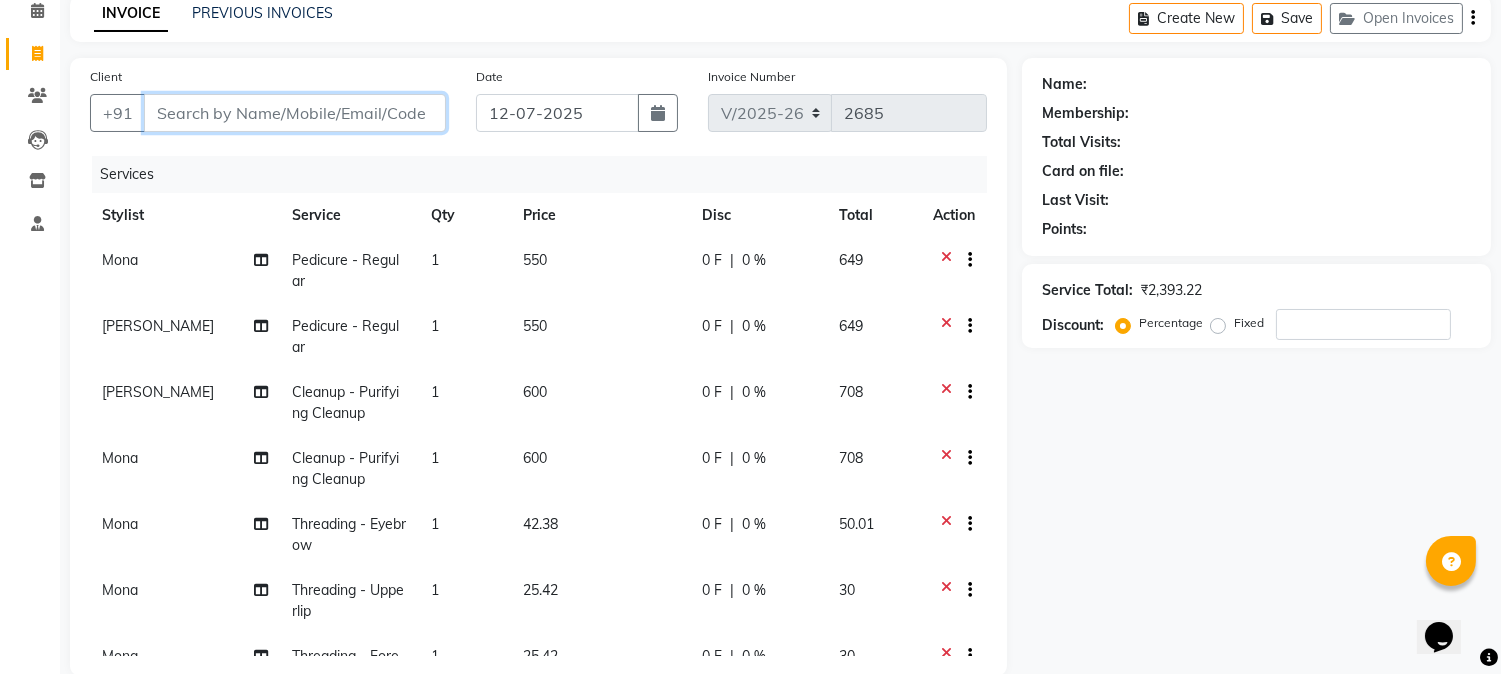 click on "Client" at bounding box center [295, 113] 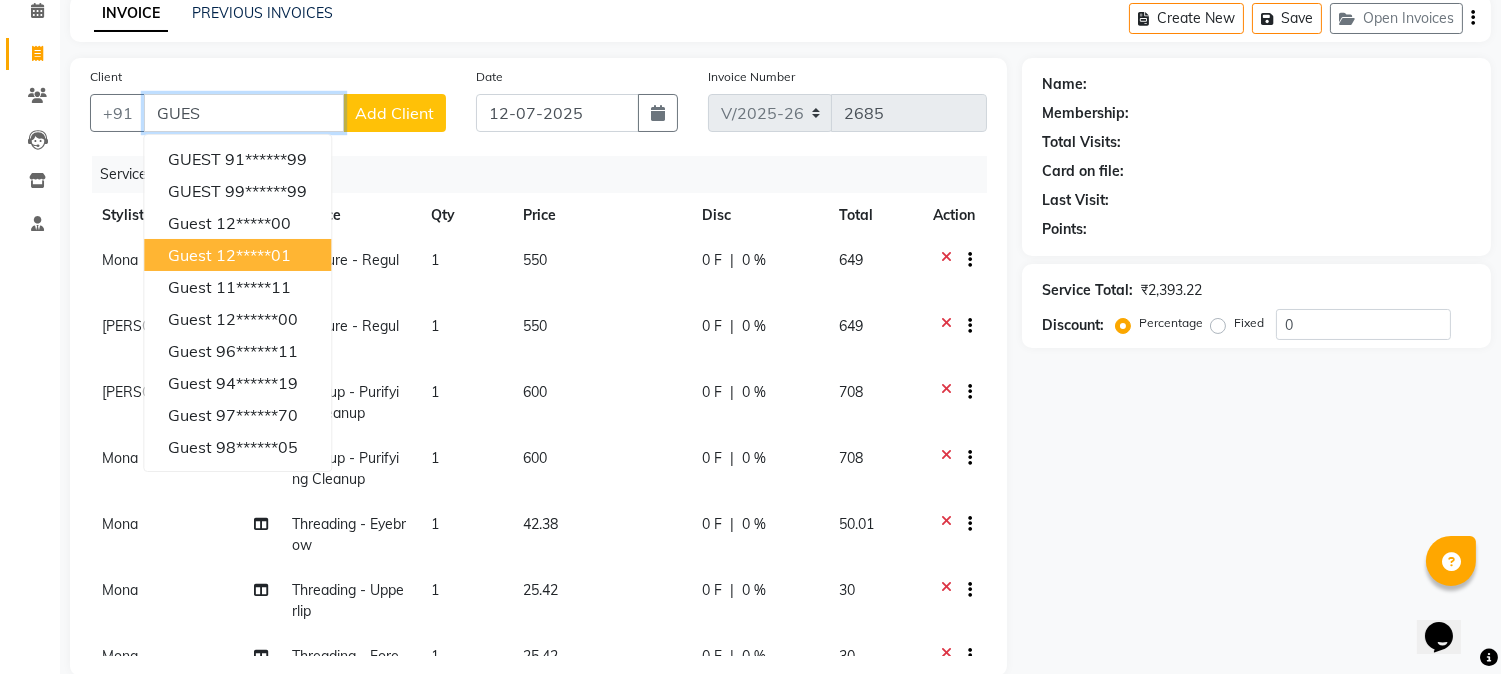 click on "12*****01" at bounding box center (253, 255) 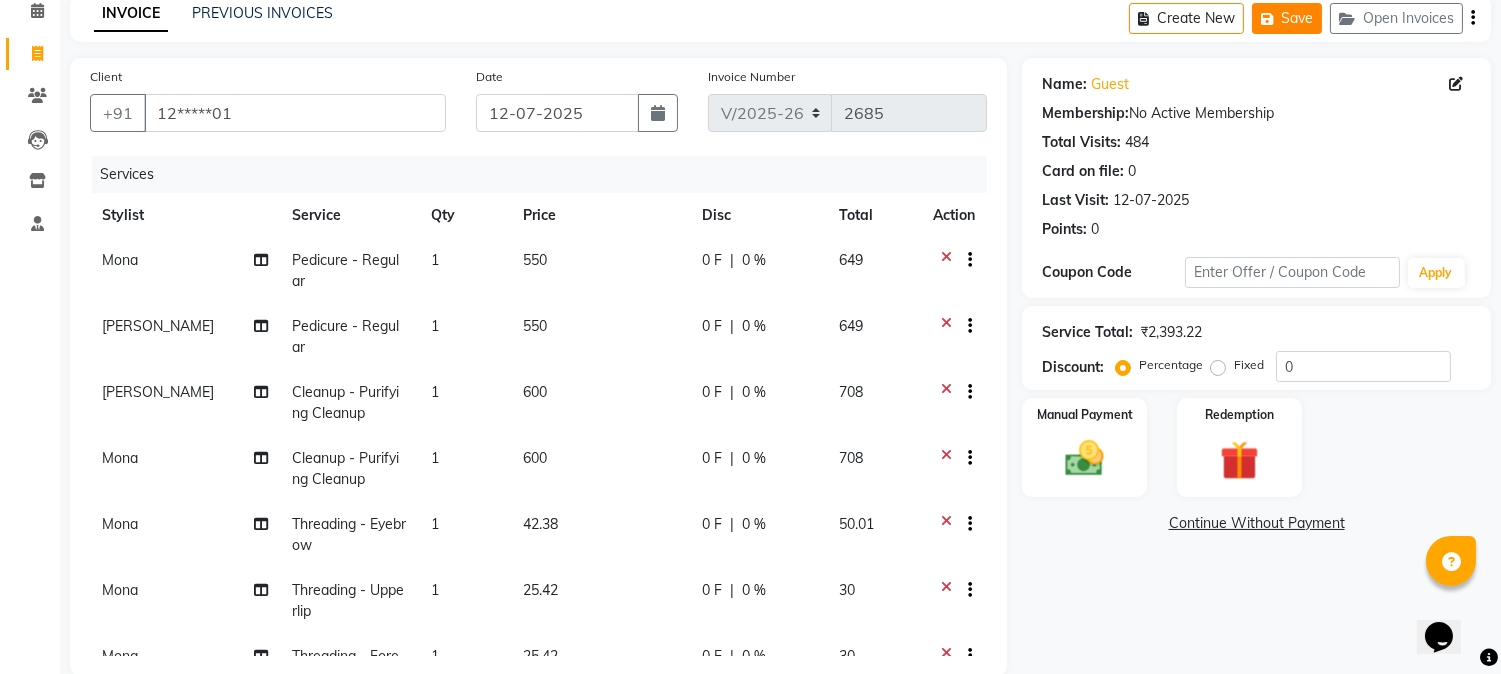 click on "Save" 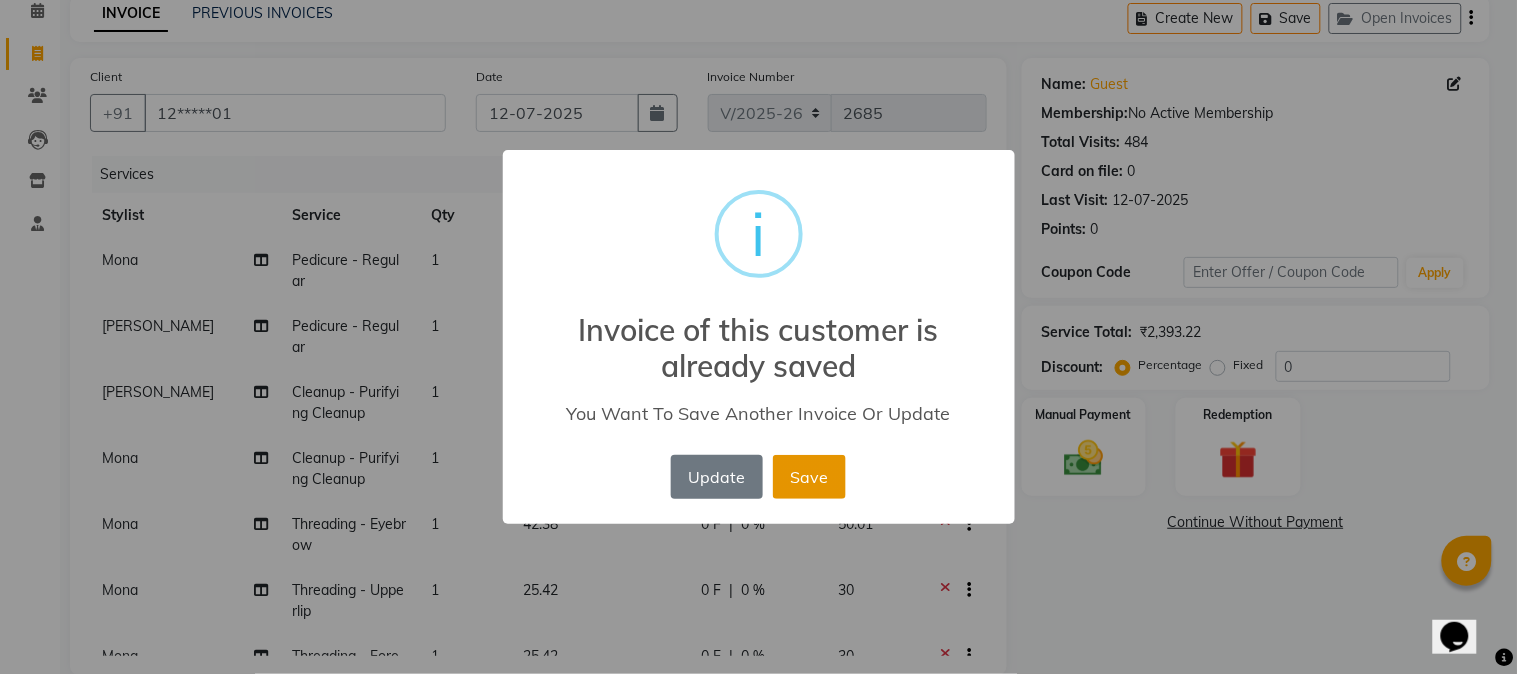 click on "Save" at bounding box center [809, 477] 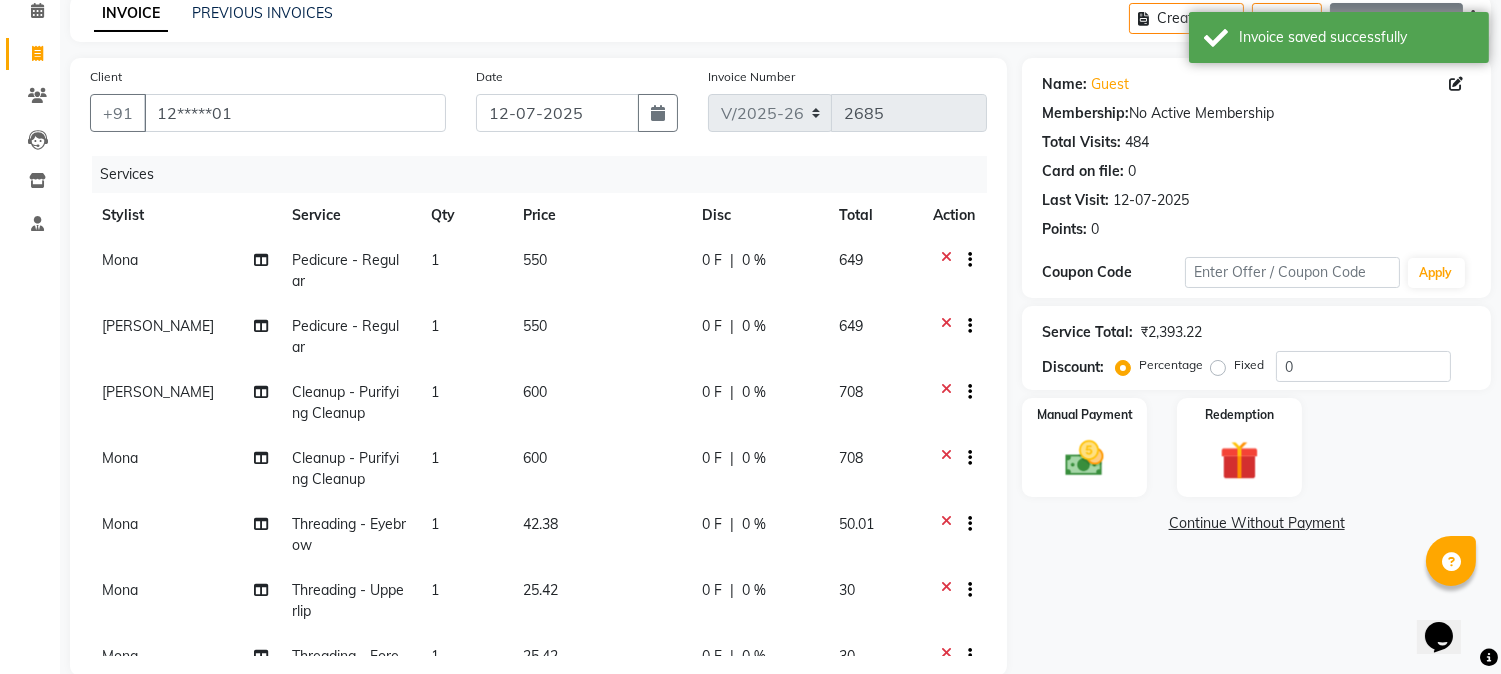 click on "Open Invoices" 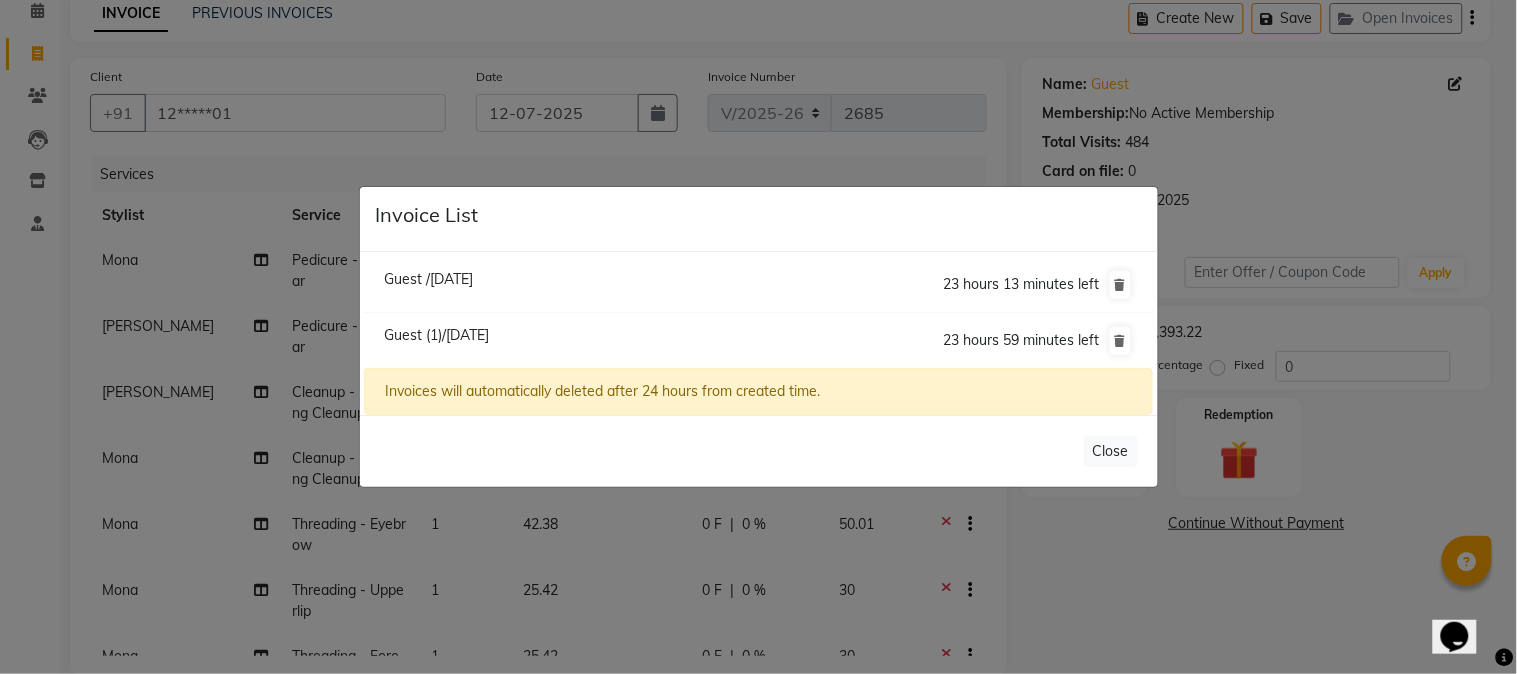 click on "Guest /[DATE]" 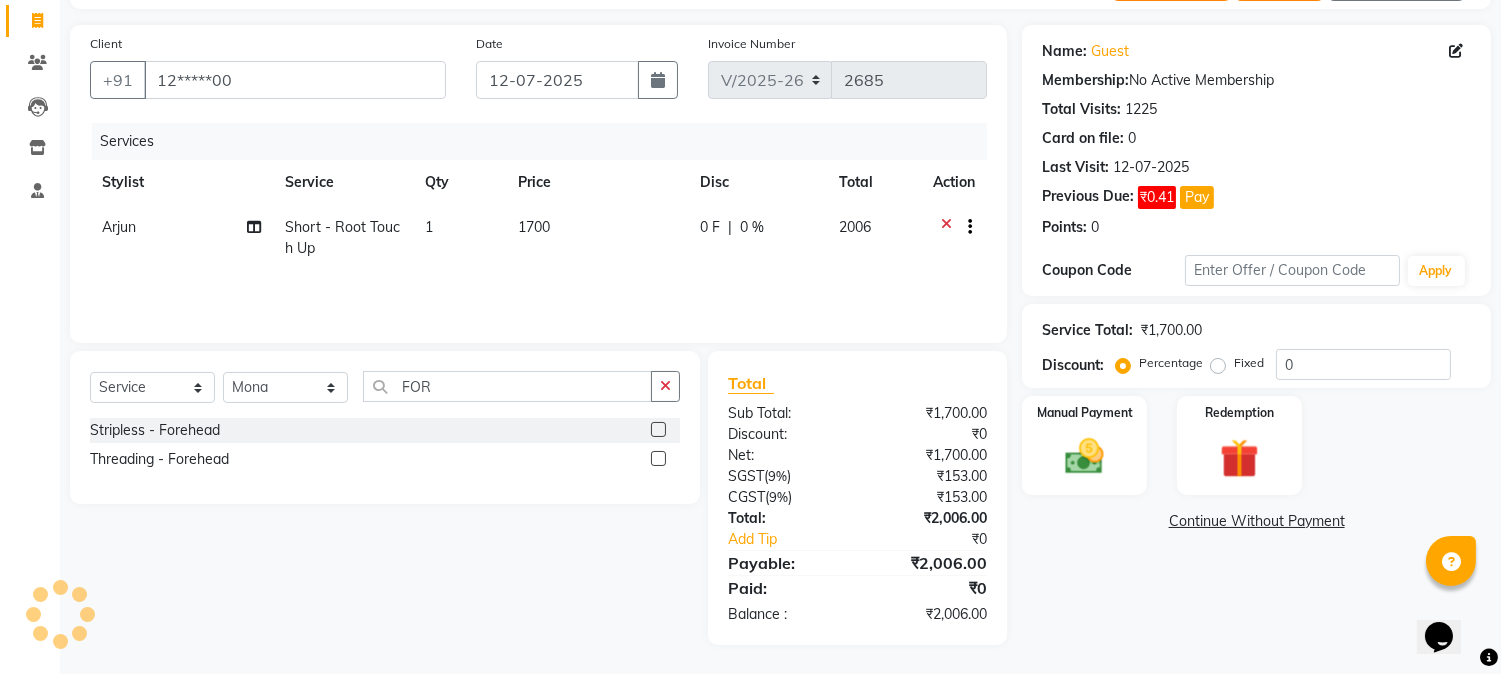 select 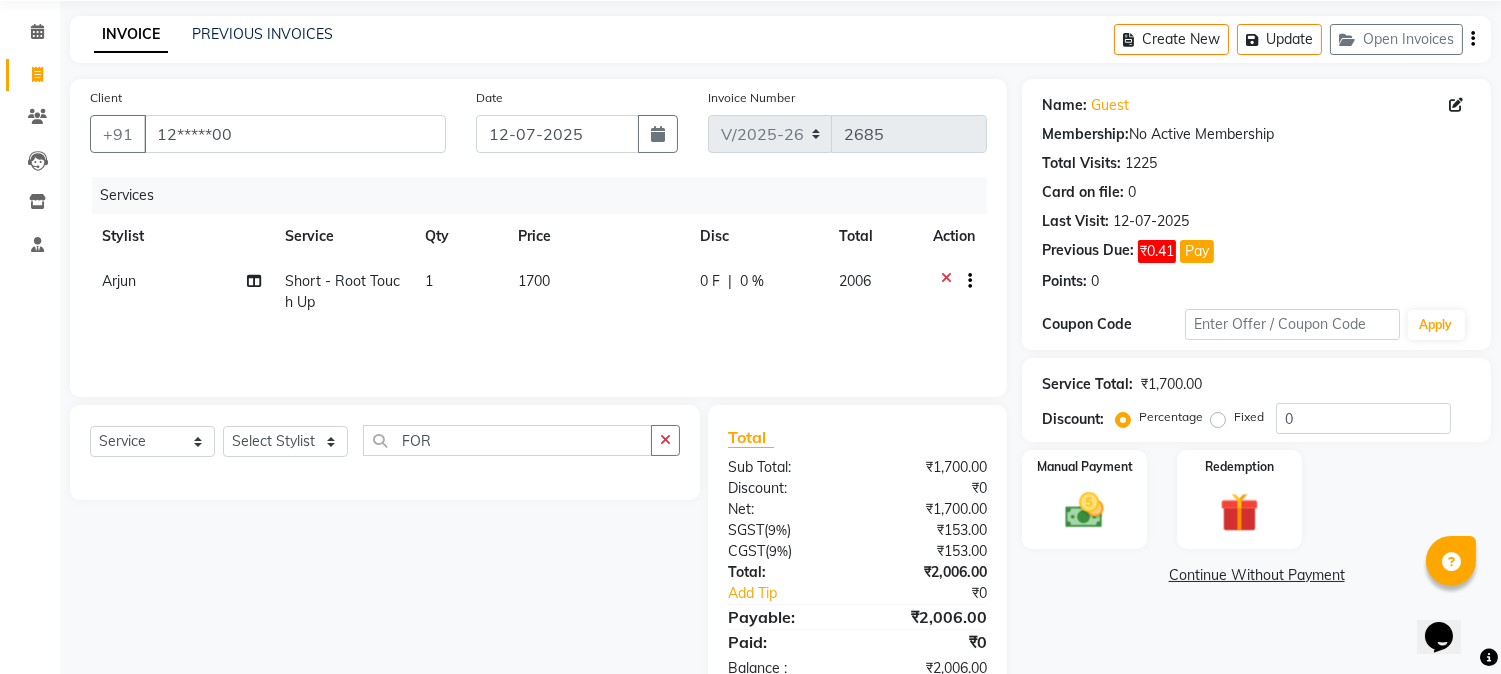 scroll, scrollTop: 125, scrollLeft: 0, axis: vertical 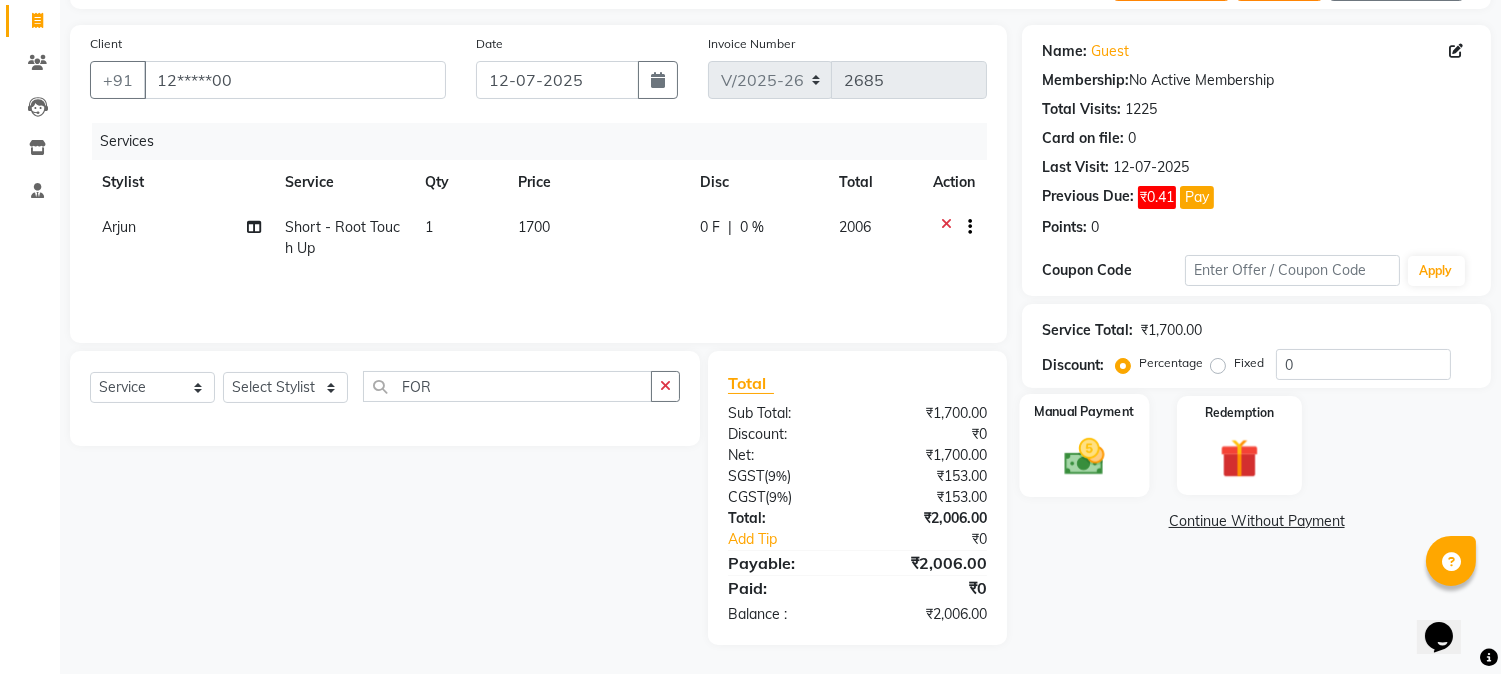 click 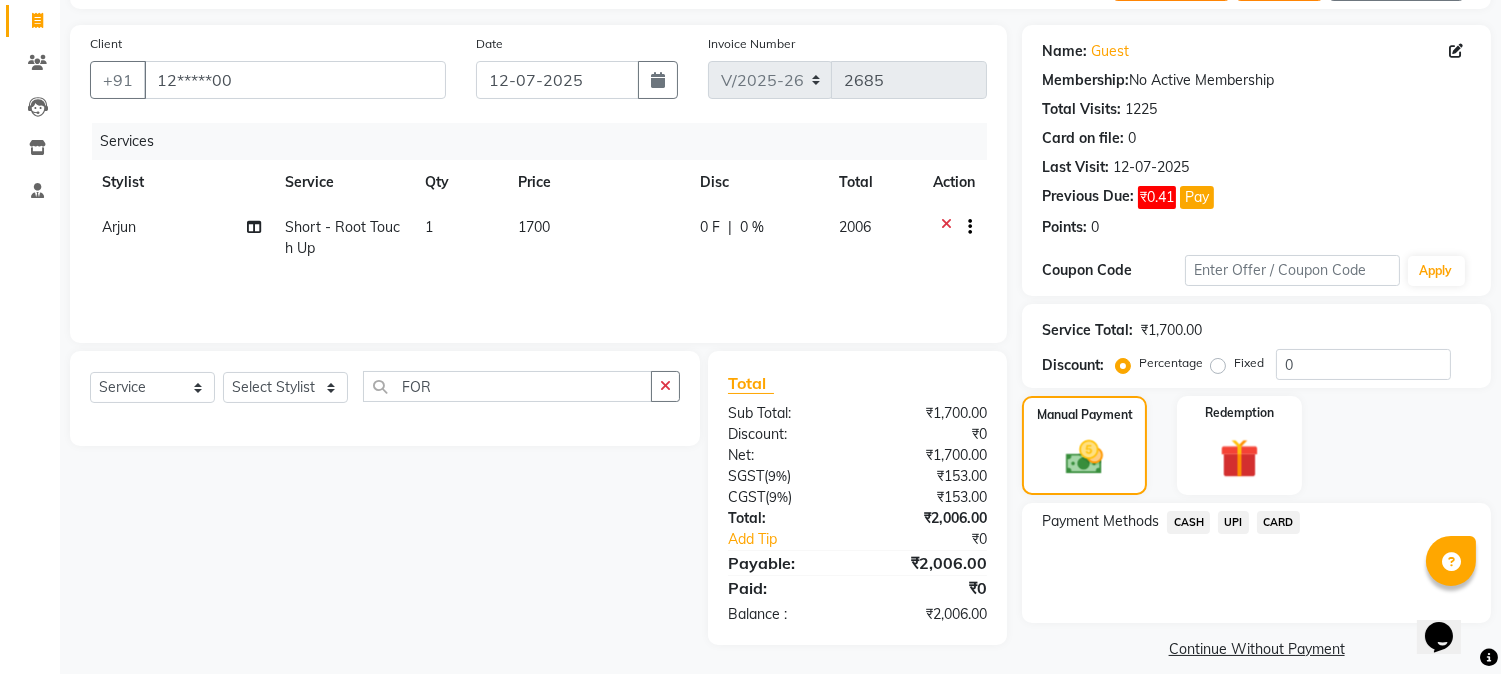 click on "UPI" 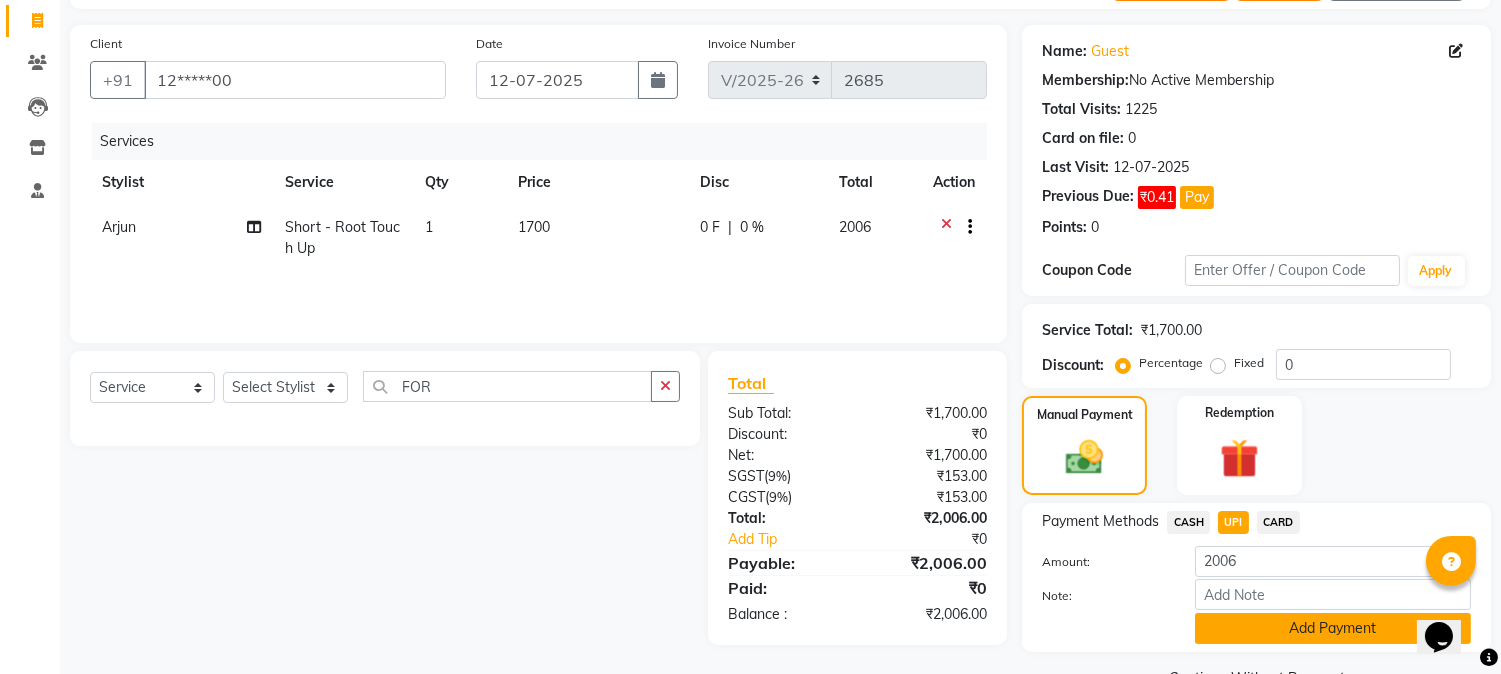 click on "Add Payment" 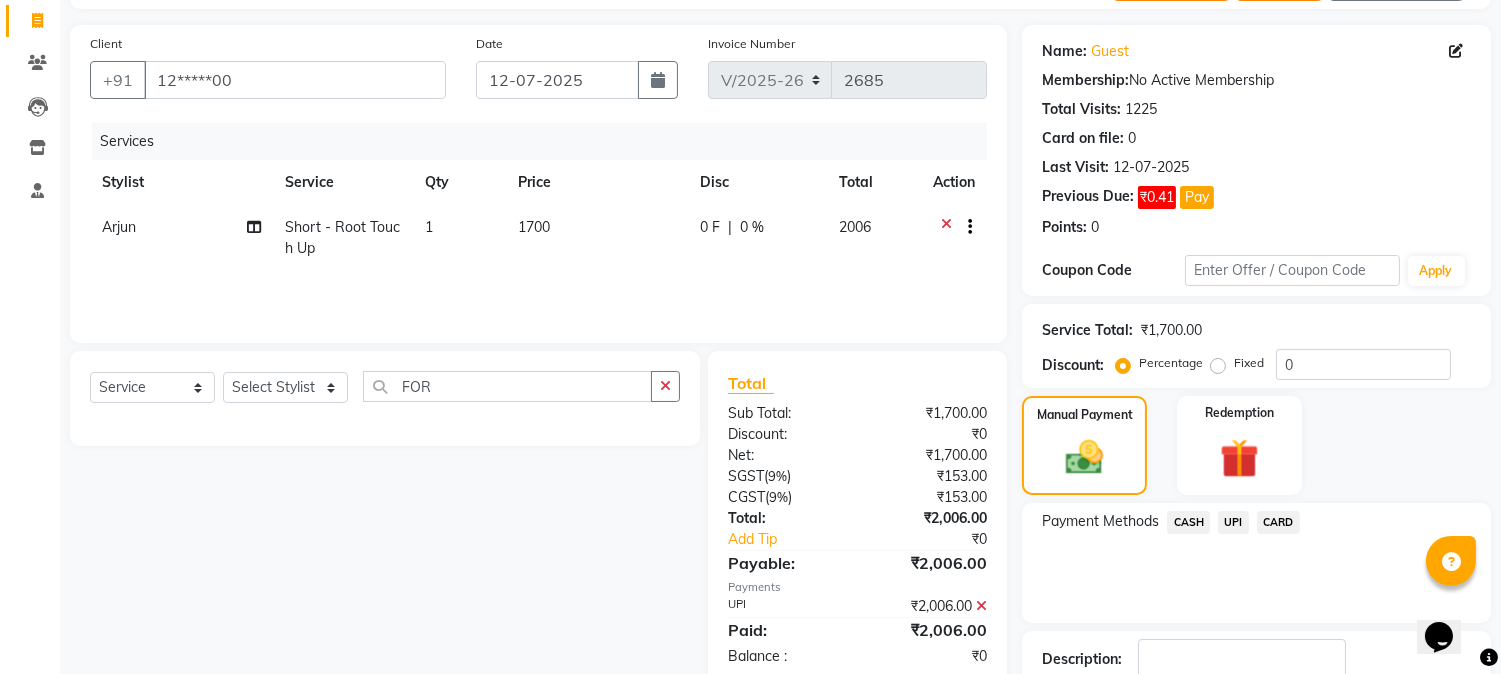 scroll, scrollTop: 236, scrollLeft: 0, axis: vertical 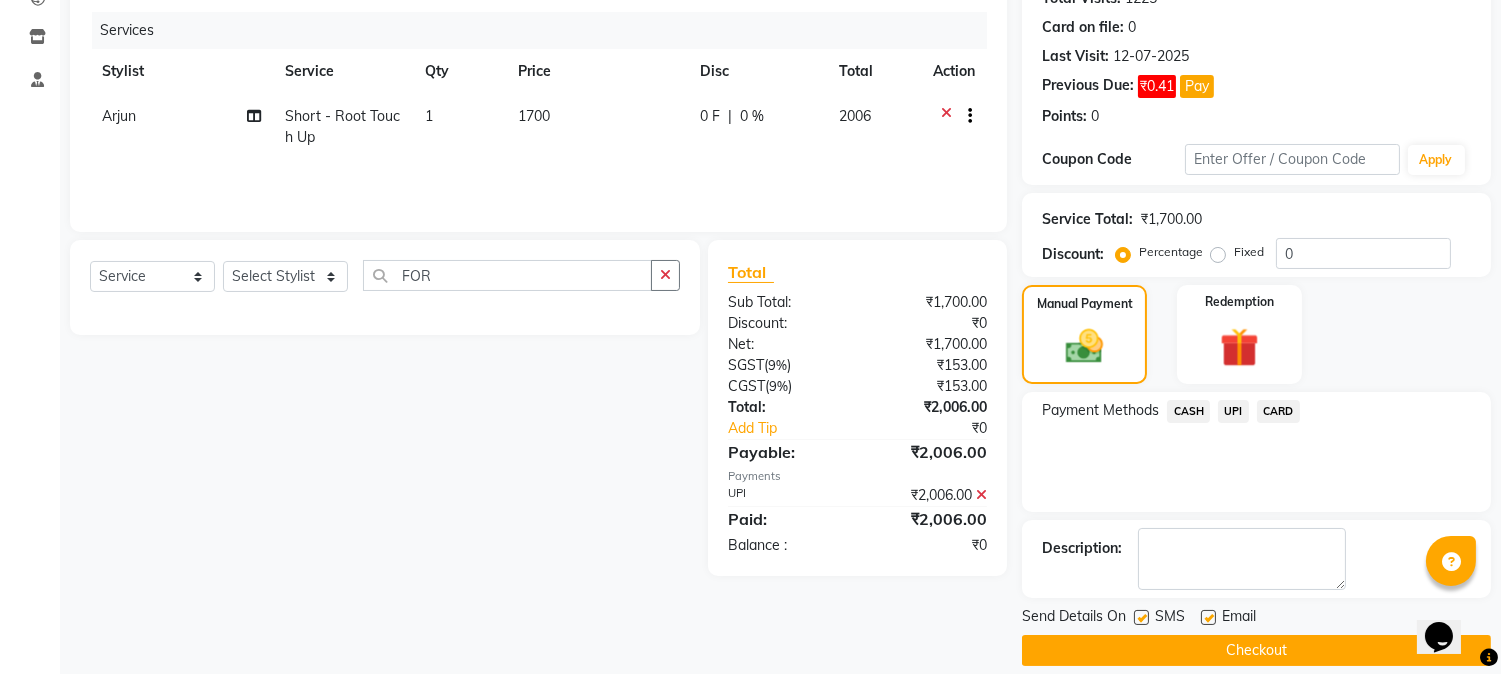 click 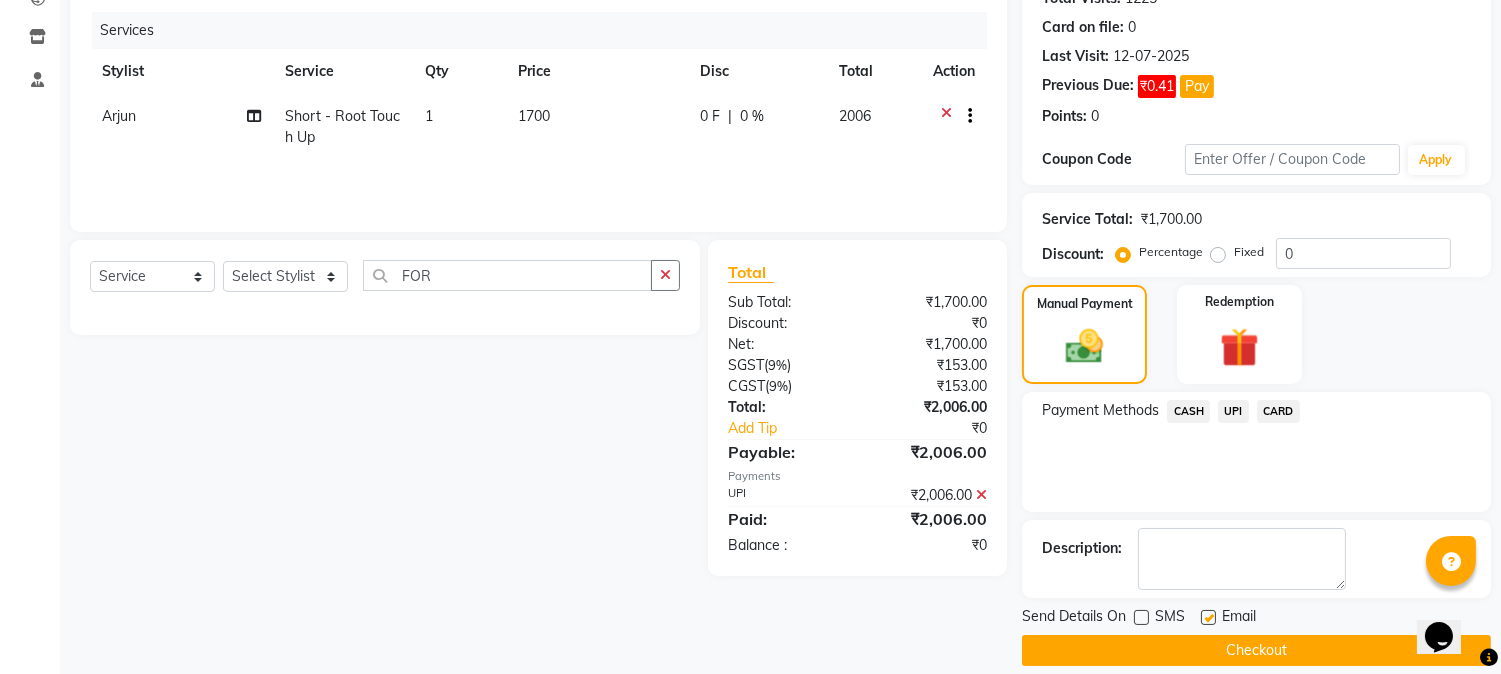 click on "Checkout" 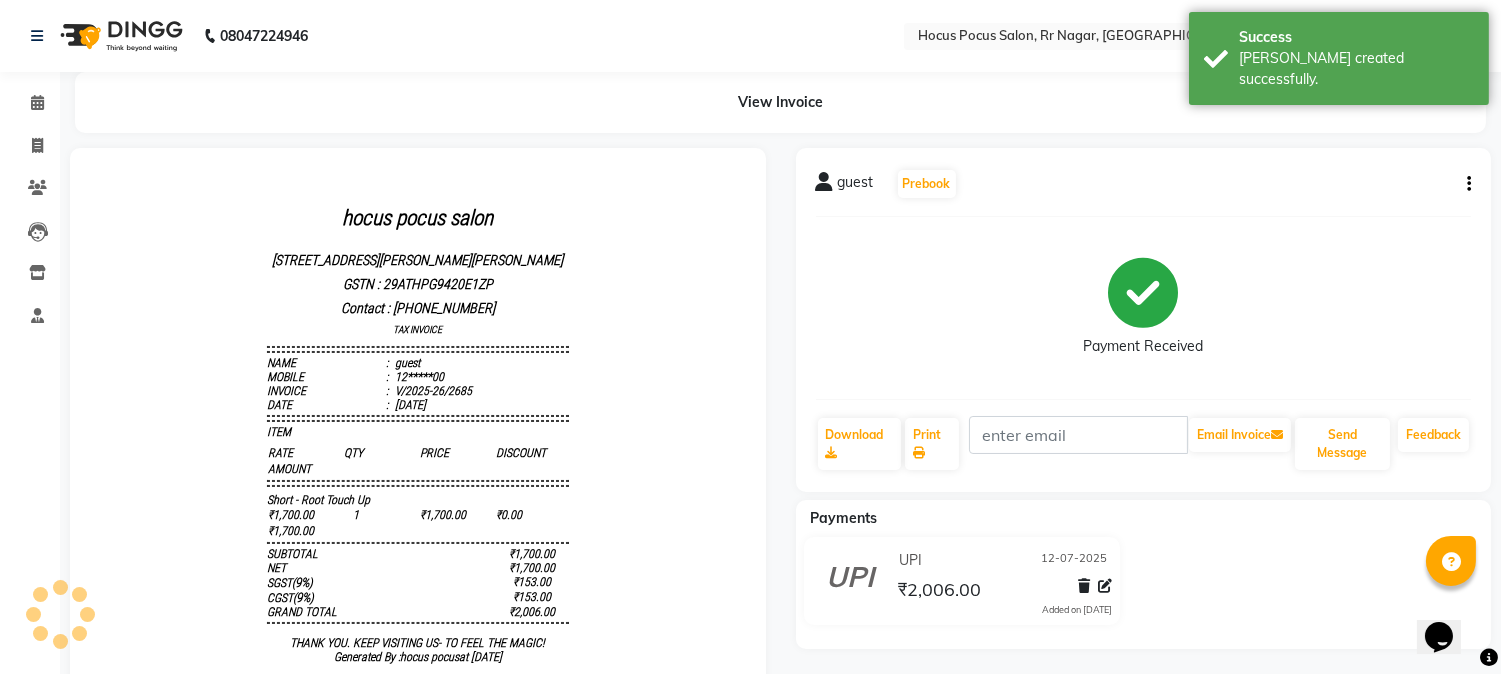 scroll, scrollTop: 0, scrollLeft: 0, axis: both 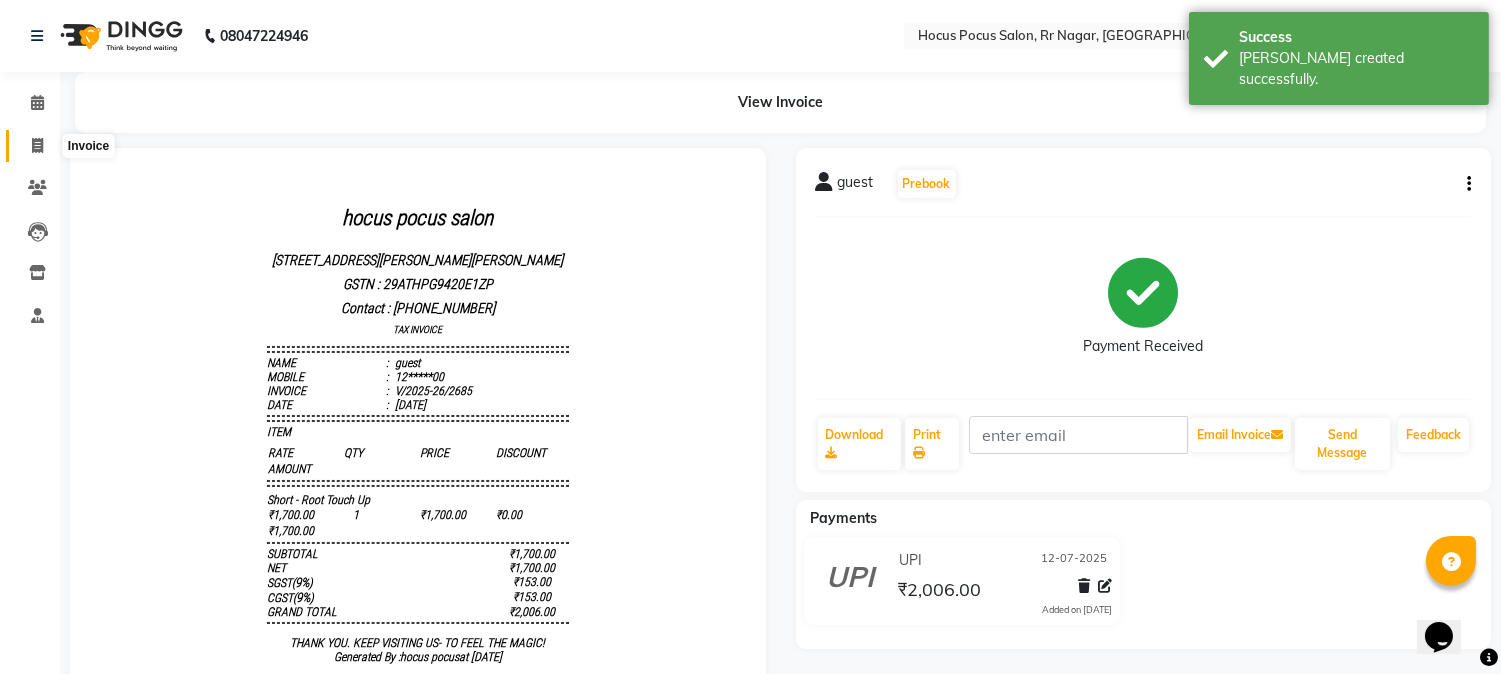 click 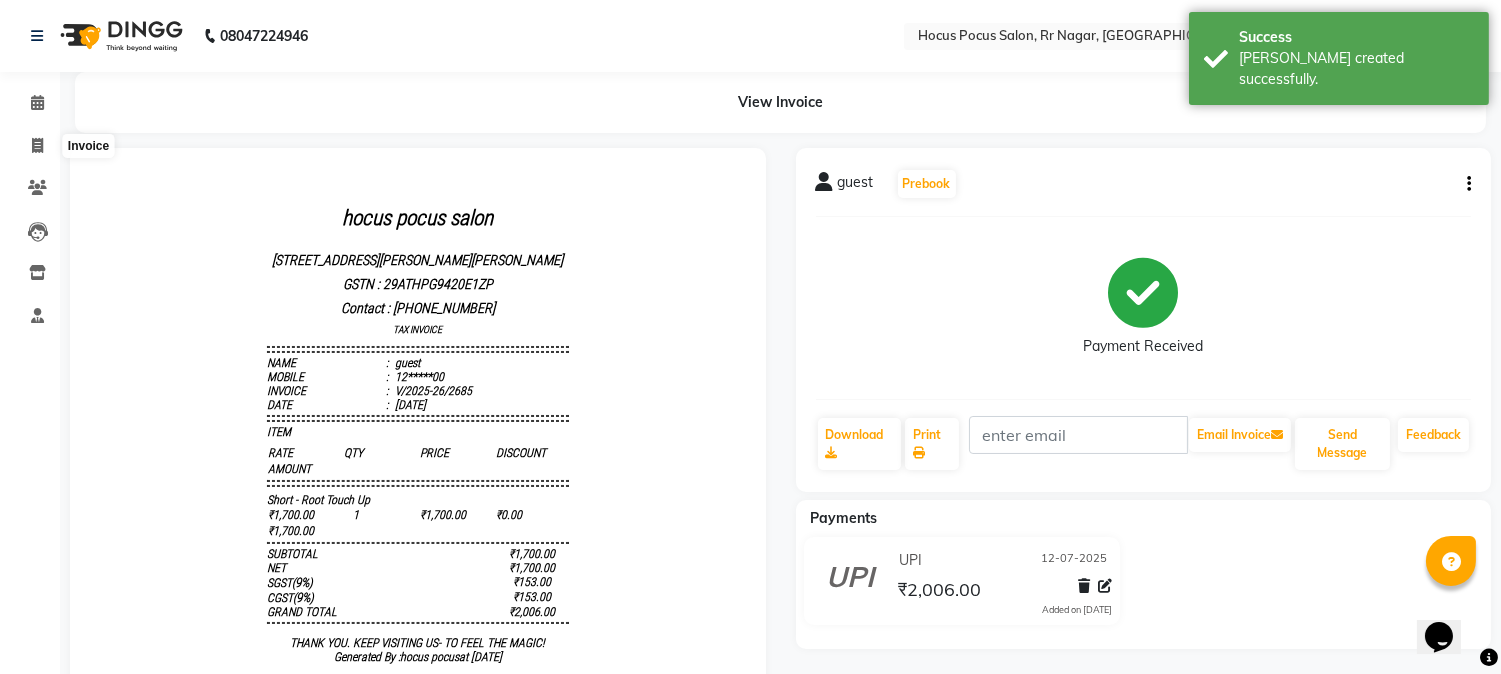 select on "5019" 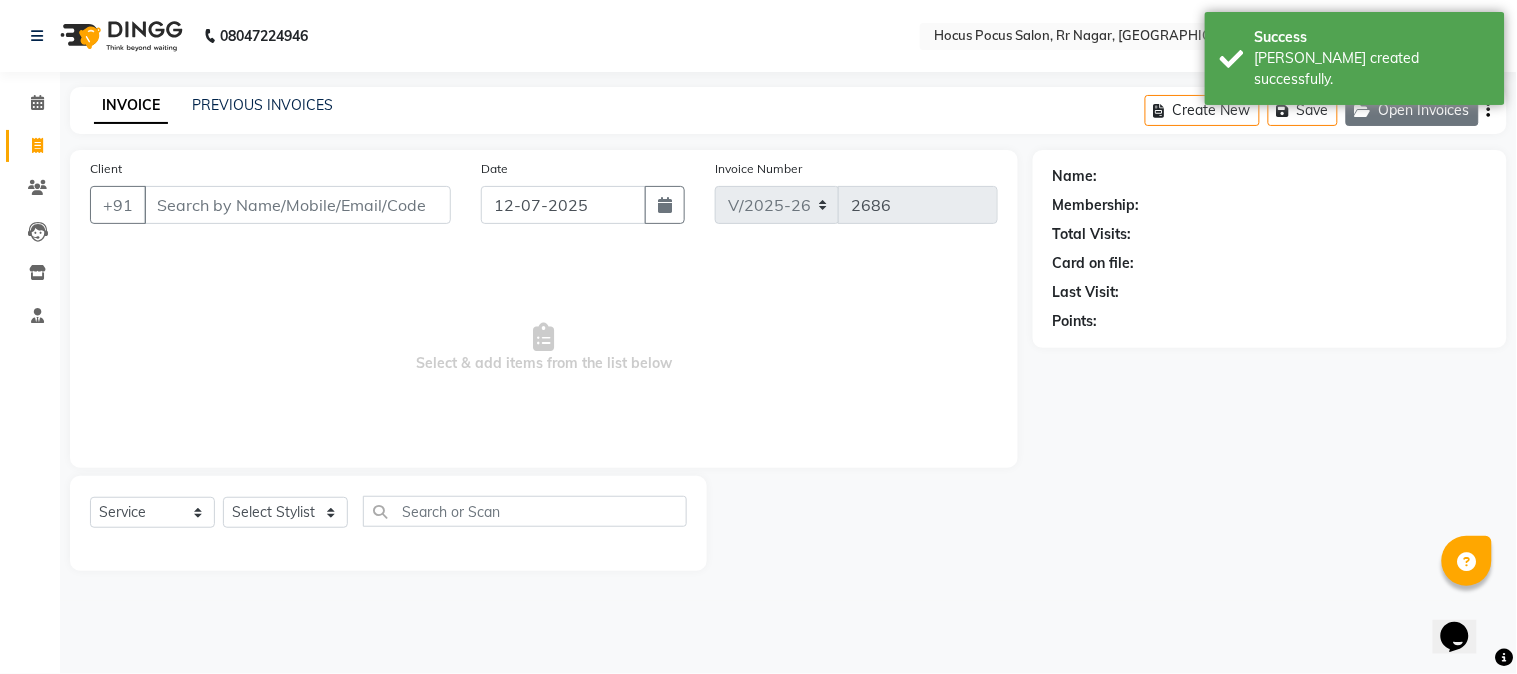 click on "Open Invoices" 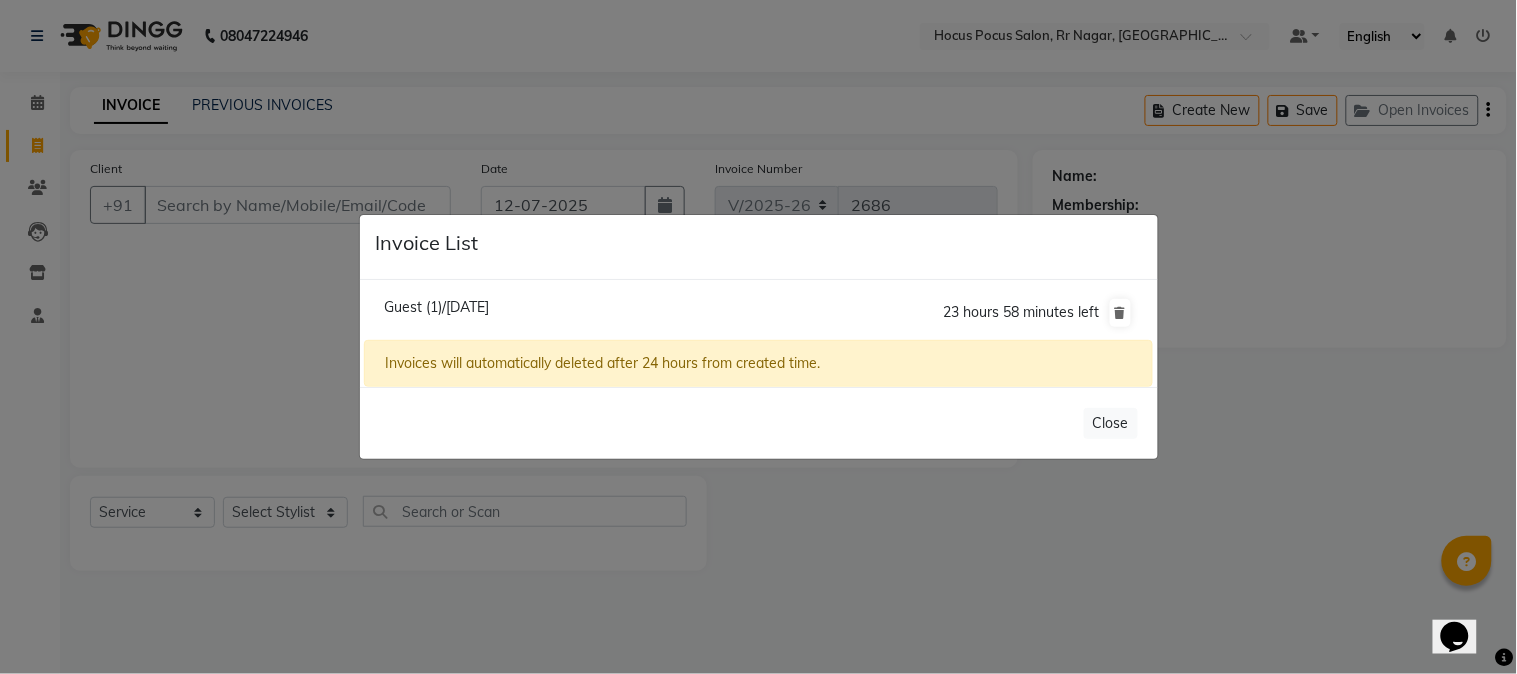 click on "Invoice List  Guest (1)/[DATE]  23 hours 58 minutes left  Invoices will automatically deleted after 24 hours from created time.   Close" 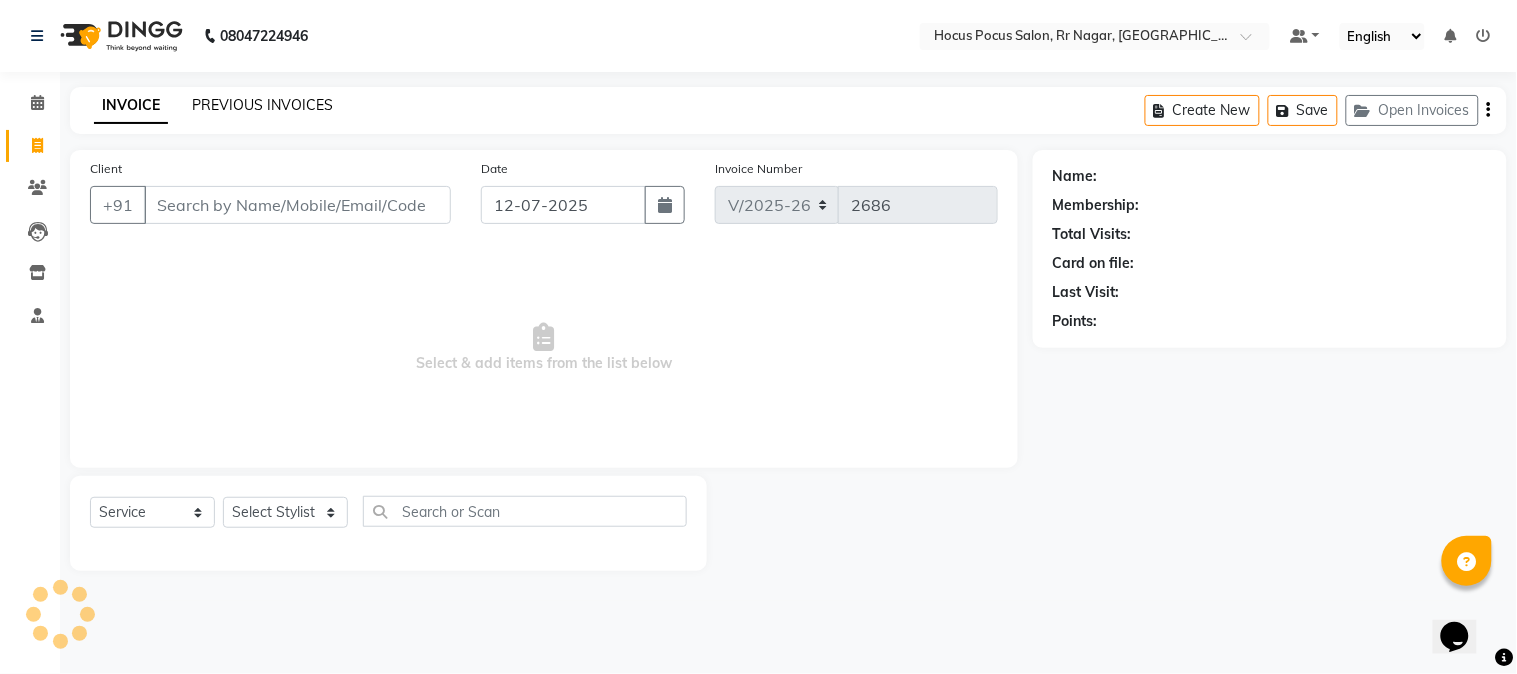 click on "PREVIOUS INVOICES" 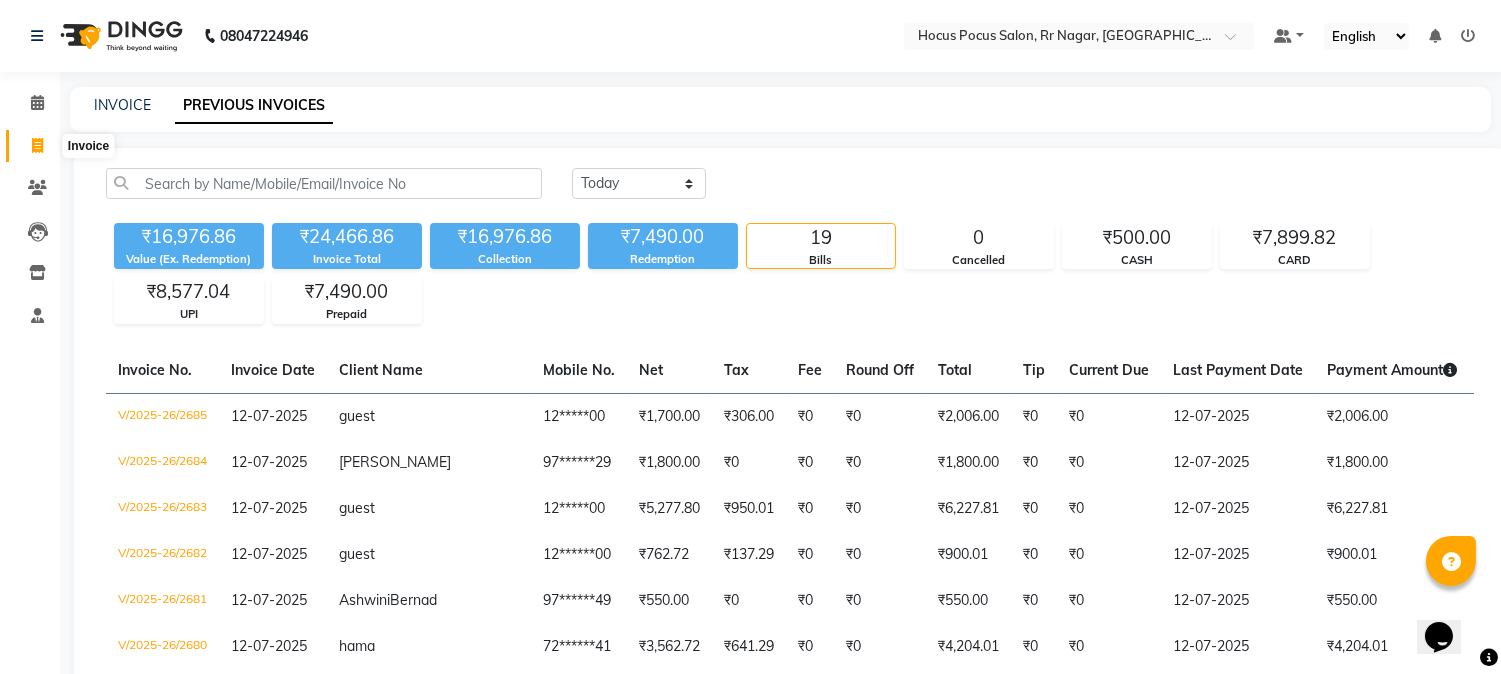 click 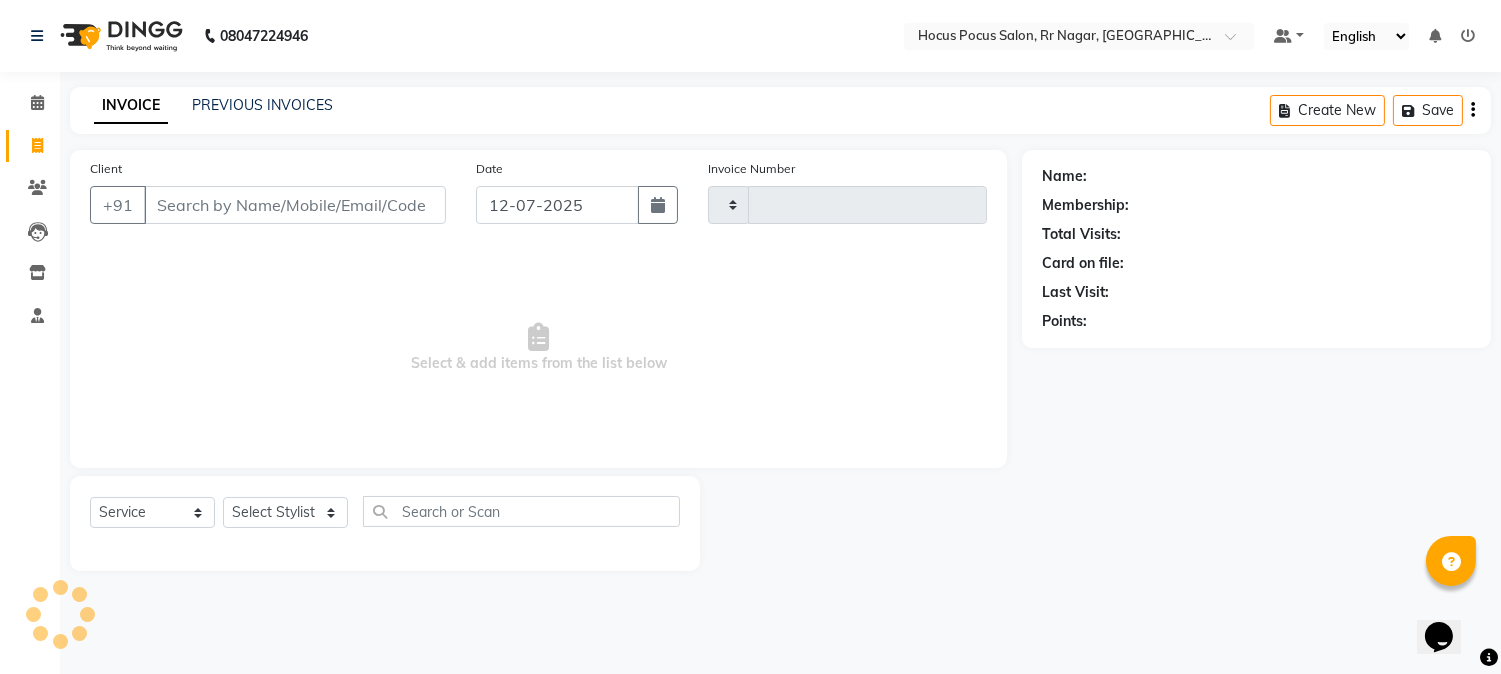 type on "2686" 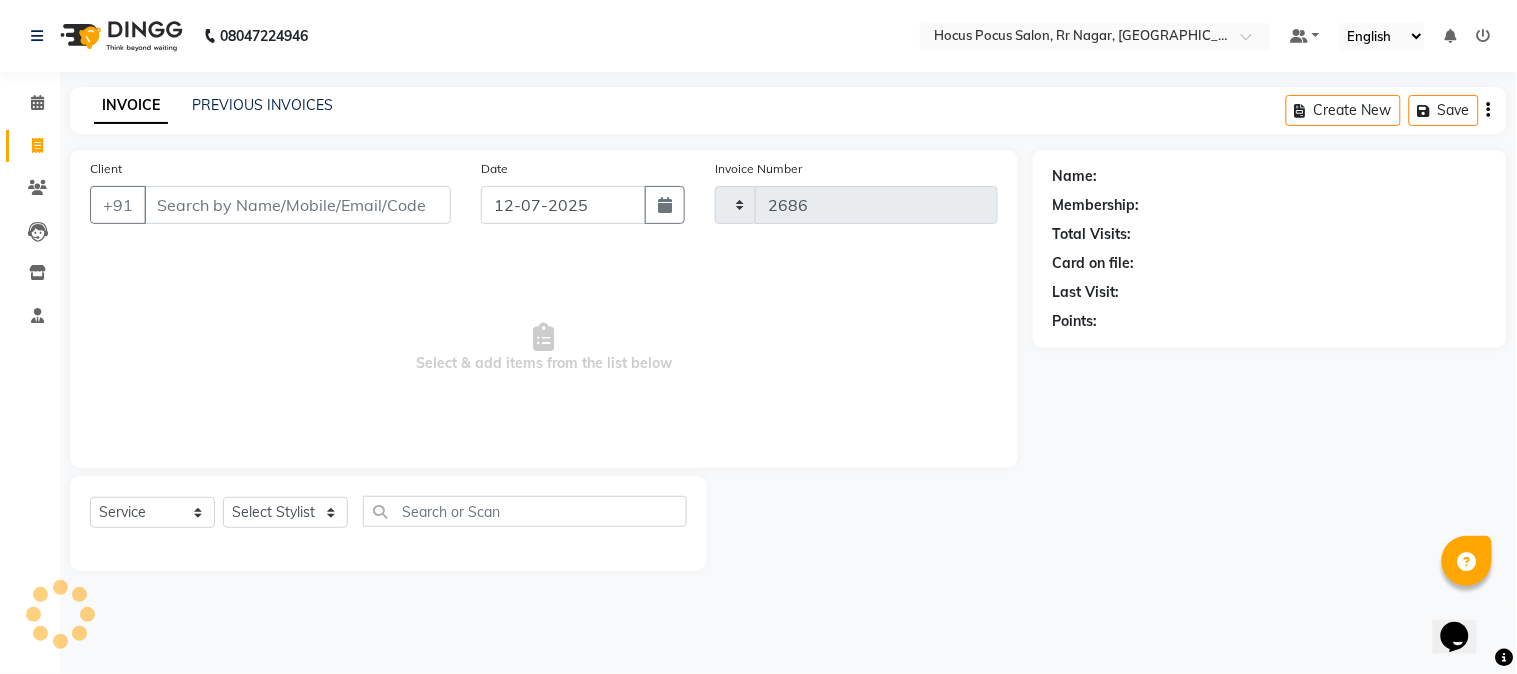select on "5019" 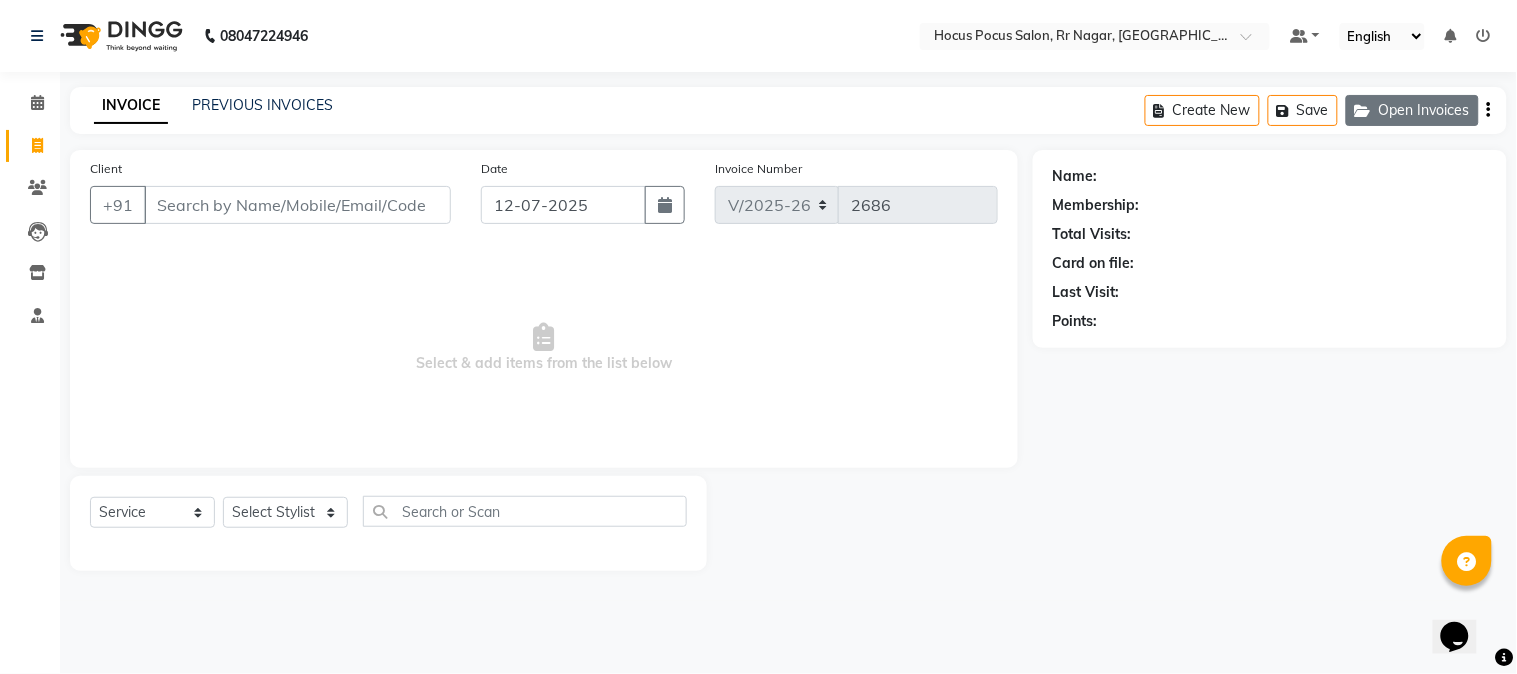 click on "Open Invoices" 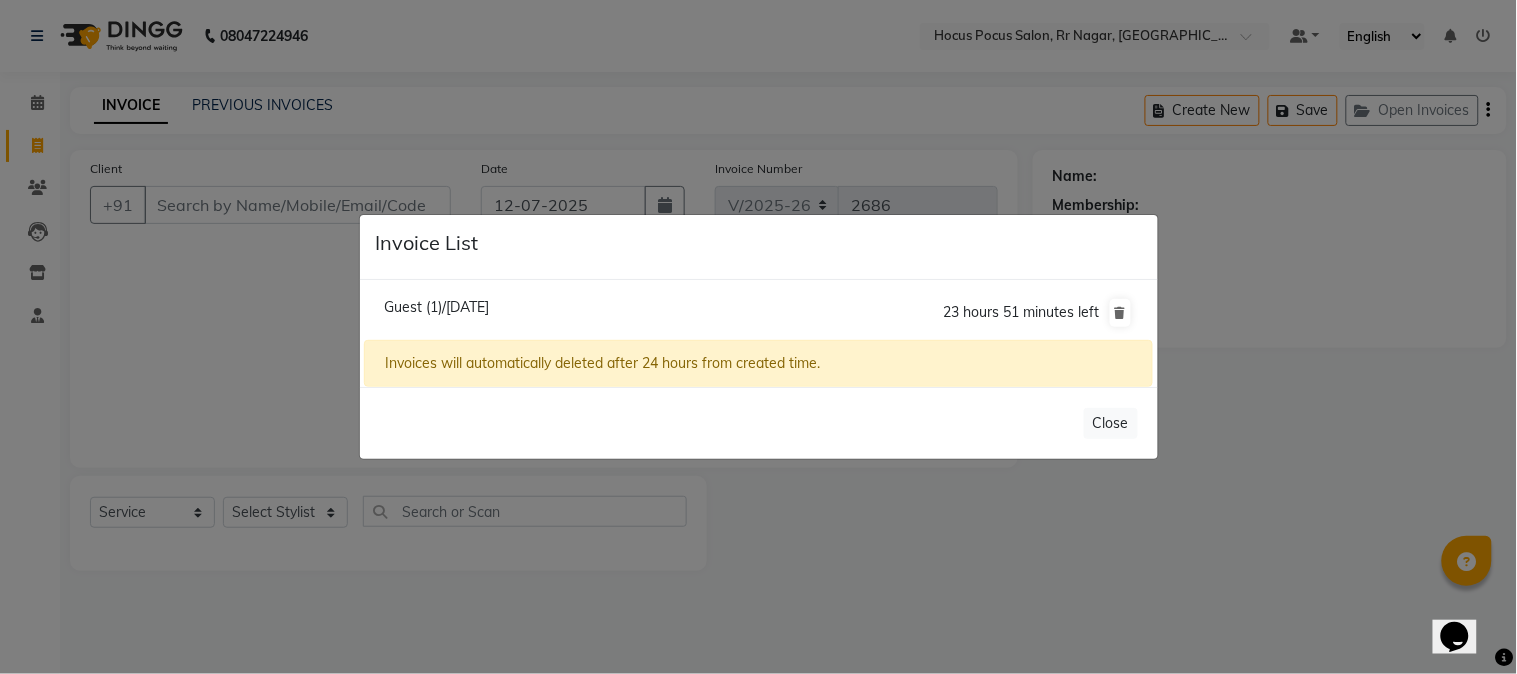 click on "Guest (1)/[DATE]" 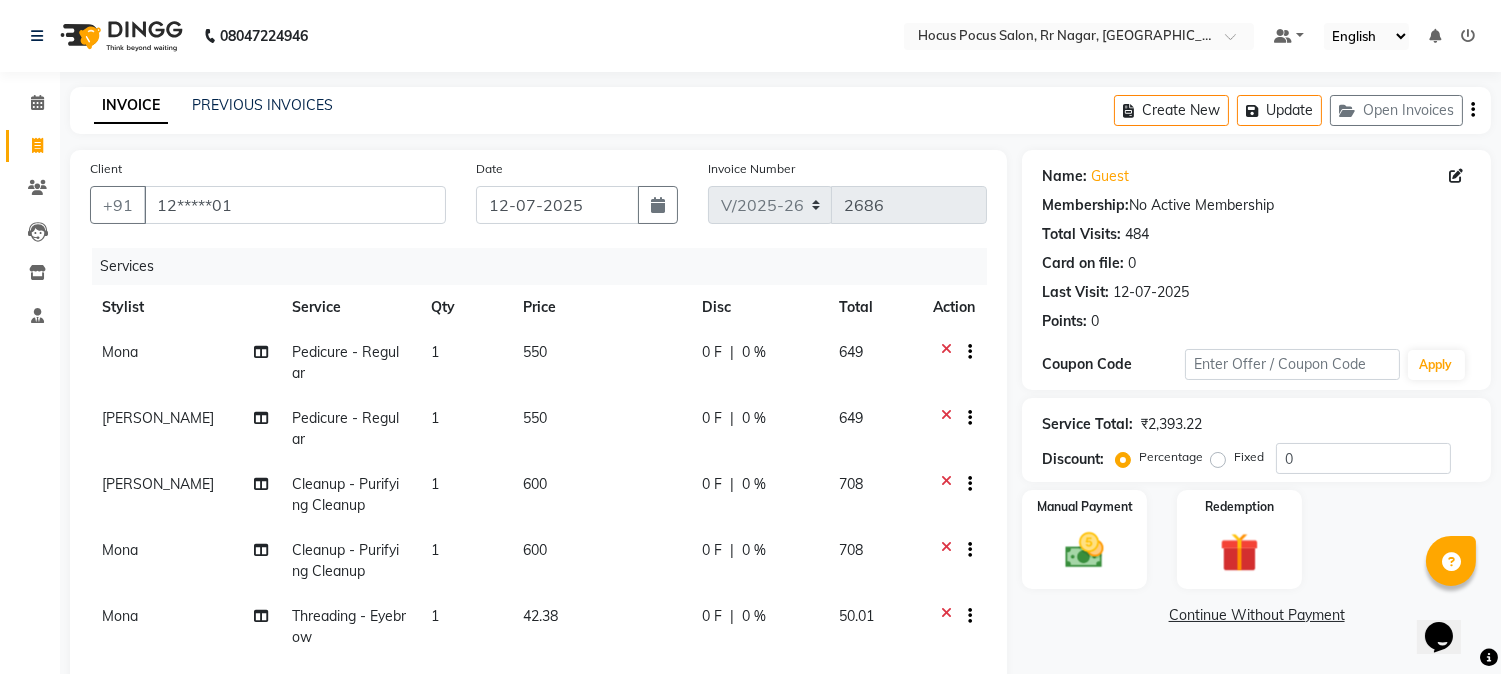 click on "600" 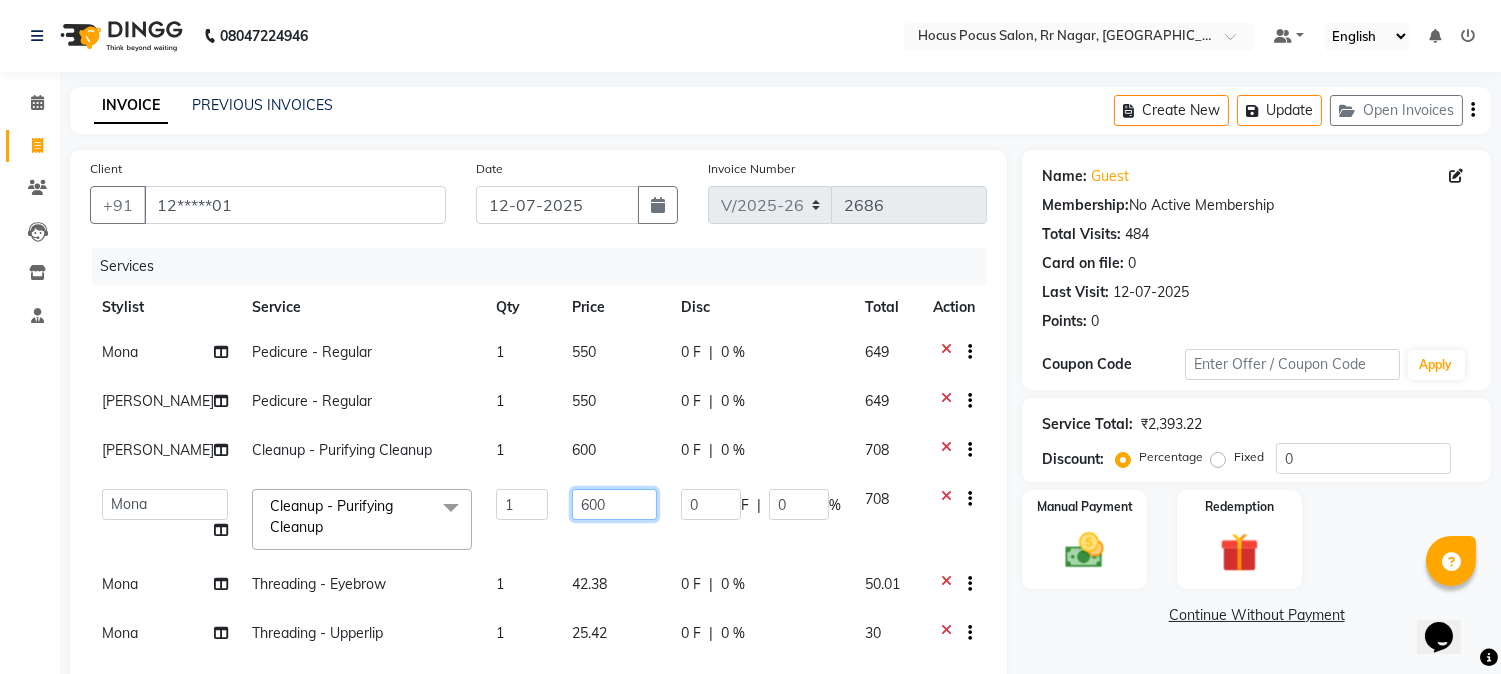 click on "600" 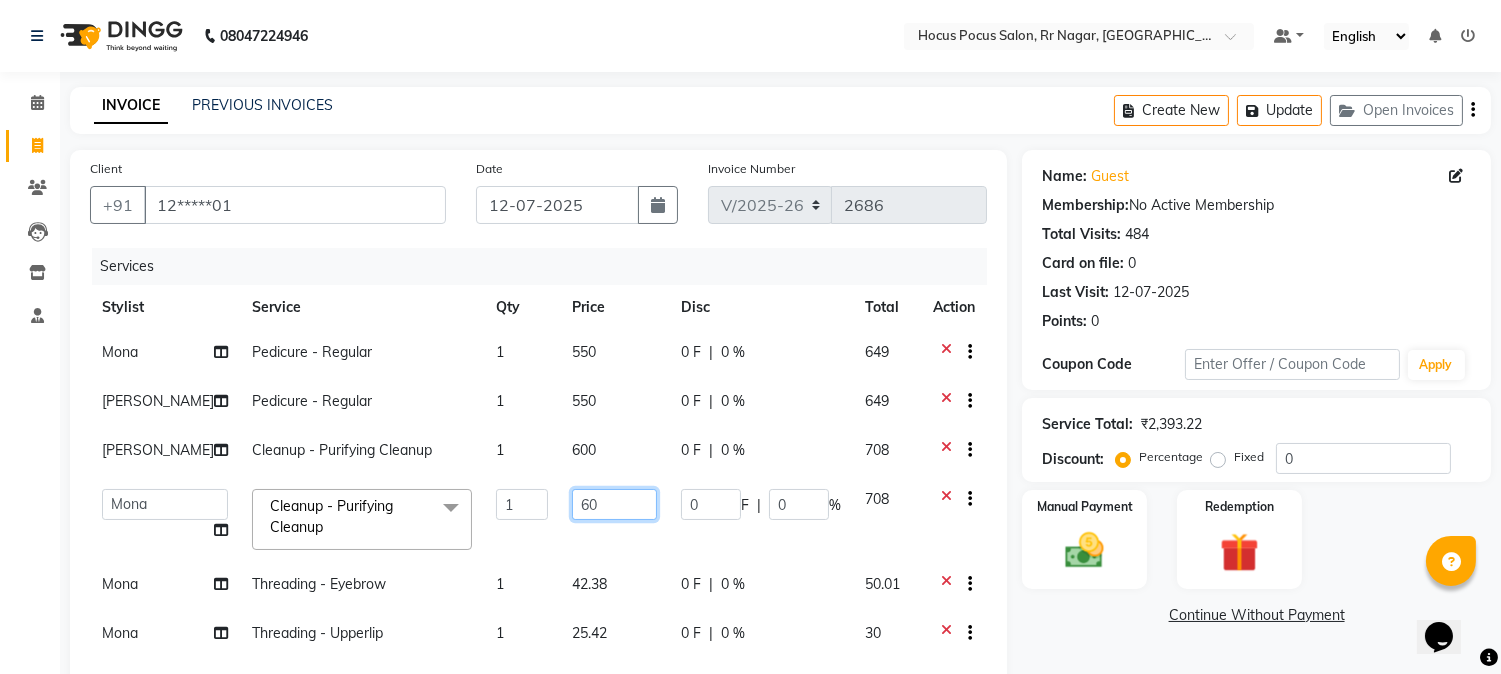 type on "6" 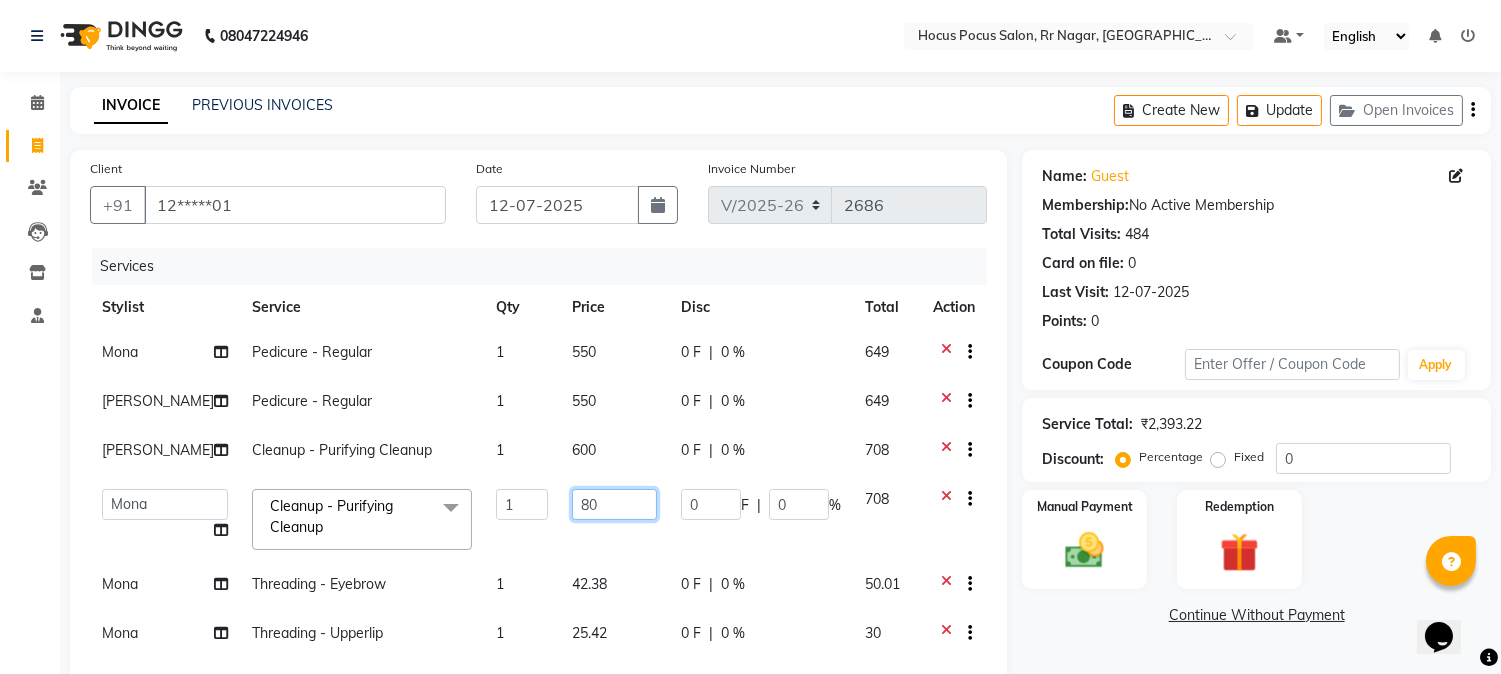 type on "800" 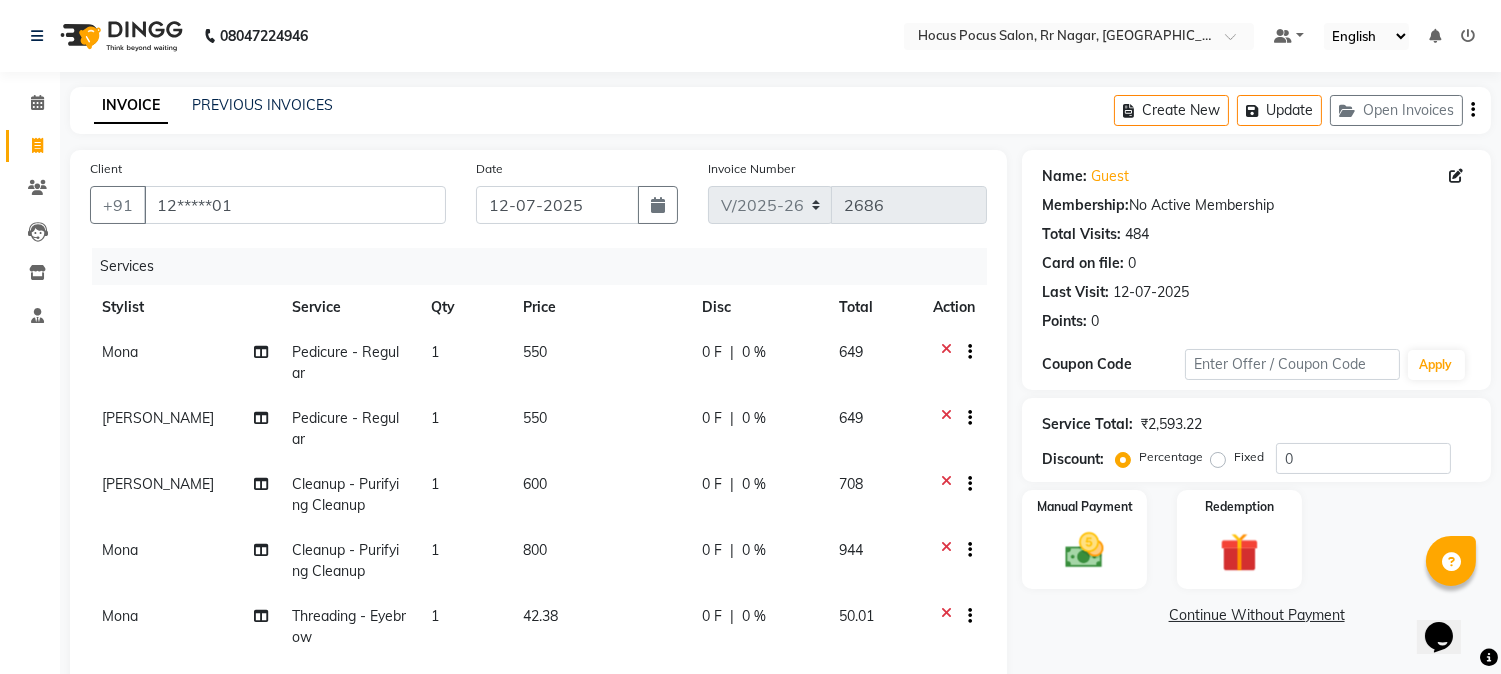 click on "[PERSON_NAME] - Regular 1 550 0 F | 0 % 649 [PERSON_NAME] Pedicure - Regular 1 550 0 F | 0 % 649 [PERSON_NAME] Cleanup - Purifying Cleanup 1 600 0 F | 0 % 708 [PERSON_NAME] Cleanup - Purifying Cleanup 1 800 0 F | 0 % 944 [PERSON_NAME] Threading - Eyebrow 1 42.38 0 F | 0 % 50.01 [PERSON_NAME] Threading - Upperlip 1 25.42 0 F | 0 % 30 [PERSON_NAME] Threading - Forehead 1 25.42 0 F | 0 % 30" 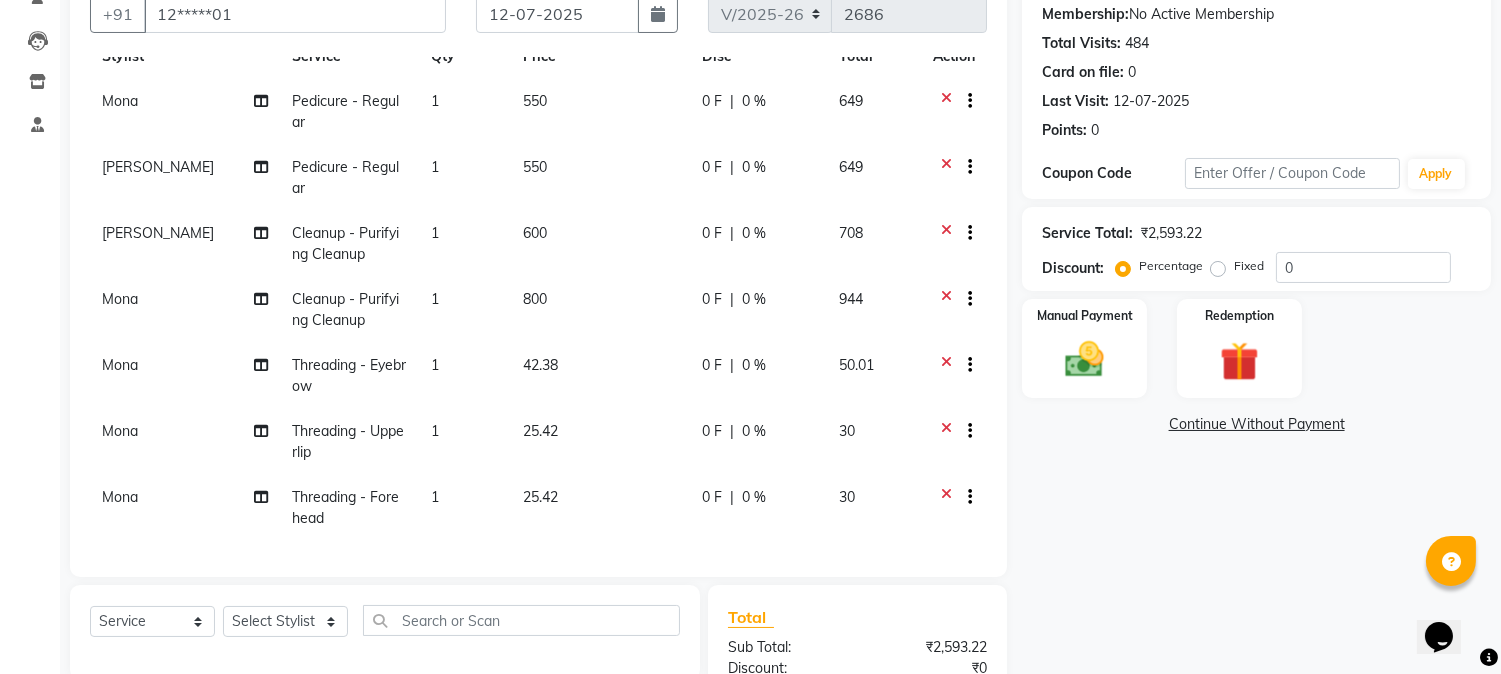 scroll, scrollTop: 222, scrollLeft: 0, axis: vertical 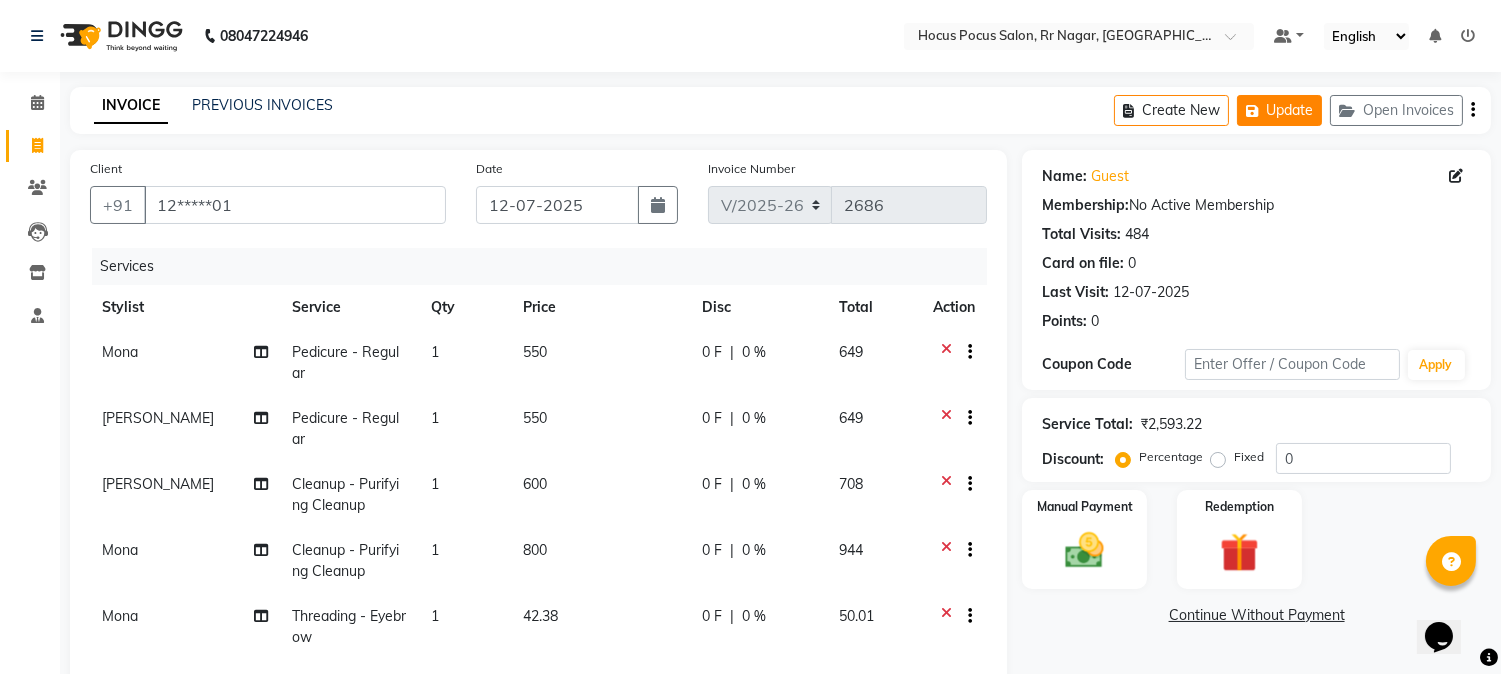 click on "Update" 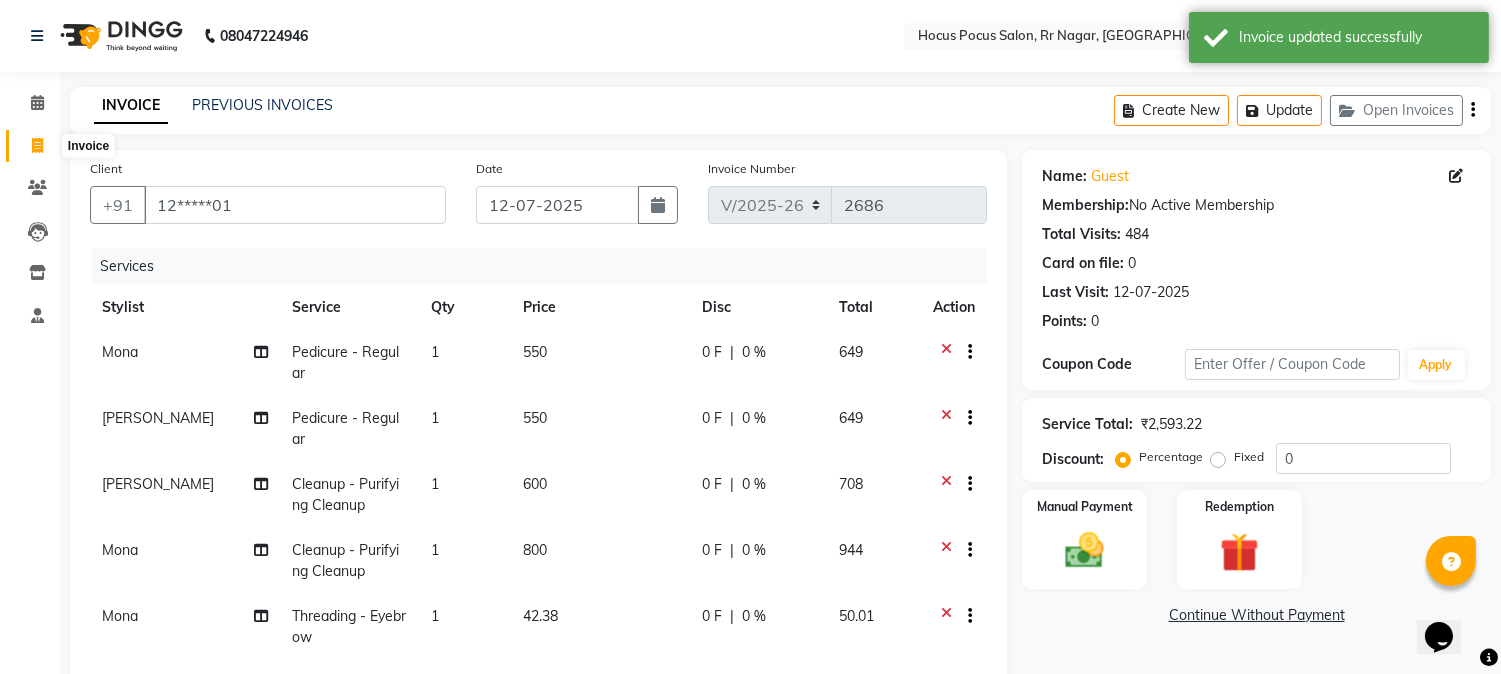 click 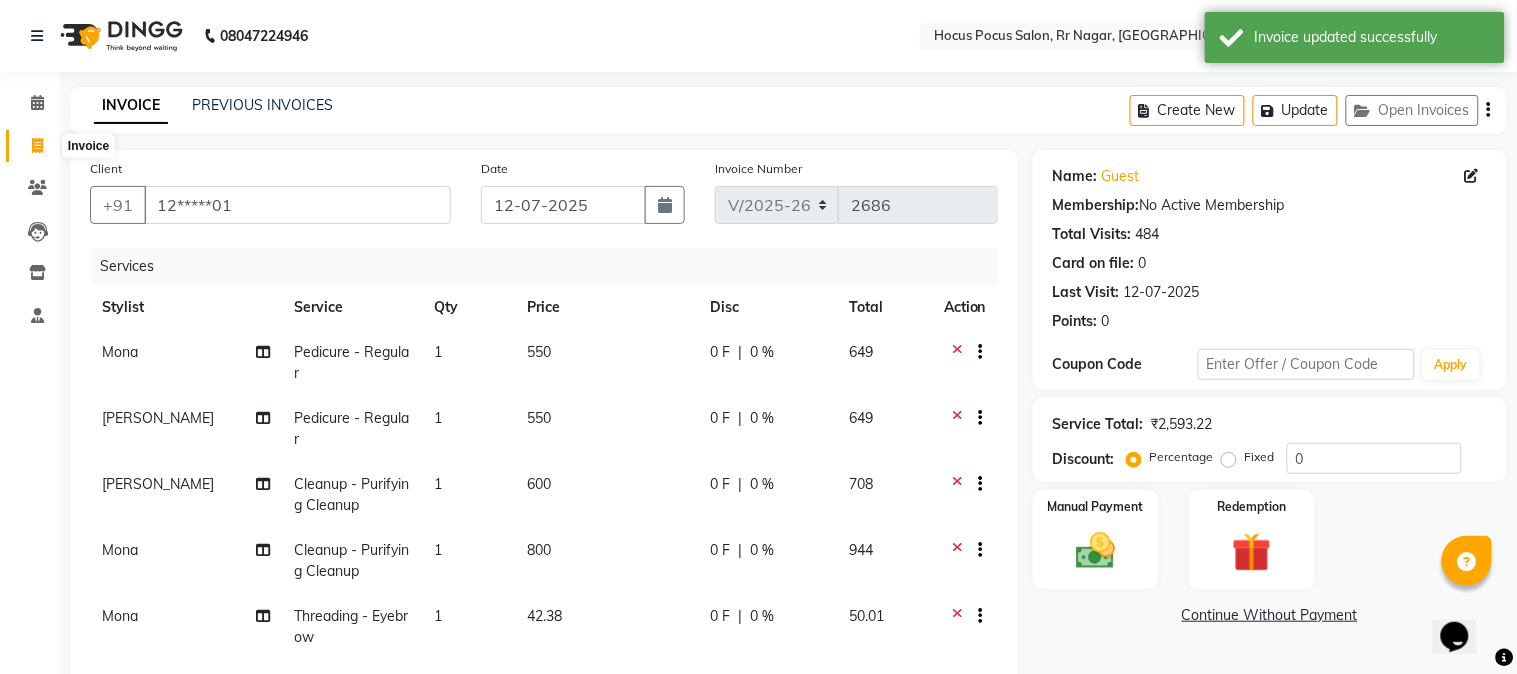 select on "5019" 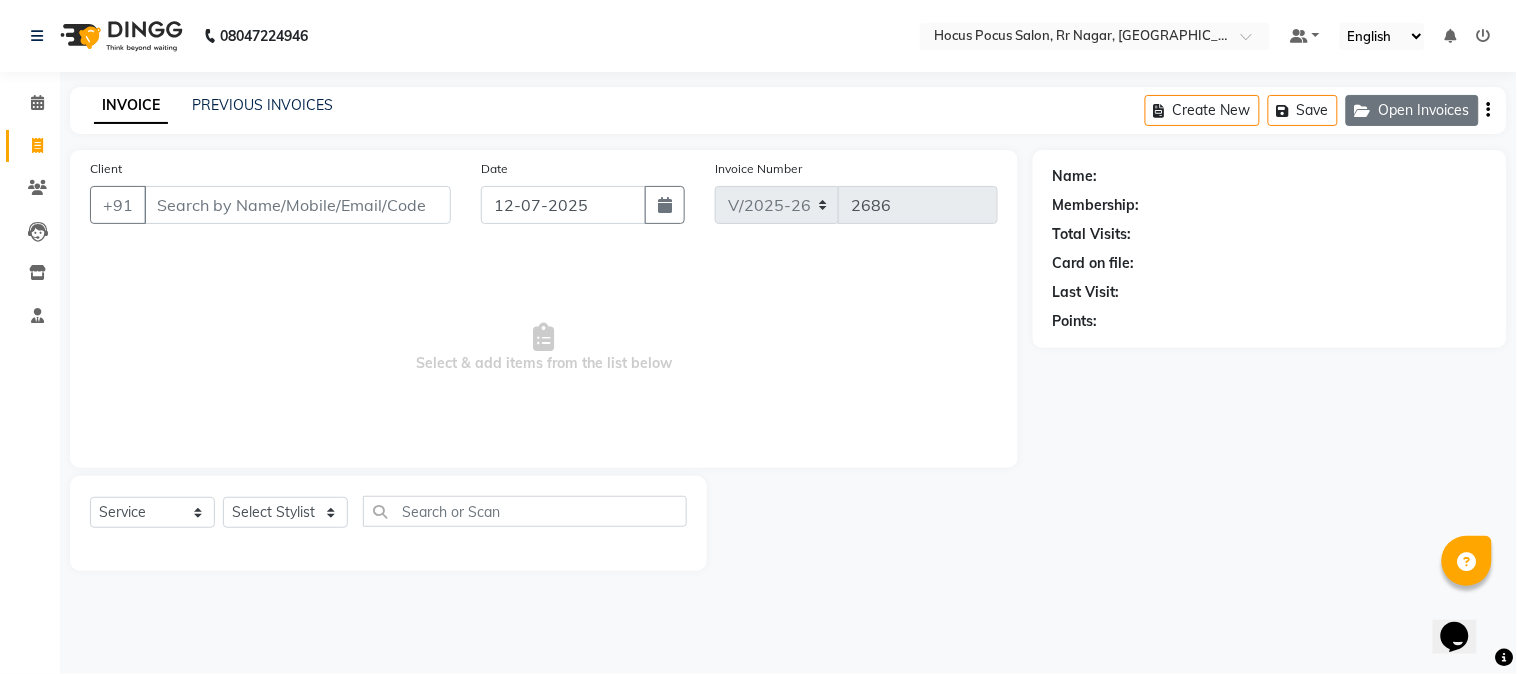 click on "Open Invoices" 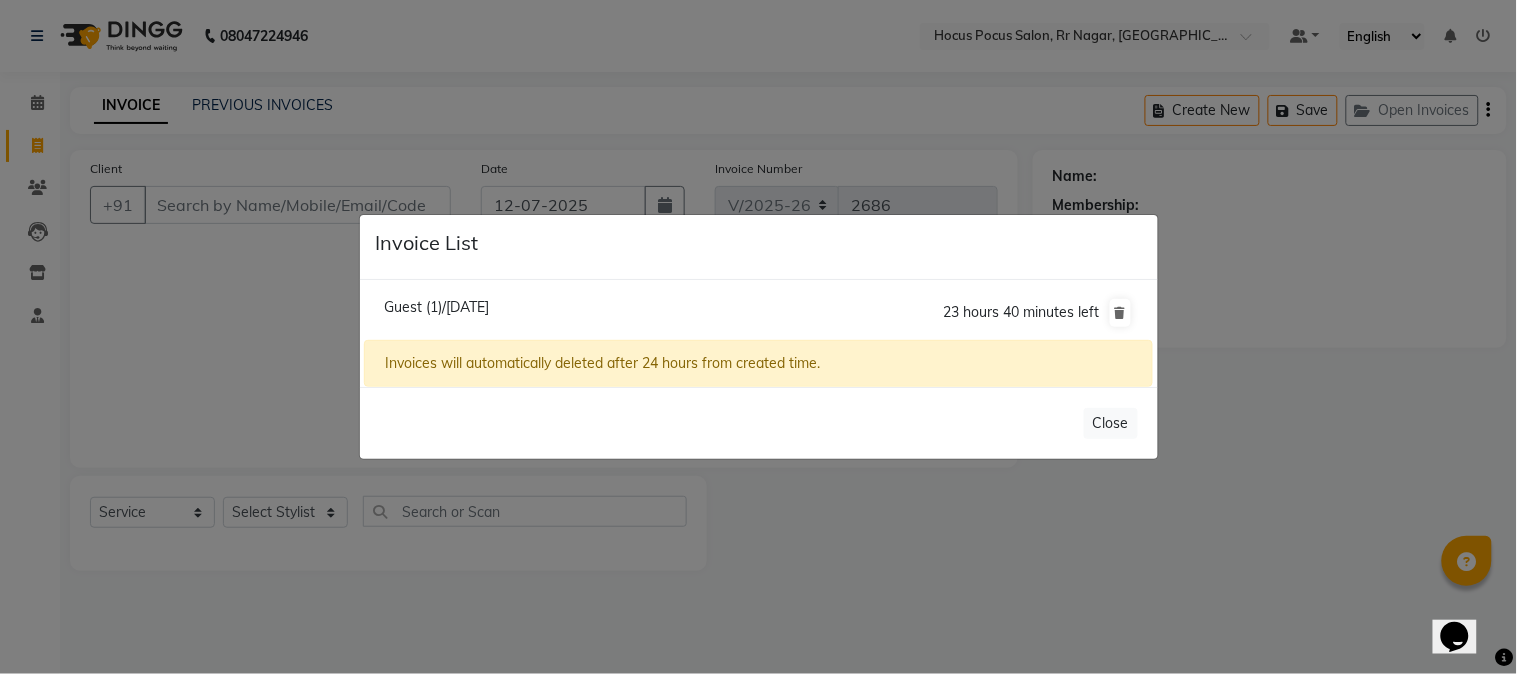 click on "Invoice List  Guest (1)/[DATE]  23 hours 40 minutes left  Invoices will automatically deleted after 24 hours from created time.   Close" 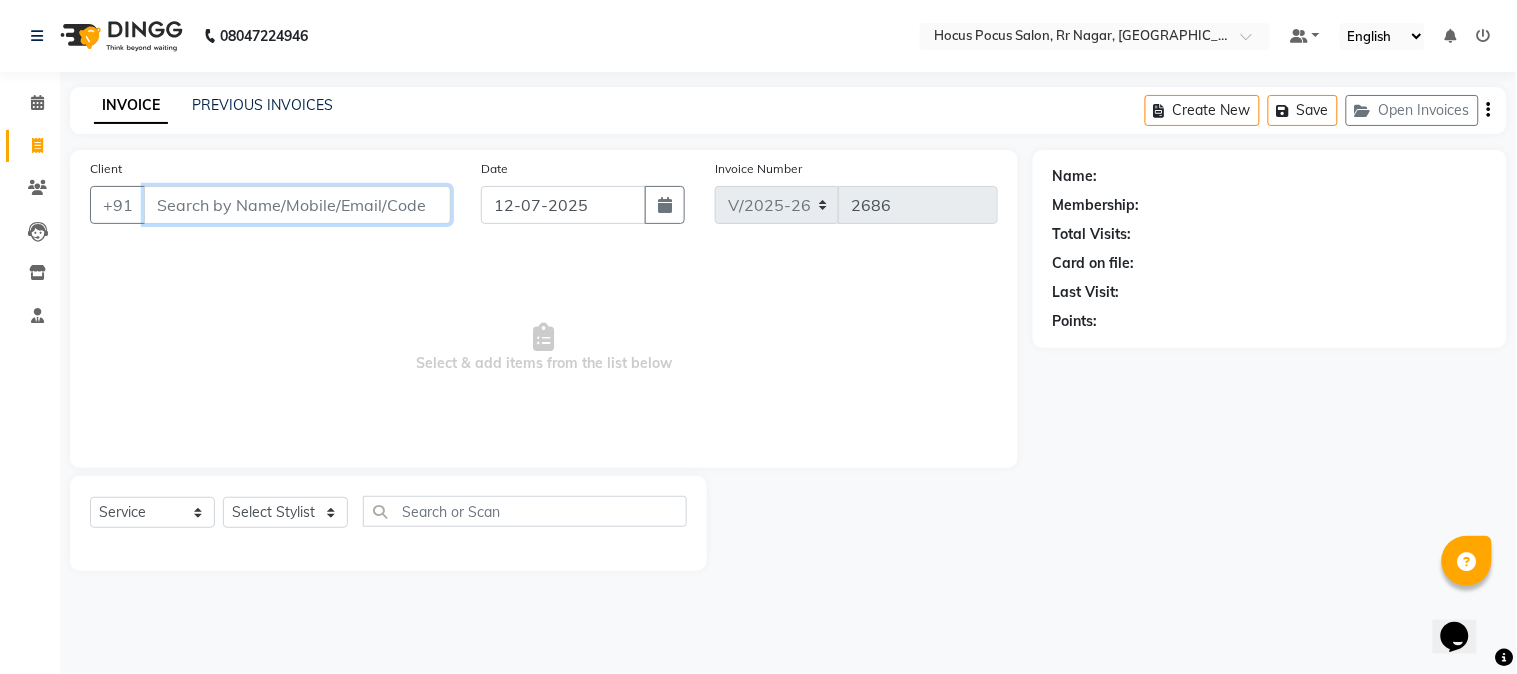 click on "Client" at bounding box center [297, 205] 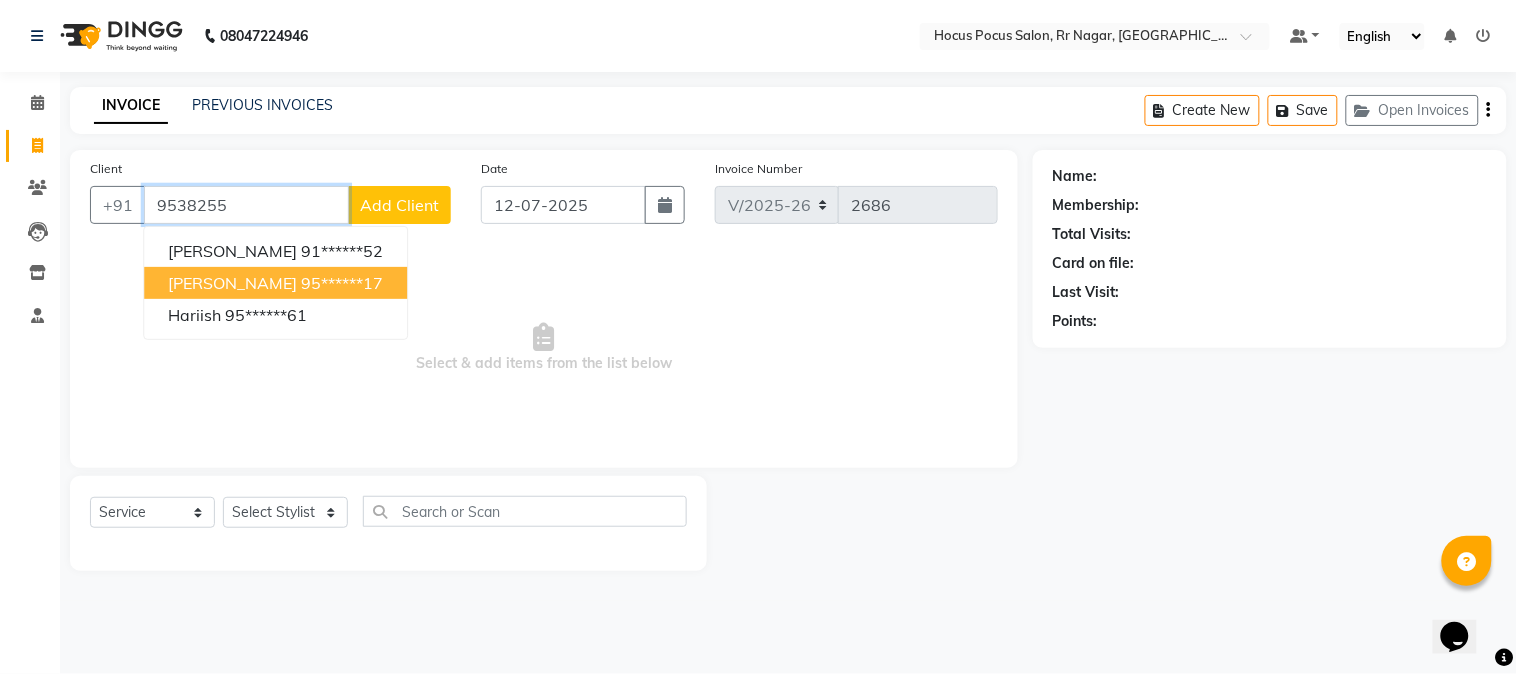 click on "[PERSON_NAME]" at bounding box center (232, 283) 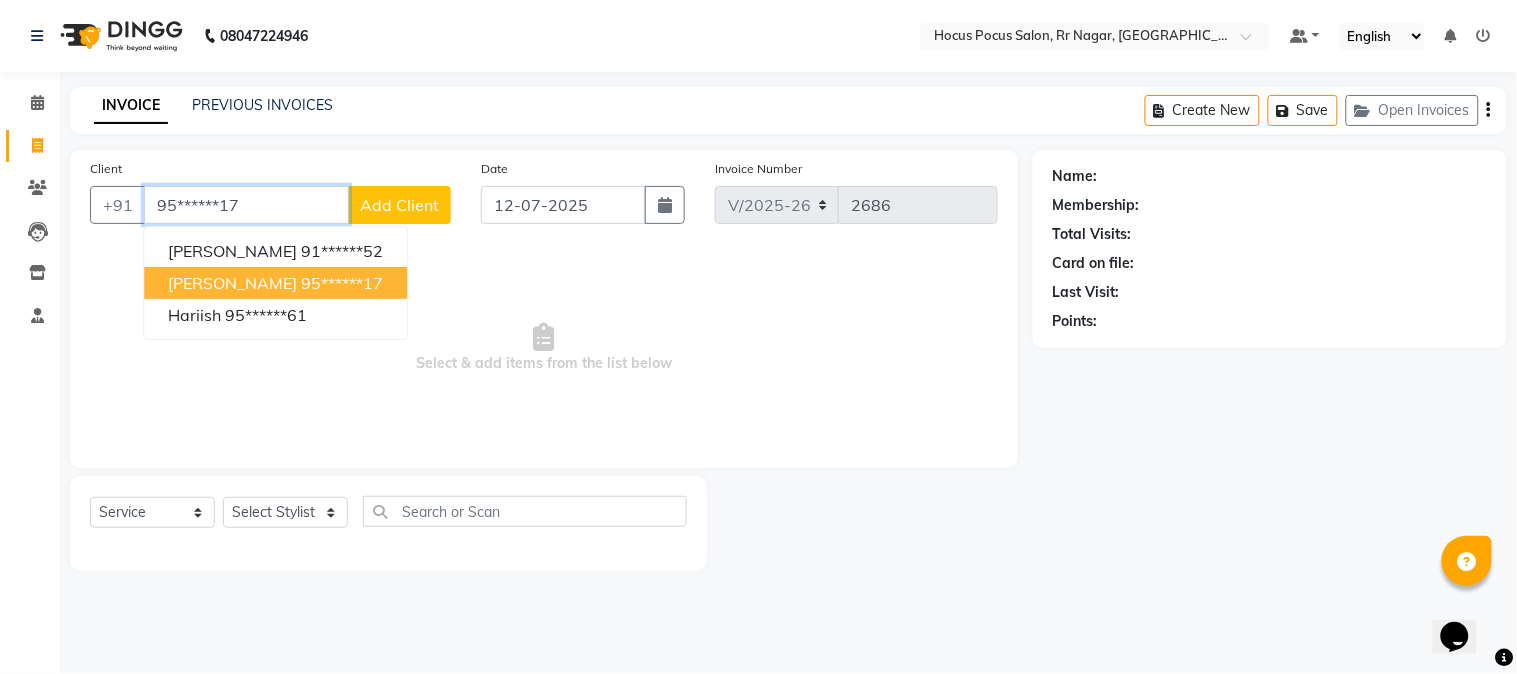 type on "95******17" 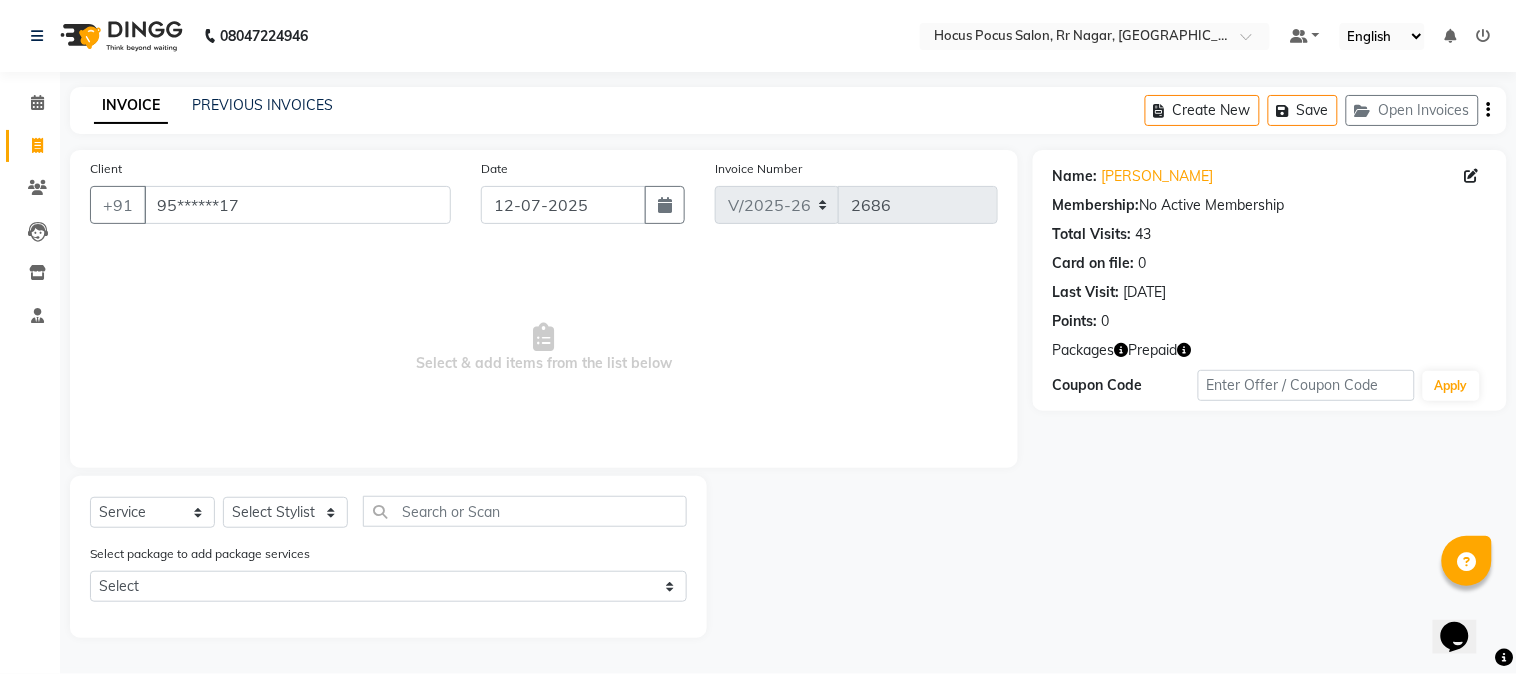 click 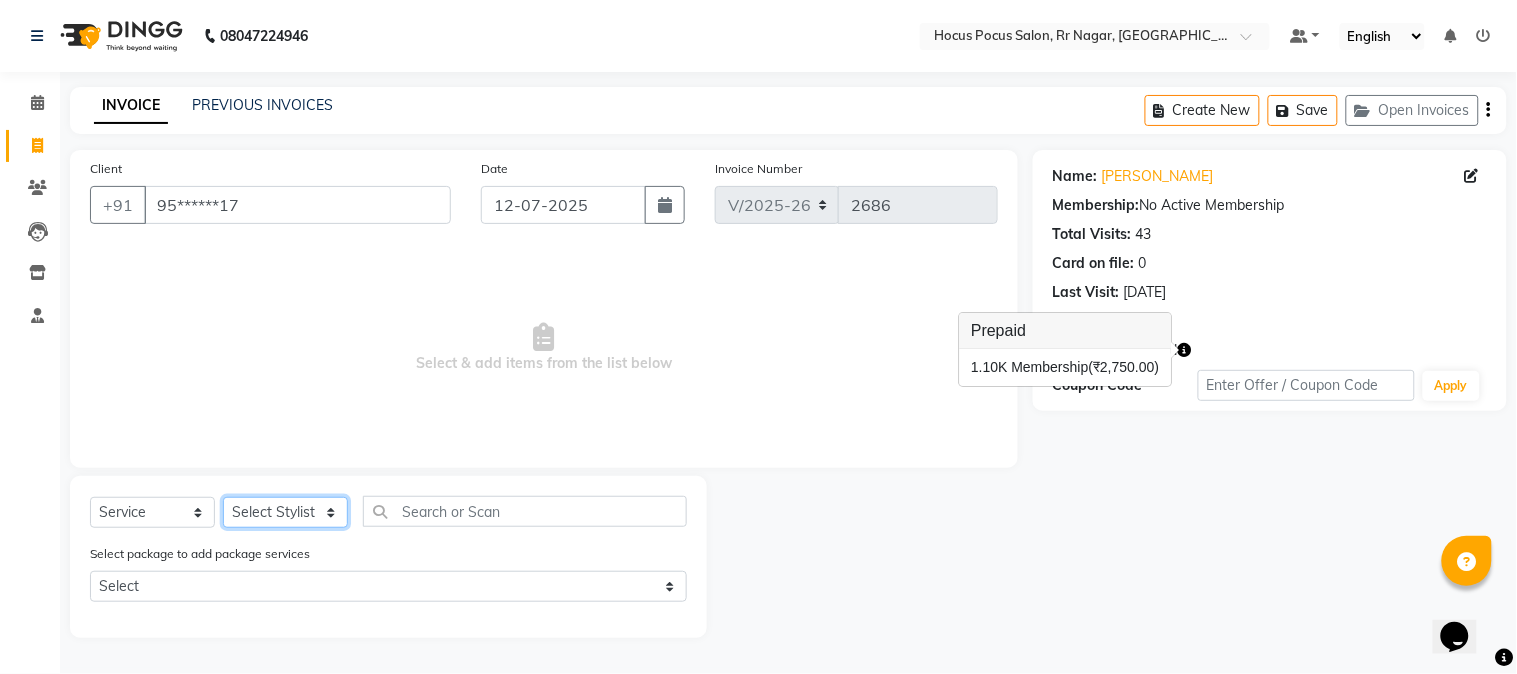 click on "Select Stylist [PERSON_NAME] hocus pocus [PERSON_NAME] [PERSON_NAME] [PERSON_NAME] [PERSON_NAME]" 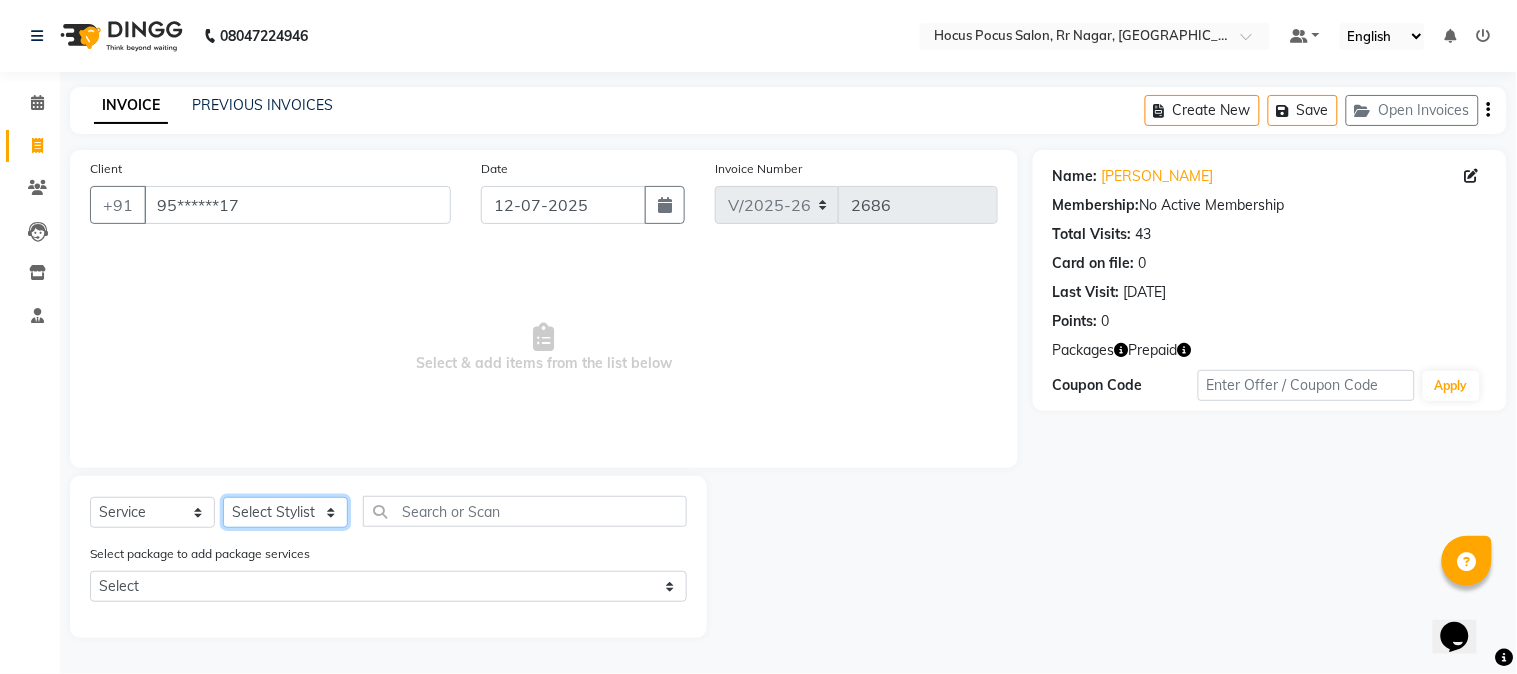 select on "32995" 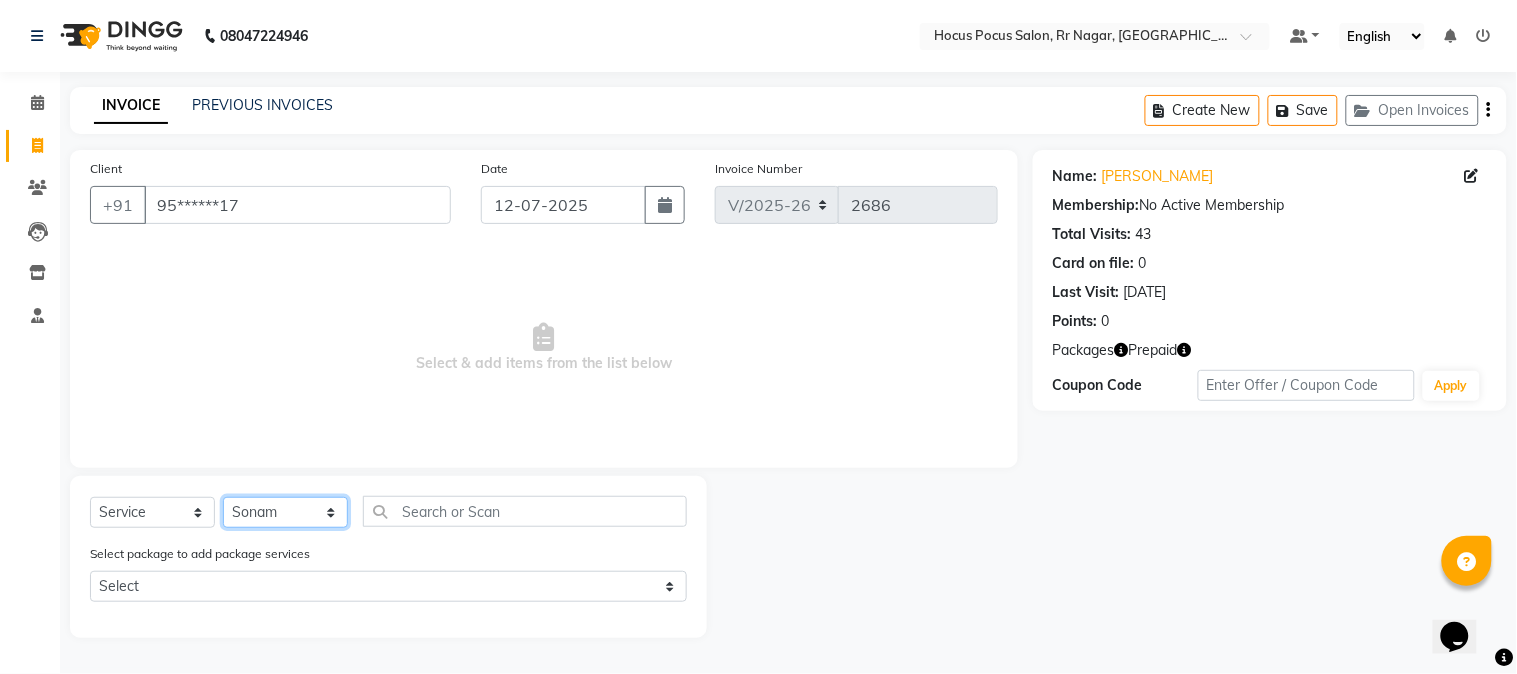 click on "Select Stylist [PERSON_NAME] hocus pocus [PERSON_NAME] [PERSON_NAME] [PERSON_NAME] [PERSON_NAME]" 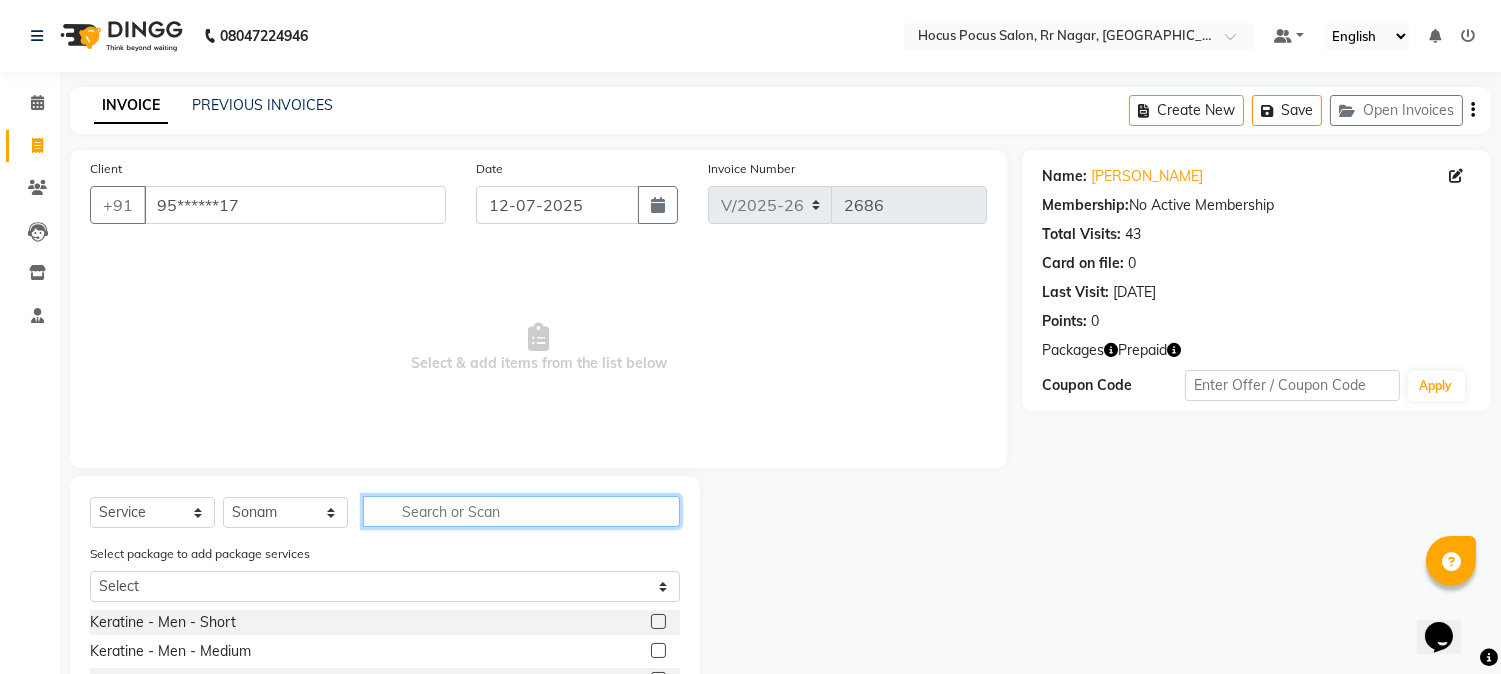 click 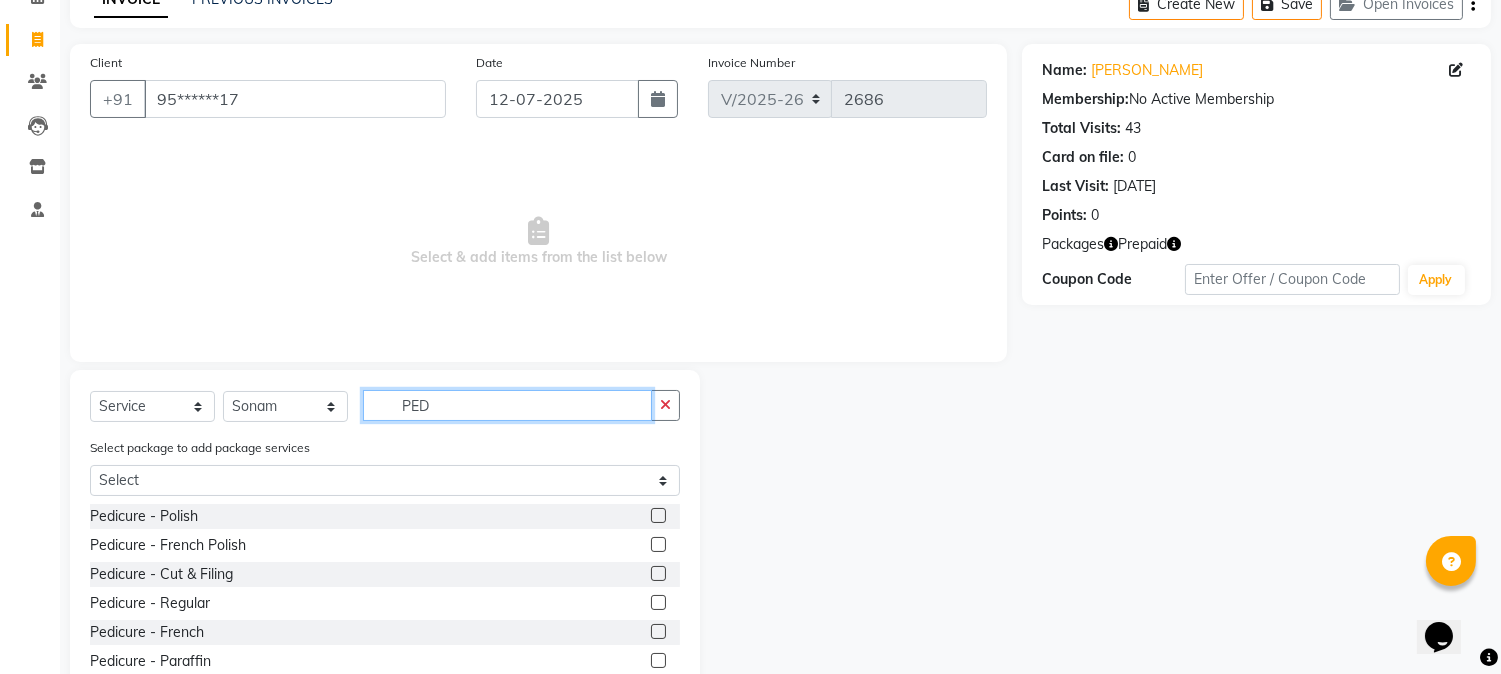 scroll, scrollTop: 0, scrollLeft: 0, axis: both 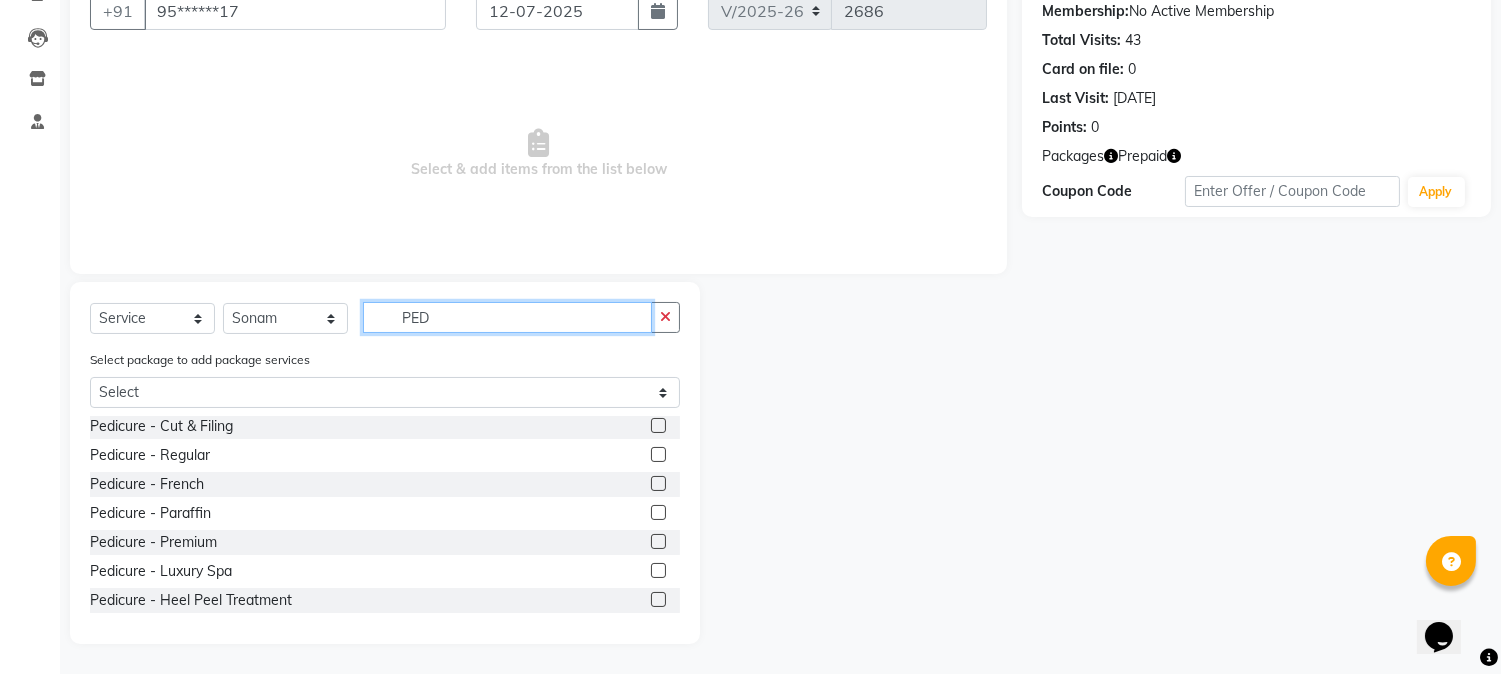 type on "PED" 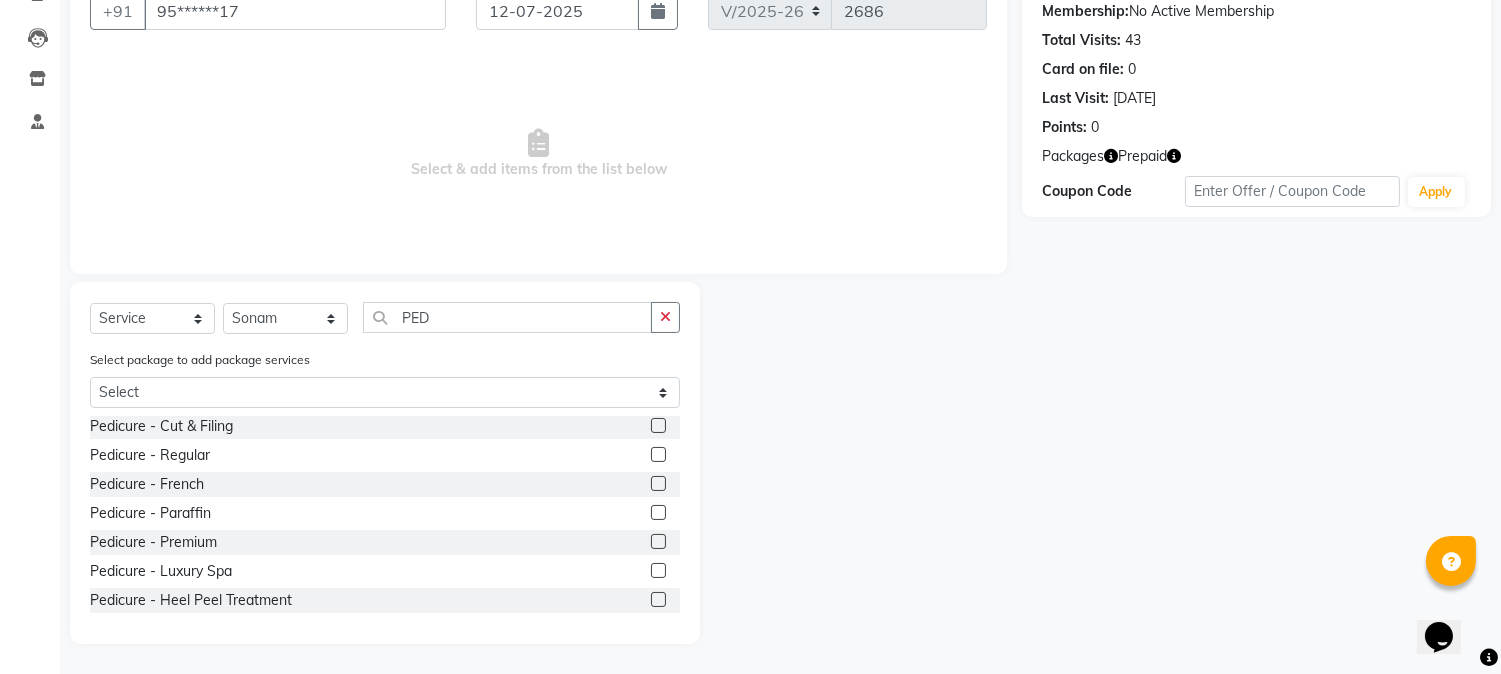 click 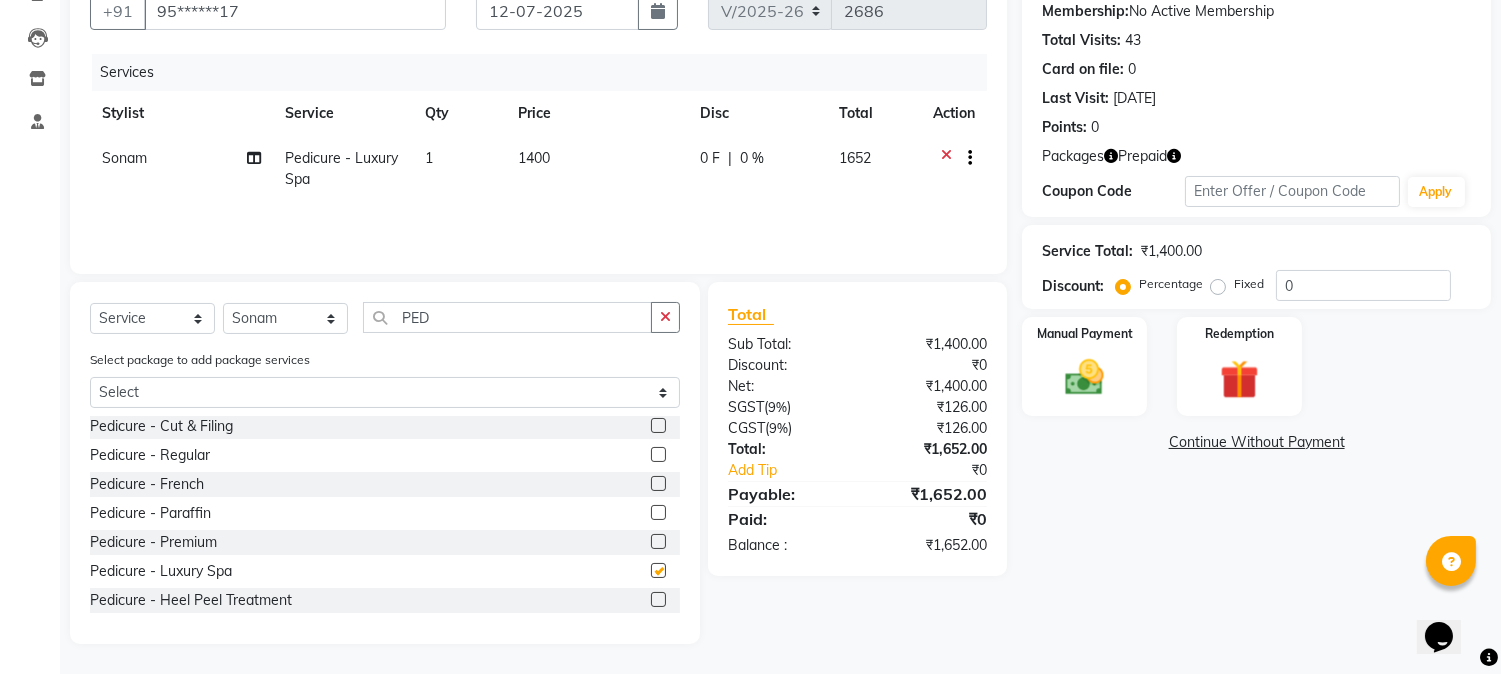 checkbox on "false" 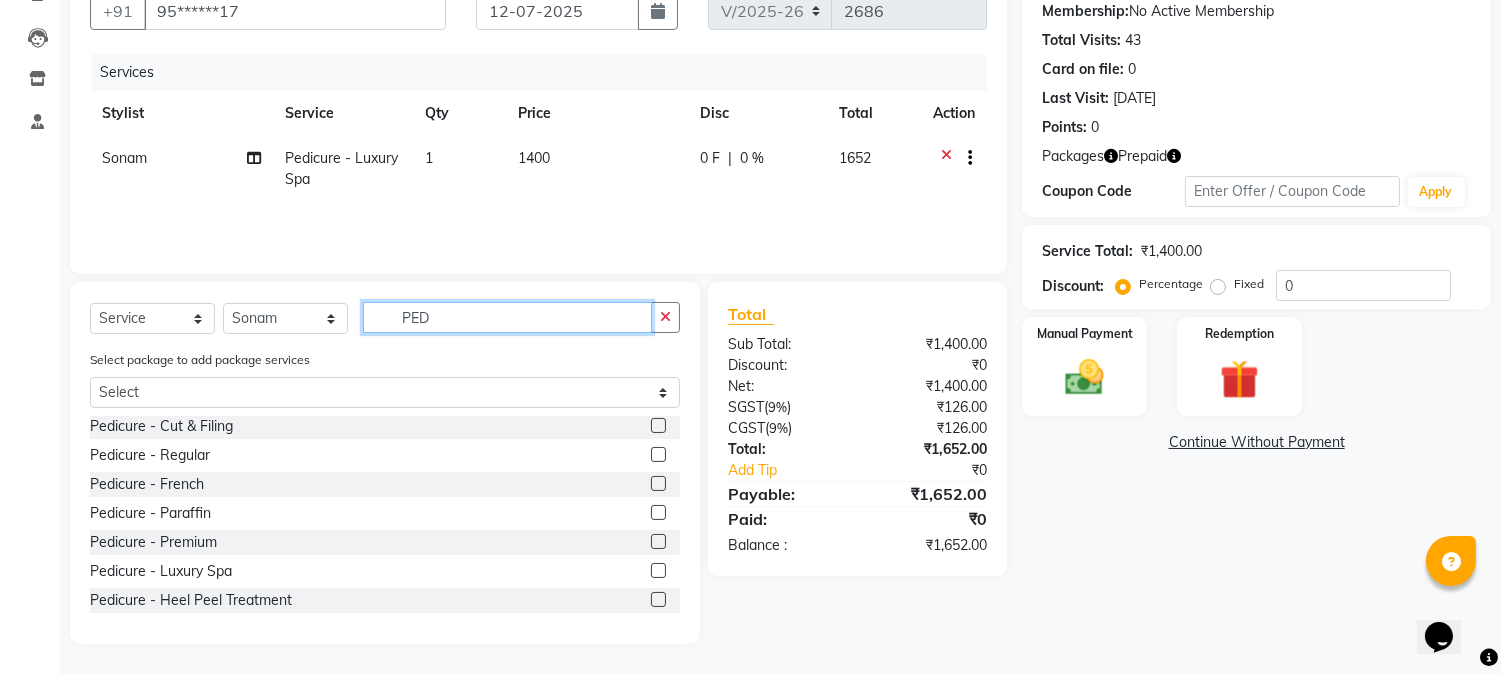 click on "PED" 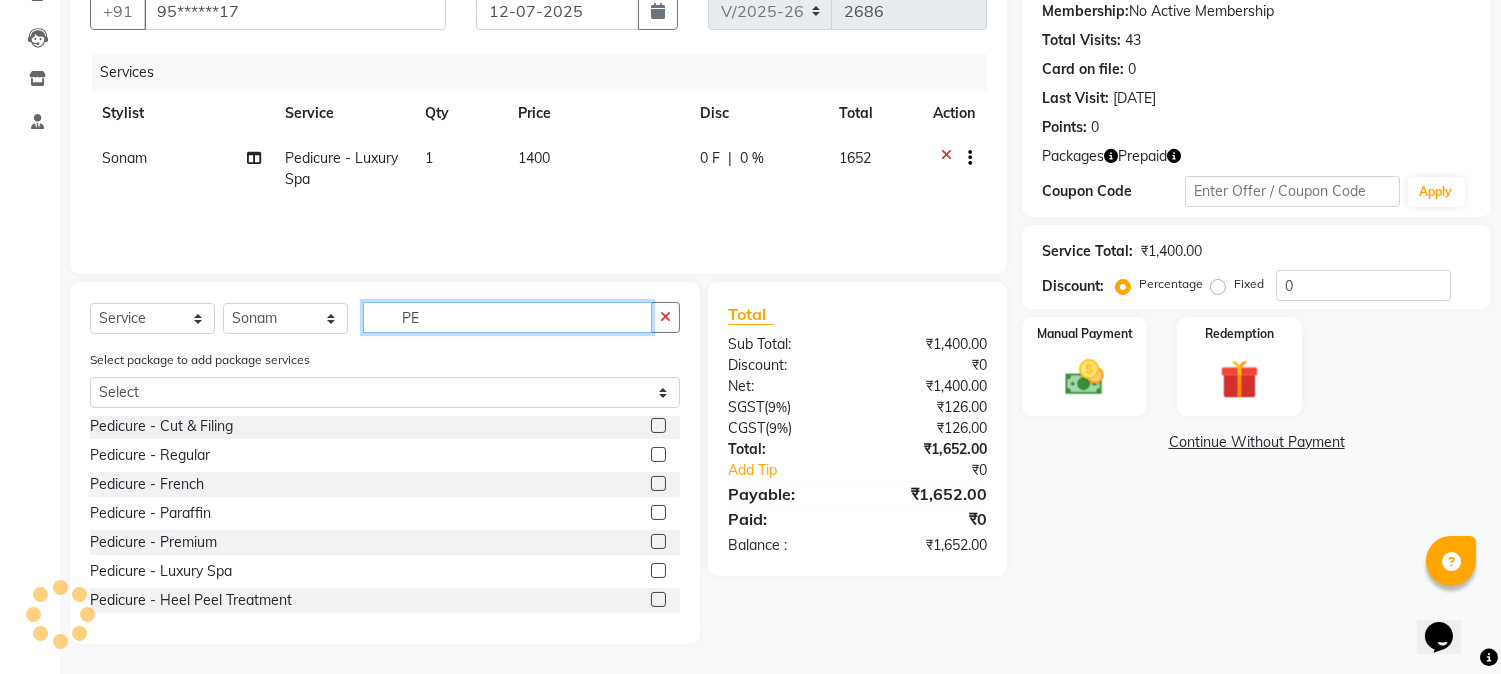 type on "P" 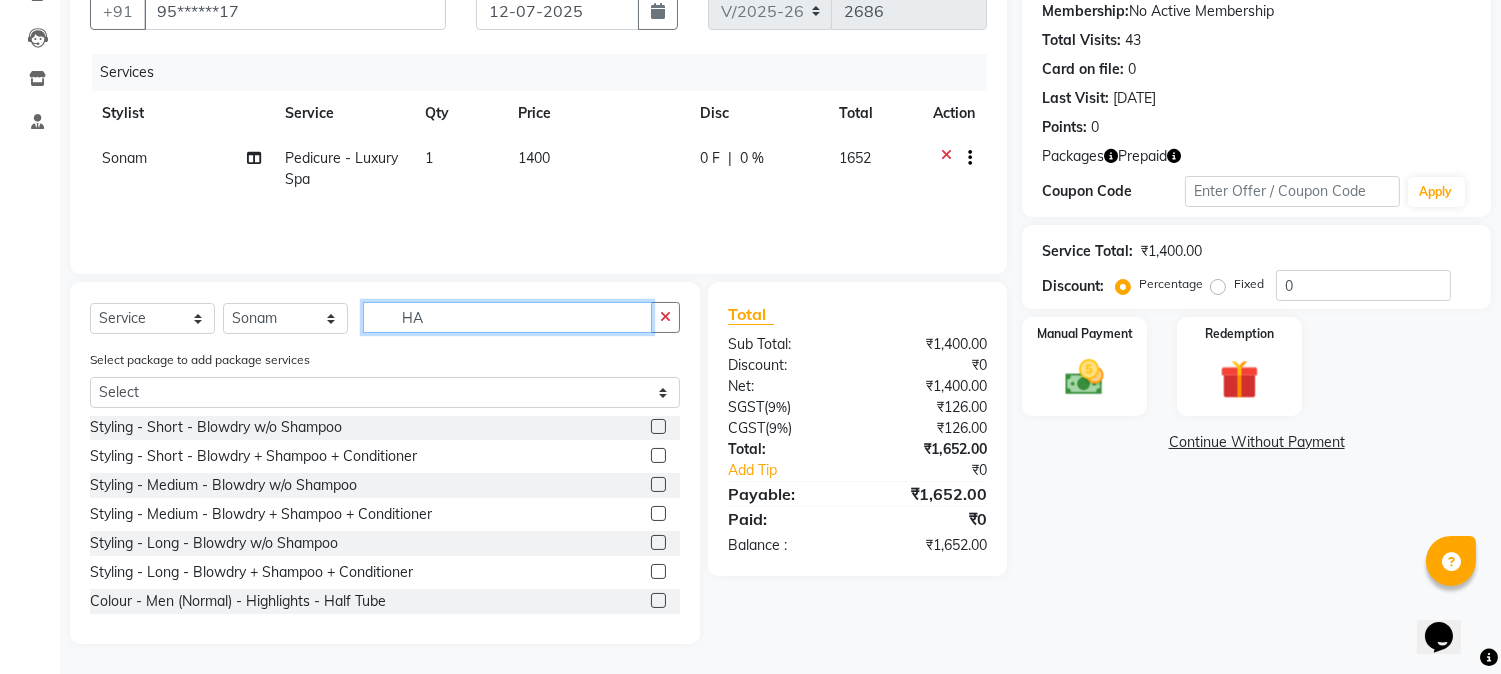 scroll, scrollTop: 0, scrollLeft: 0, axis: both 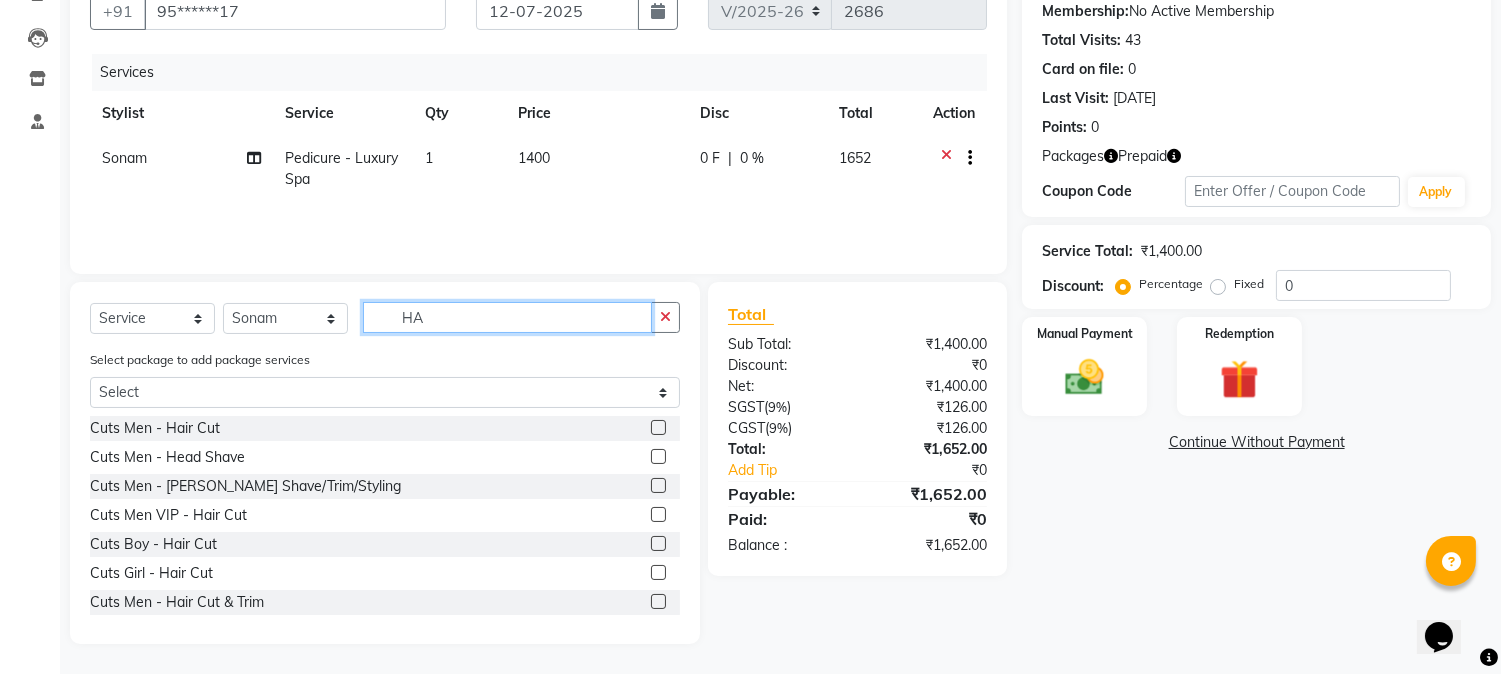 click on "HA" 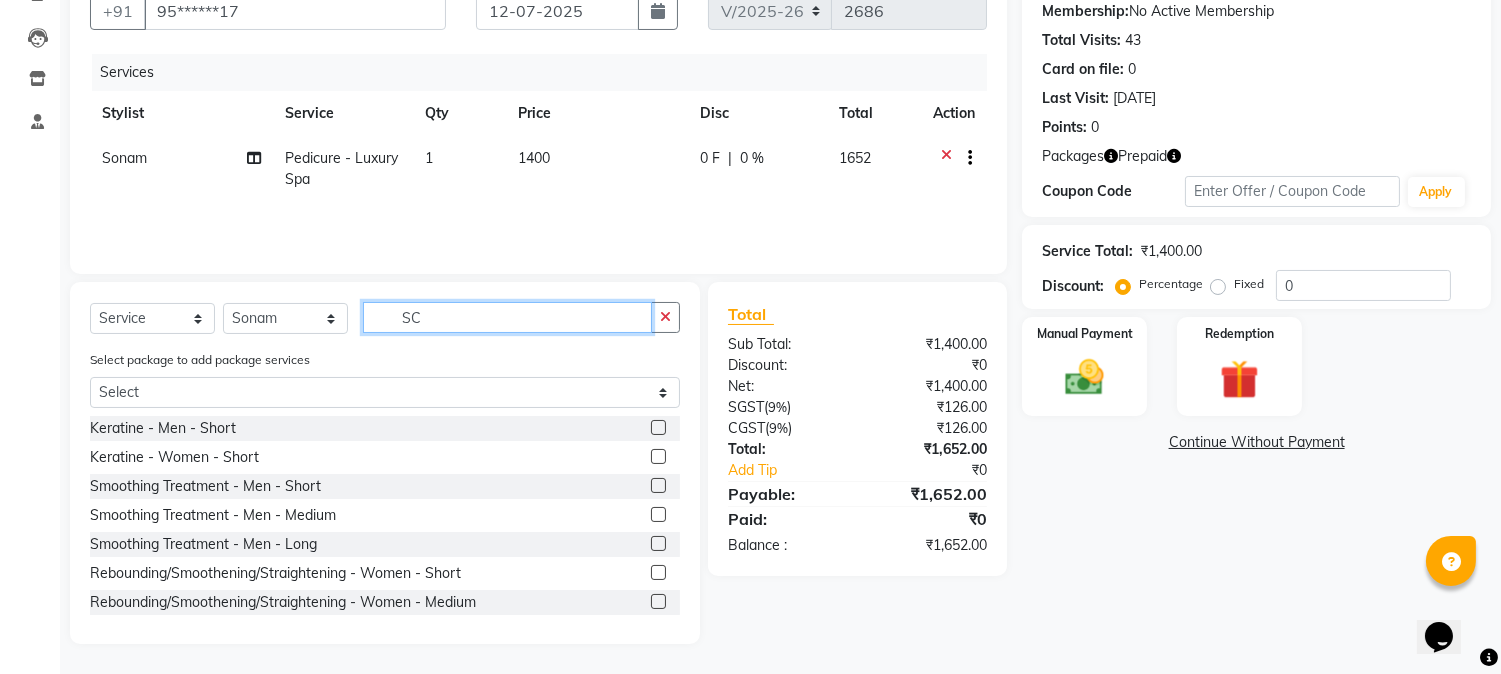 scroll, scrollTop: 125, scrollLeft: 0, axis: vertical 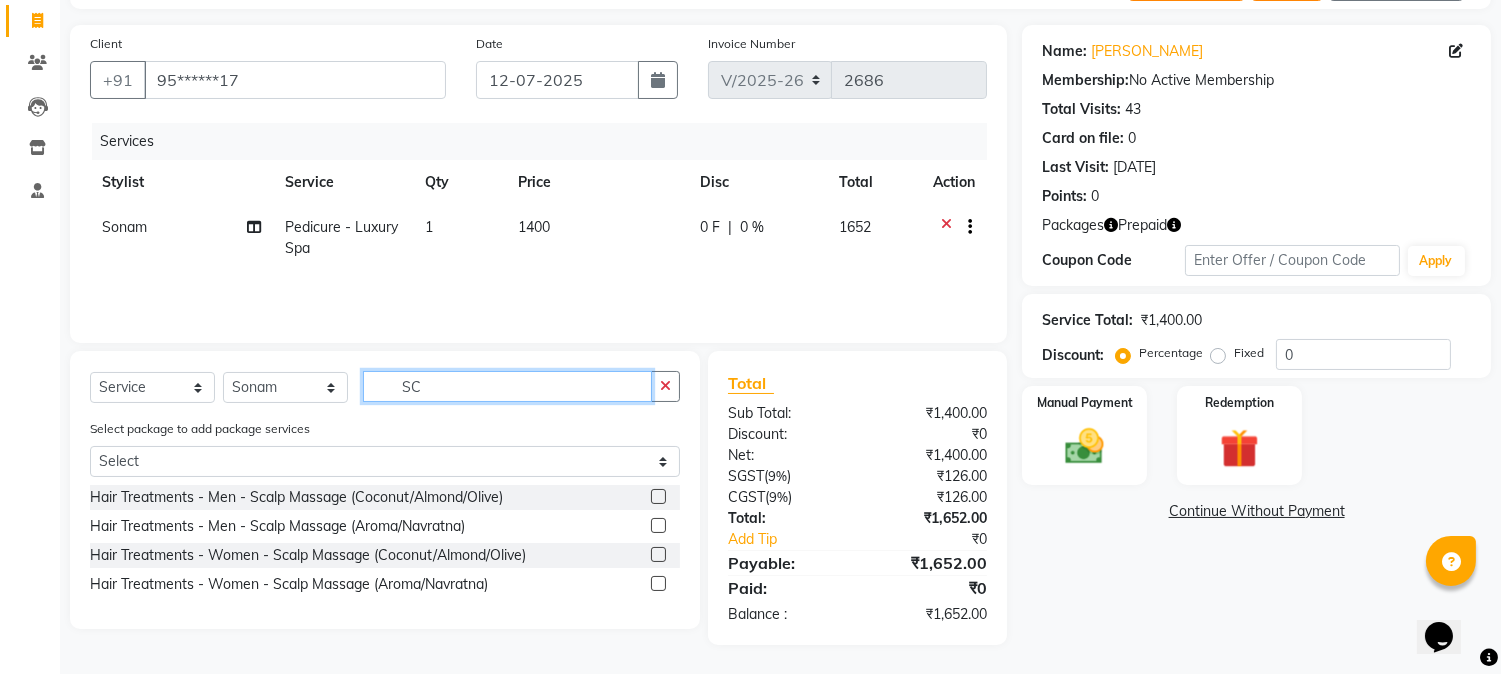 type on "SC" 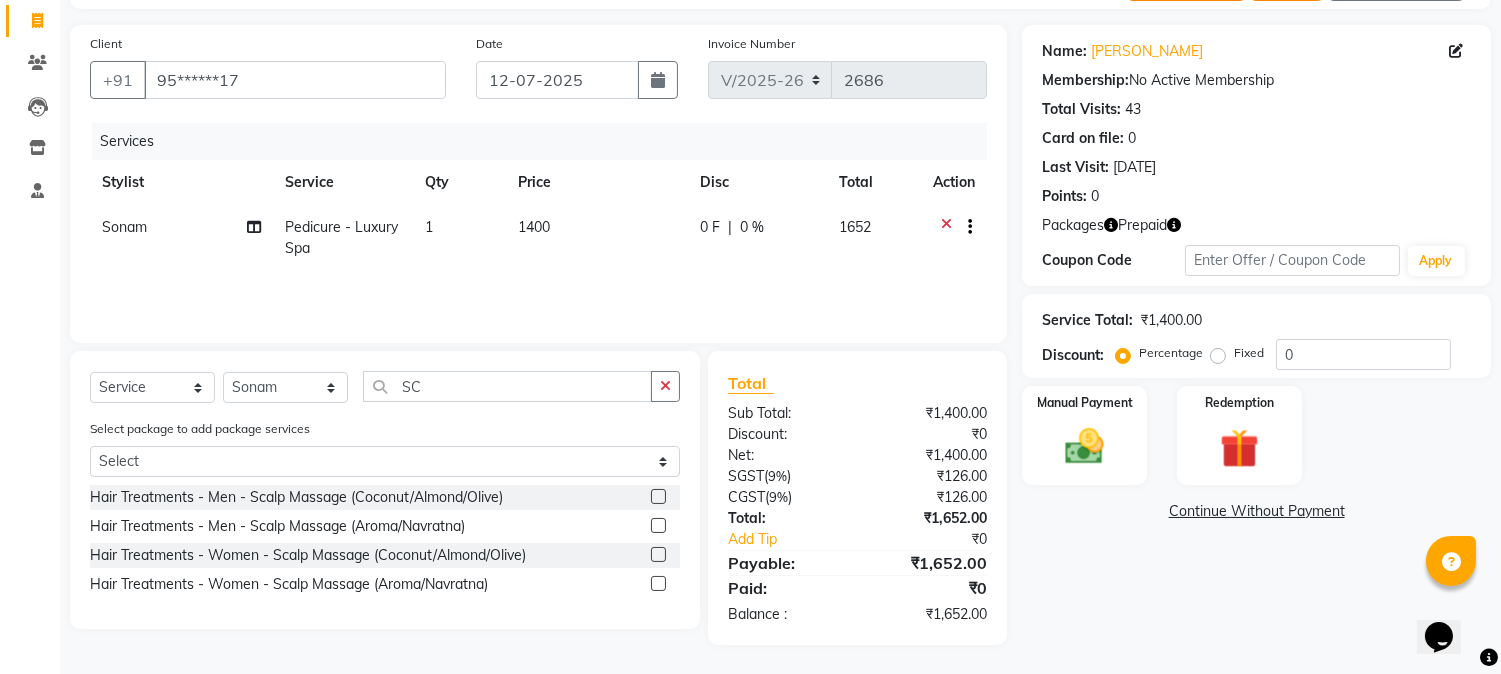 click 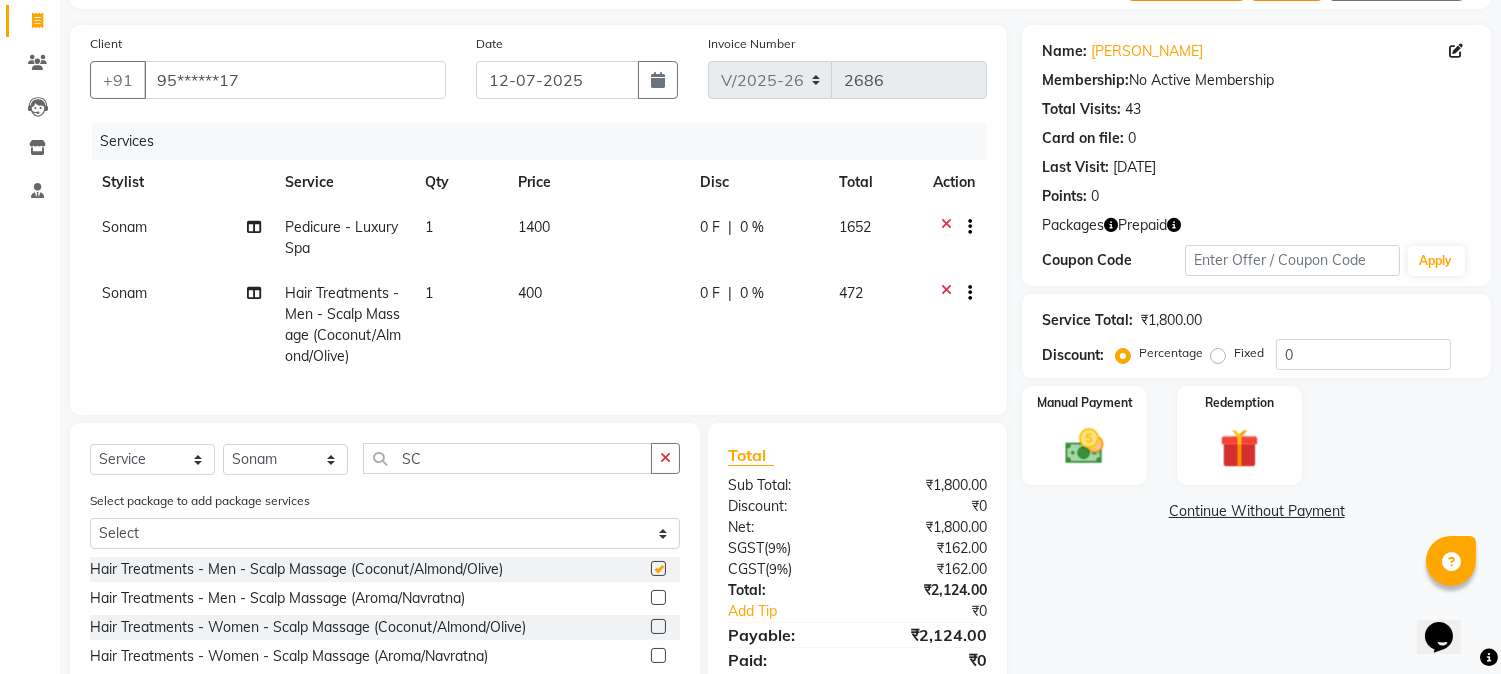 checkbox on "false" 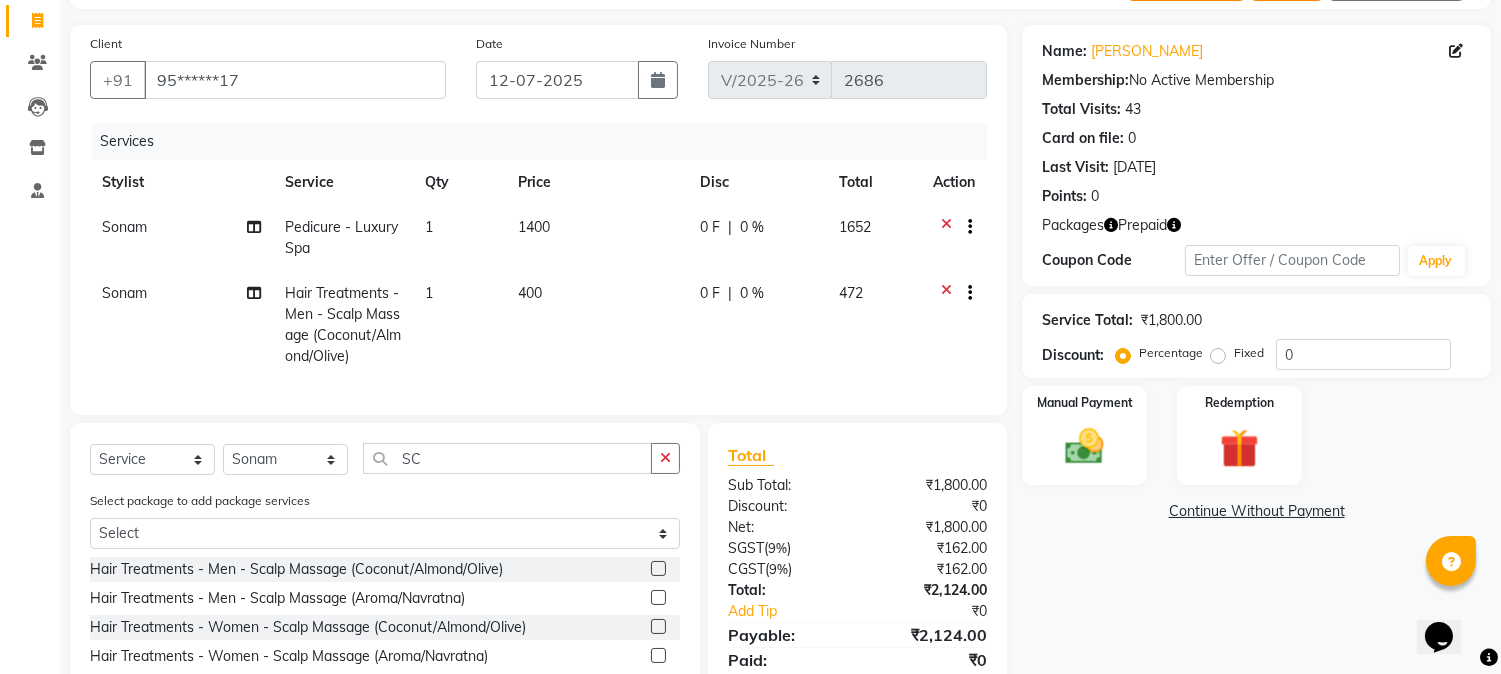 click on "400" 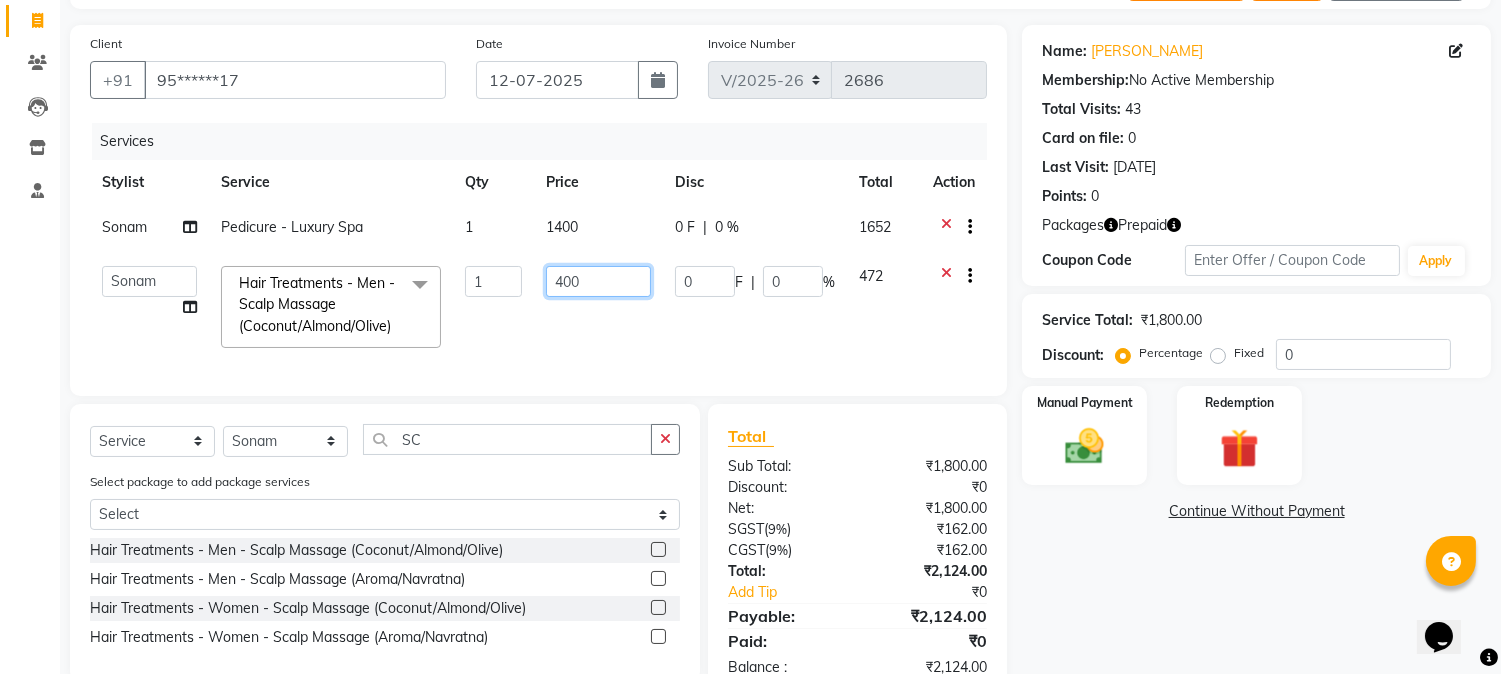 click on "400" 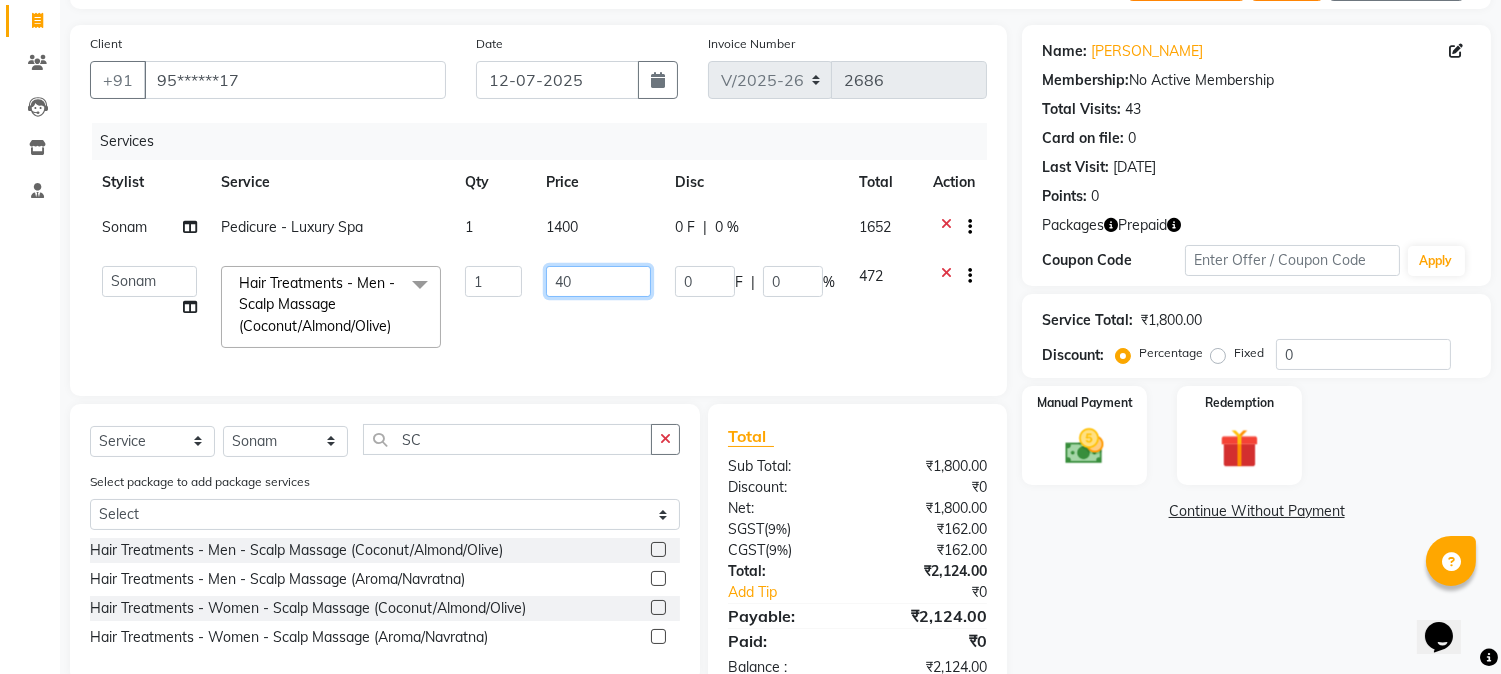 type on "4" 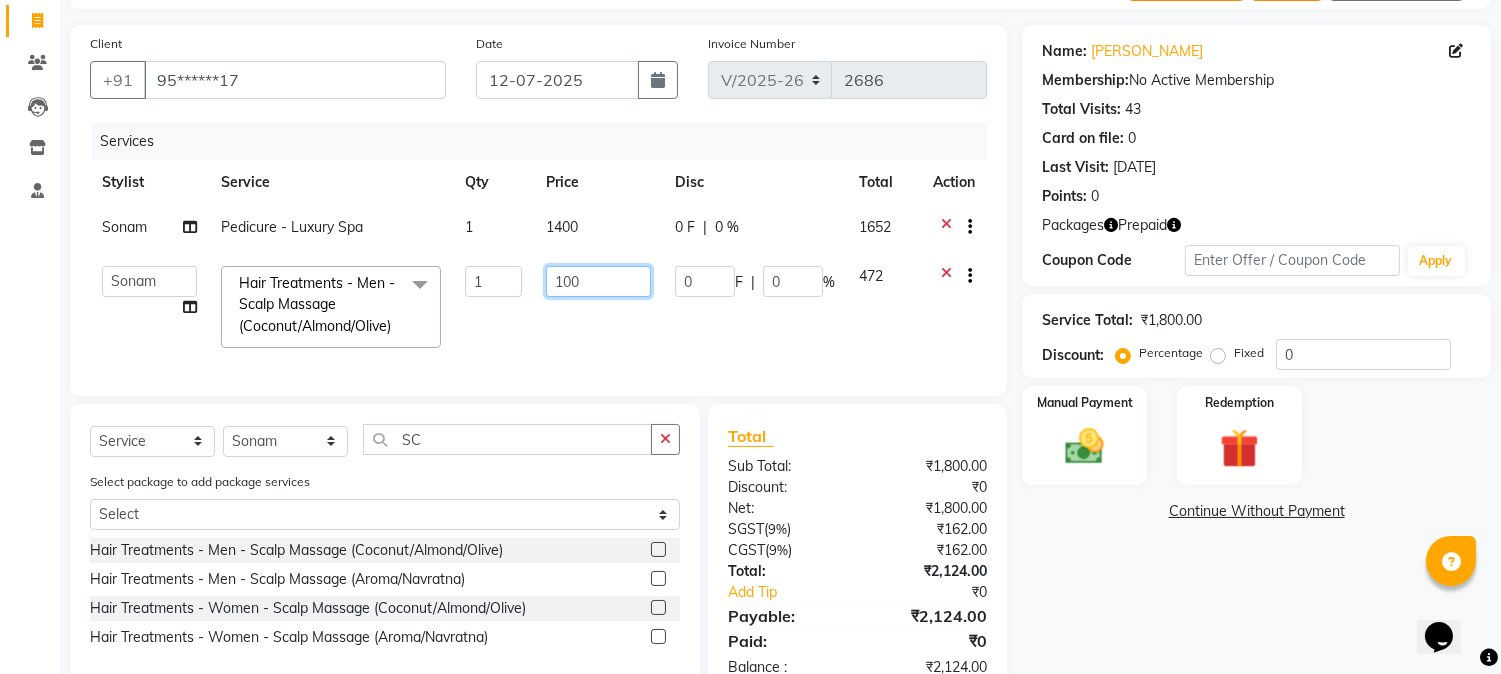 type on "1000" 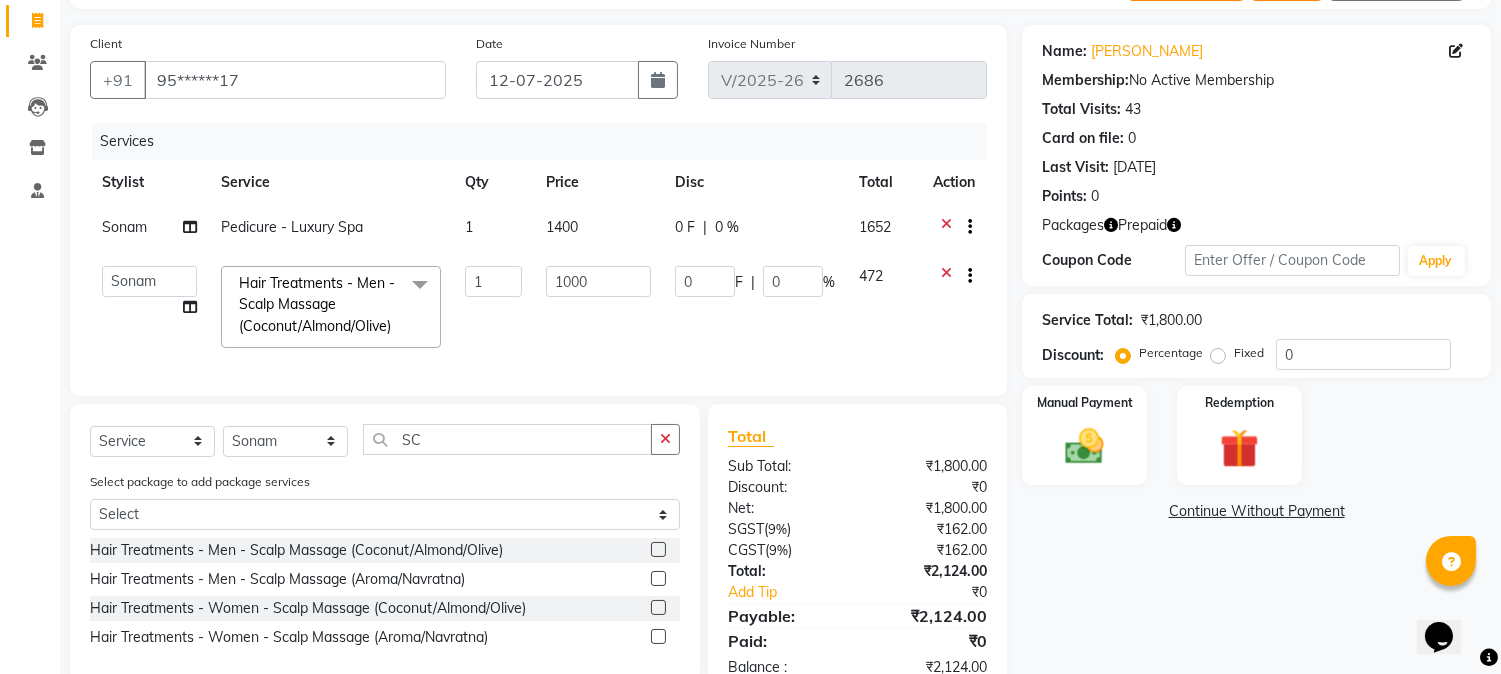 click on "Continue Without Payment" 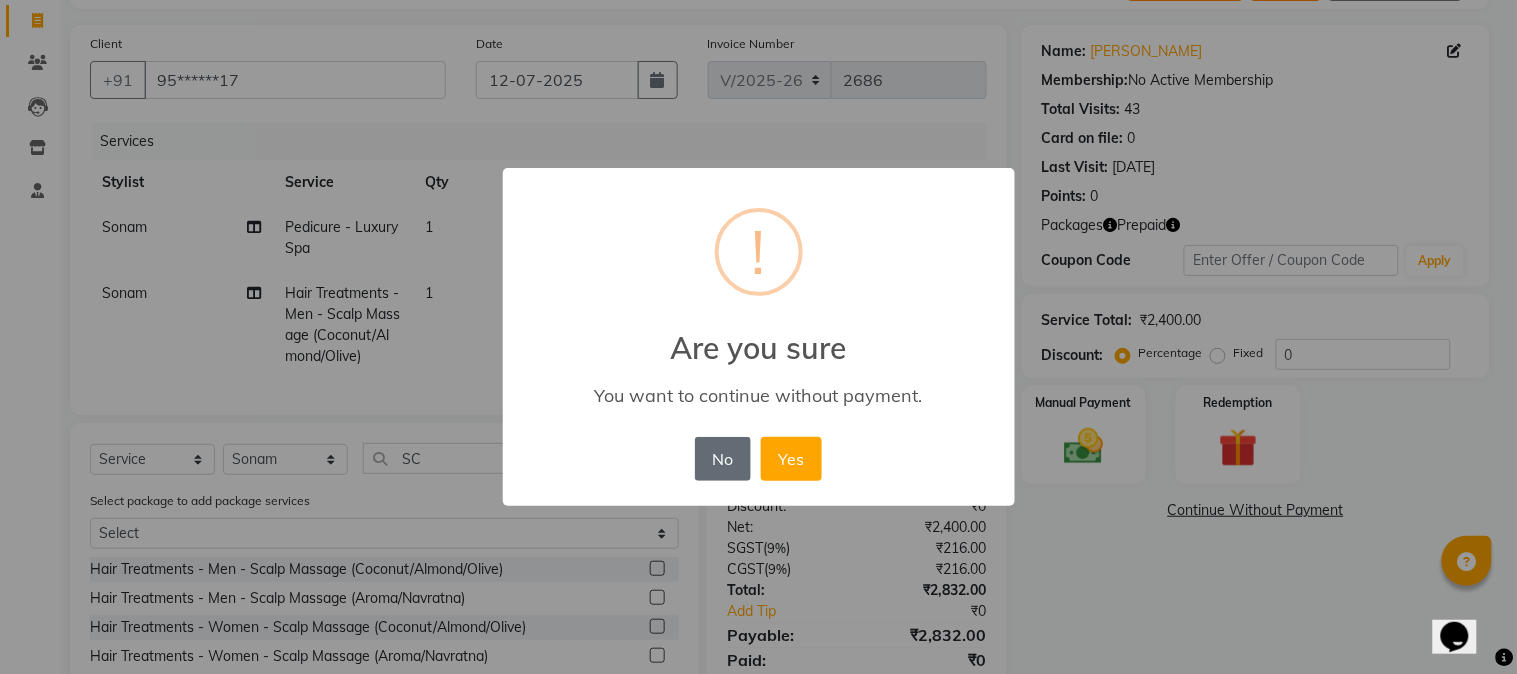 click on "No" at bounding box center [723, 459] 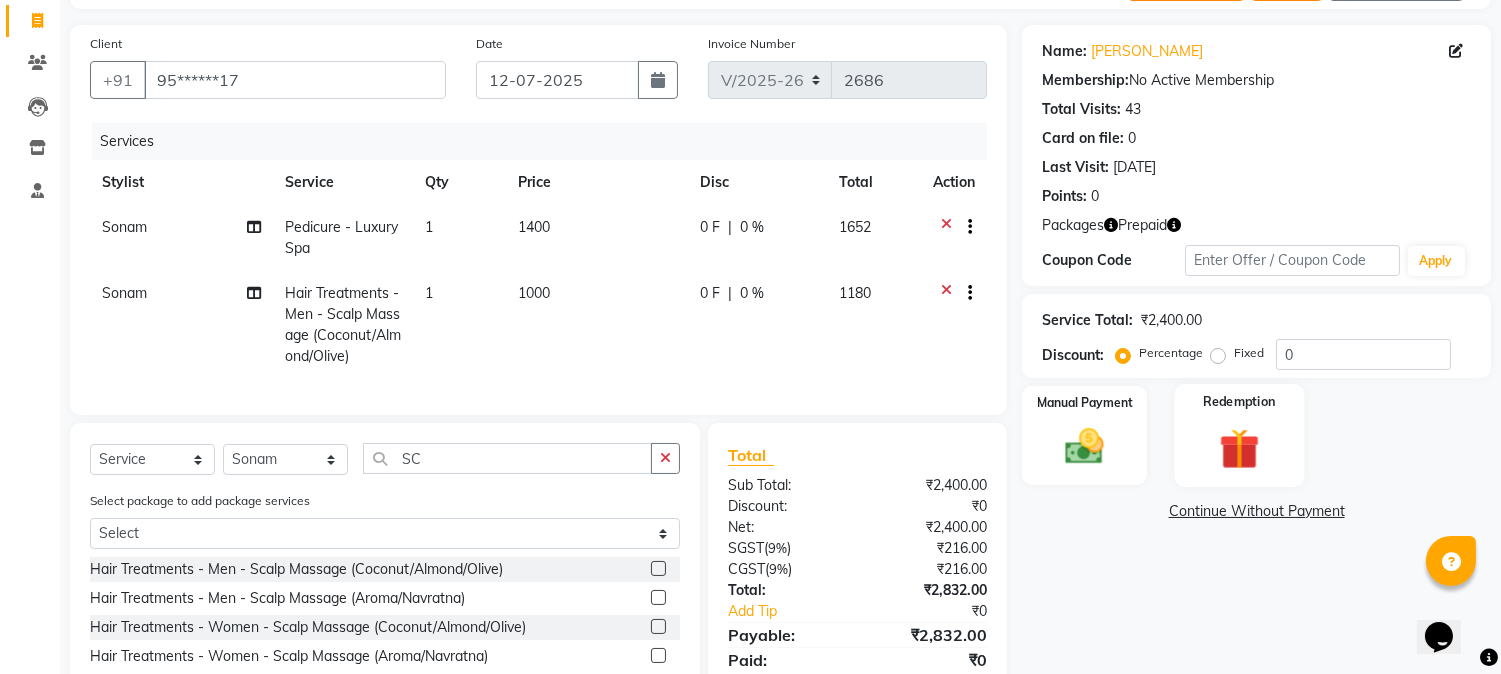 click 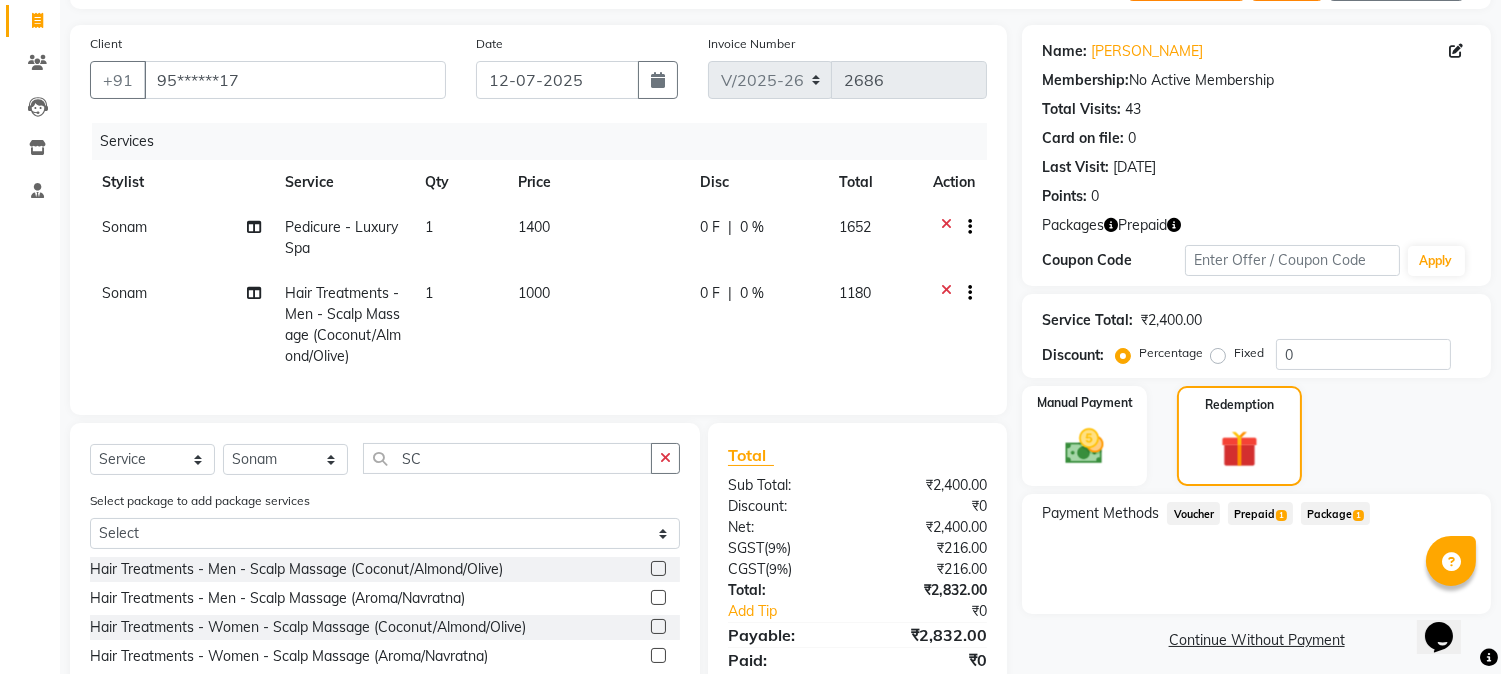click on "Prepaid  1" 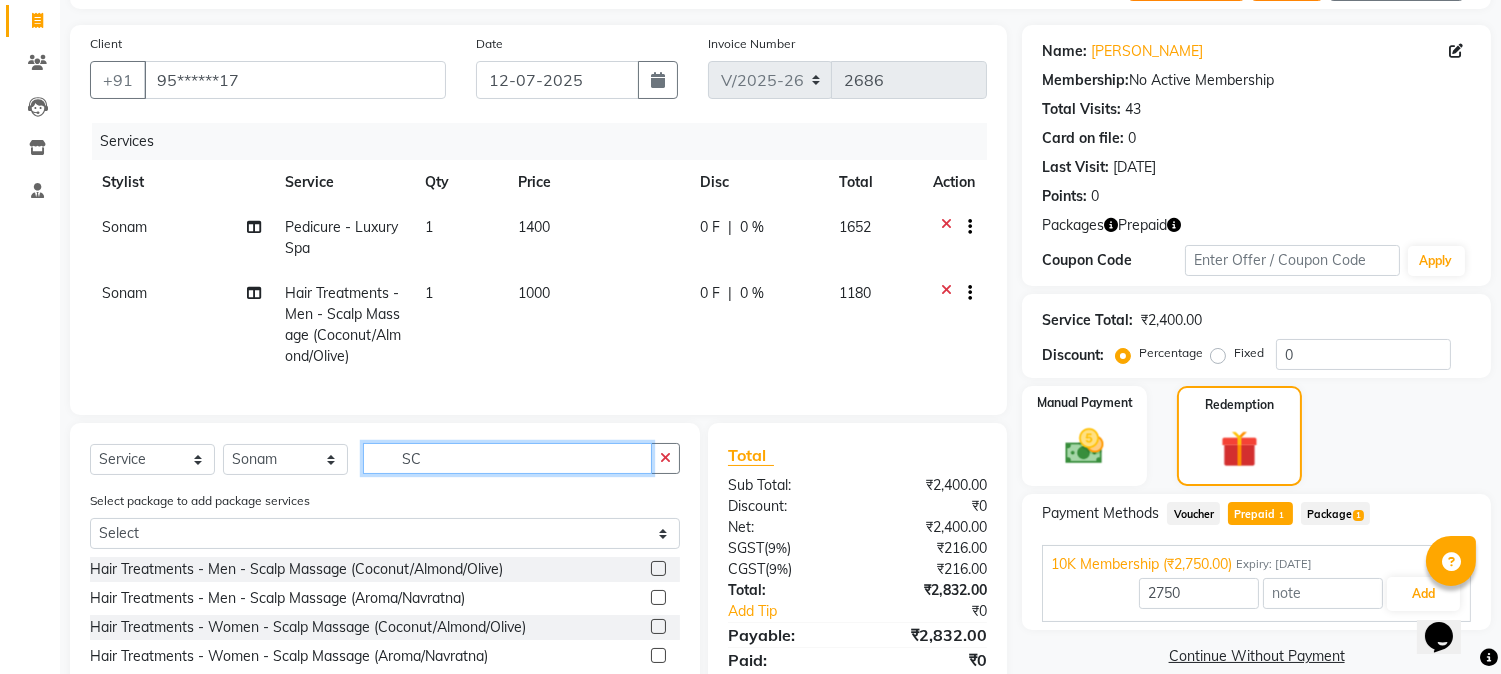 click on "SC" 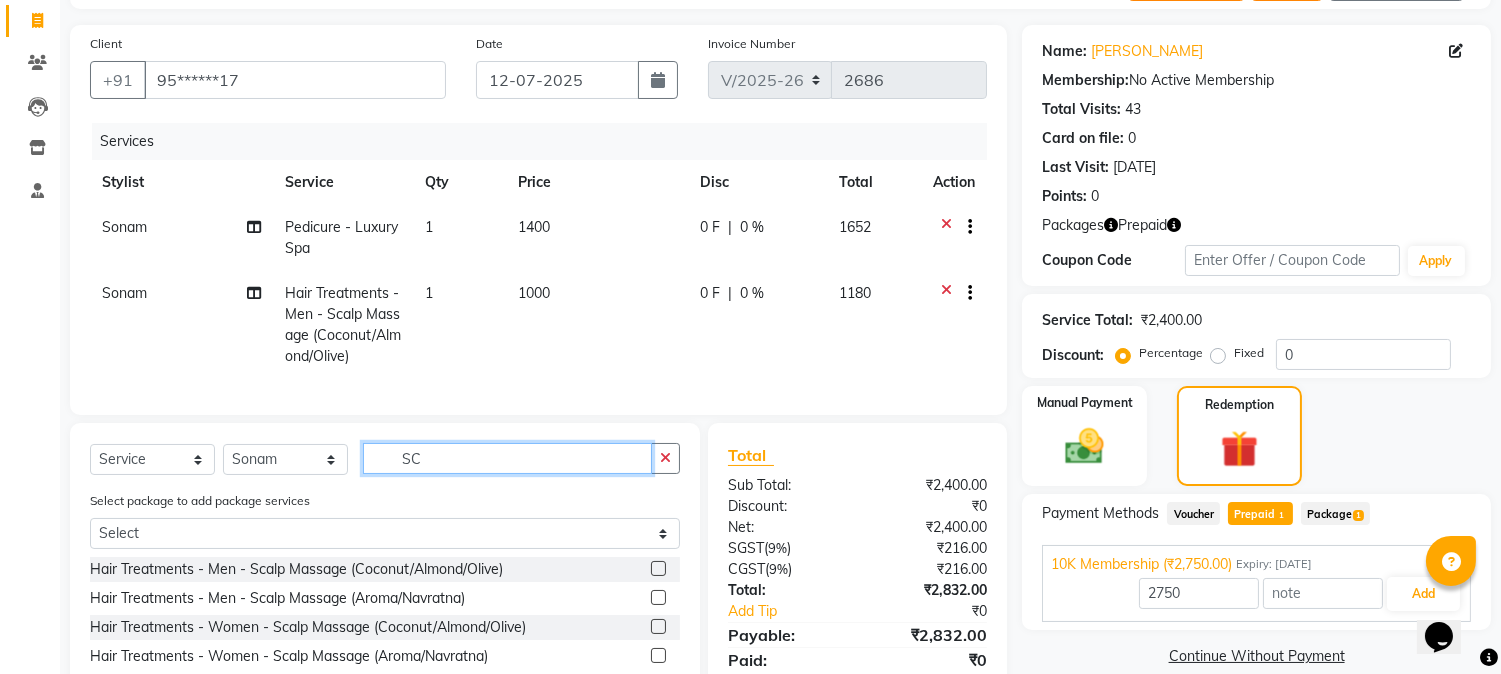 type on "S" 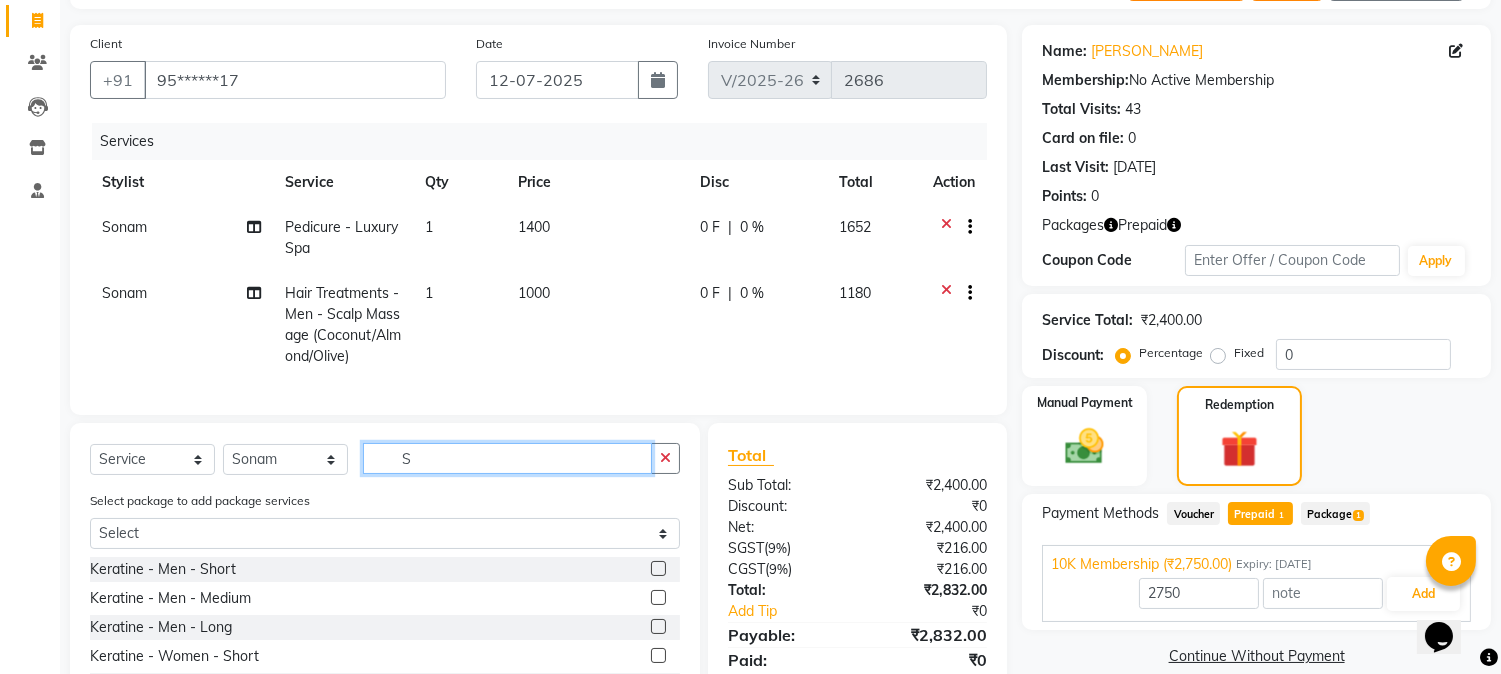 type on "SC" 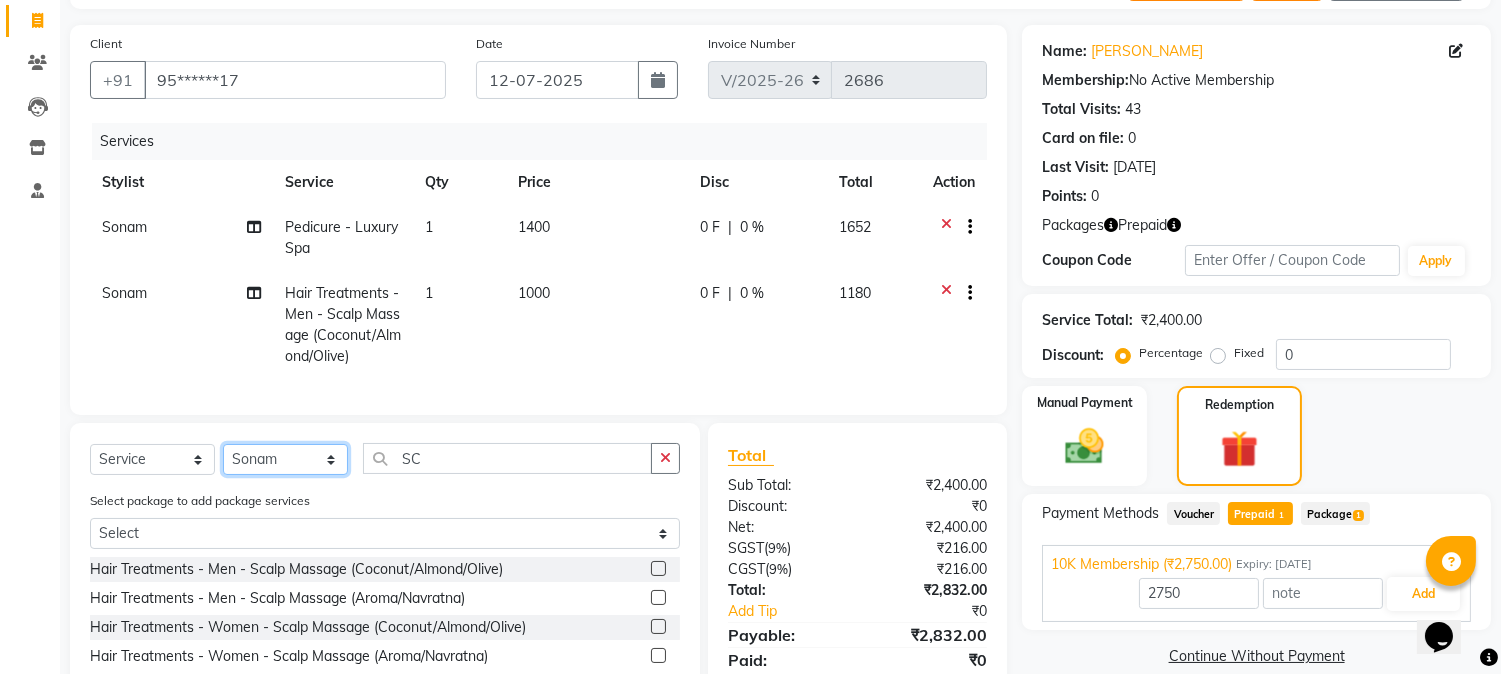click on "Select Stylist [PERSON_NAME] hocus pocus [PERSON_NAME] [PERSON_NAME] [PERSON_NAME] [PERSON_NAME]" 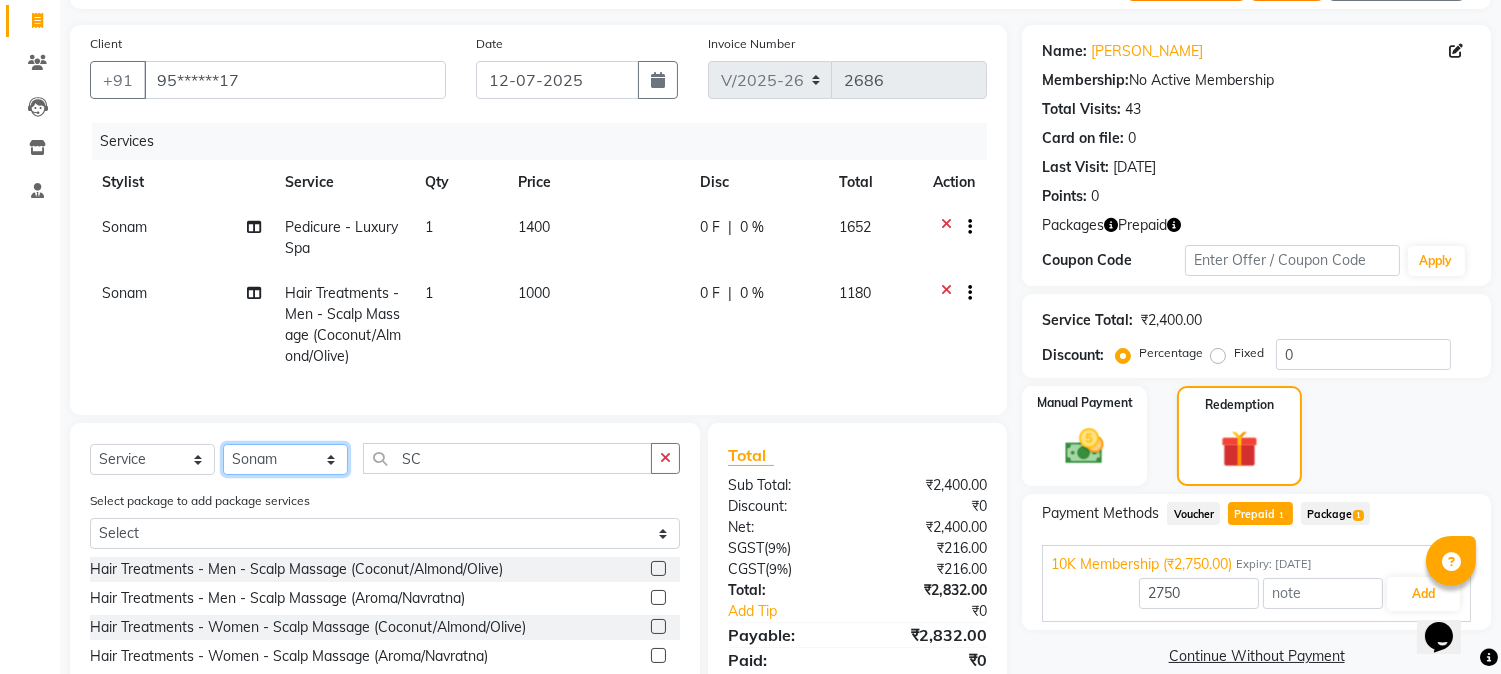 select on "61436" 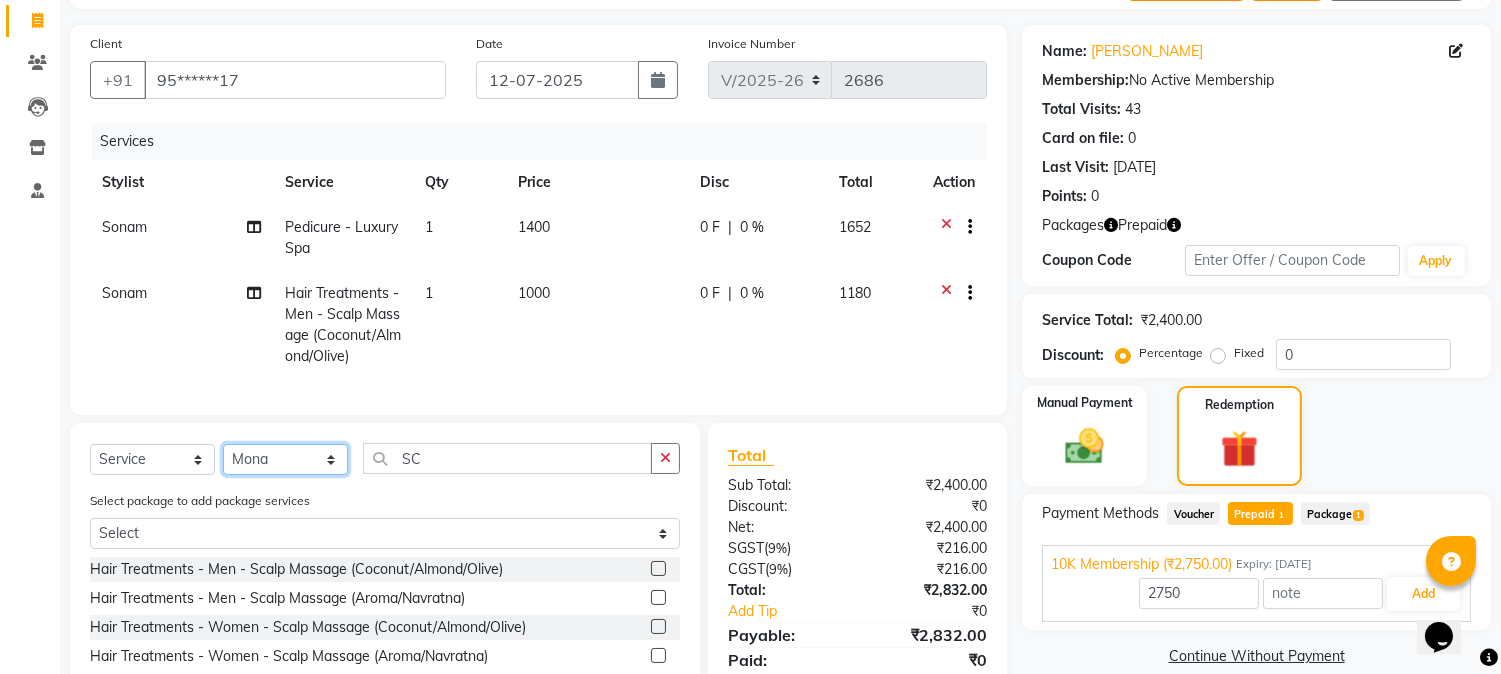 click on "Select Stylist [PERSON_NAME] hocus pocus [PERSON_NAME] [PERSON_NAME] [PERSON_NAME] [PERSON_NAME]" 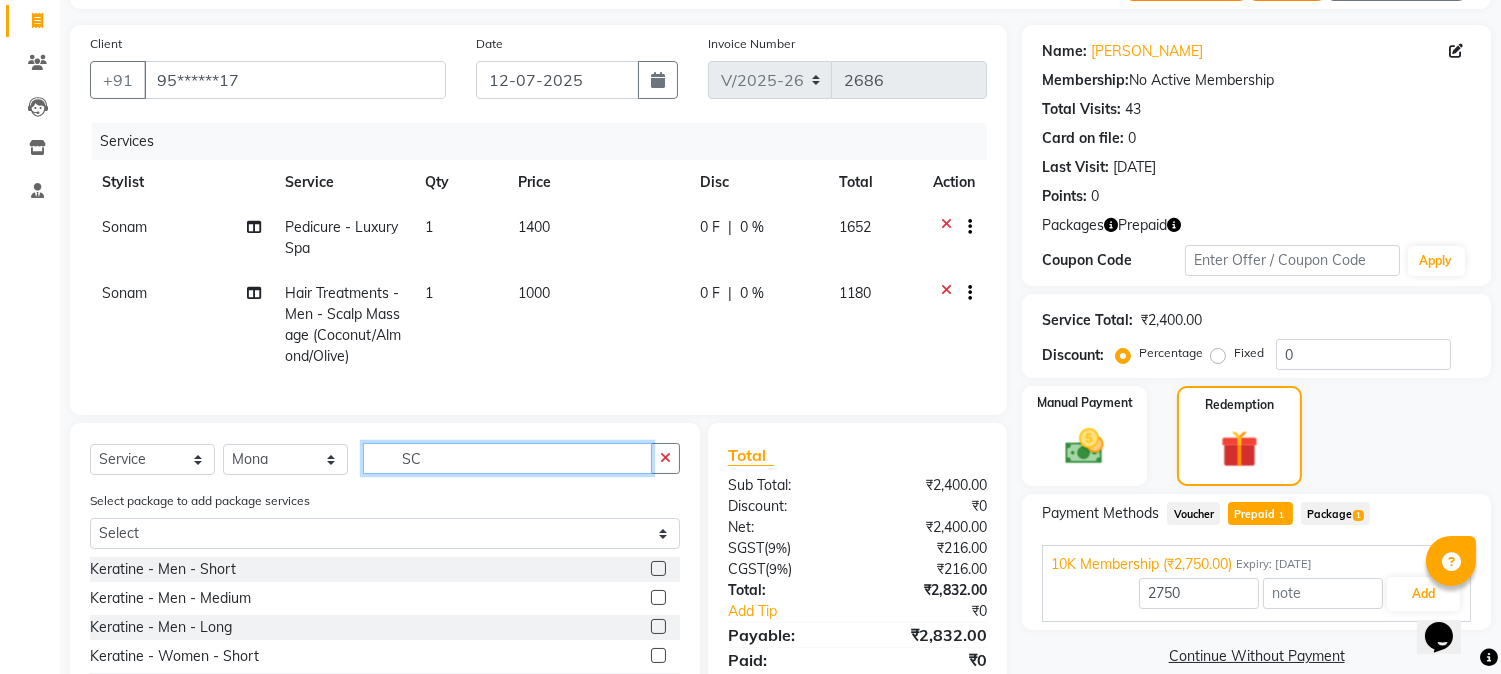 click on "SC" 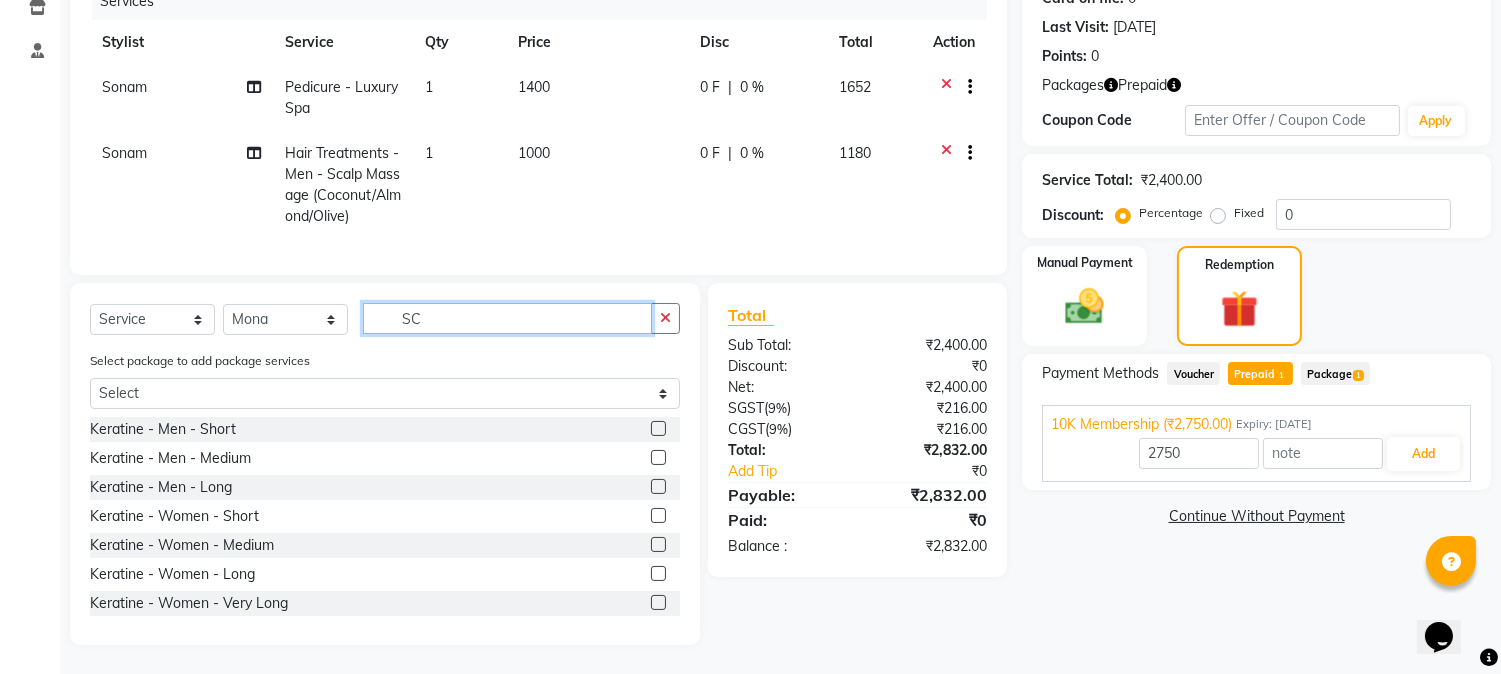 scroll, scrollTop: 282, scrollLeft: 0, axis: vertical 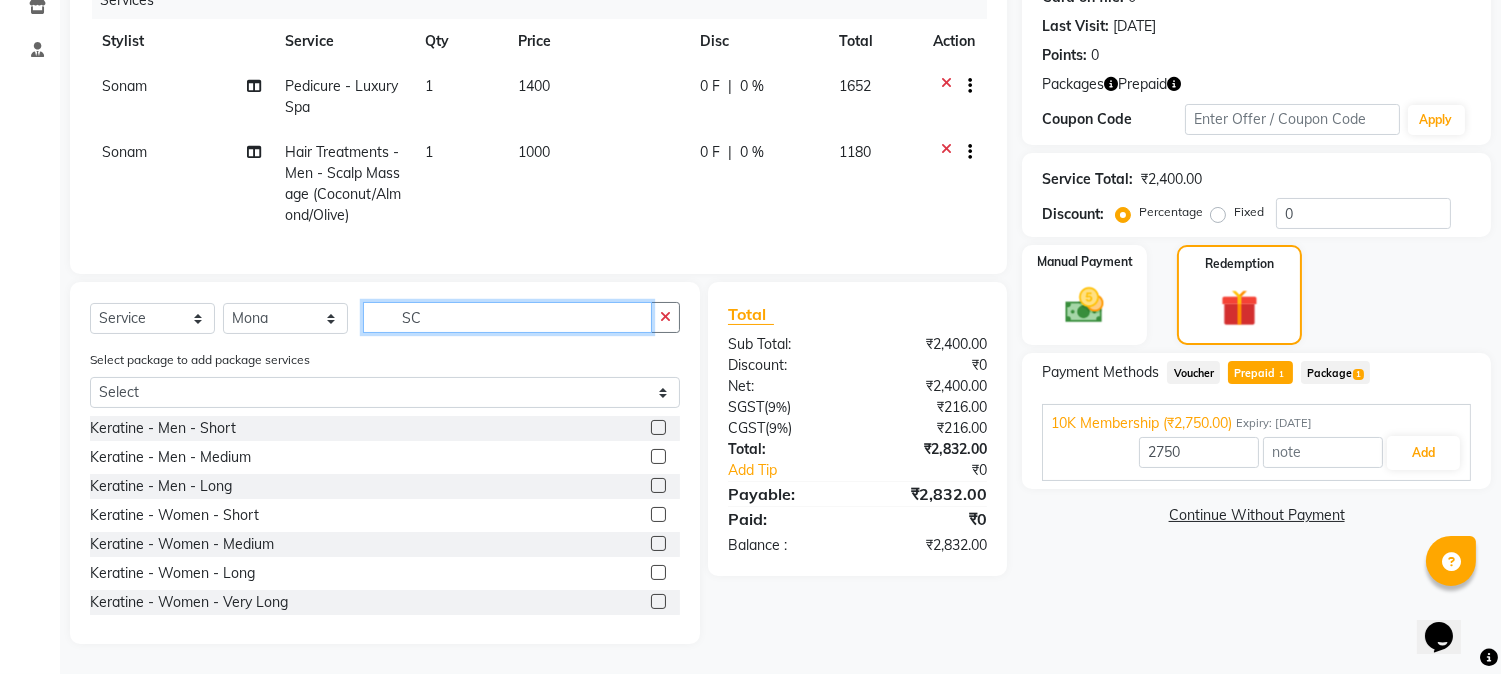 click on "SC" 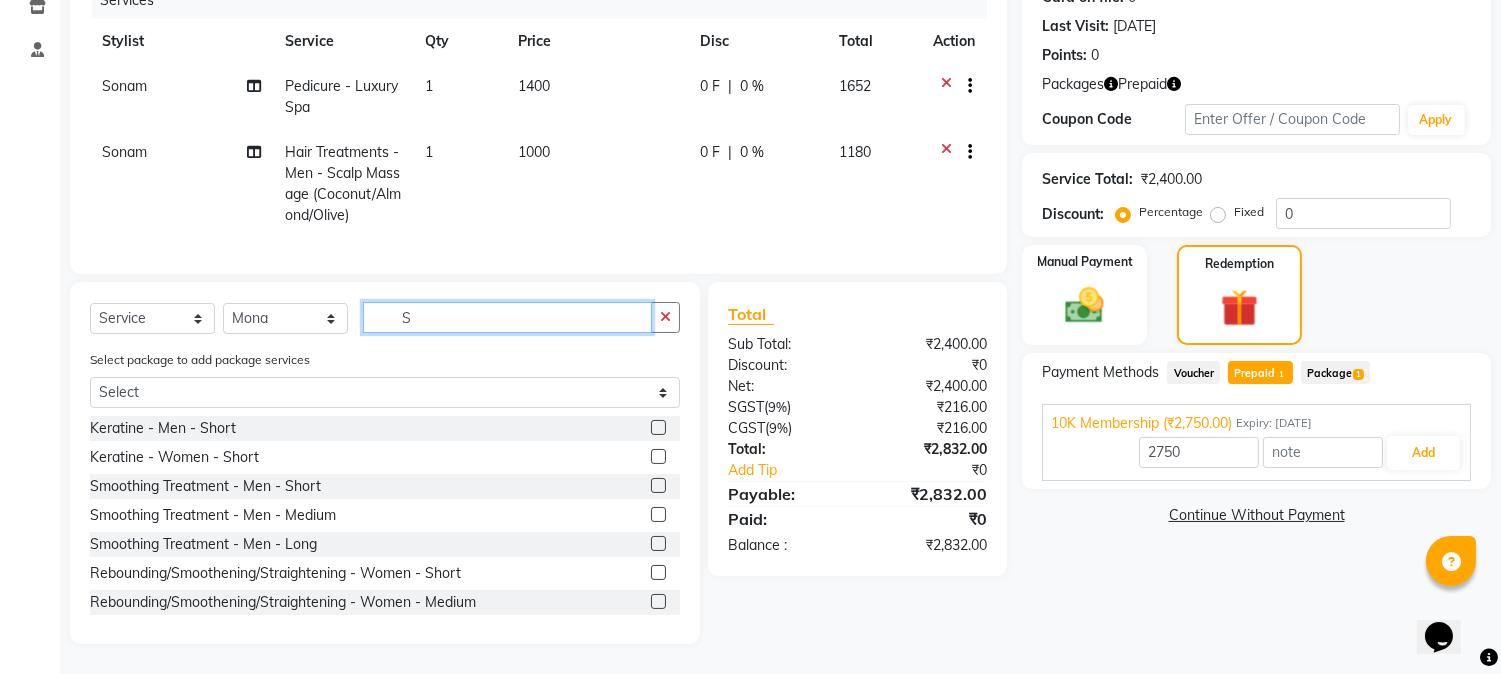 type on "SC" 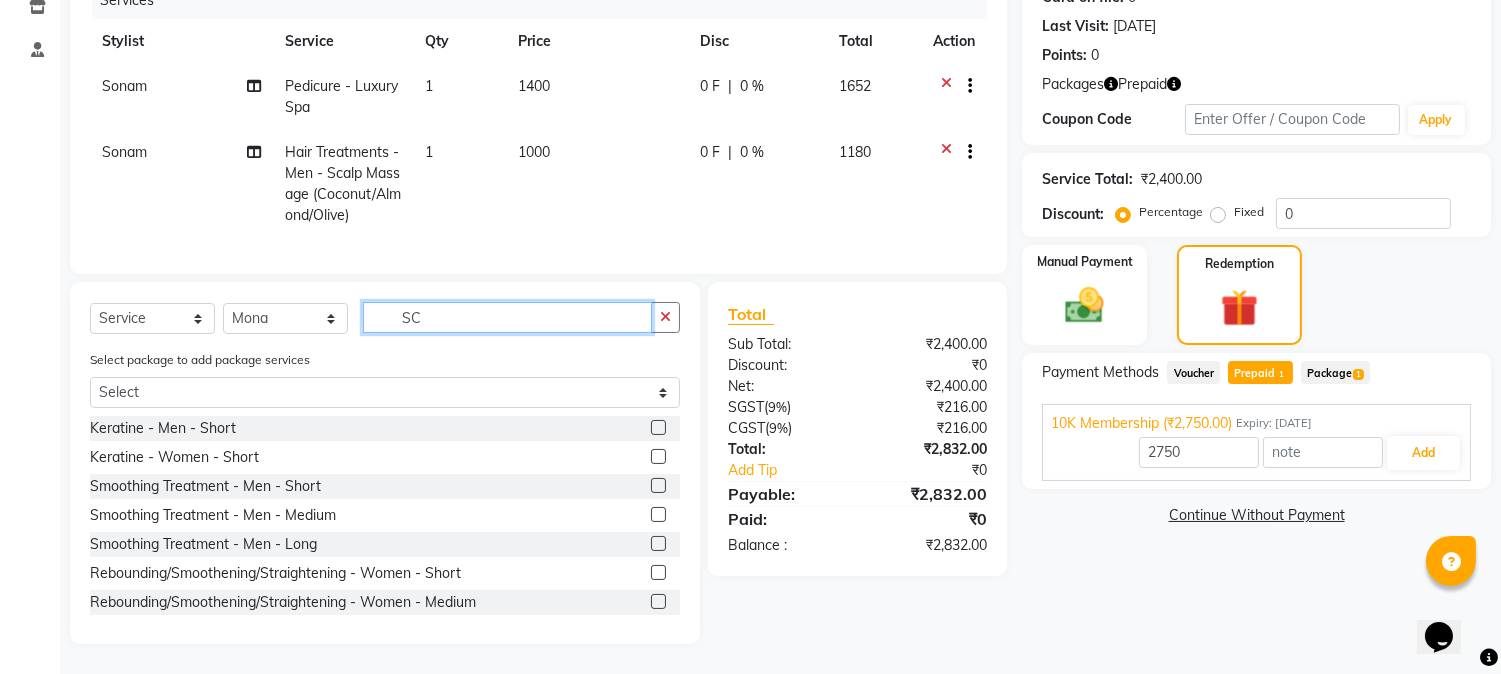 scroll, scrollTop: 214, scrollLeft: 0, axis: vertical 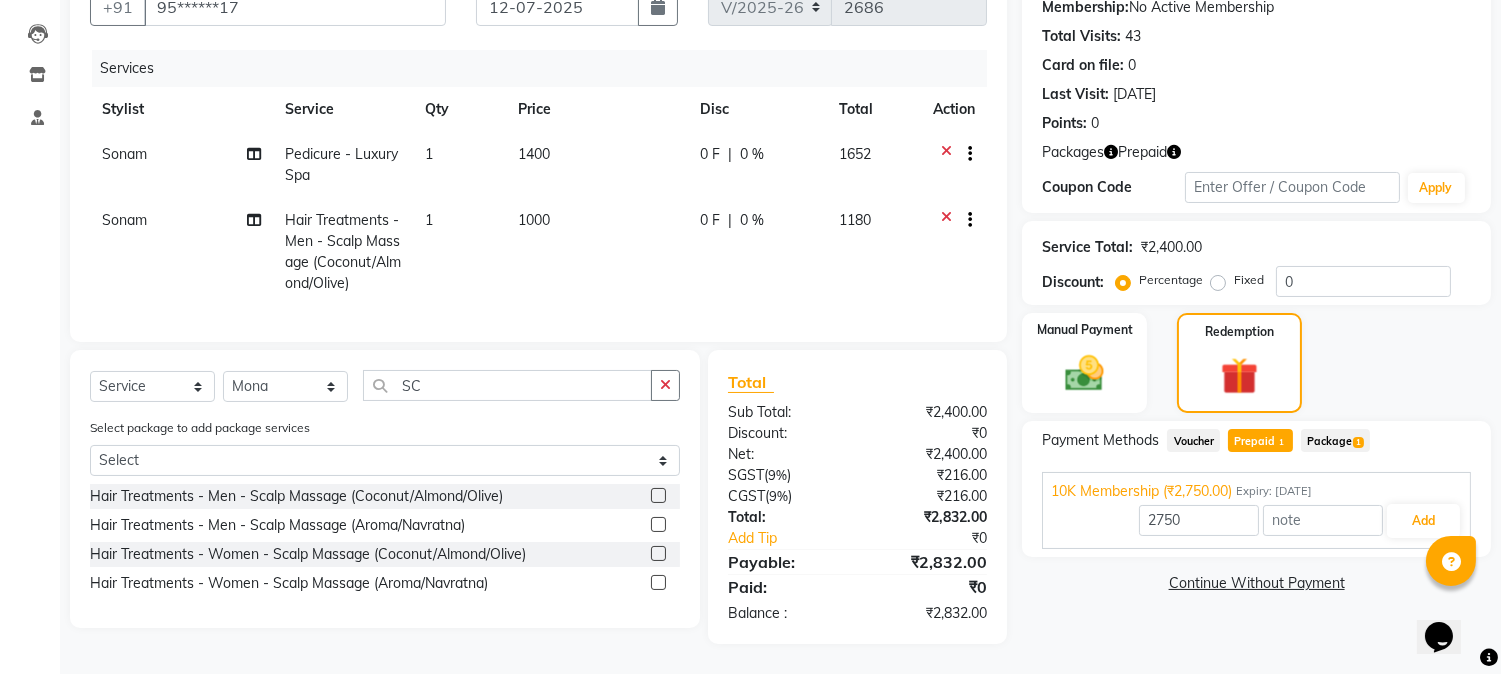 click 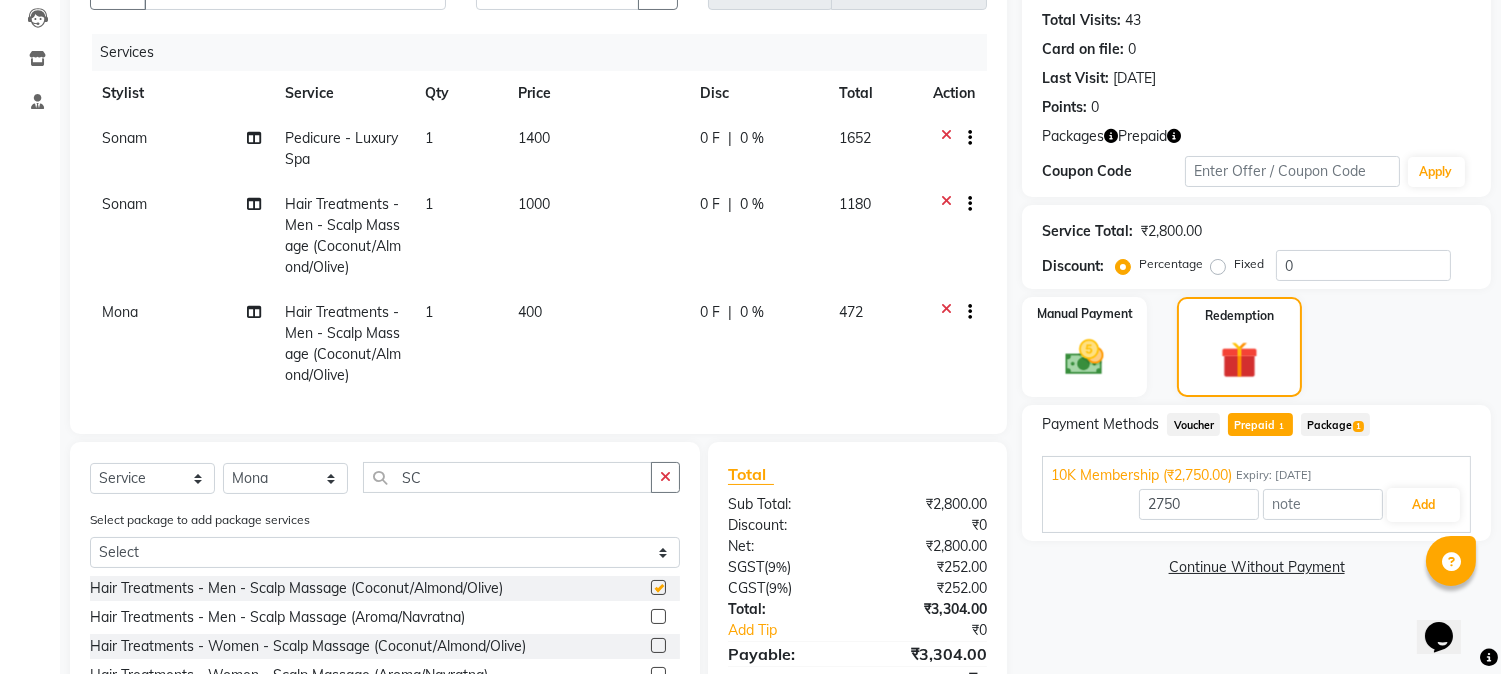 checkbox on "false" 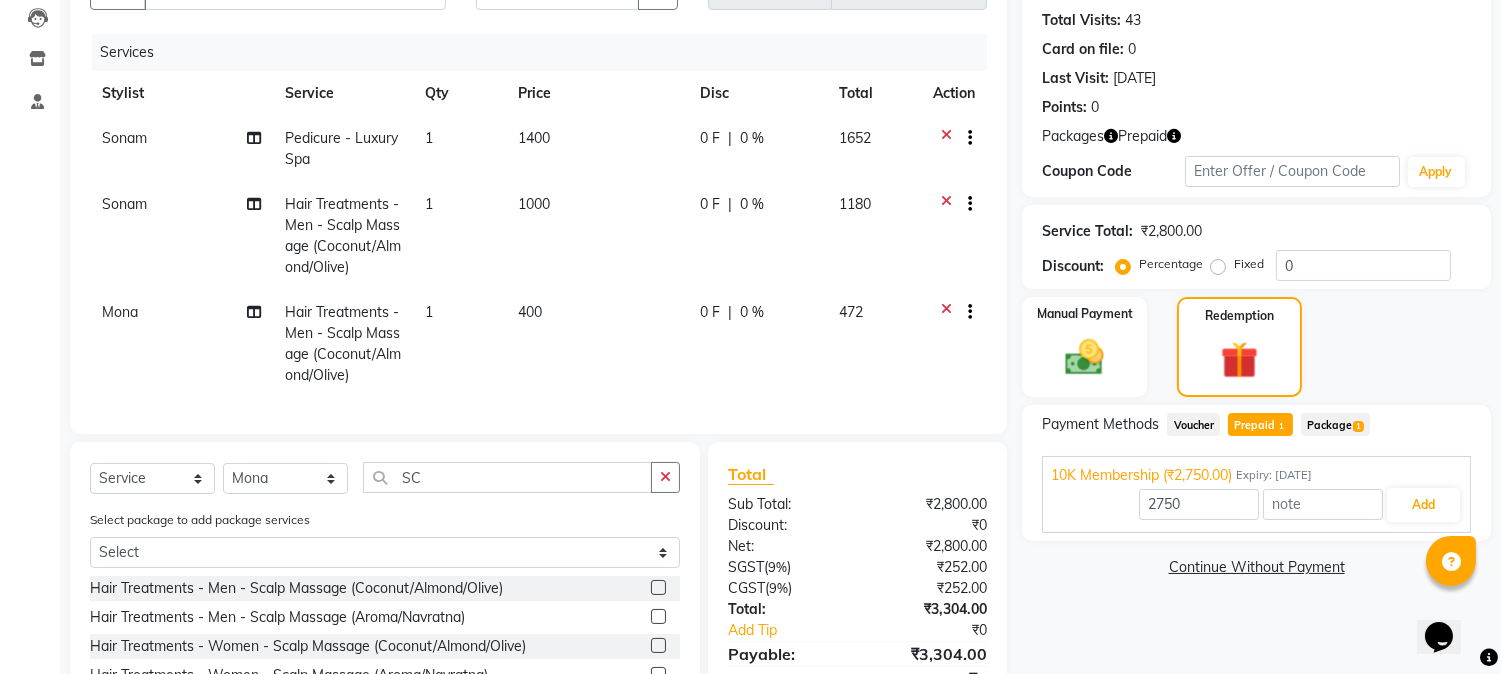 drag, startPoint x: 548, startPoint y: 298, endPoint x: 584, endPoint y: 305, distance: 36.67424 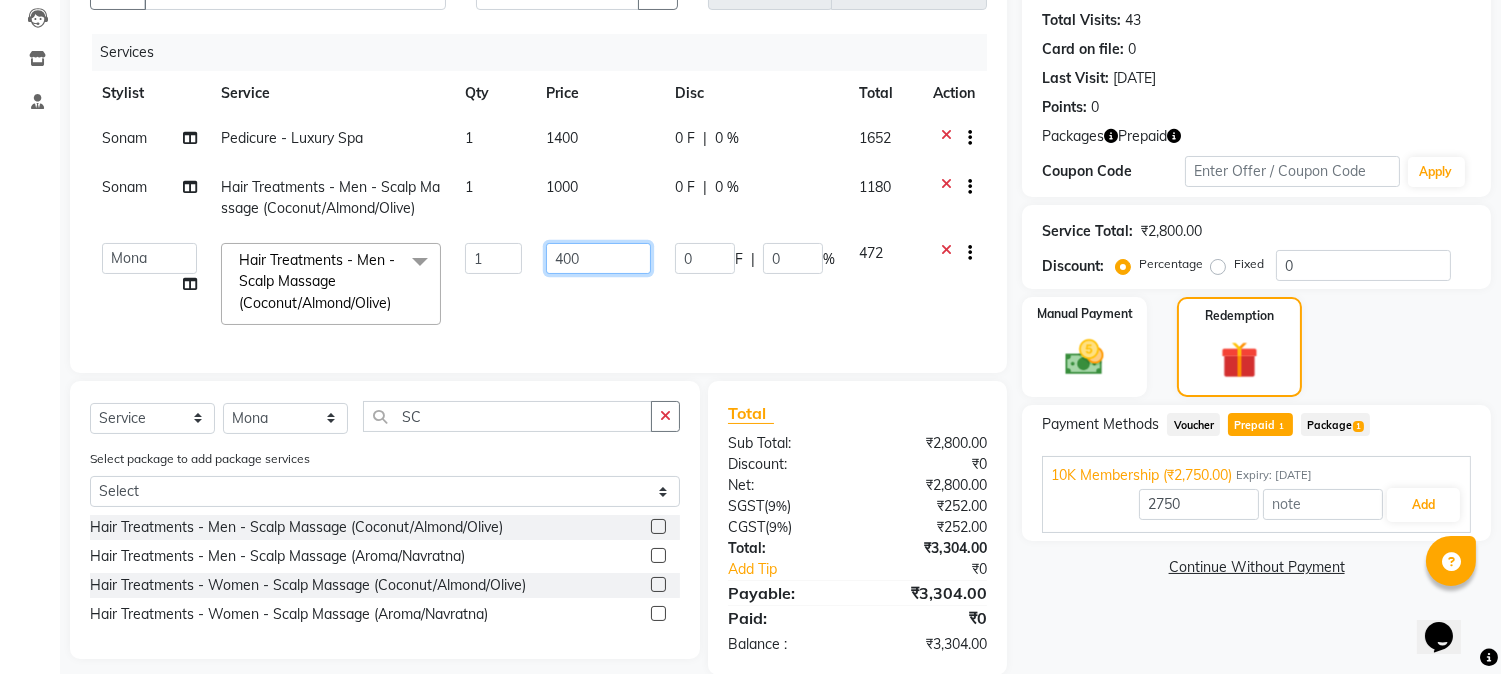 click on "400" 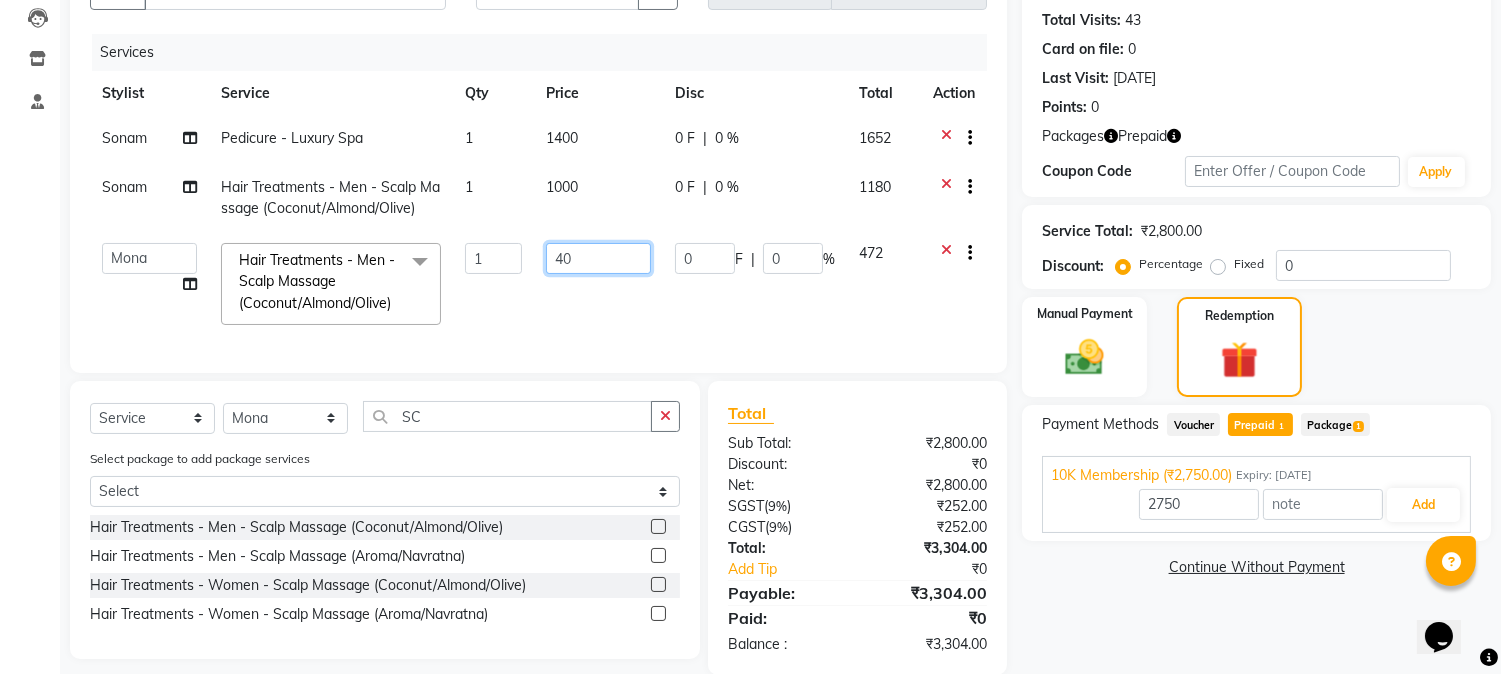 type on "4" 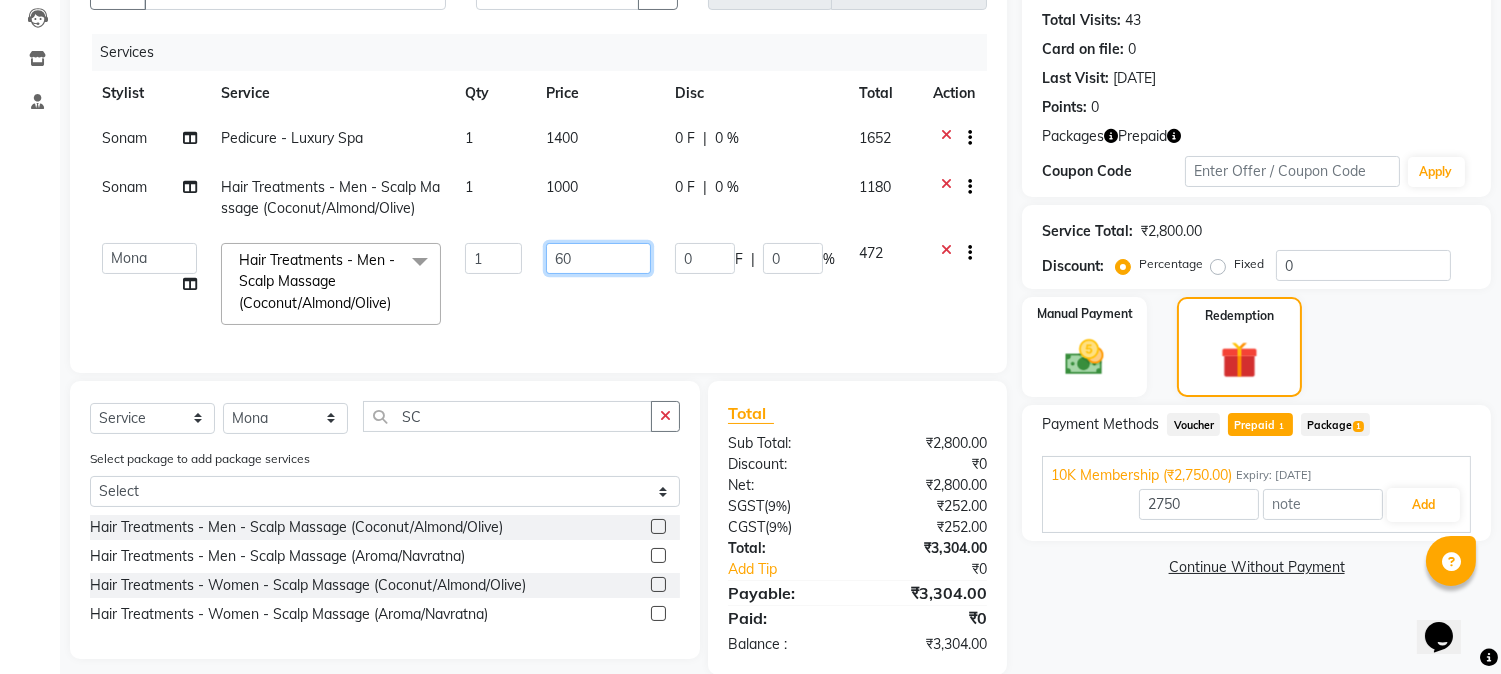 type on "600" 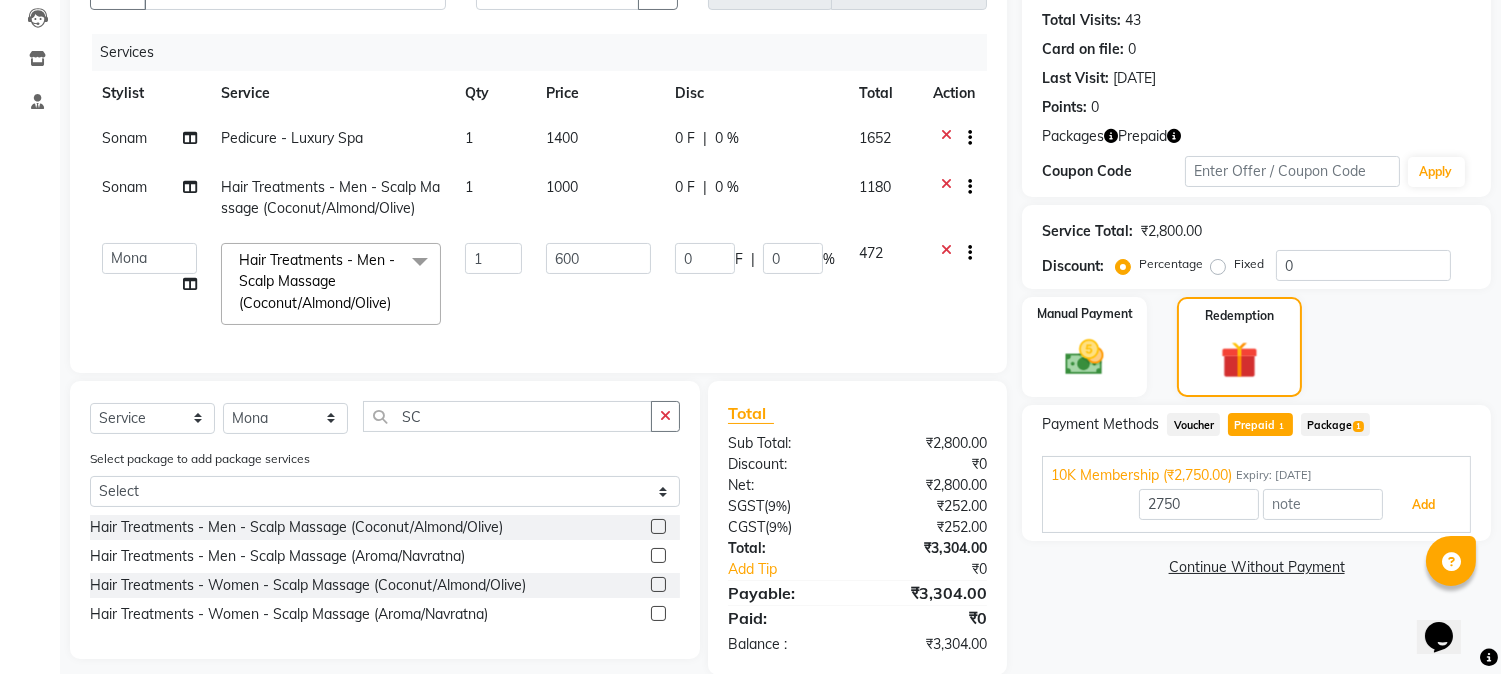 click on "Add" at bounding box center (1423, 505) 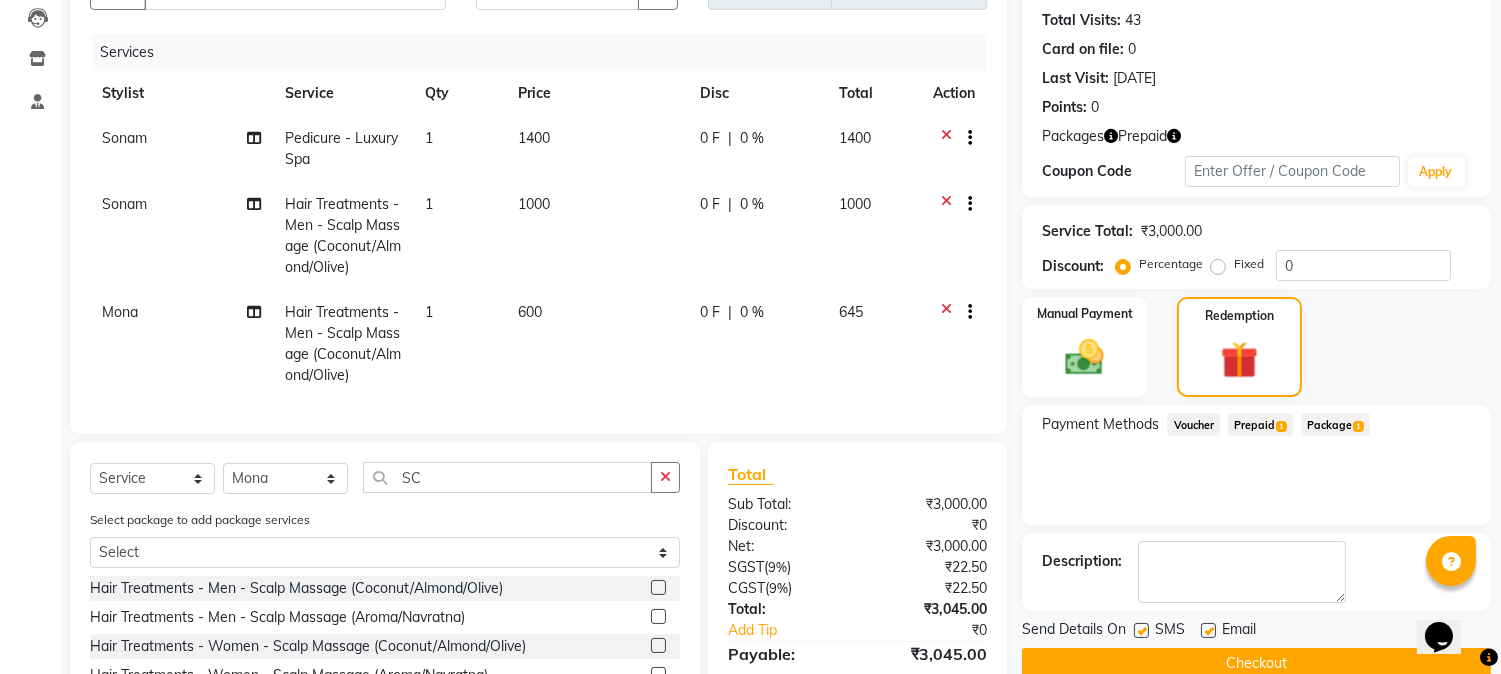 click 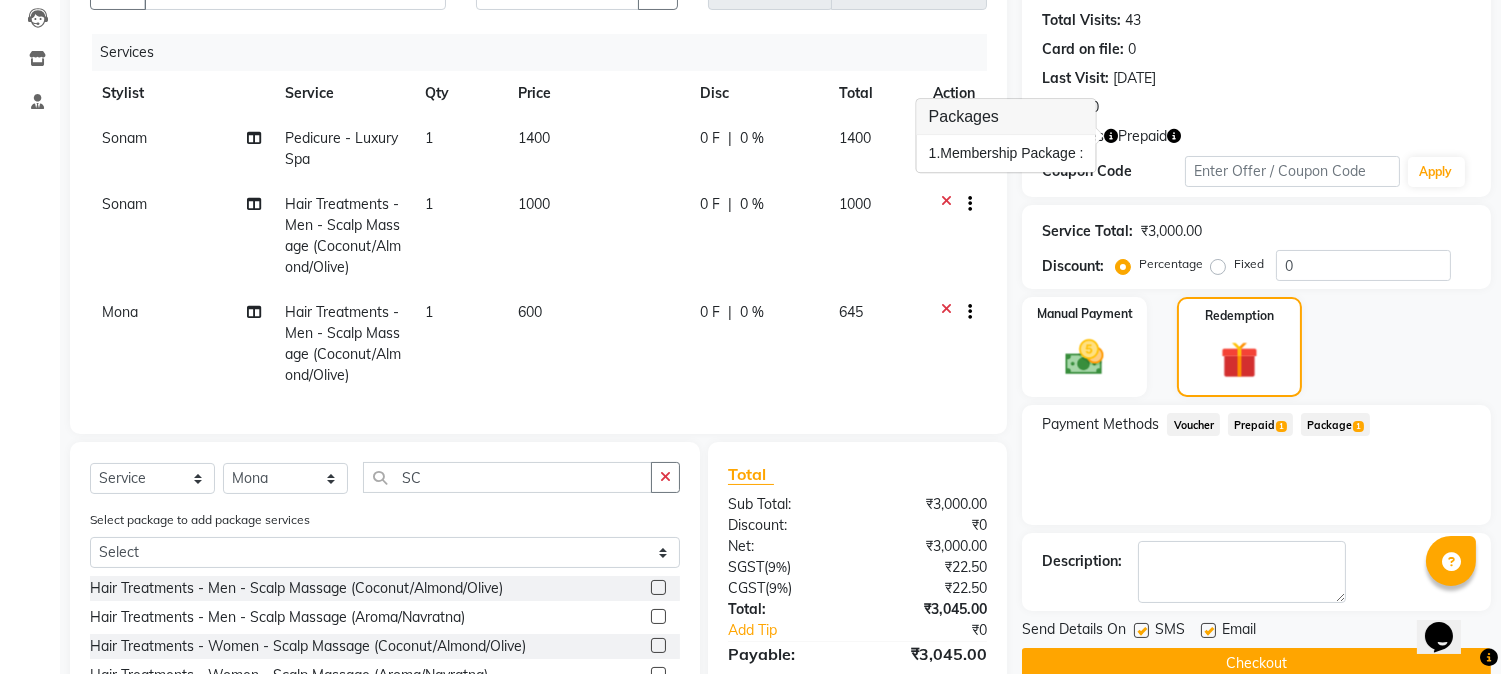 click 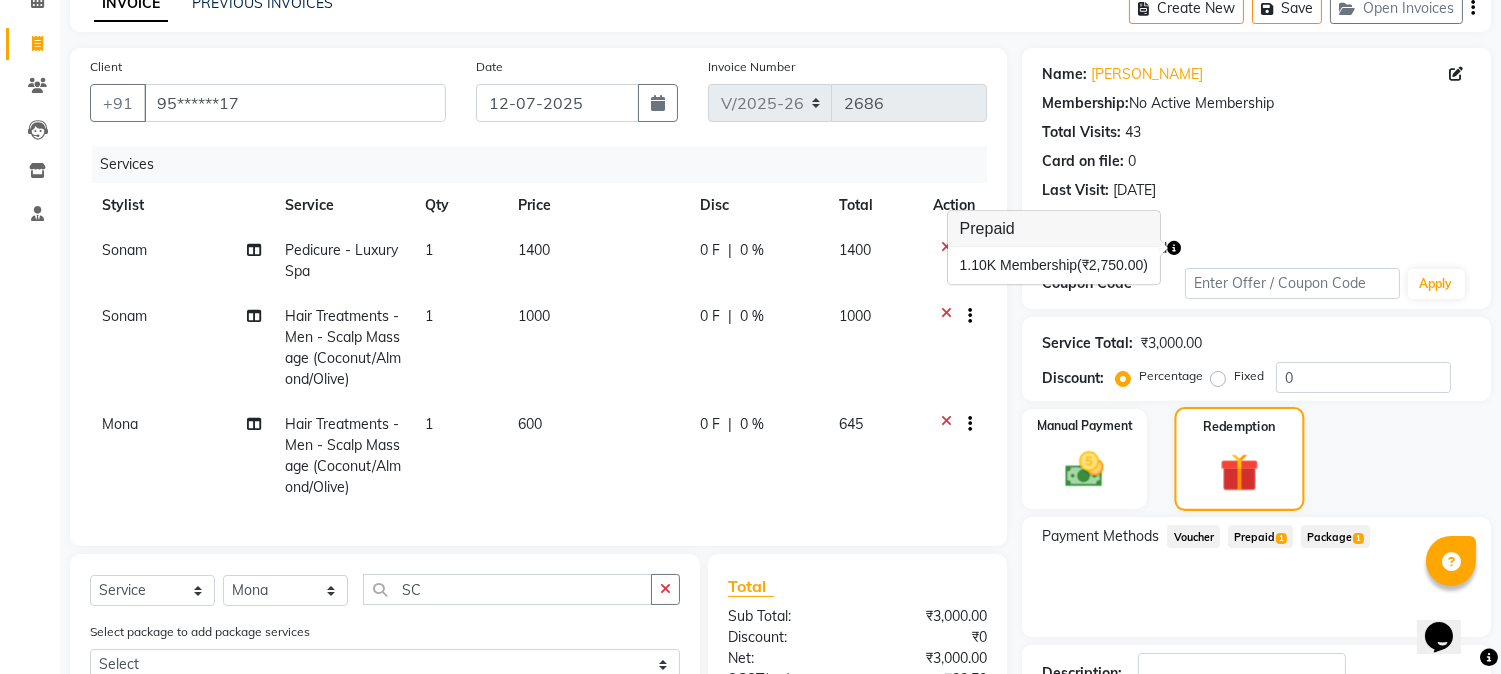 scroll, scrollTop: 111, scrollLeft: 0, axis: vertical 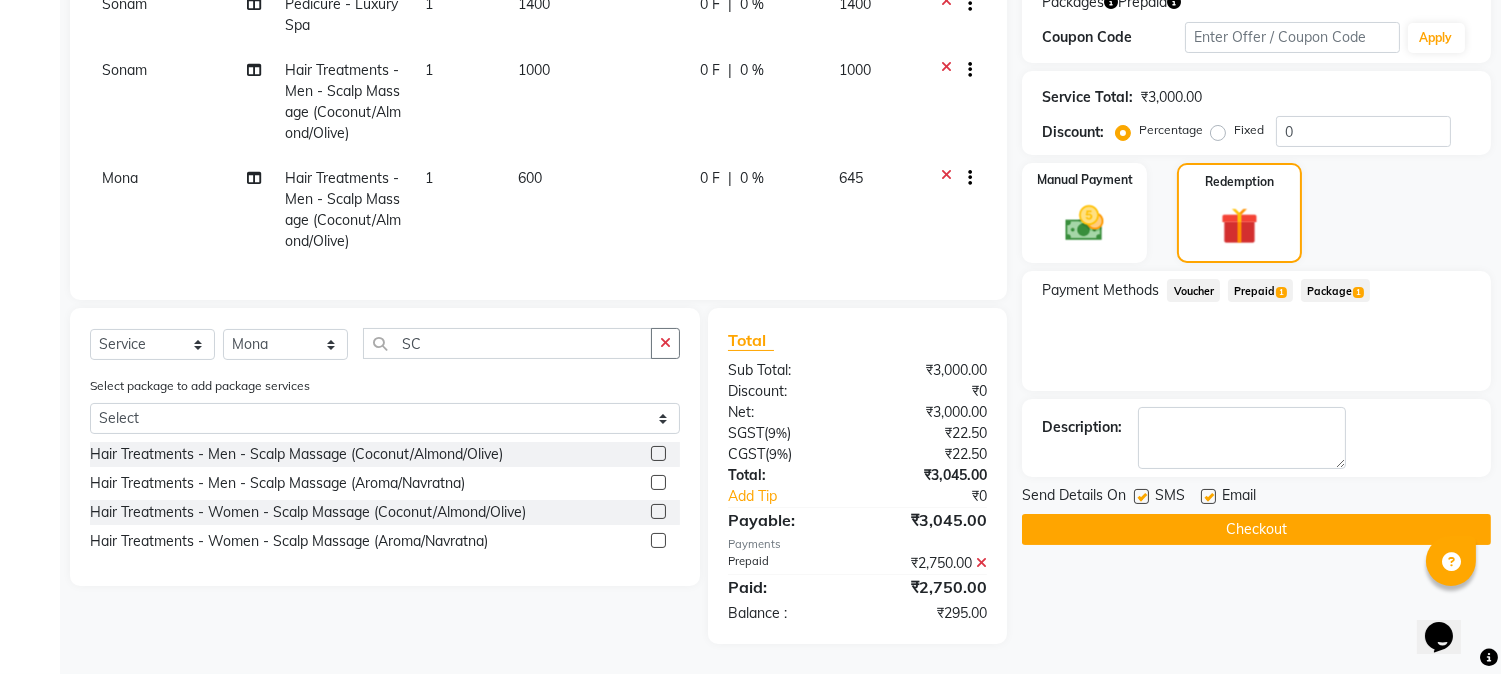 click 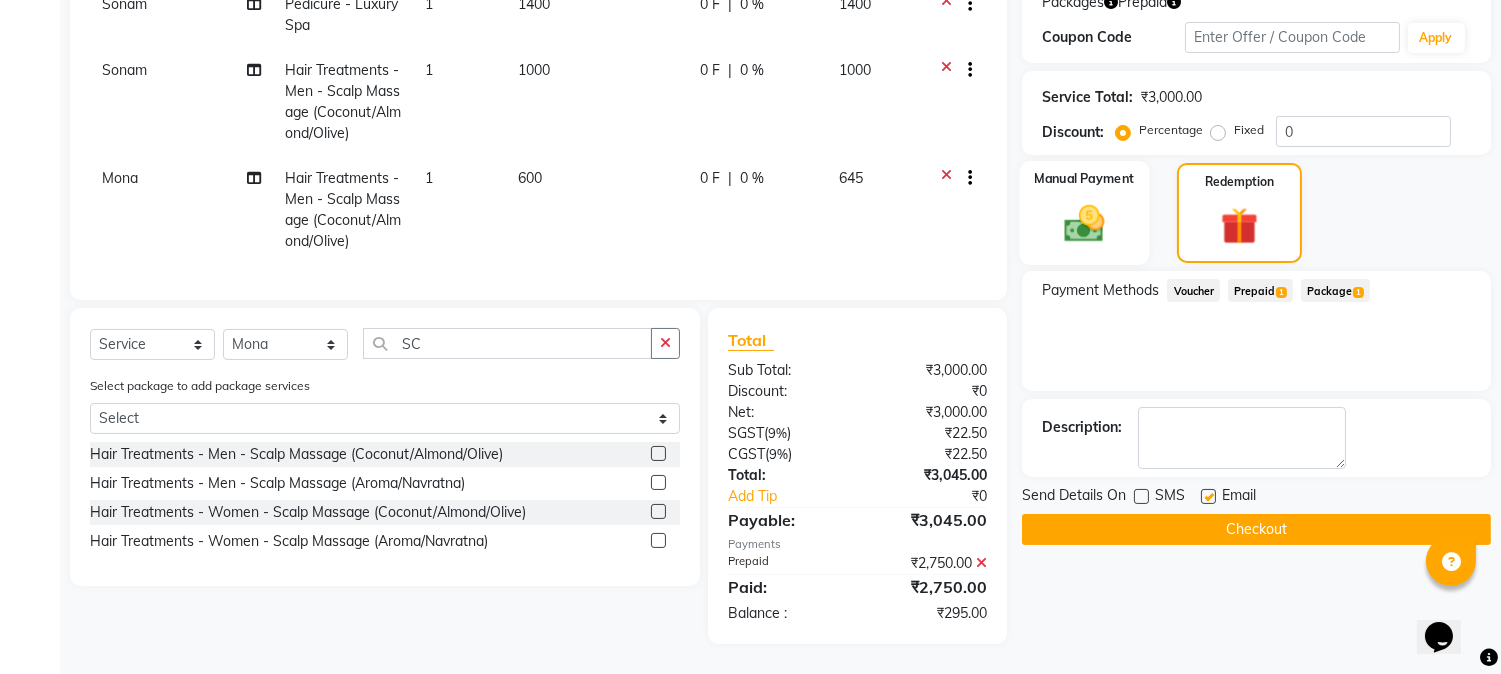 click 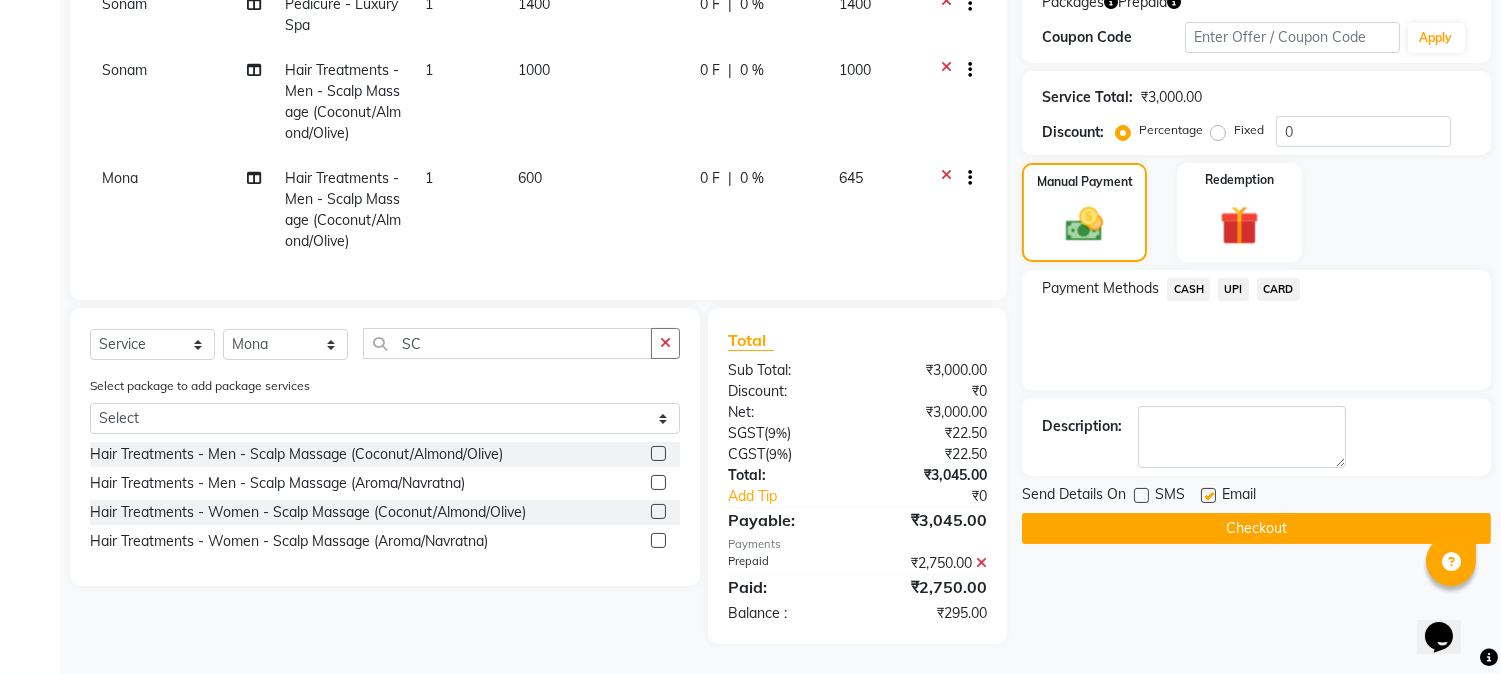 click on "UPI" 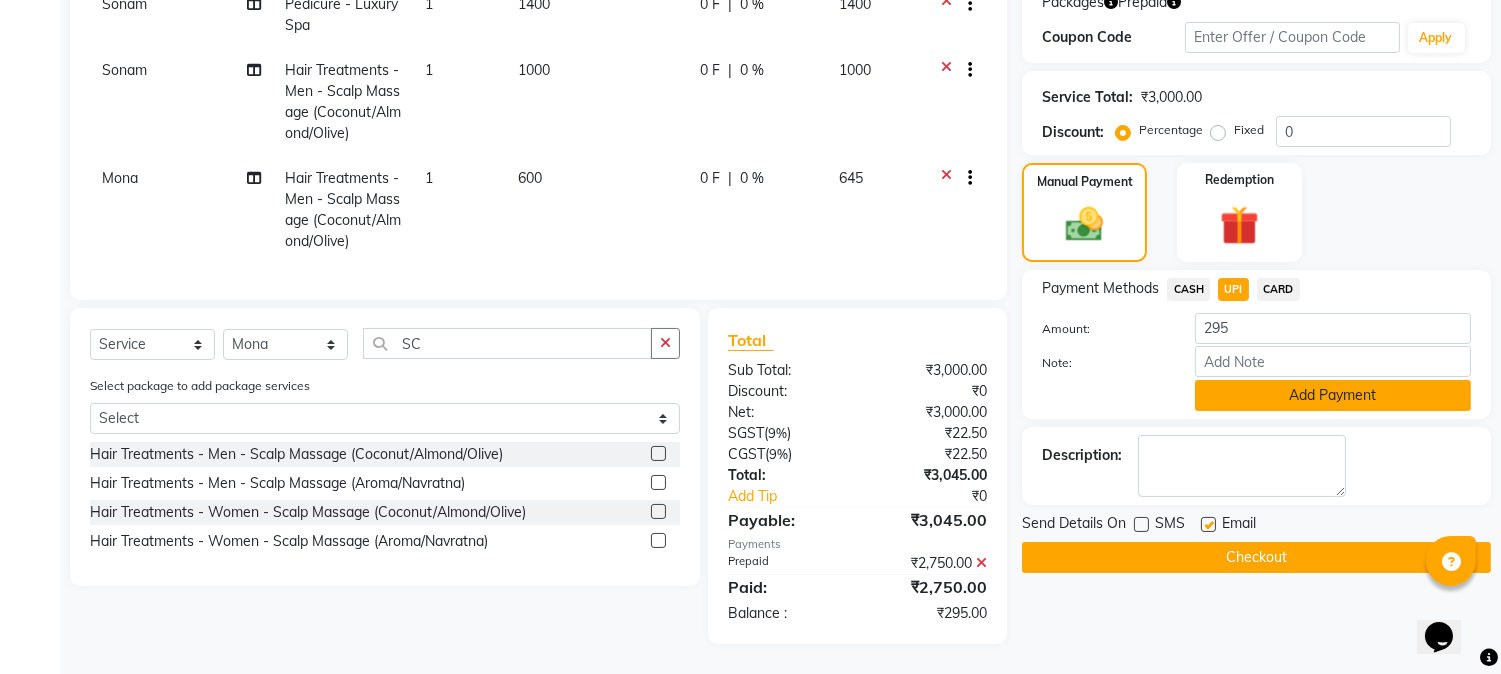 click on "Add Payment" 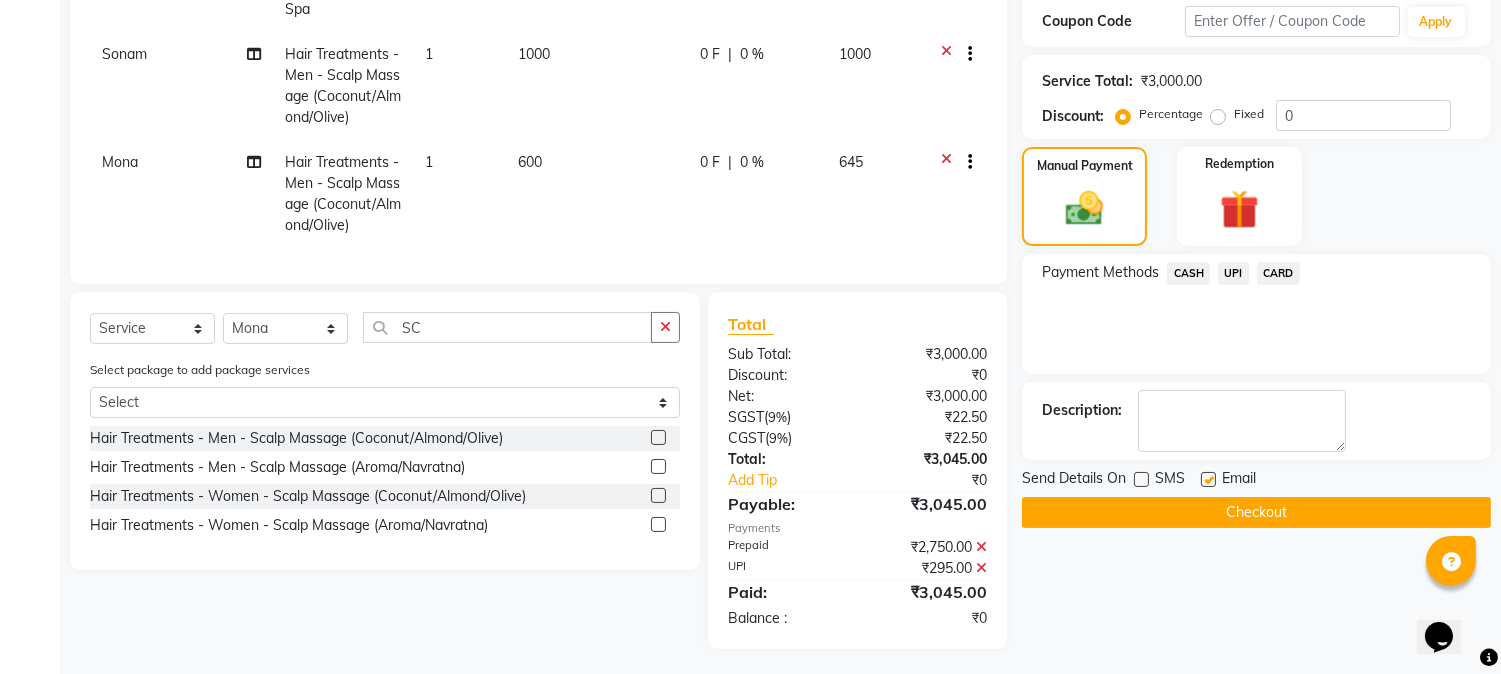 click on "Checkout" 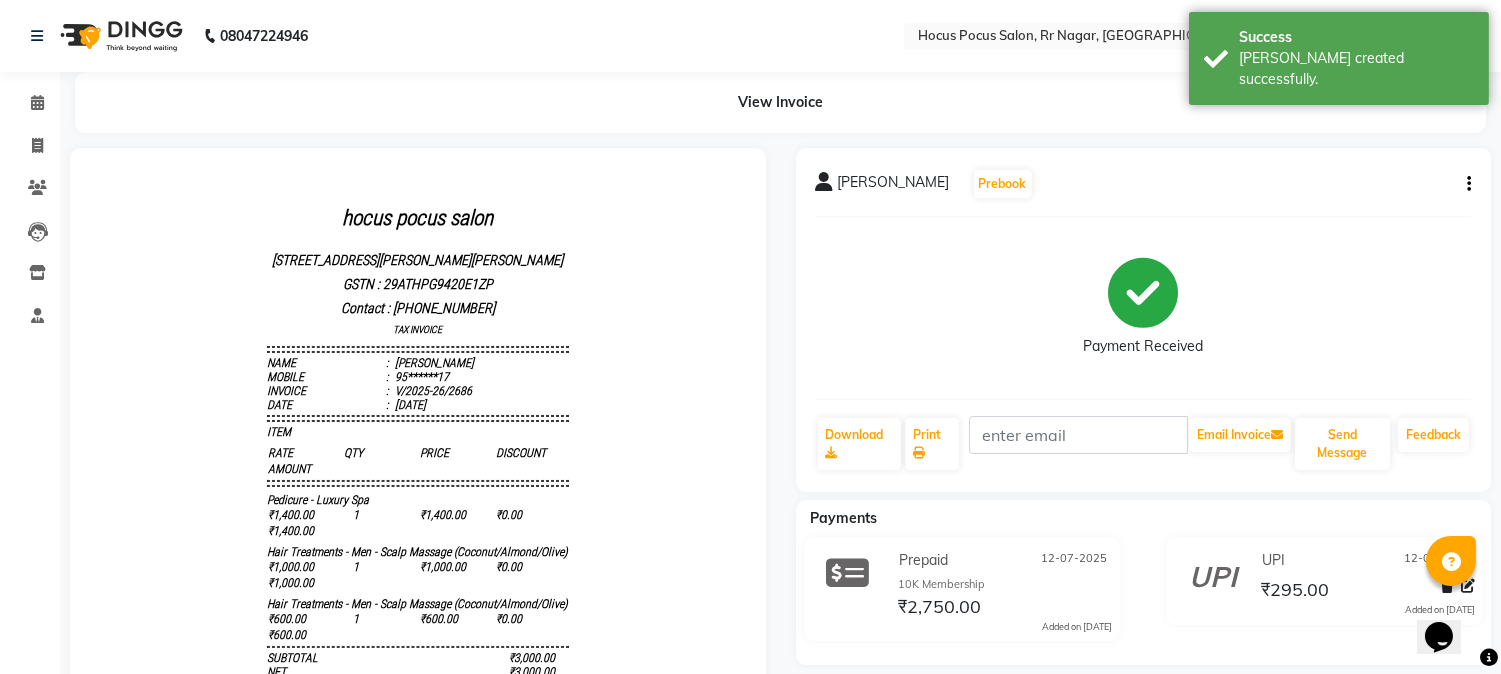 scroll, scrollTop: 0, scrollLeft: 0, axis: both 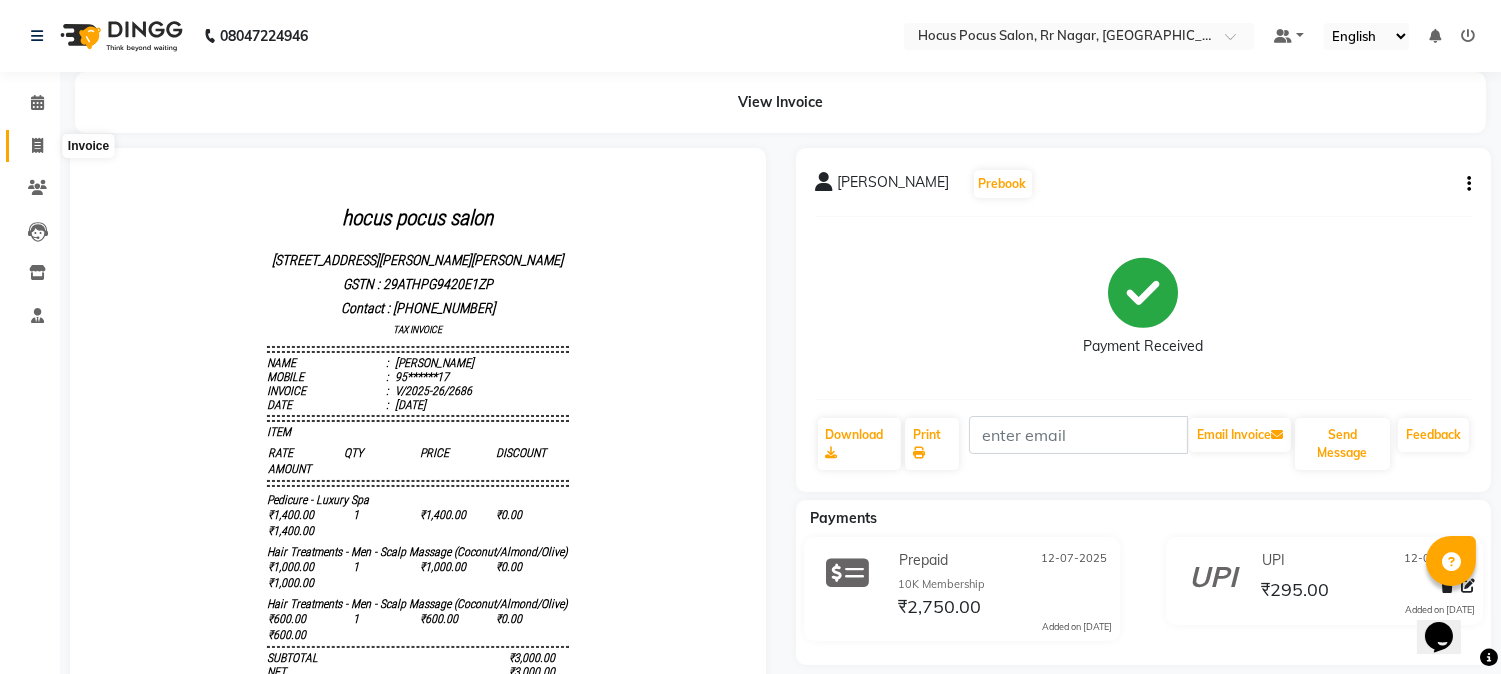 click 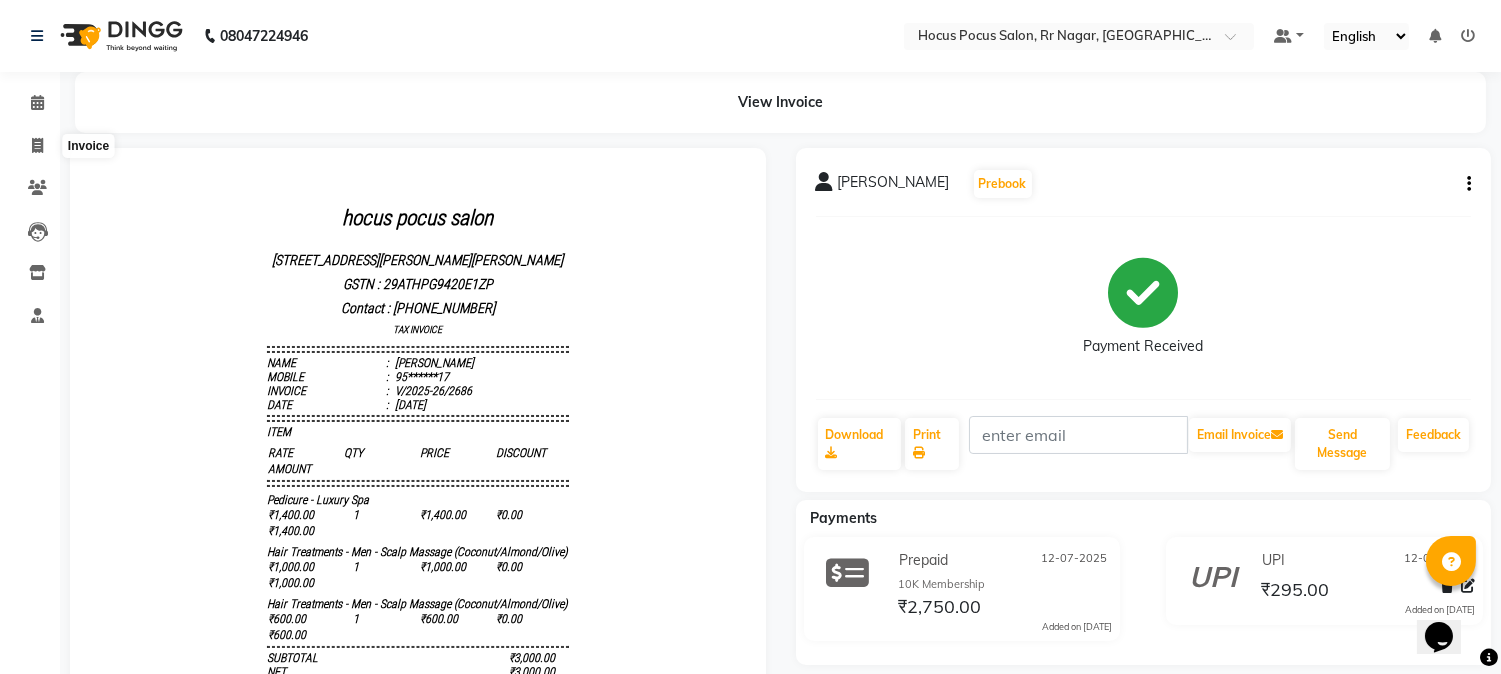 select on "service" 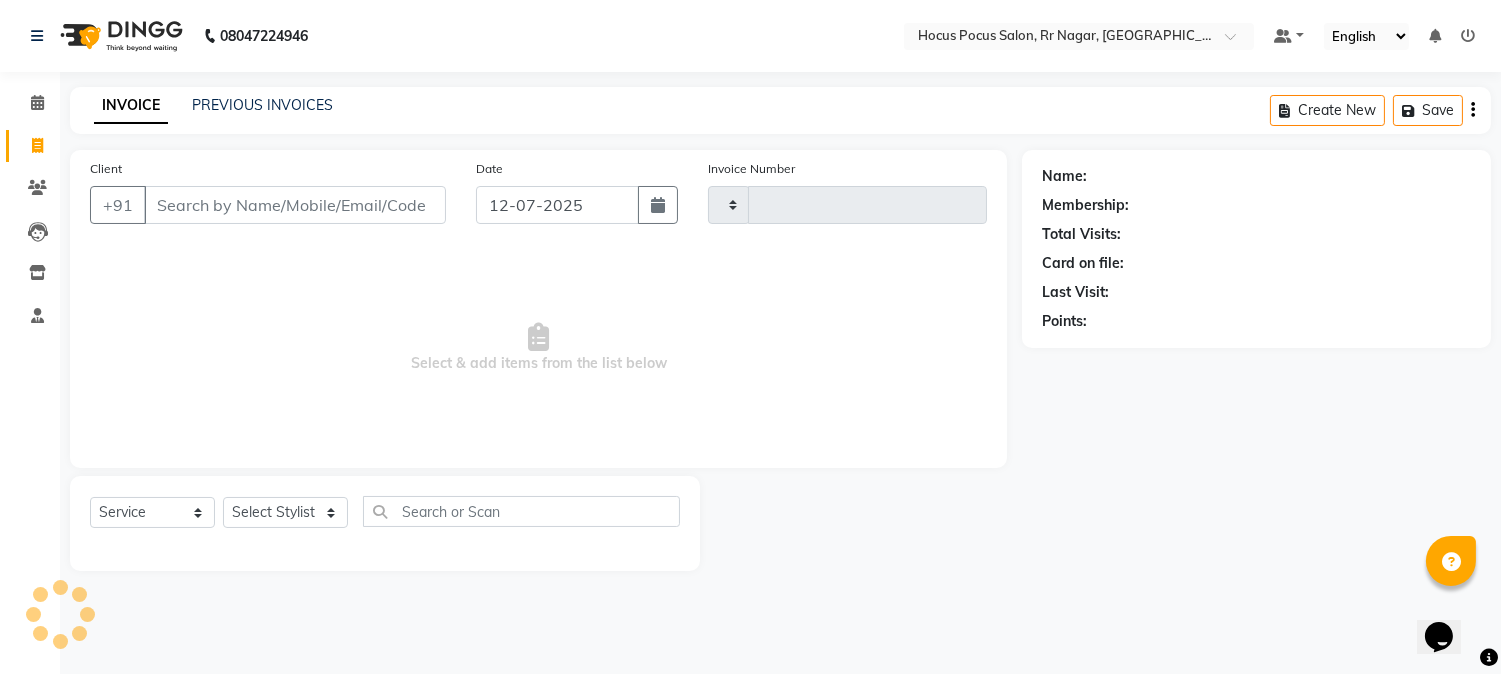 type on "2687" 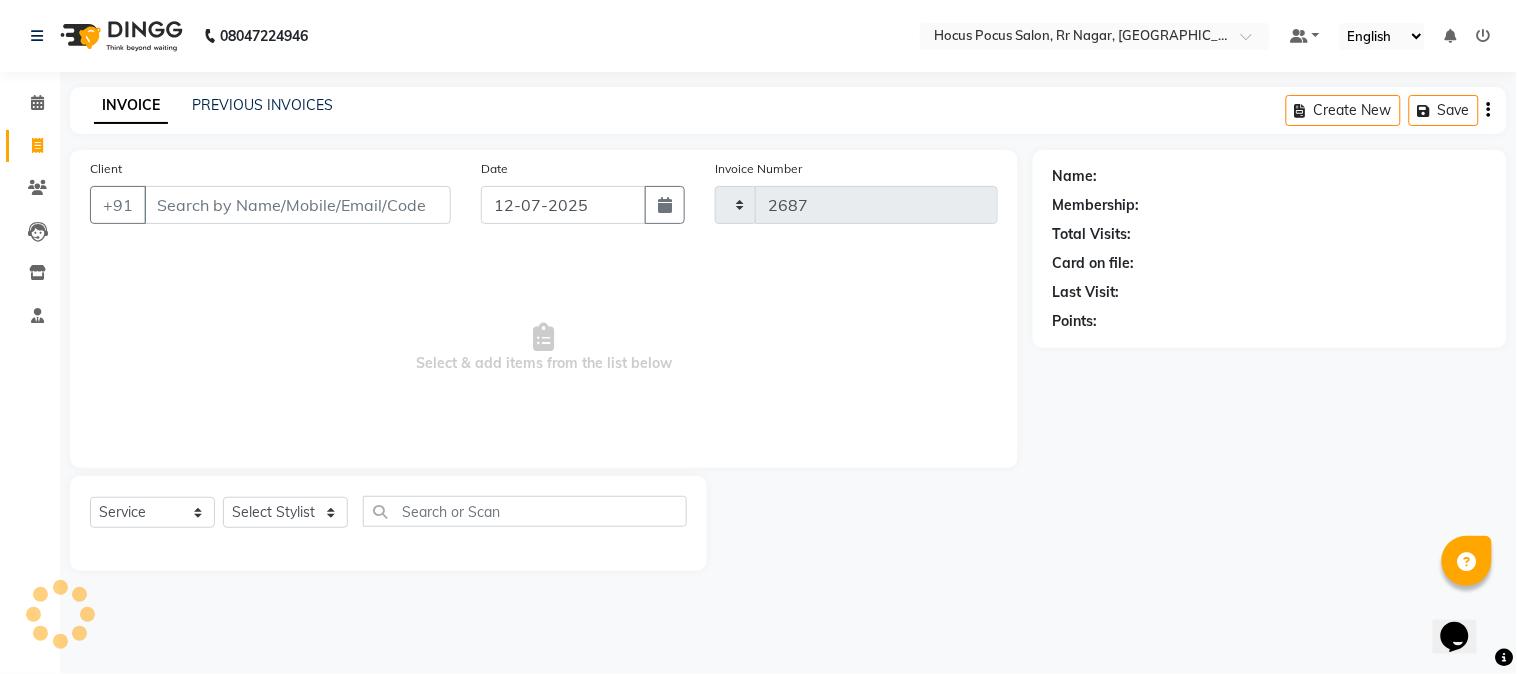 select on "5019" 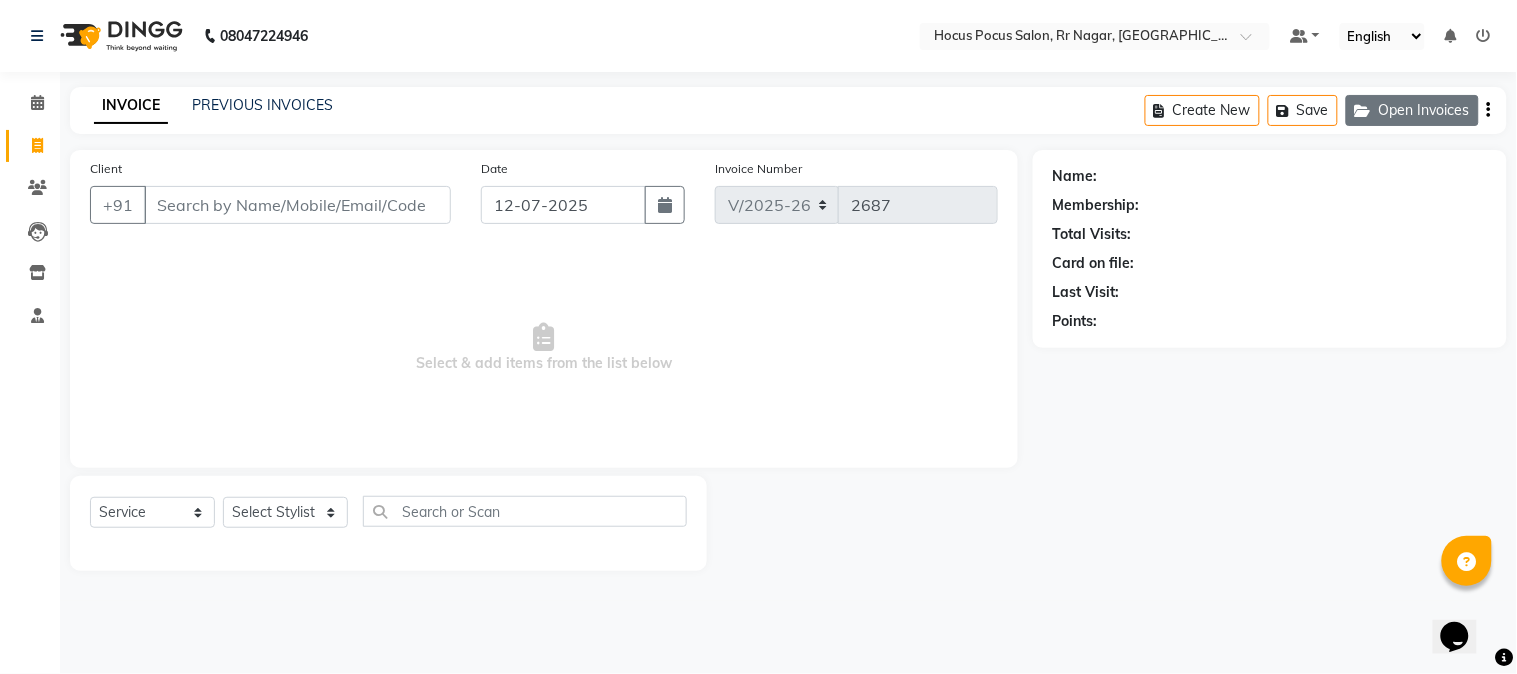 click on "Open Invoices" 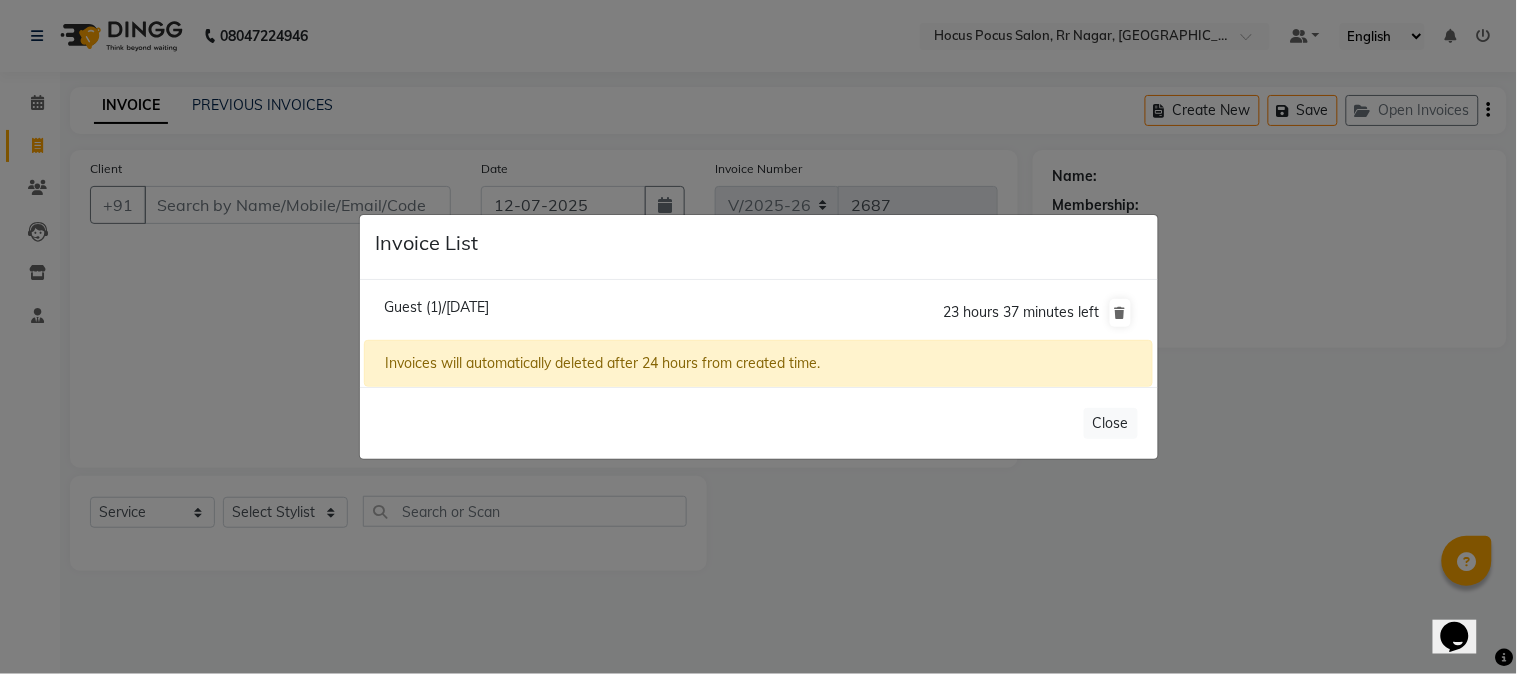 click on "Guest (1)/[DATE]" 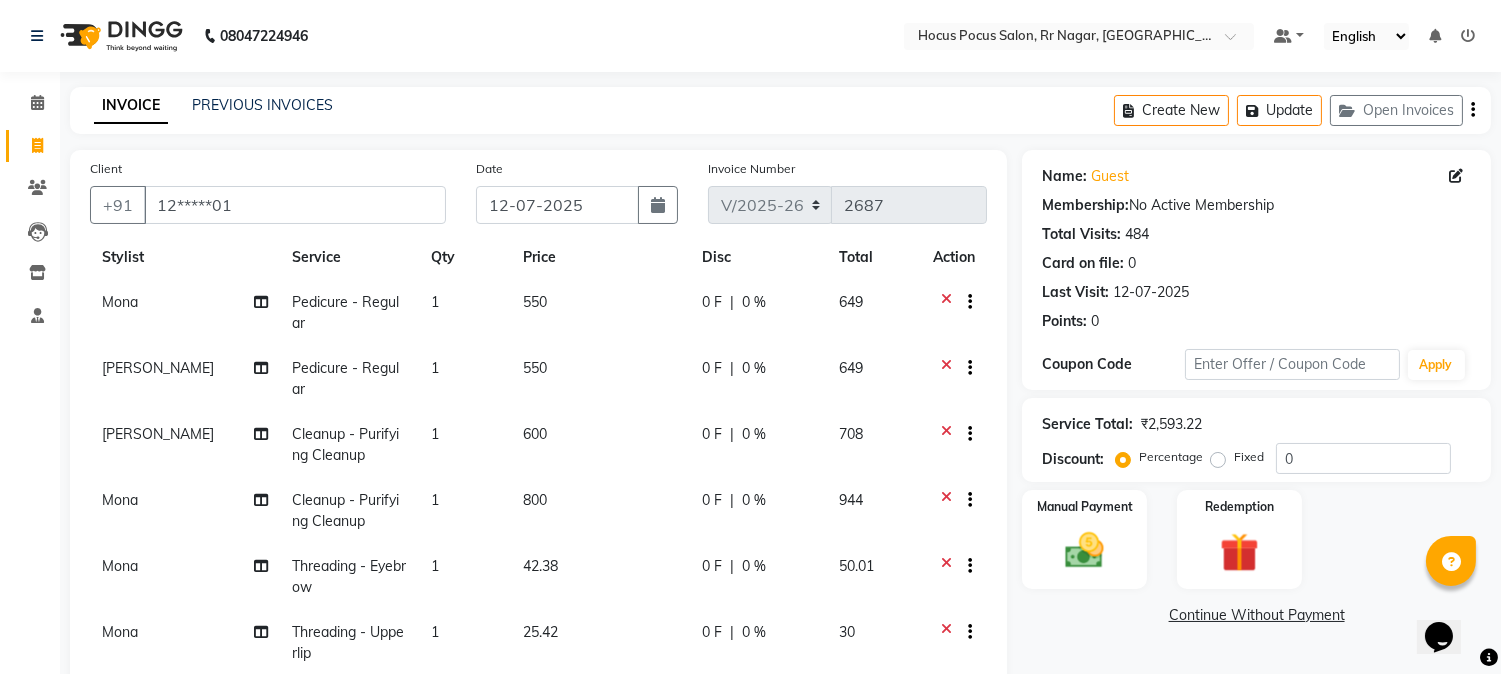 scroll, scrollTop: 76, scrollLeft: 0, axis: vertical 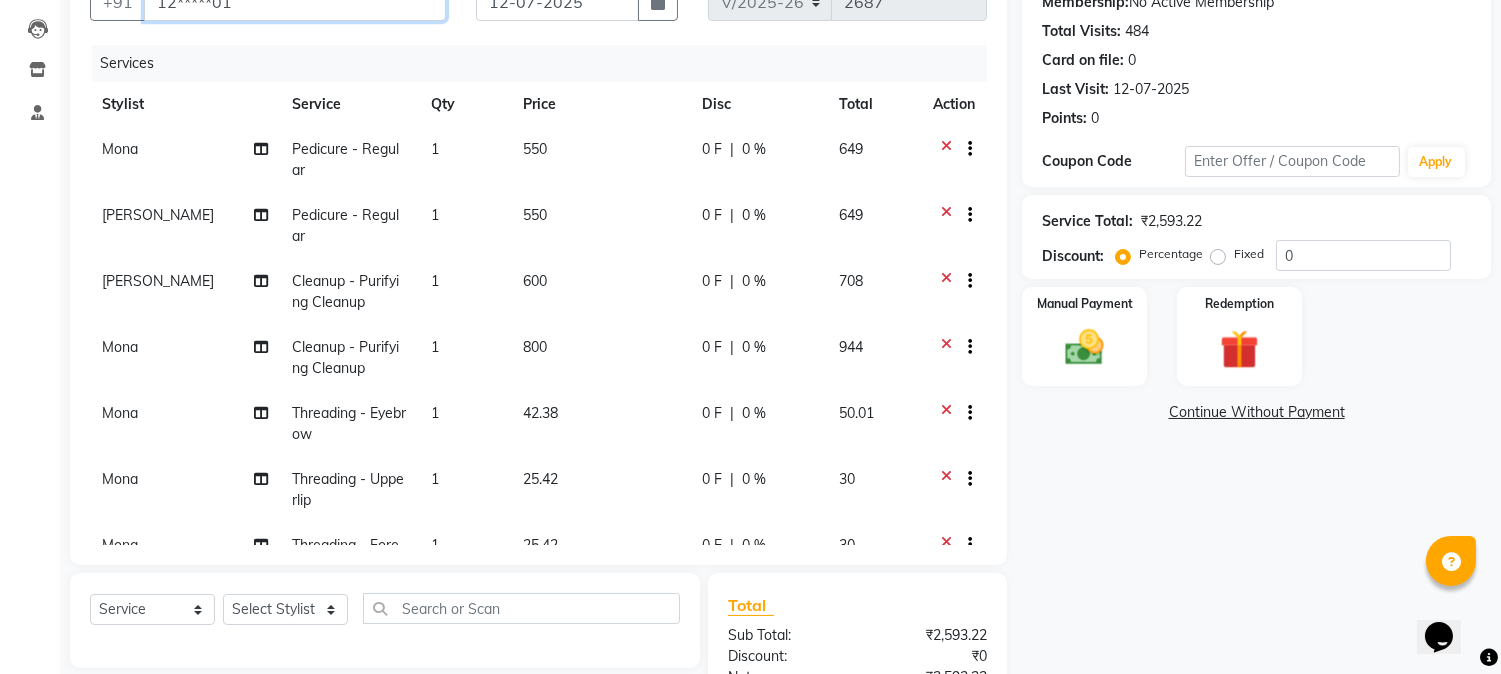 click on "12*****01" at bounding box center [295, 2] 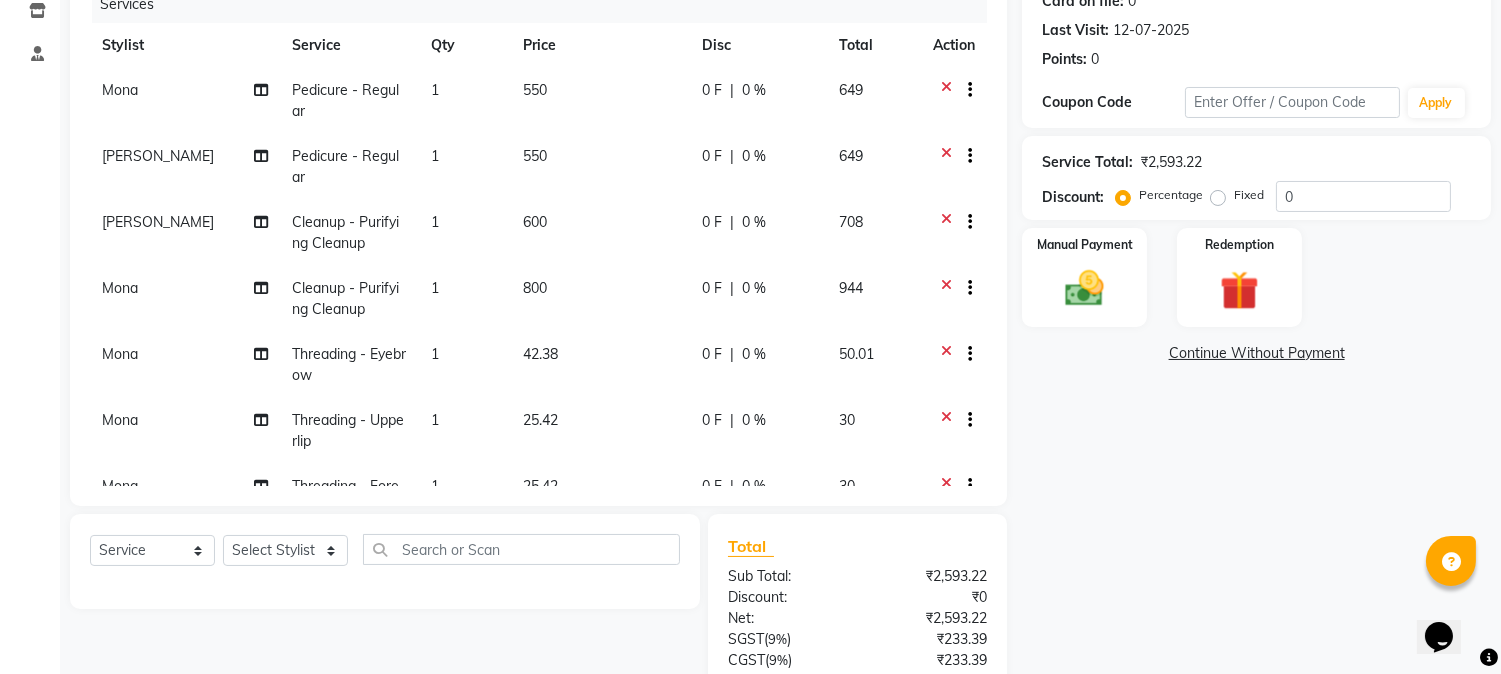 scroll, scrollTop: 314, scrollLeft: 0, axis: vertical 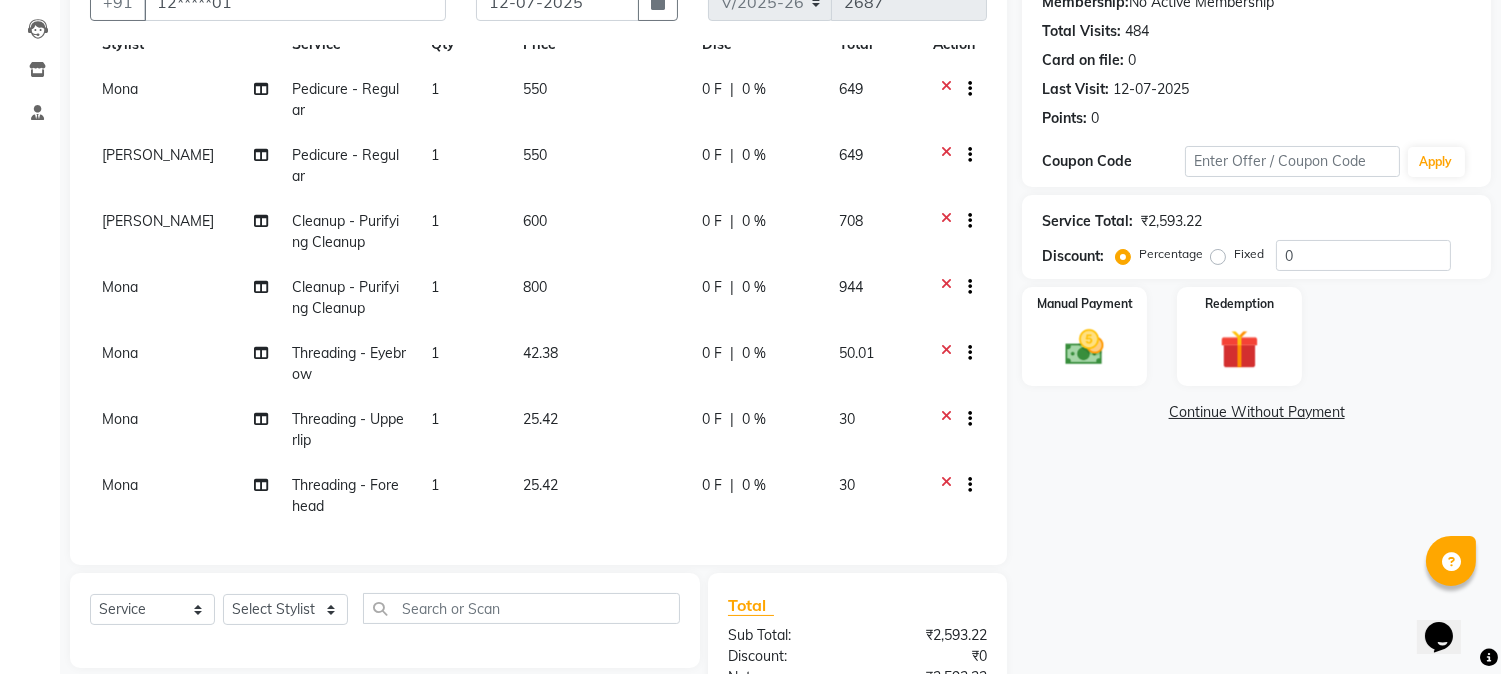 click on "Pedicure - Regular" 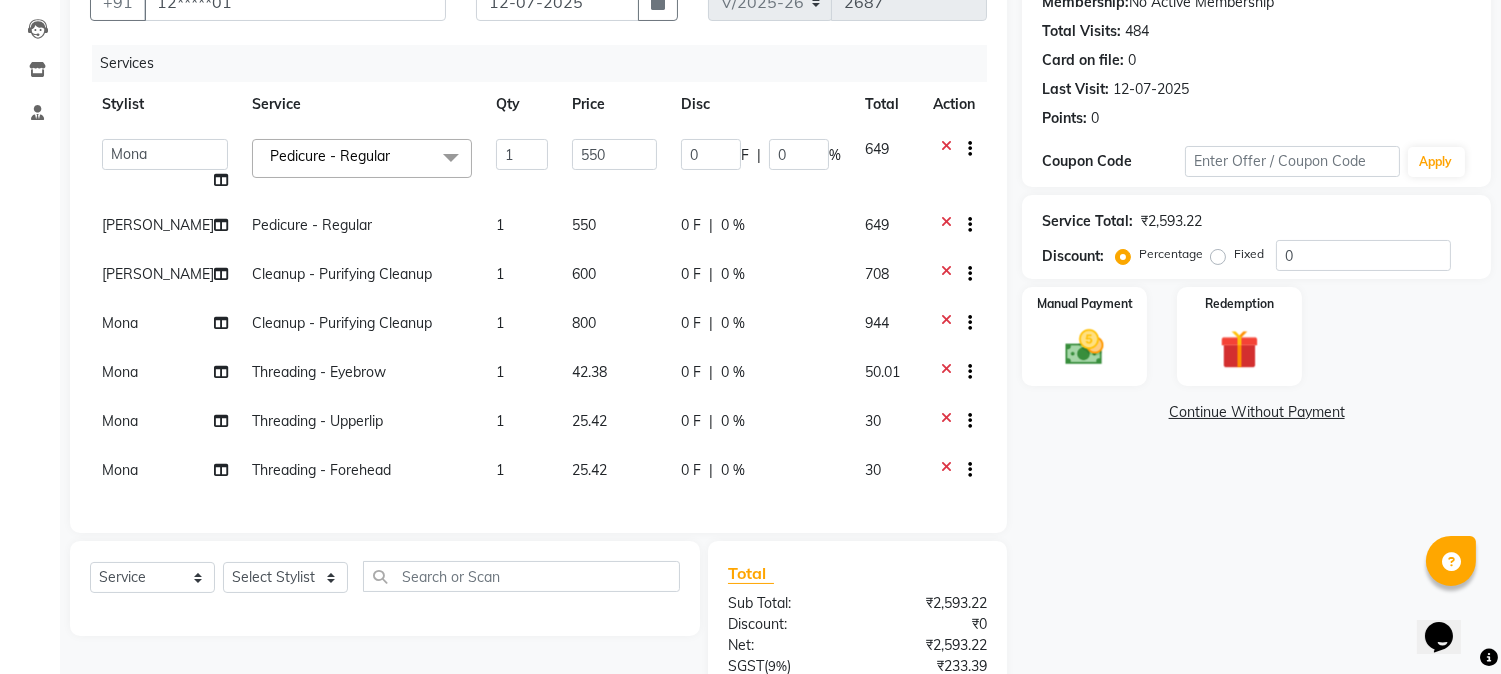 scroll, scrollTop: 0, scrollLeft: 0, axis: both 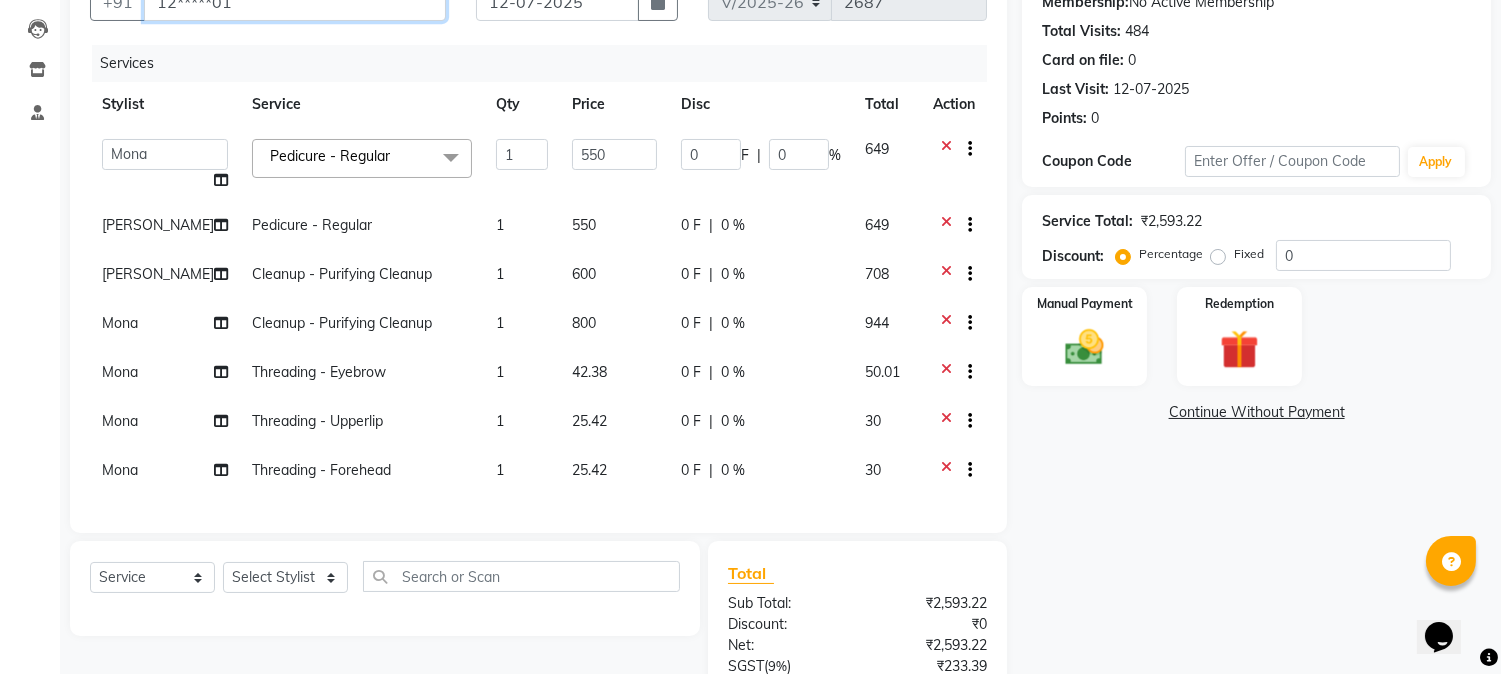 click on "12*****01" at bounding box center (295, 2) 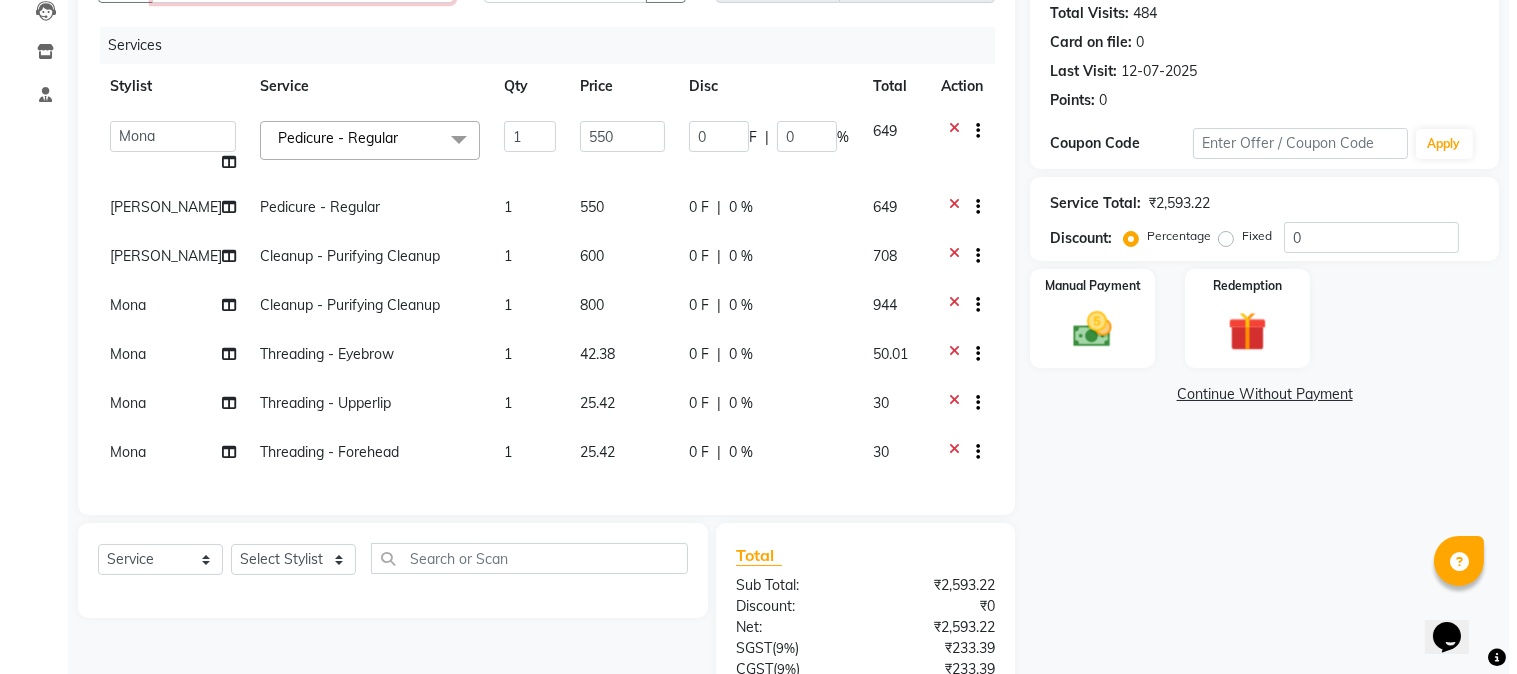 scroll, scrollTop: 195, scrollLeft: 0, axis: vertical 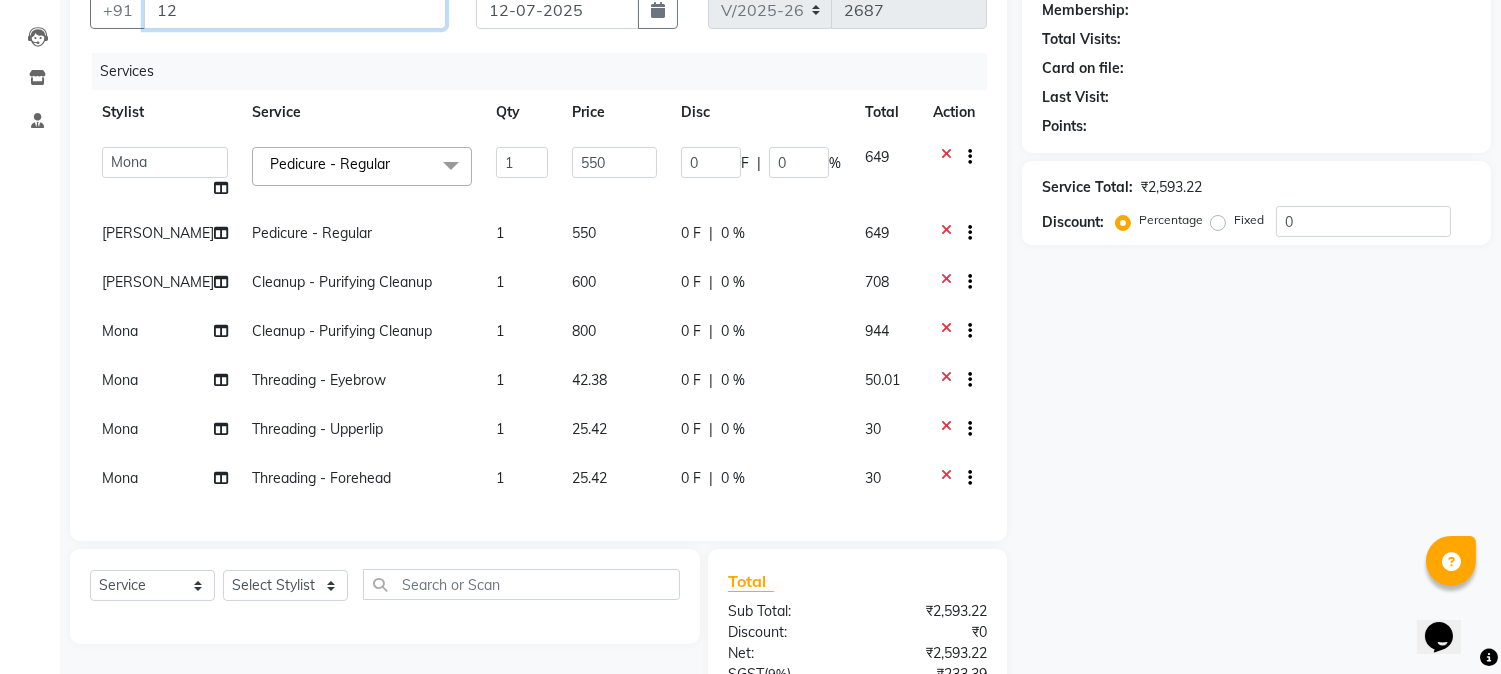 type on "1" 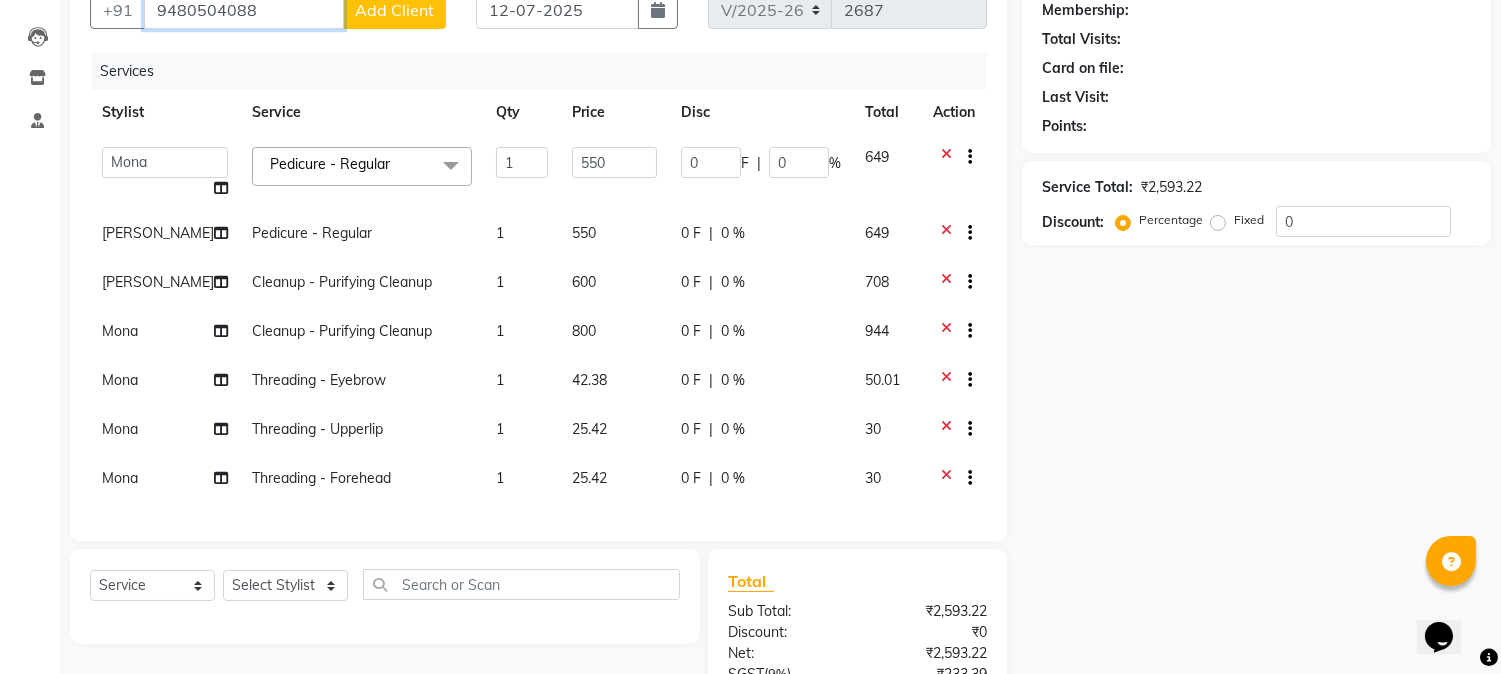 type on "9480504088" 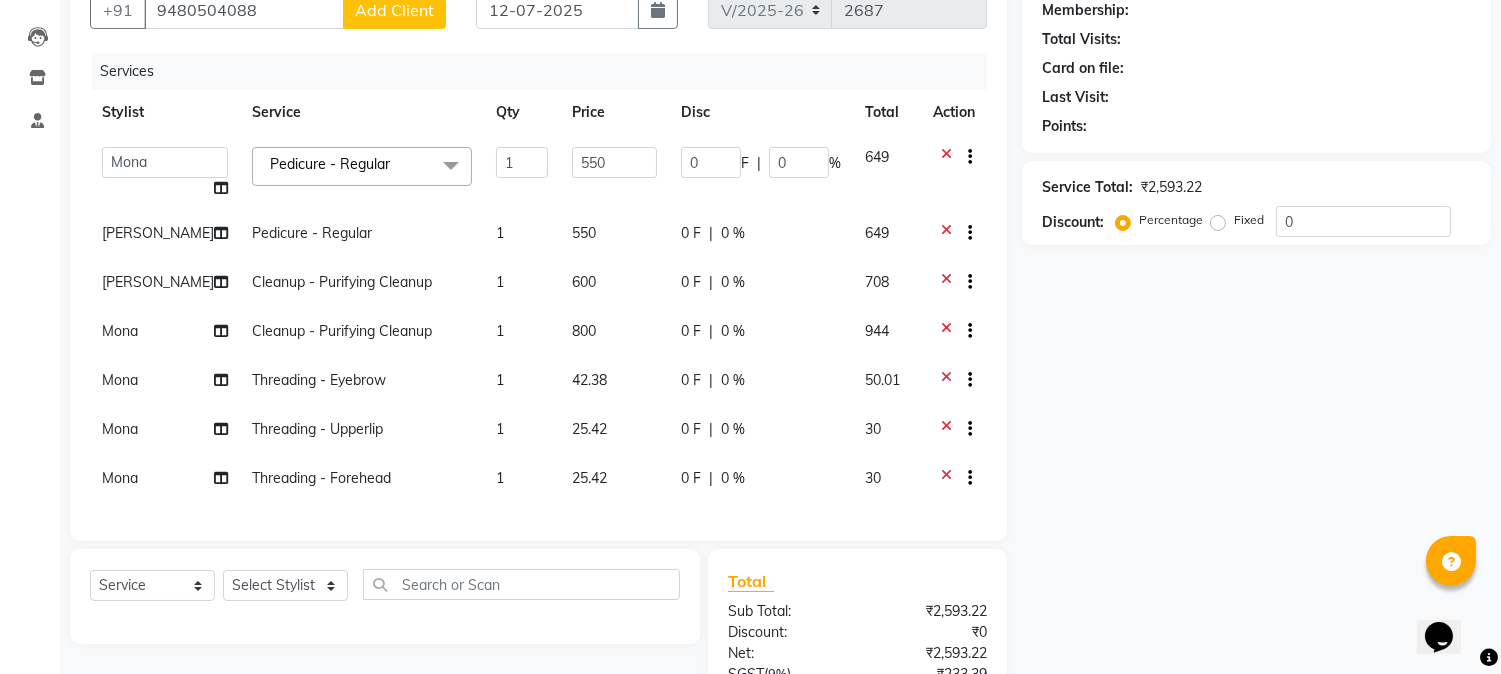 click on "Add Client" 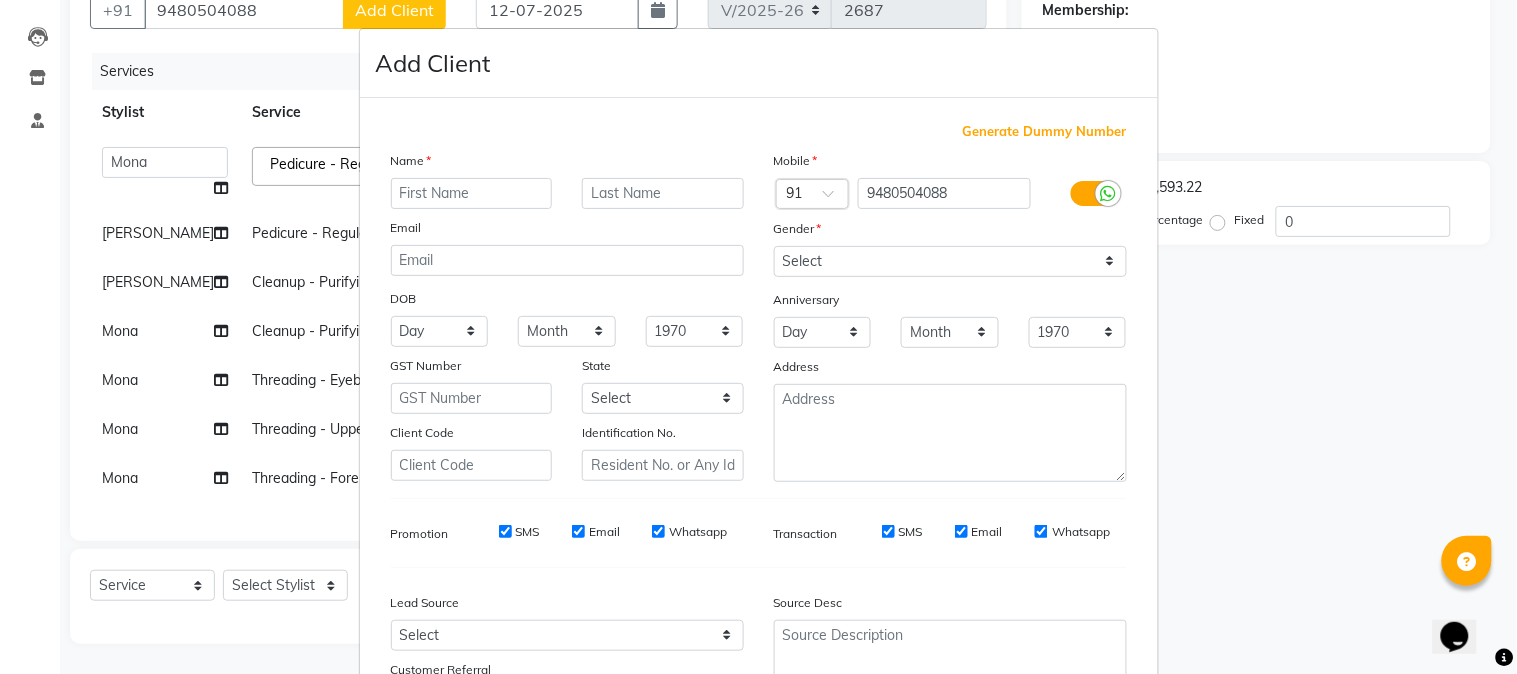 click at bounding box center [472, 193] 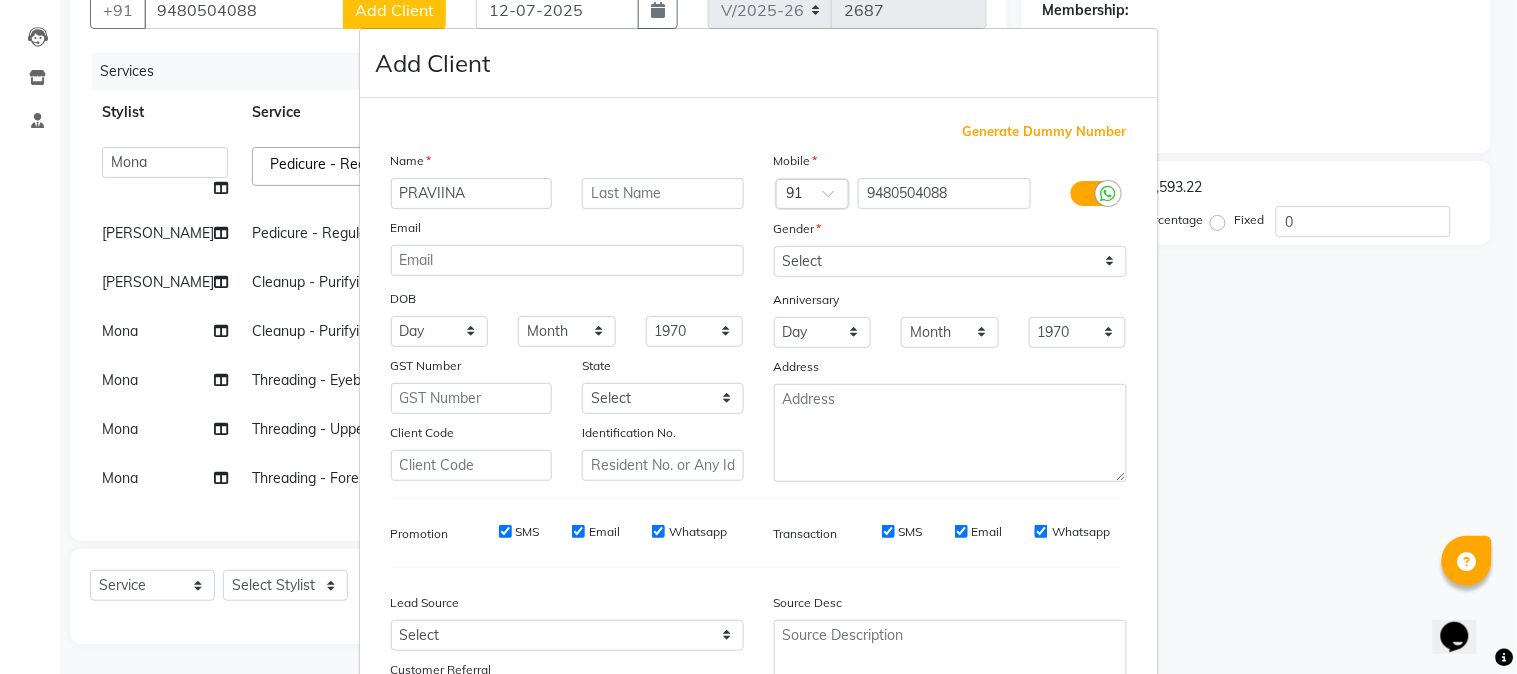 type on "PRAVIINA" 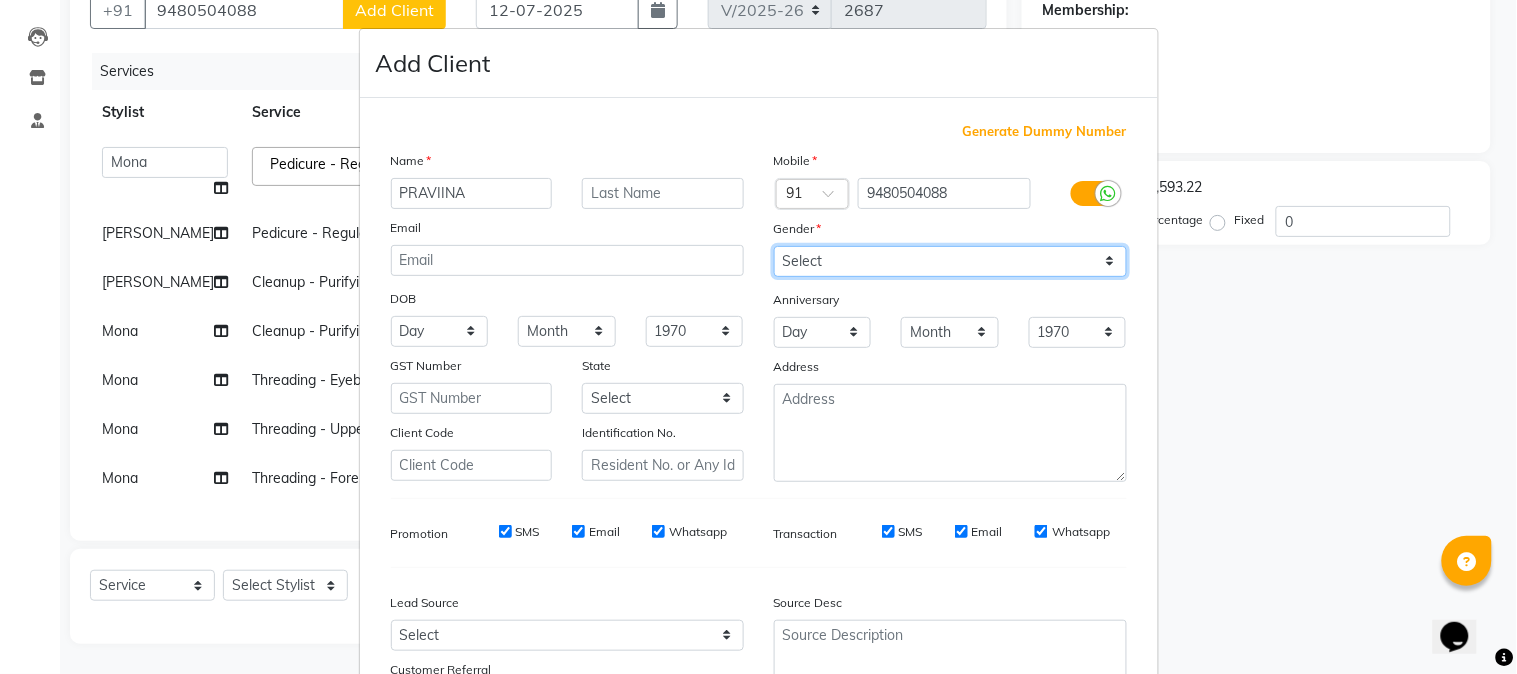 click on "Select [DEMOGRAPHIC_DATA] [DEMOGRAPHIC_DATA] Other Prefer Not To Say" at bounding box center [950, 261] 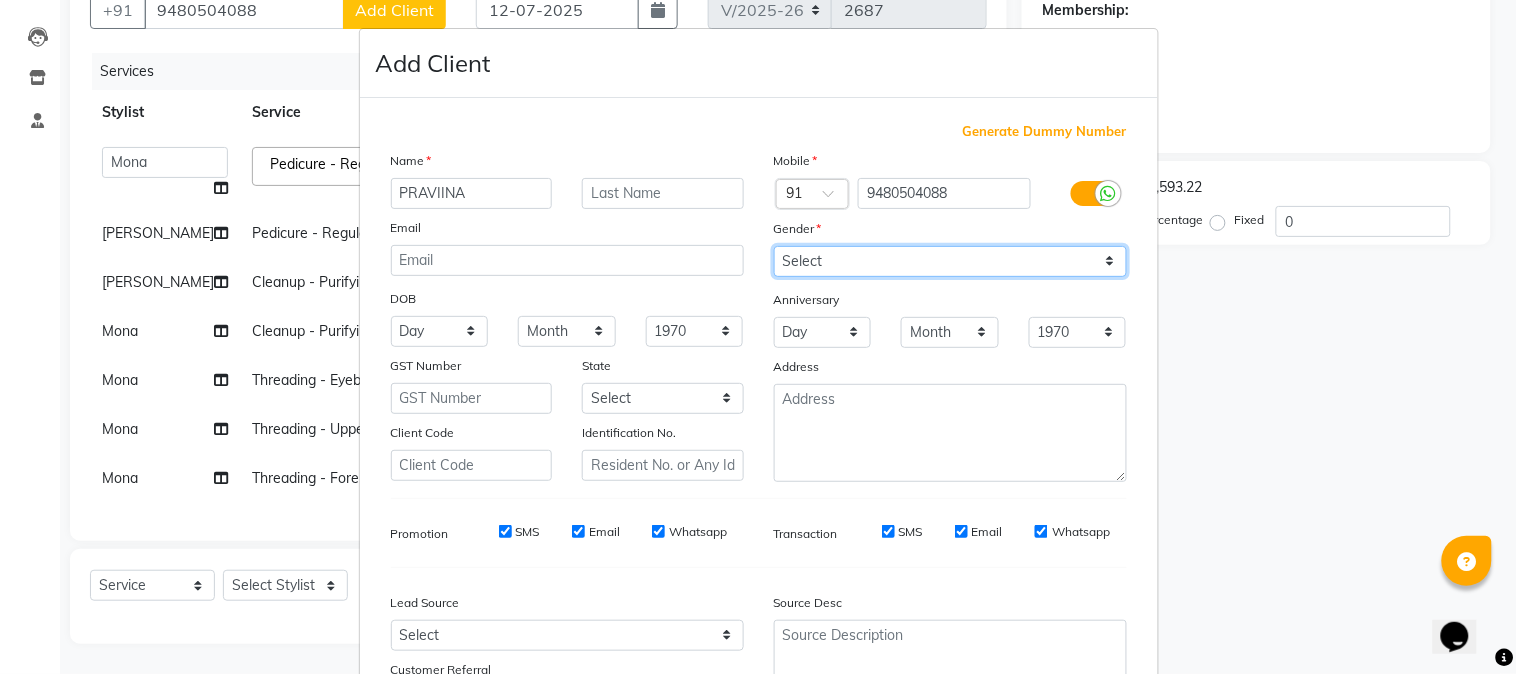 select on "[DEMOGRAPHIC_DATA]" 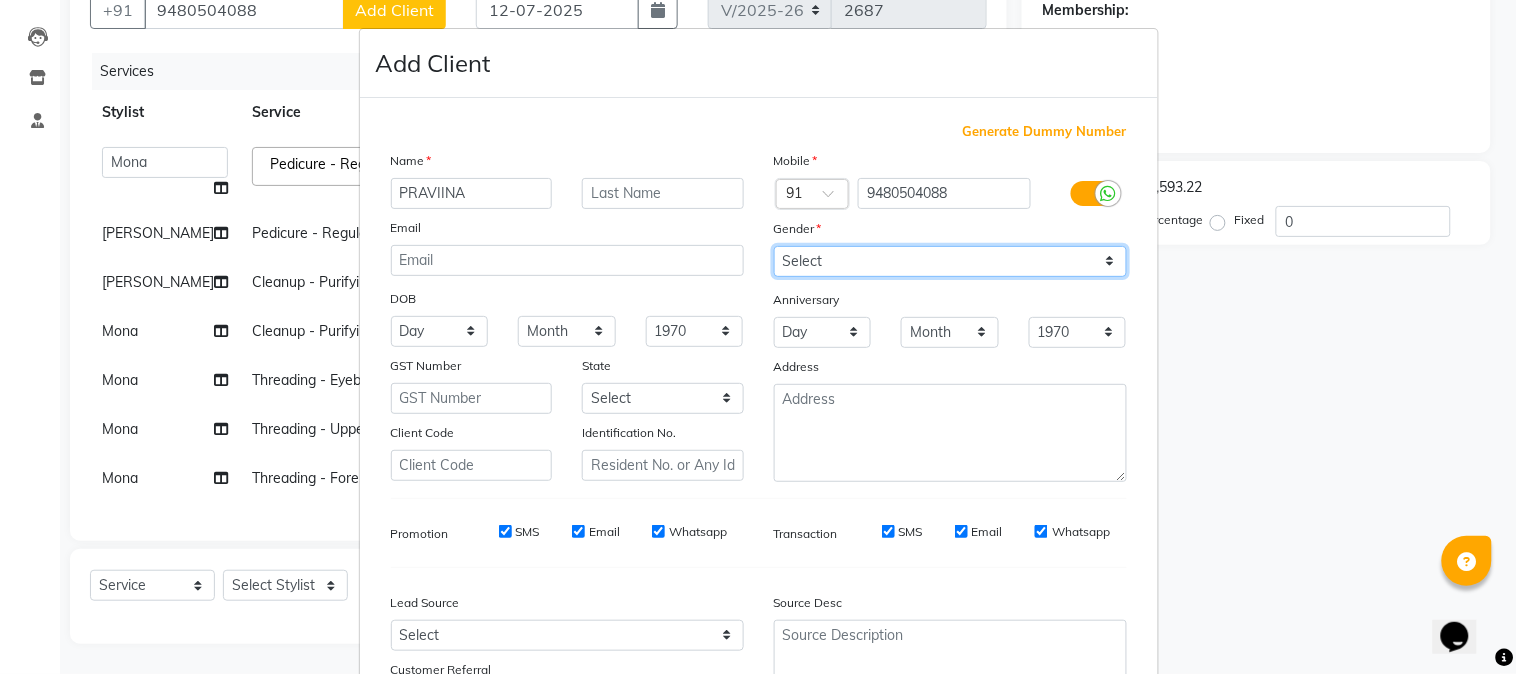 click on "Select [DEMOGRAPHIC_DATA] [DEMOGRAPHIC_DATA] Other Prefer Not To Say" at bounding box center [950, 261] 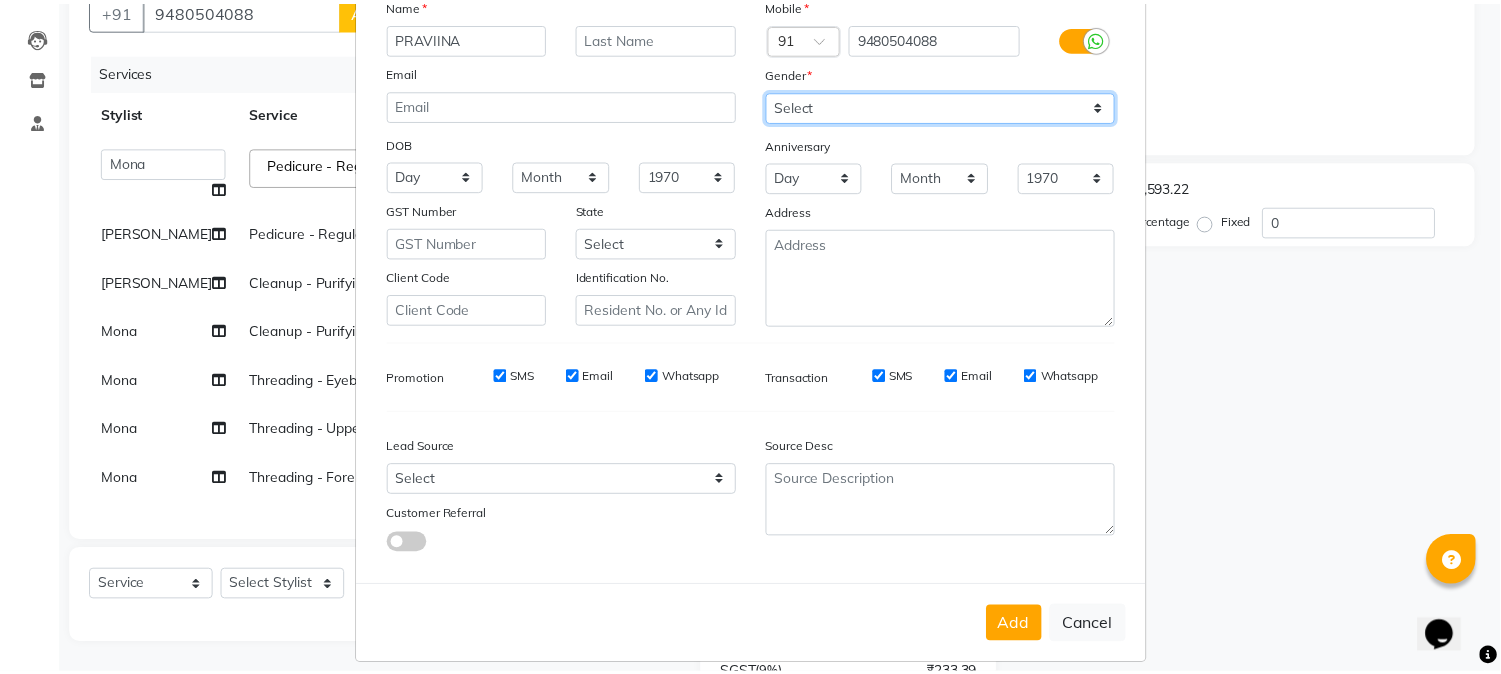 scroll, scrollTop: 176, scrollLeft: 0, axis: vertical 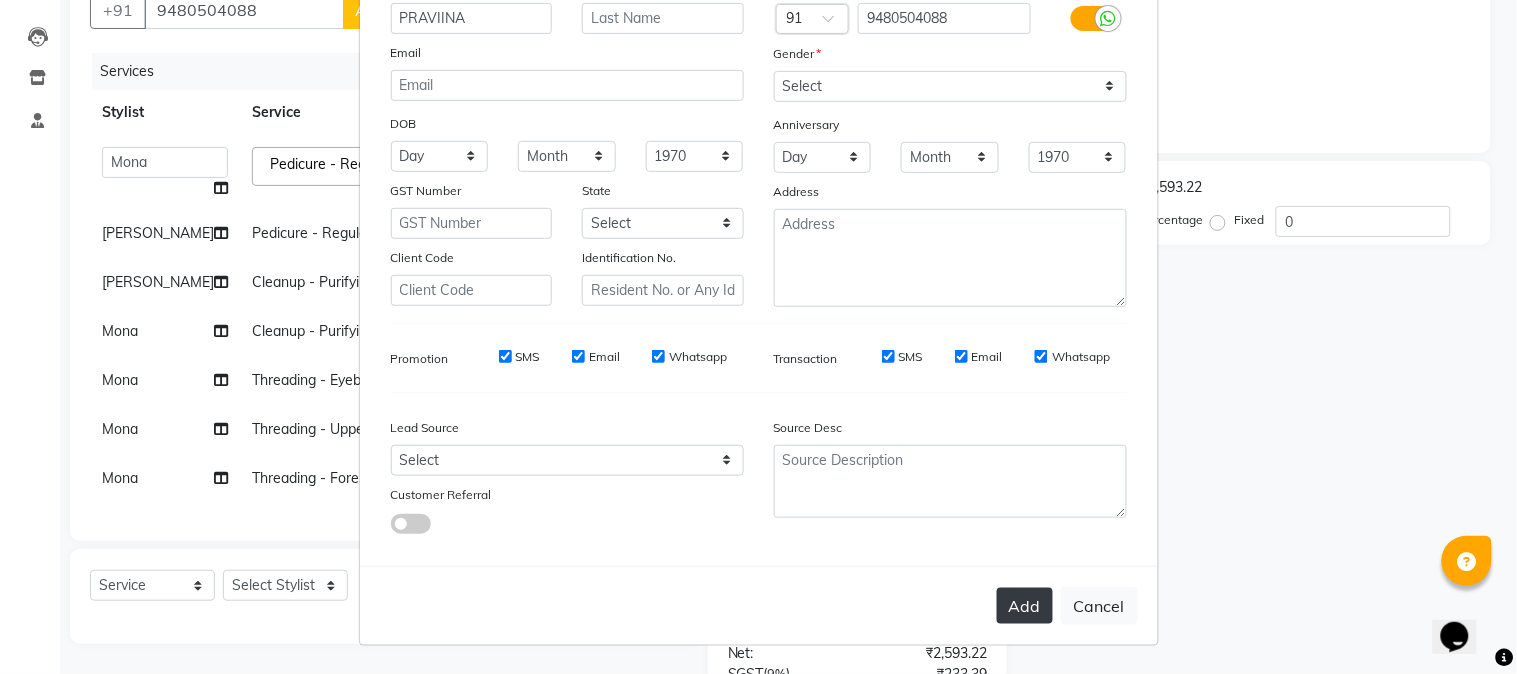 click on "Add" at bounding box center (1025, 606) 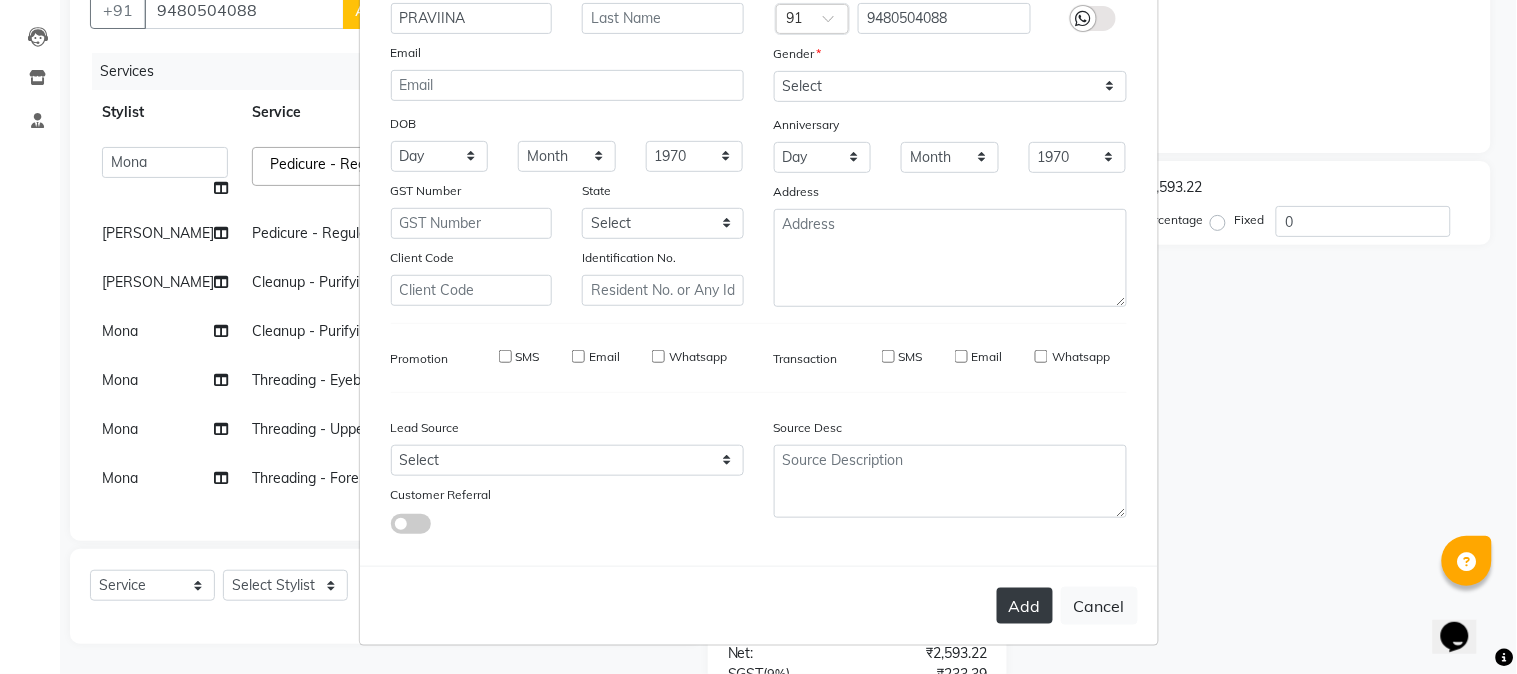 type on "94******88" 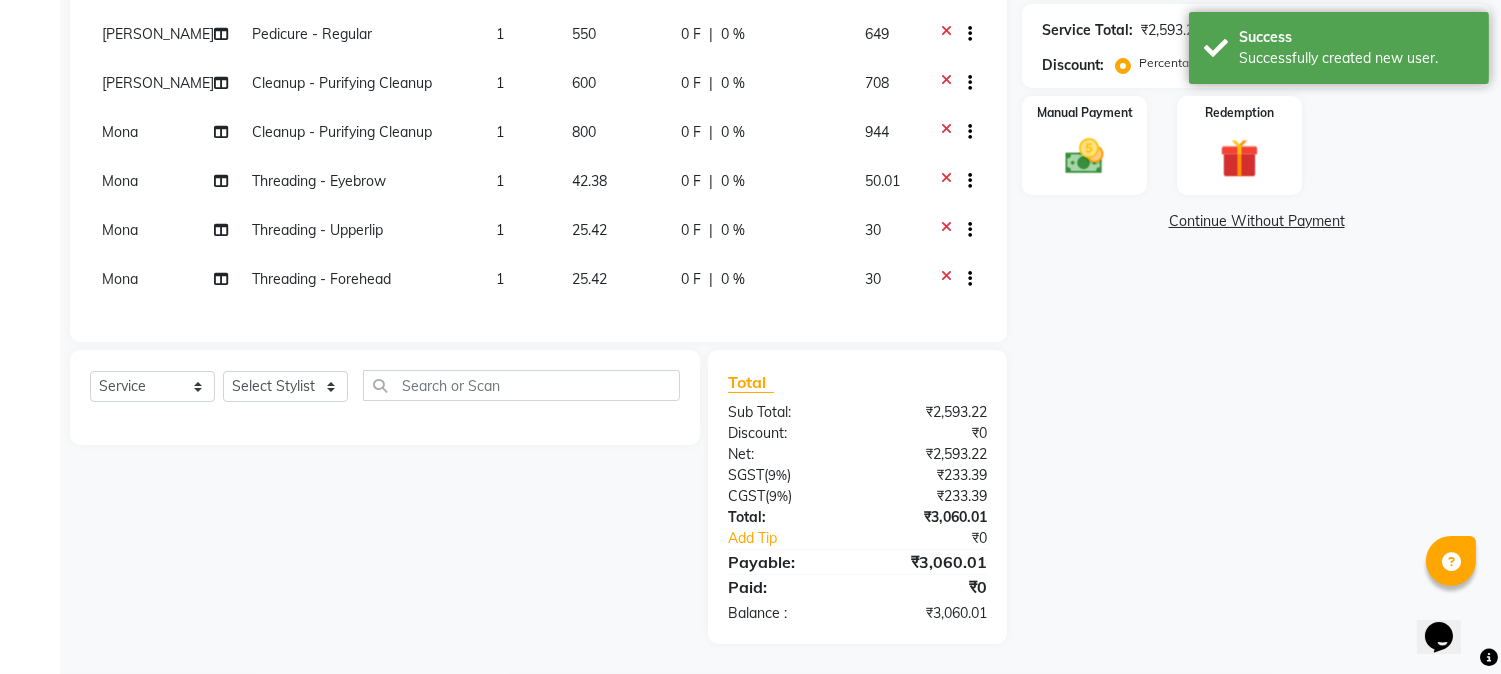 scroll, scrollTop: 410, scrollLeft: 0, axis: vertical 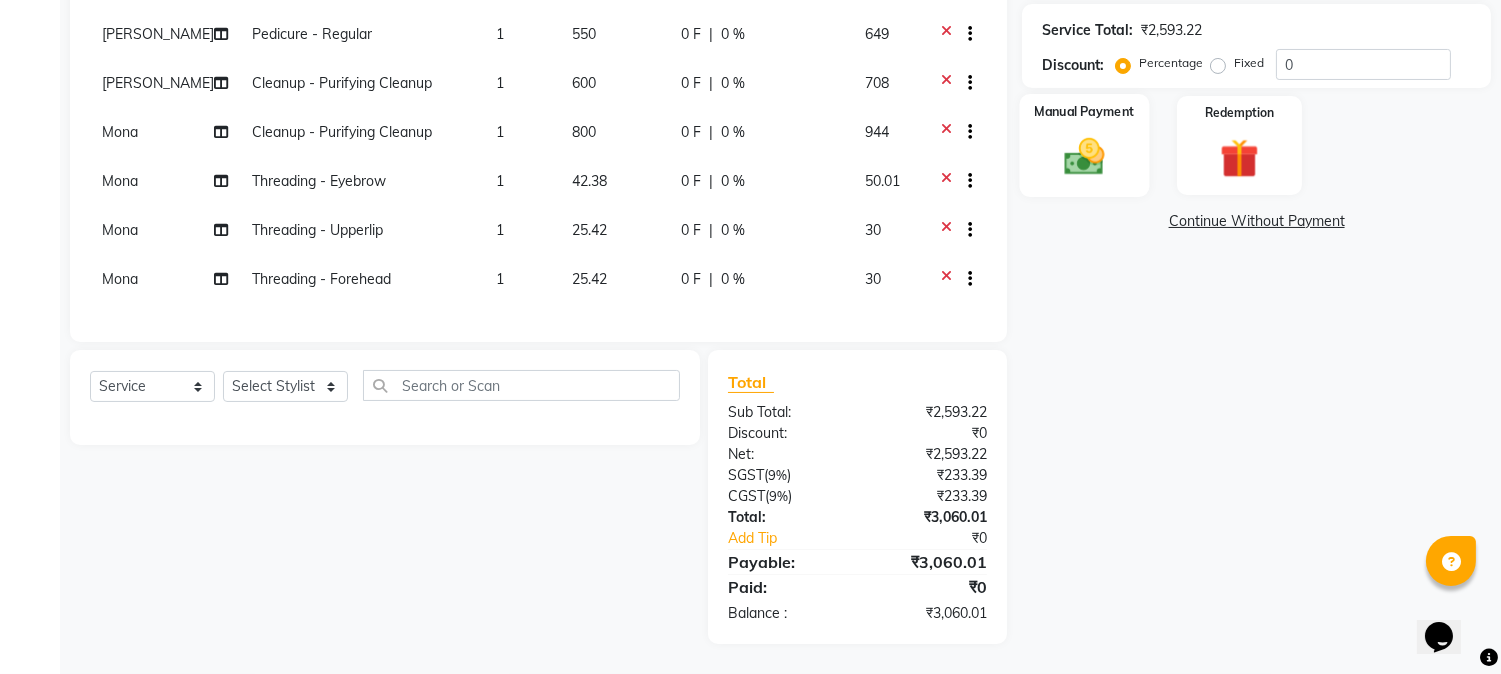 click 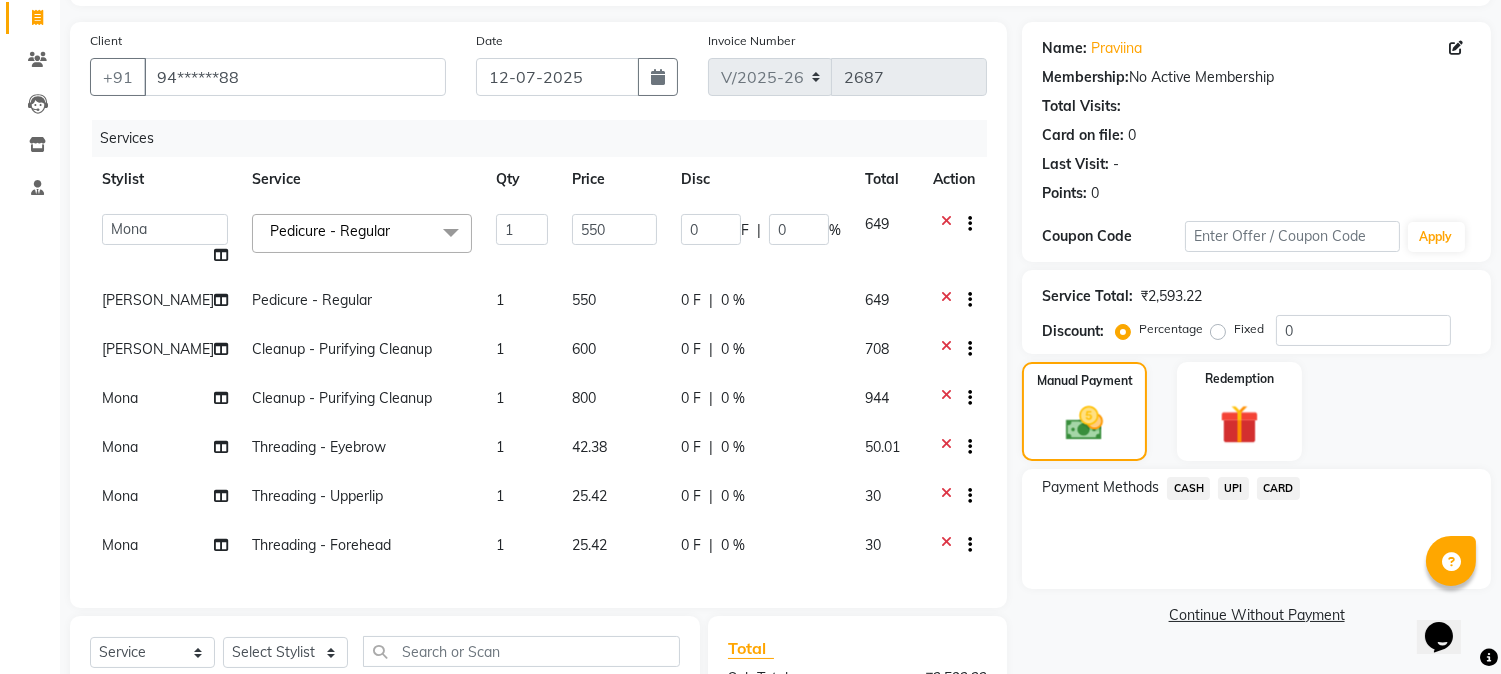 scroll, scrollTop: 76, scrollLeft: 0, axis: vertical 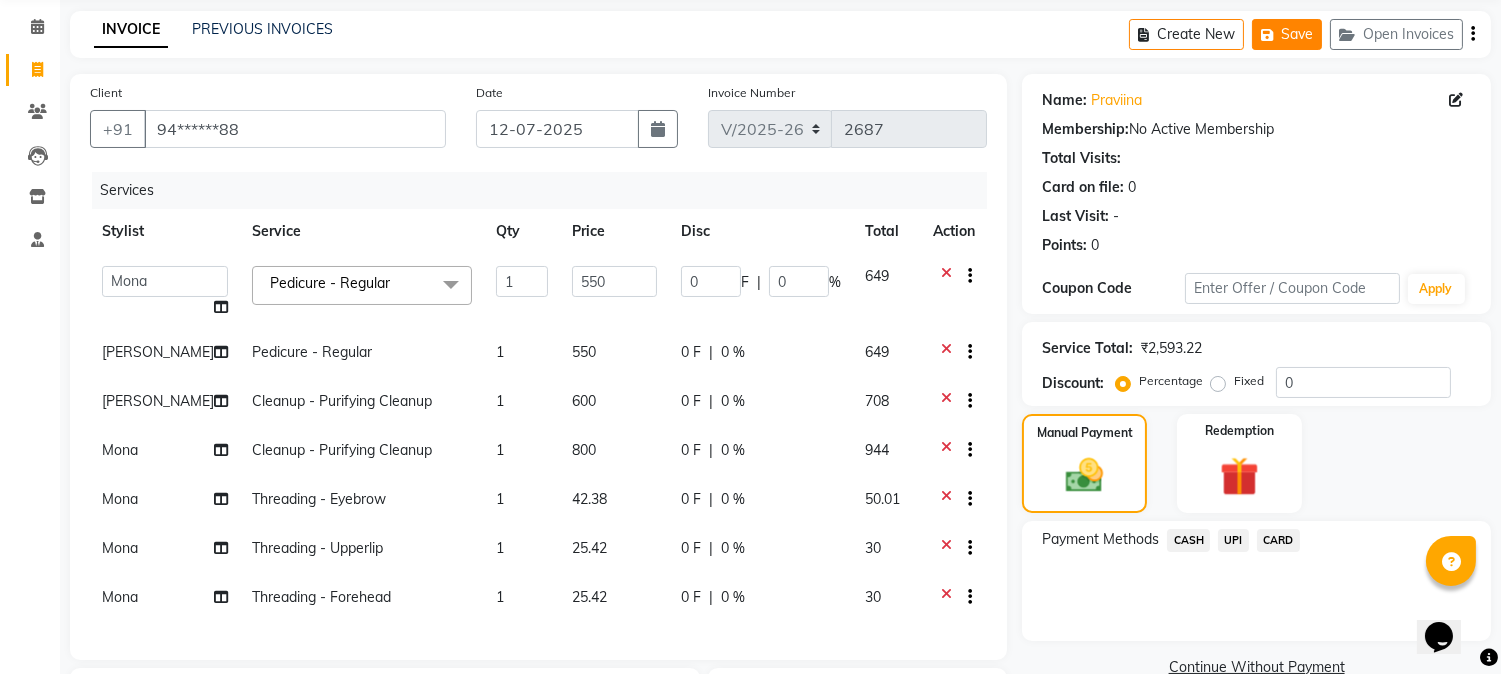 click 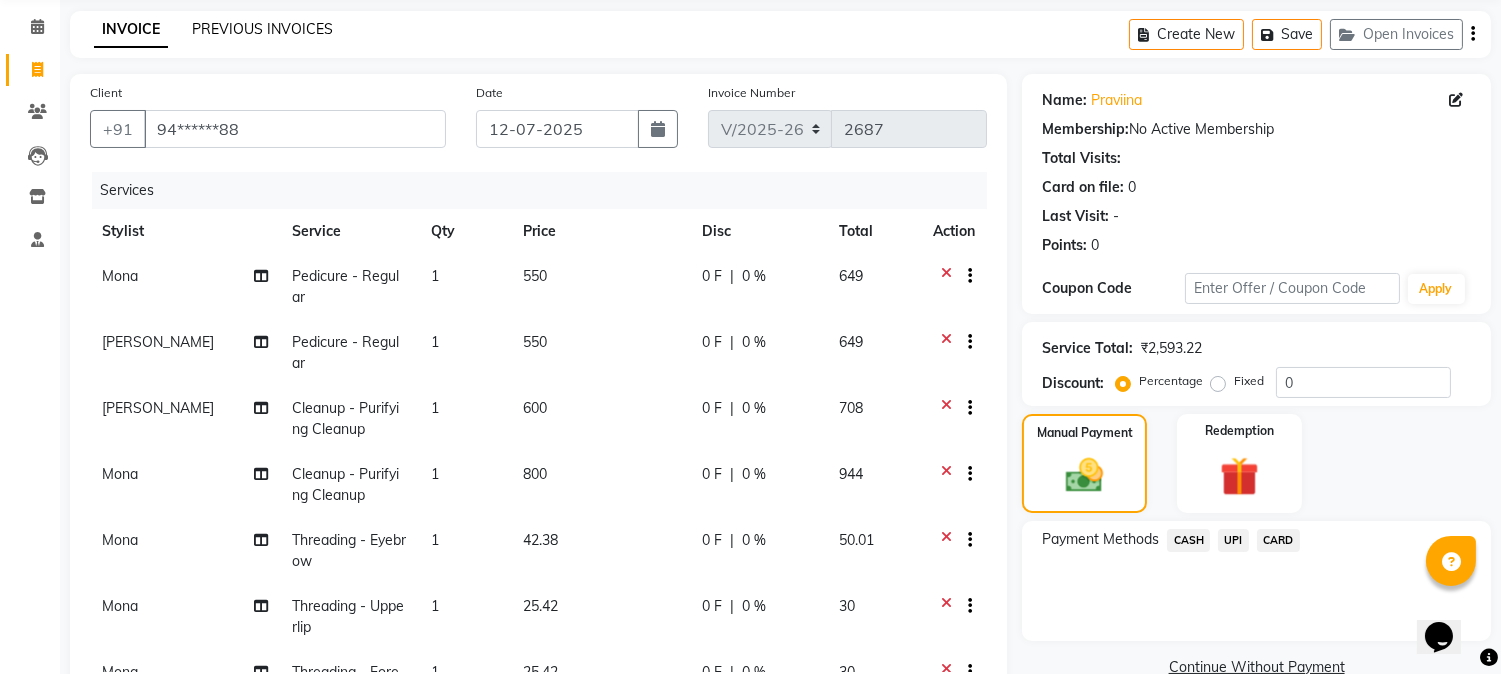 click on "PREVIOUS INVOICES" 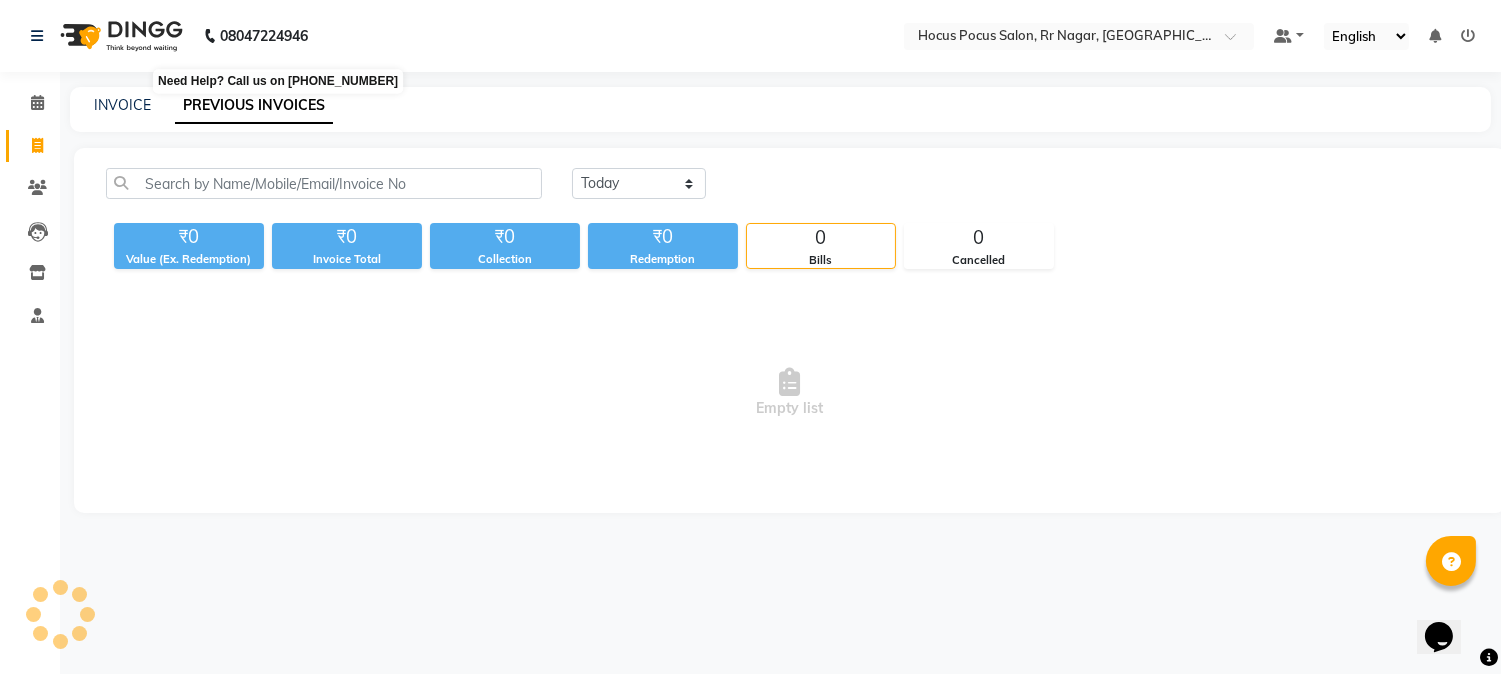 scroll, scrollTop: 0, scrollLeft: 0, axis: both 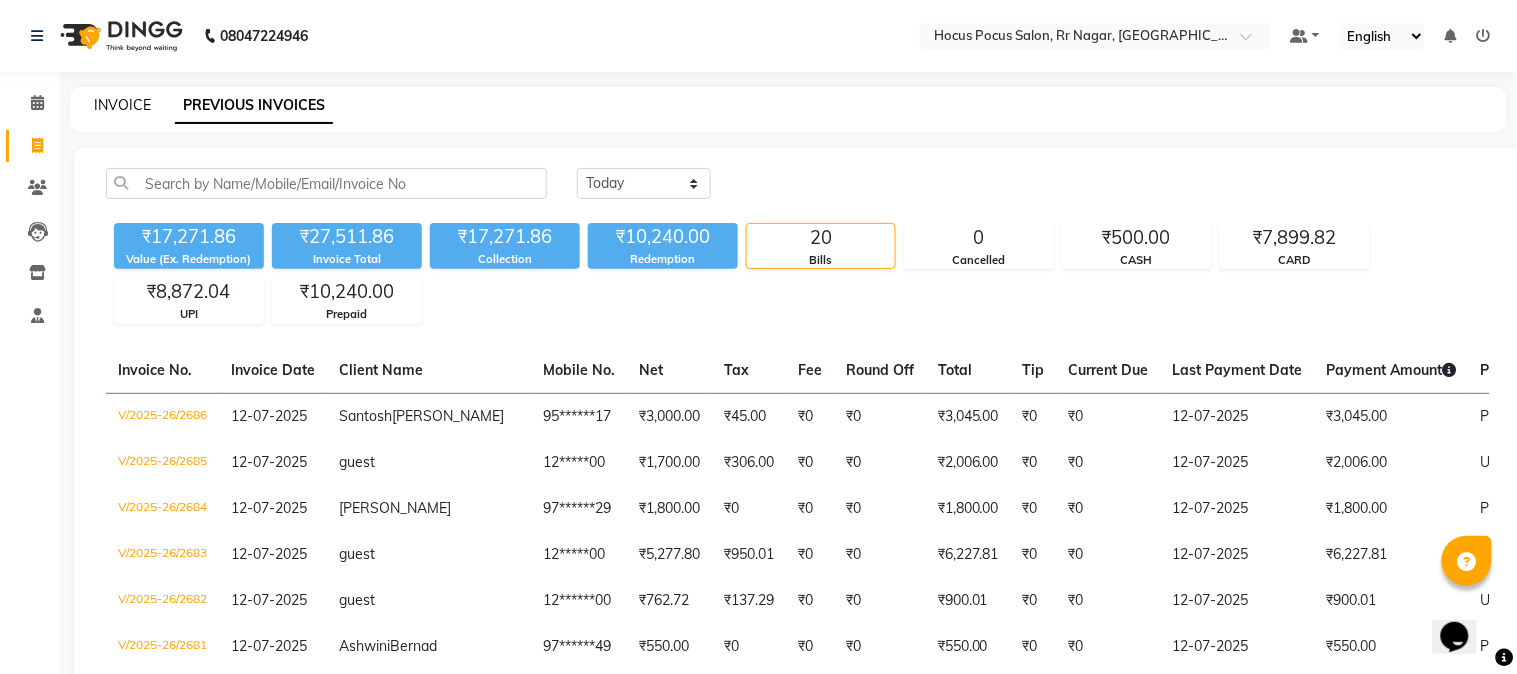 click on "INVOICE" 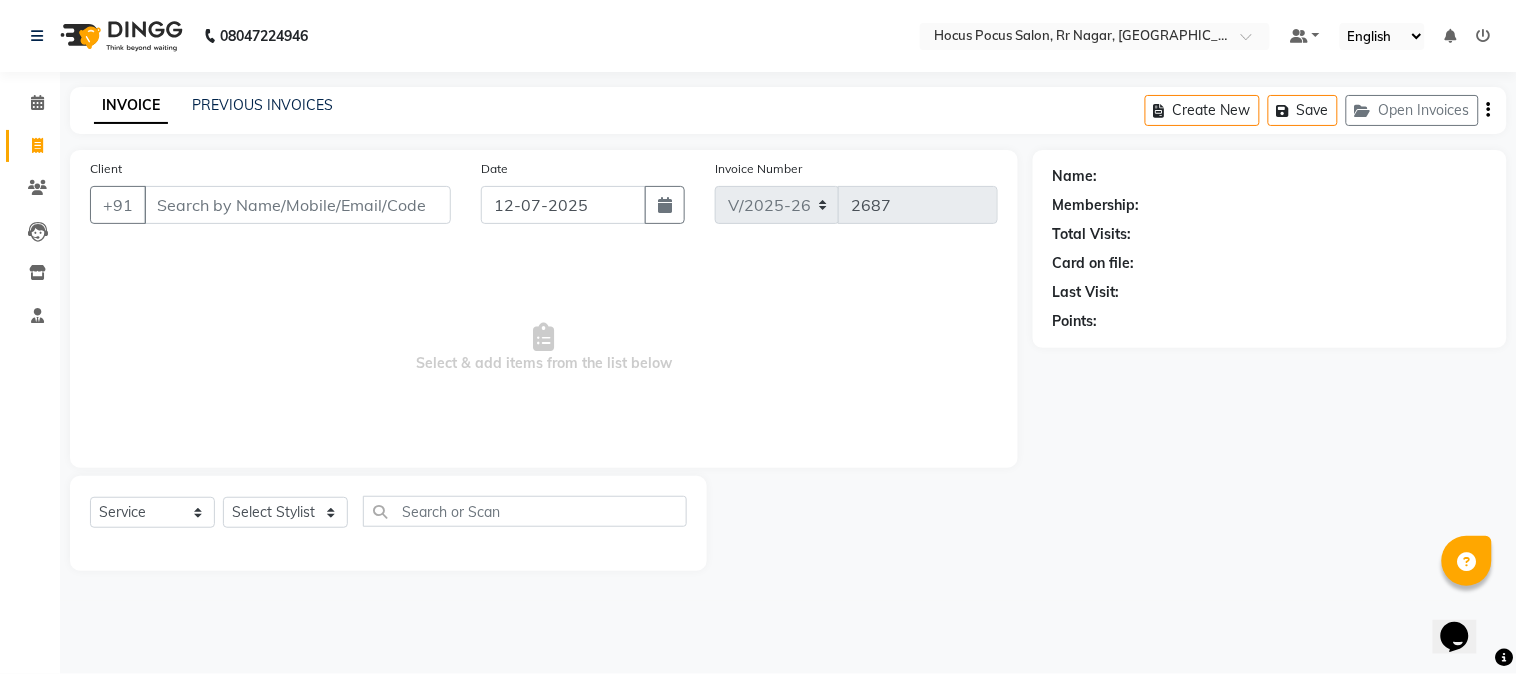 click on "Client" at bounding box center (297, 205) 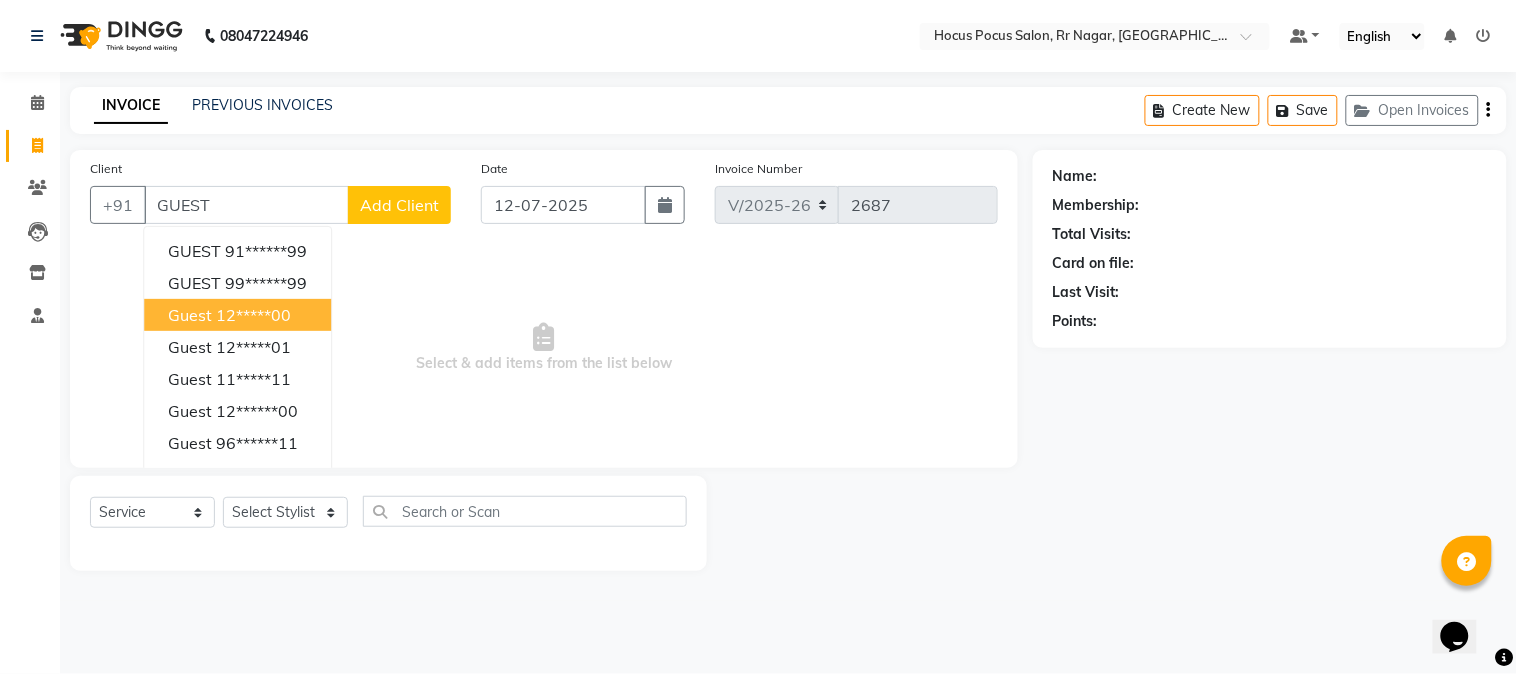 click on "12*****00" at bounding box center (253, 315) 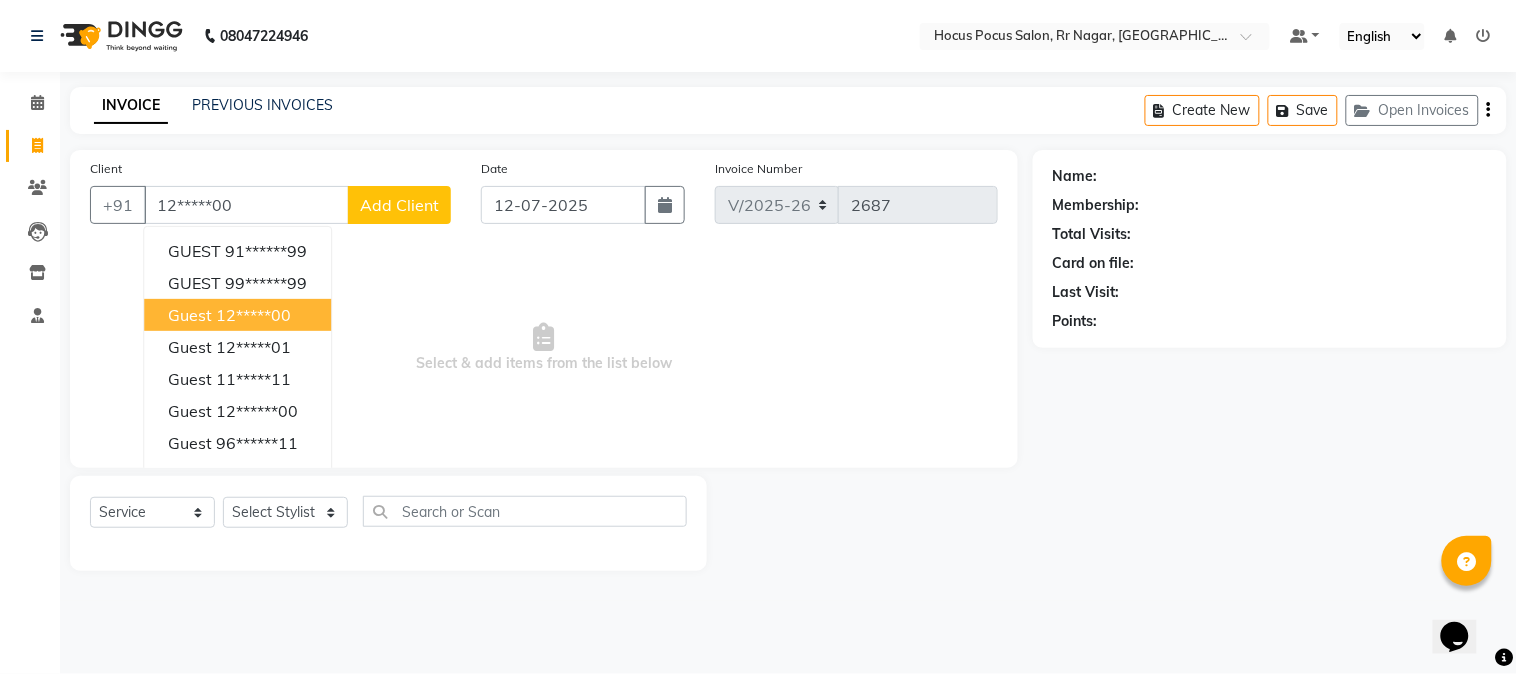 type on "12*****00" 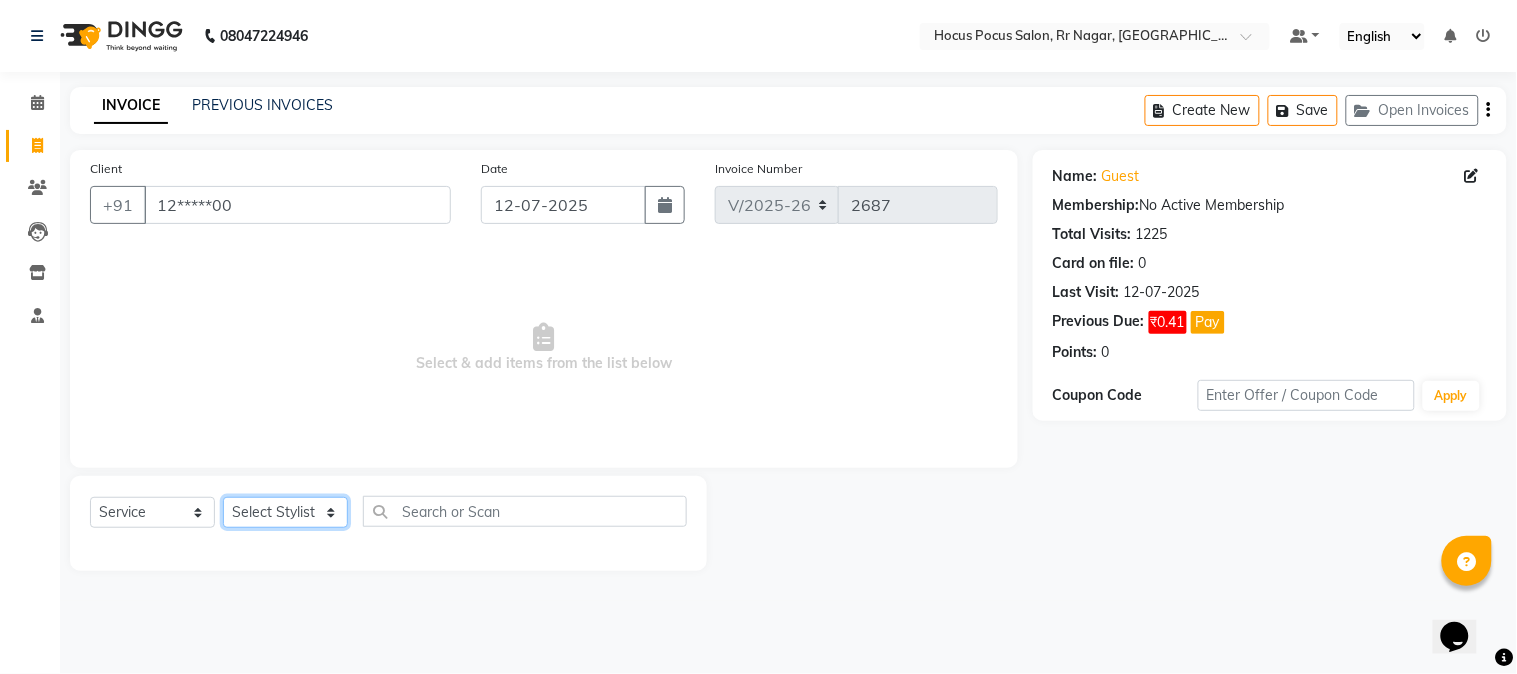 click on "Select Stylist [PERSON_NAME] hocus pocus [PERSON_NAME] [PERSON_NAME] [PERSON_NAME] [PERSON_NAME]" 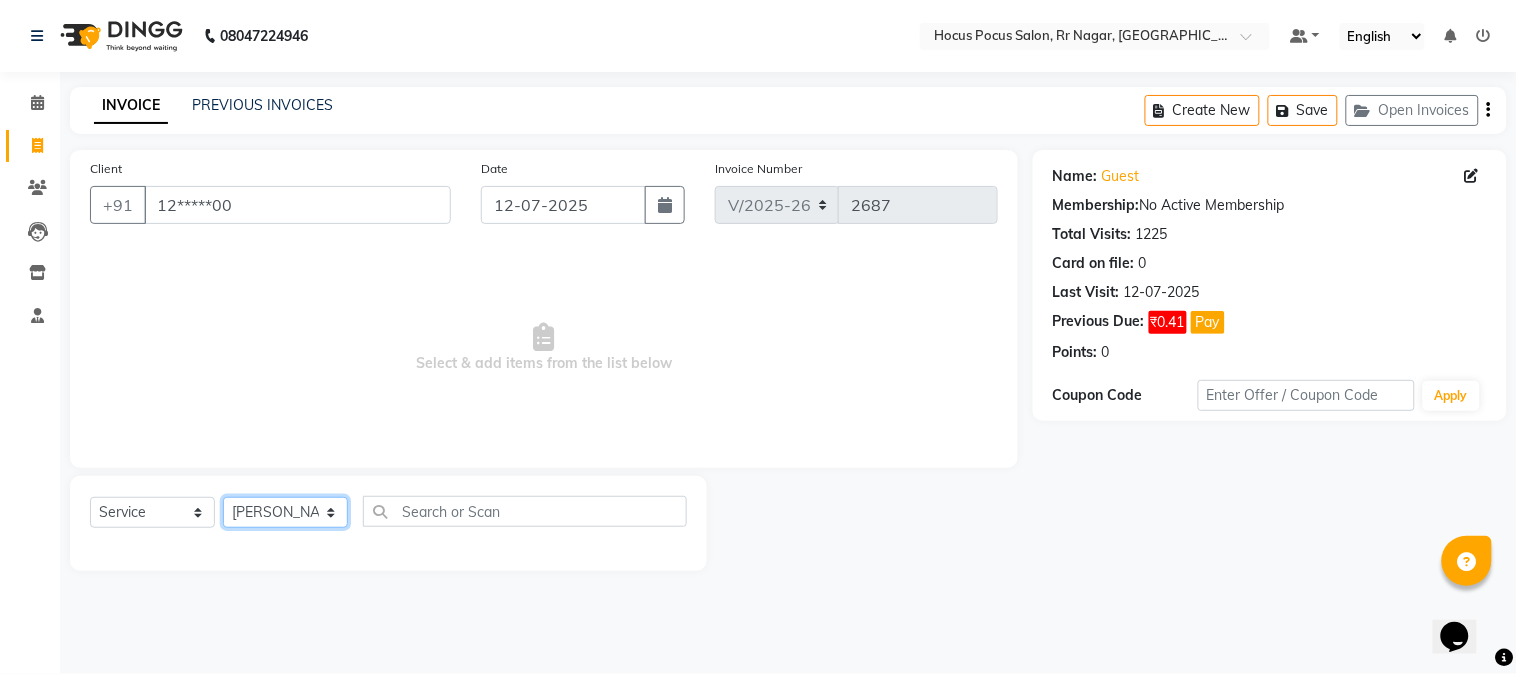 click on "Select Stylist [PERSON_NAME] hocus pocus [PERSON_NAME] [PERSON_NAME] [PERSON_NAME] [PERSON_NAME]" 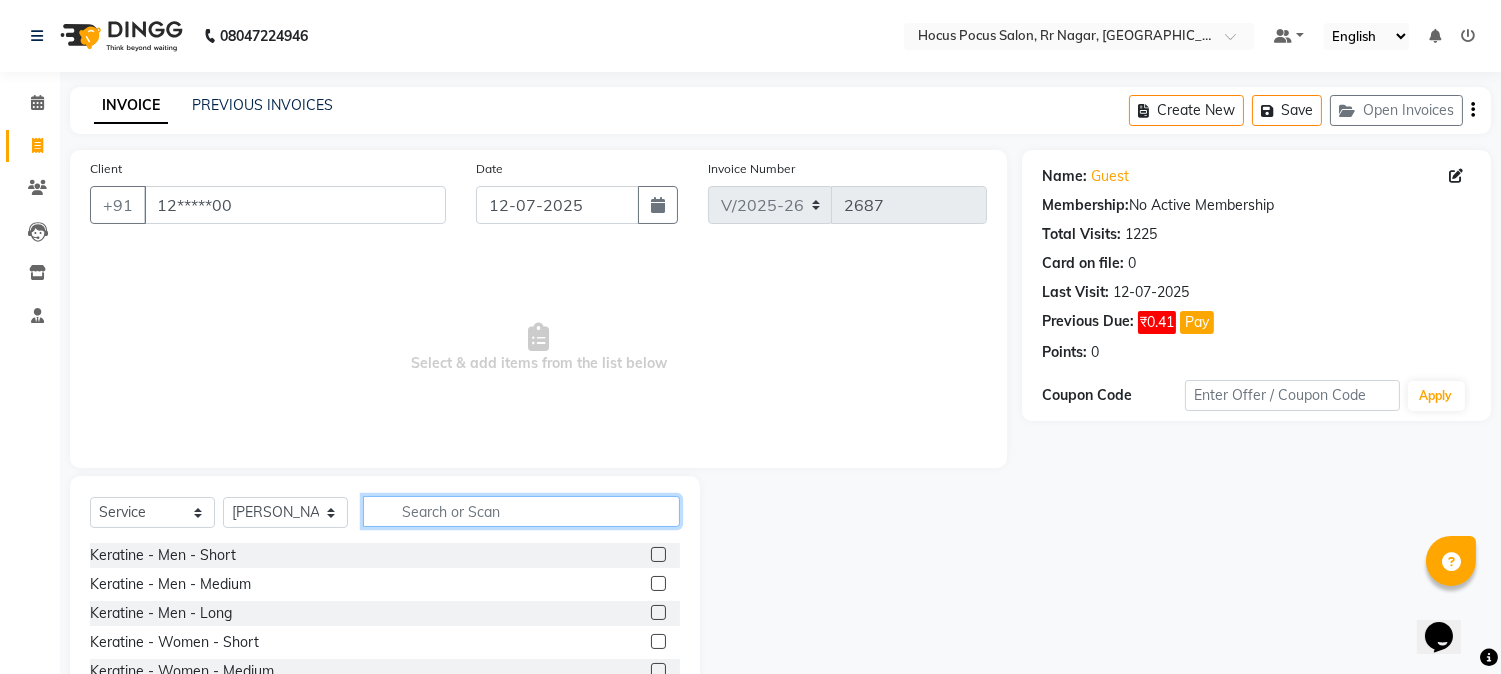 click 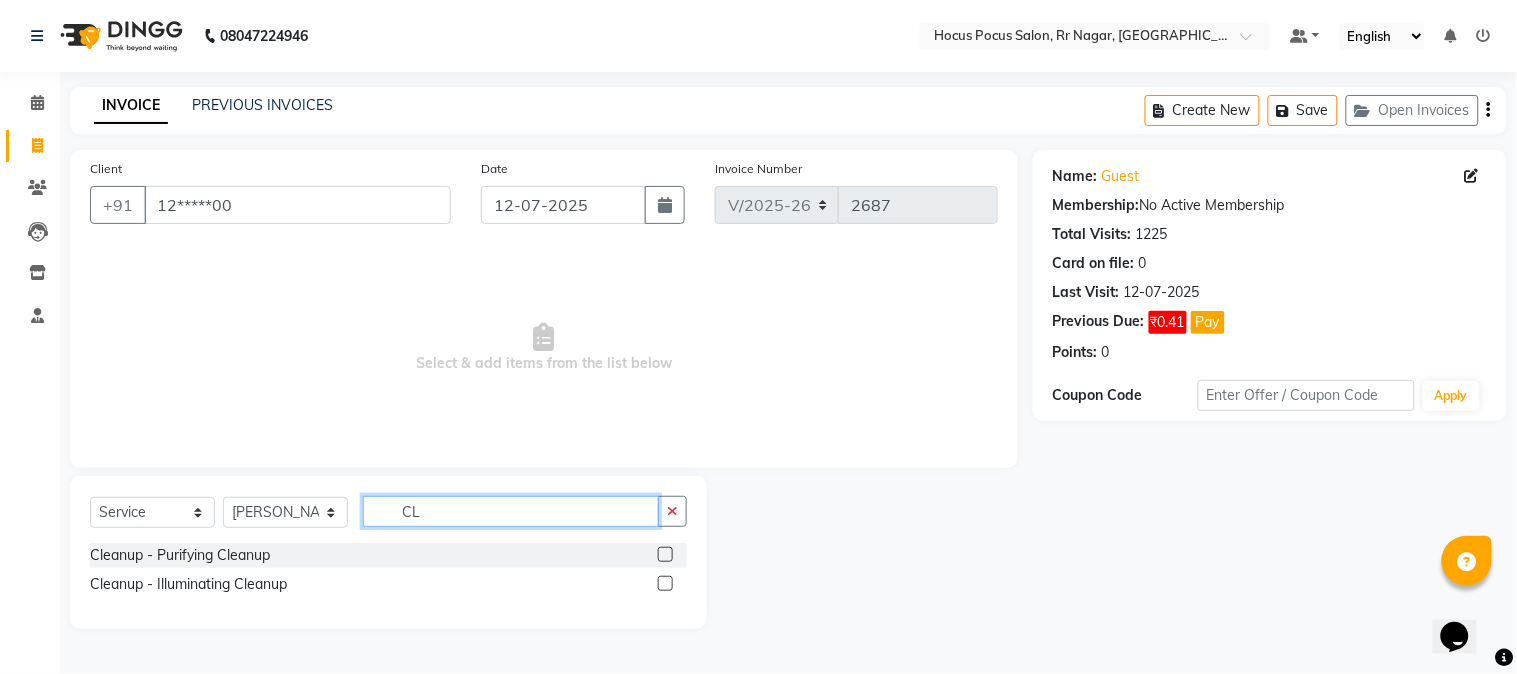 type on "CL" 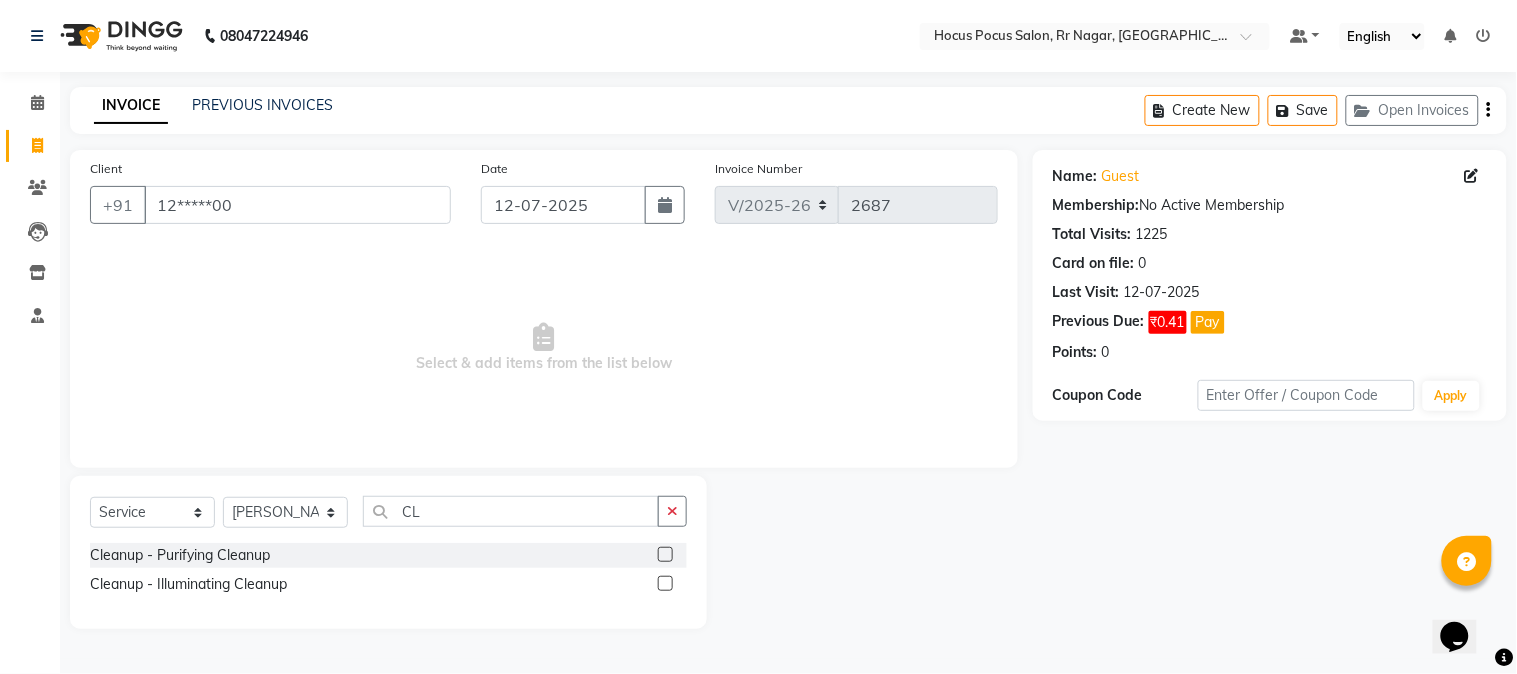click 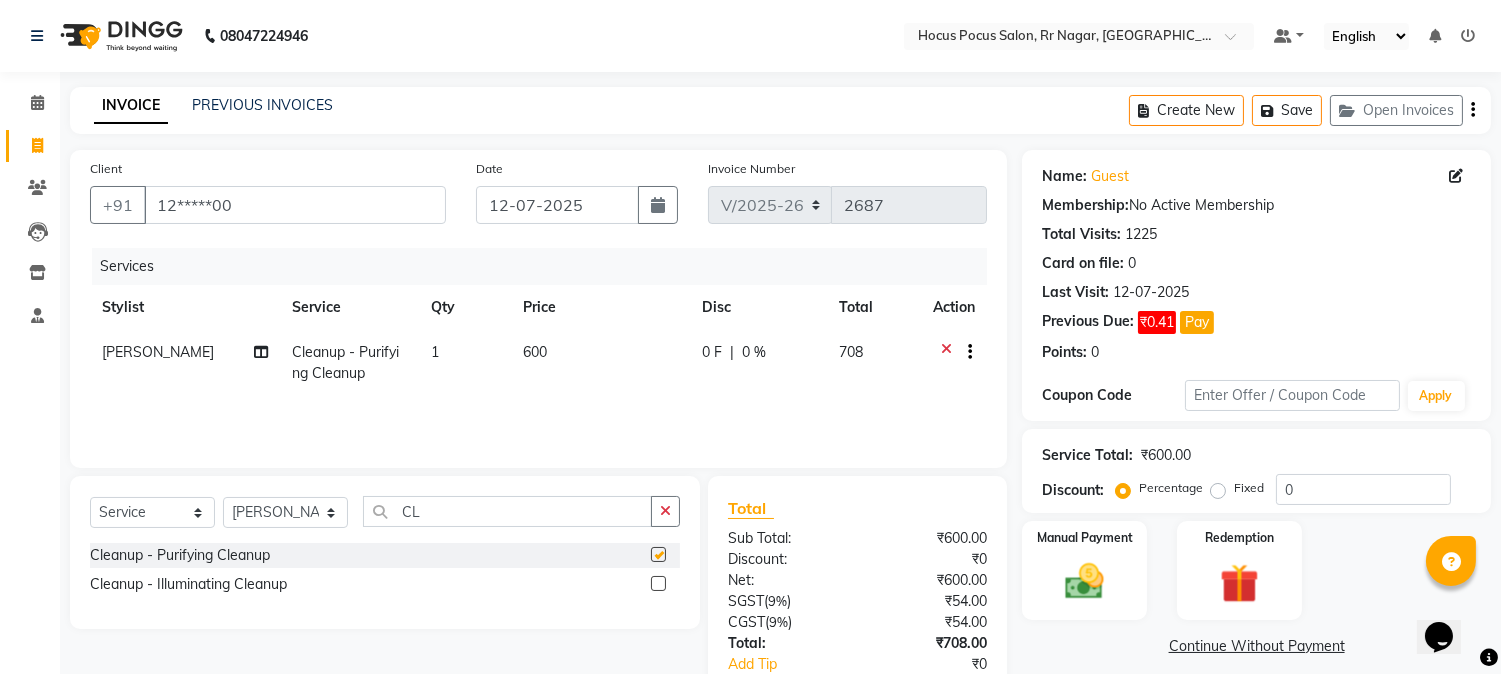 checkbox on "false" 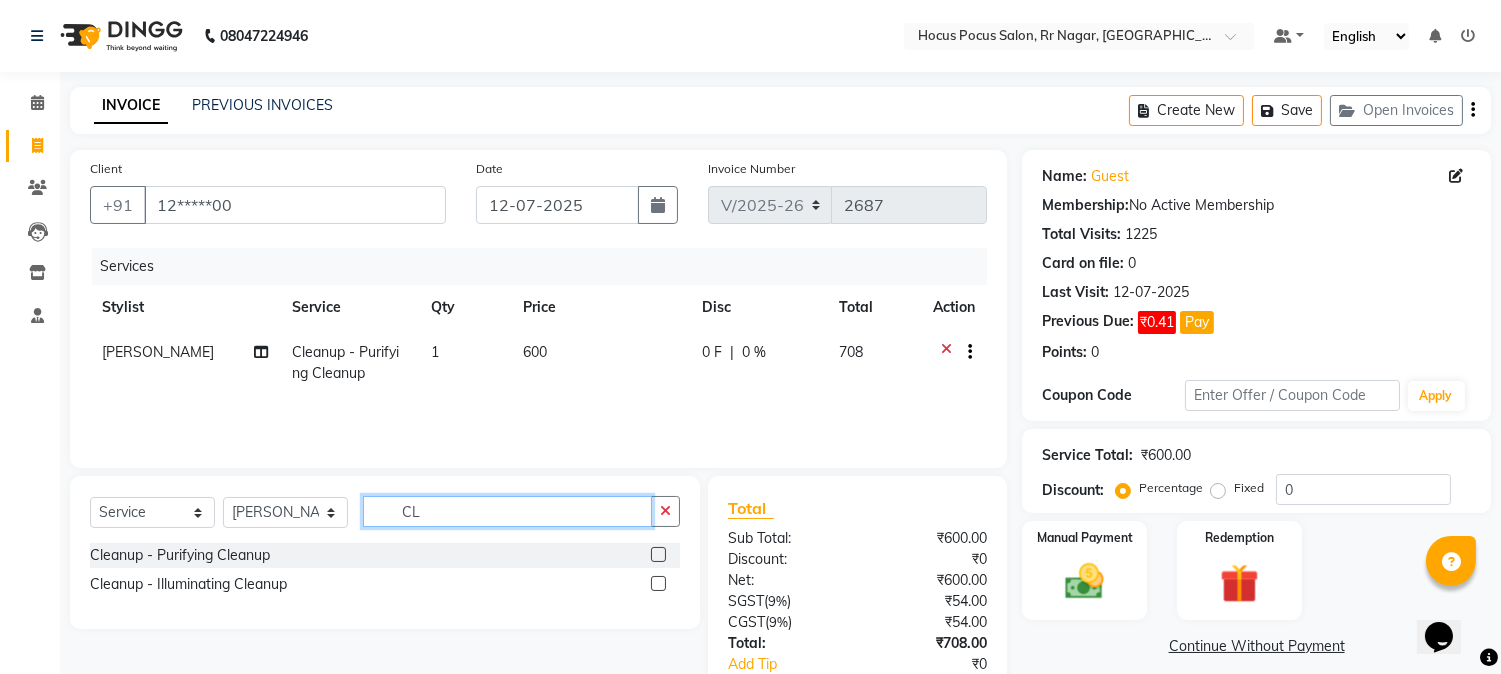 click on "CL" 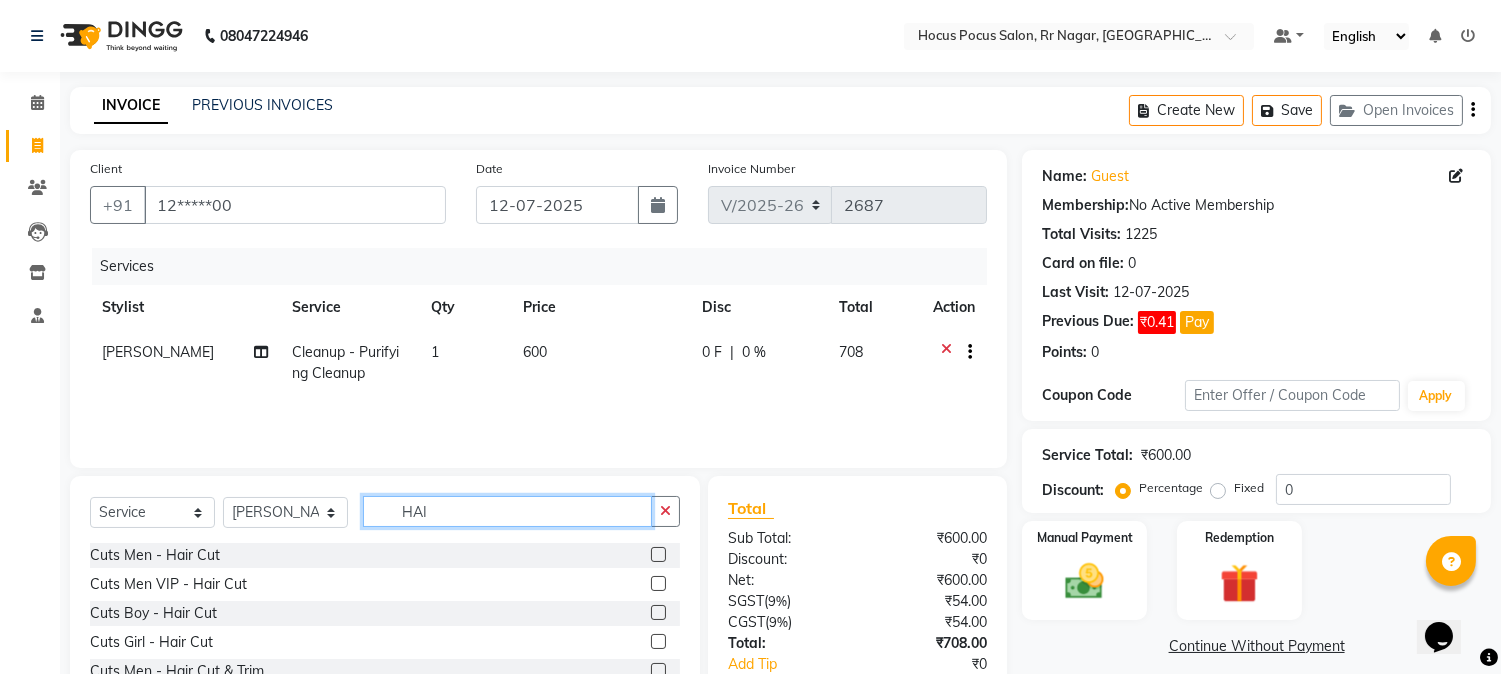 type on "HAI" 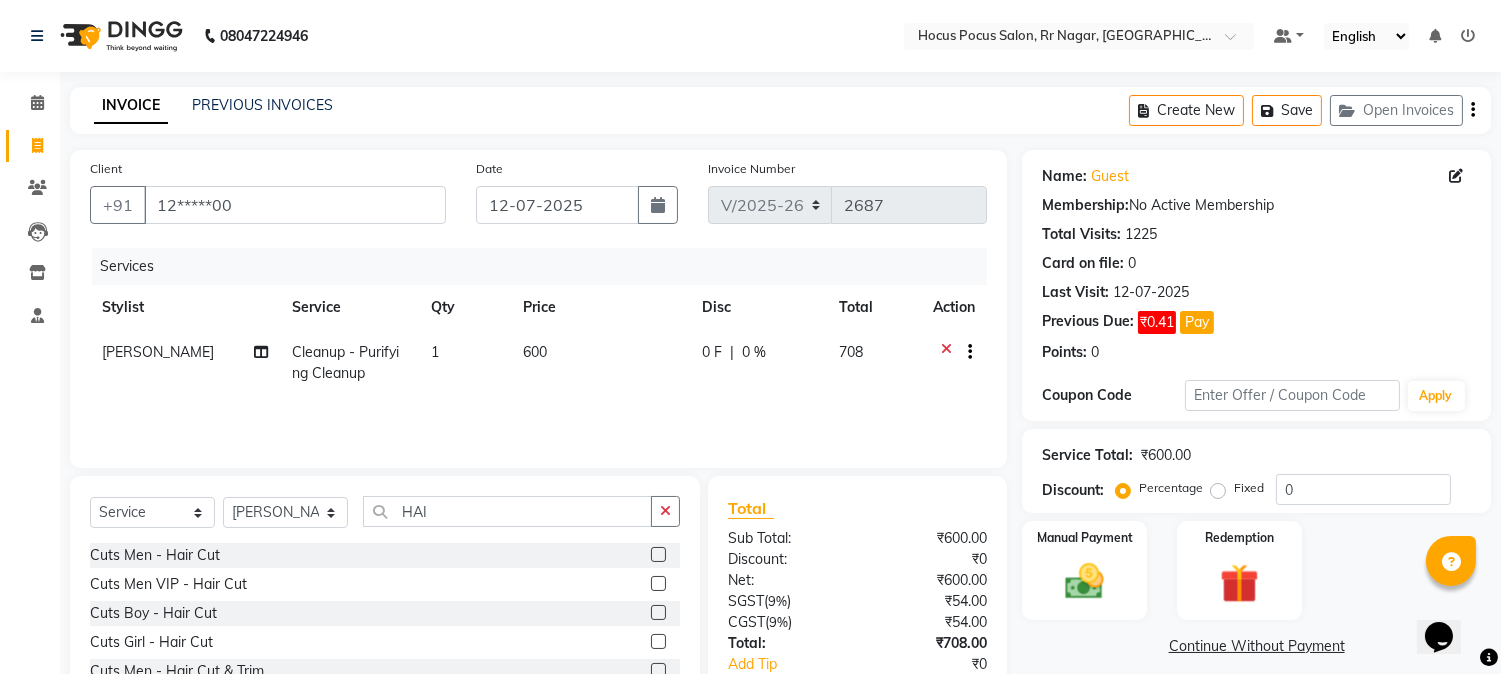 click 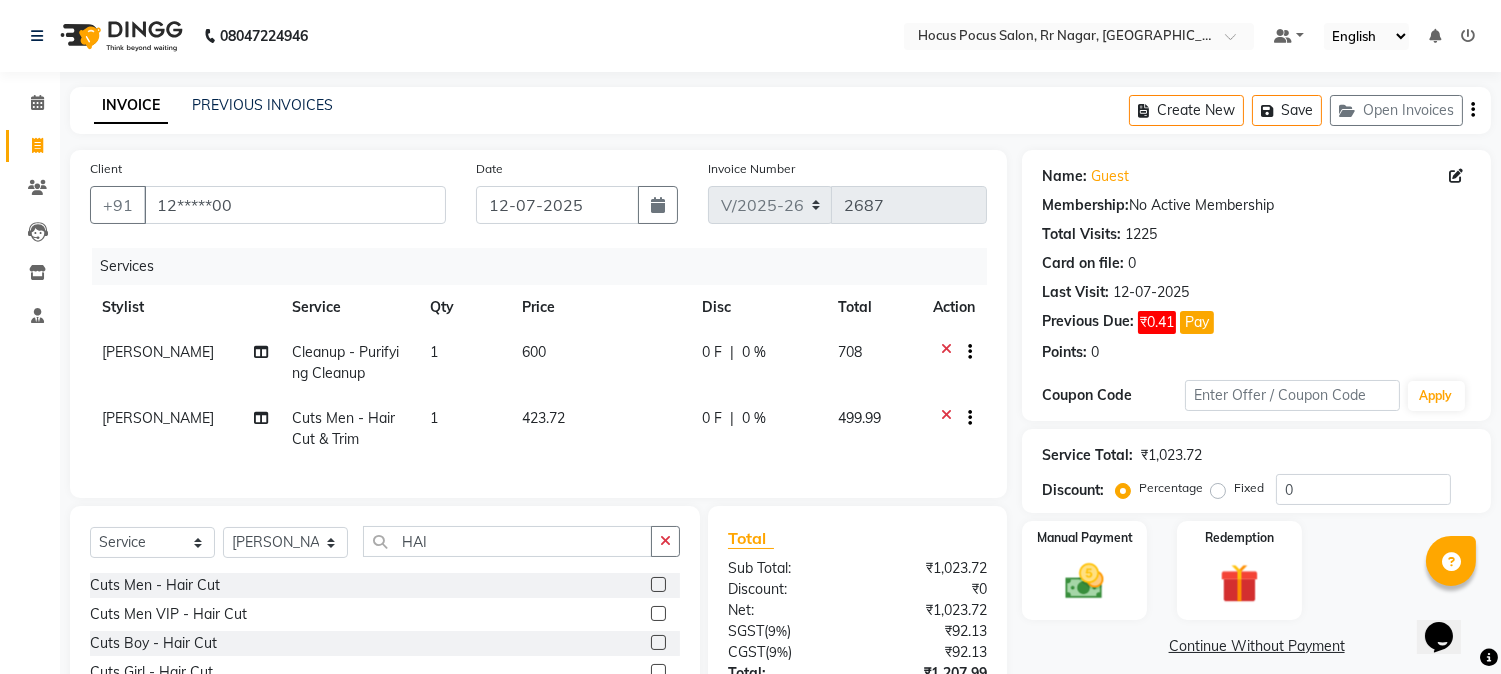 checkbox on "false" 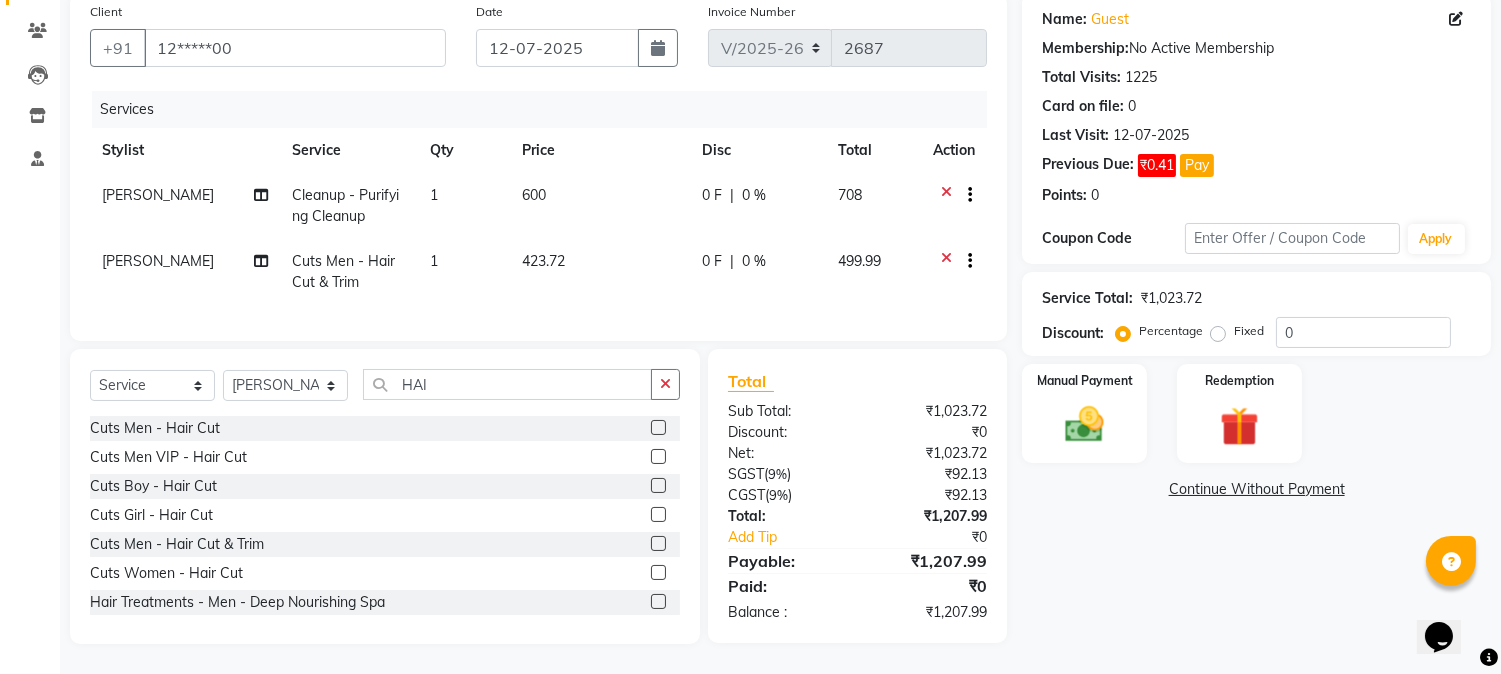 scroll, scrollTop: 173, scrollLeft: 0, axis: vertical 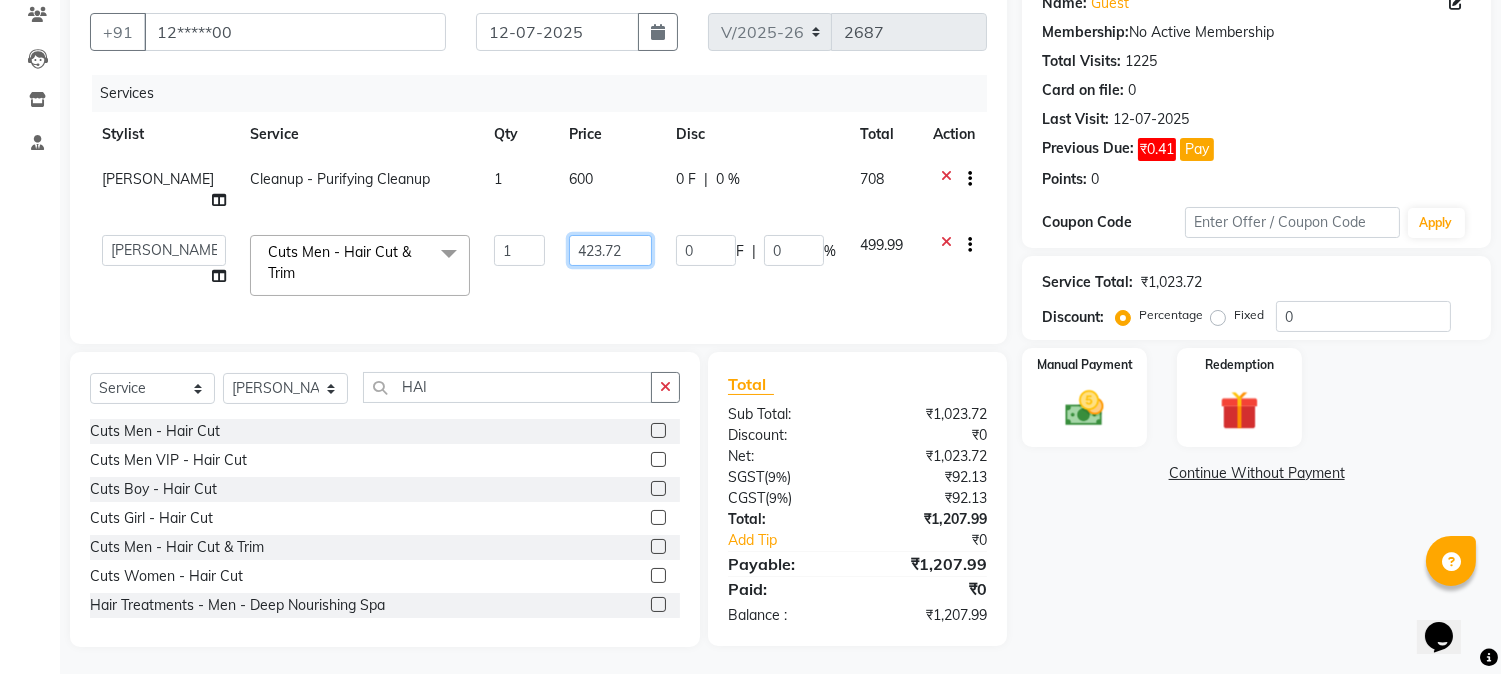 click on "423.72" 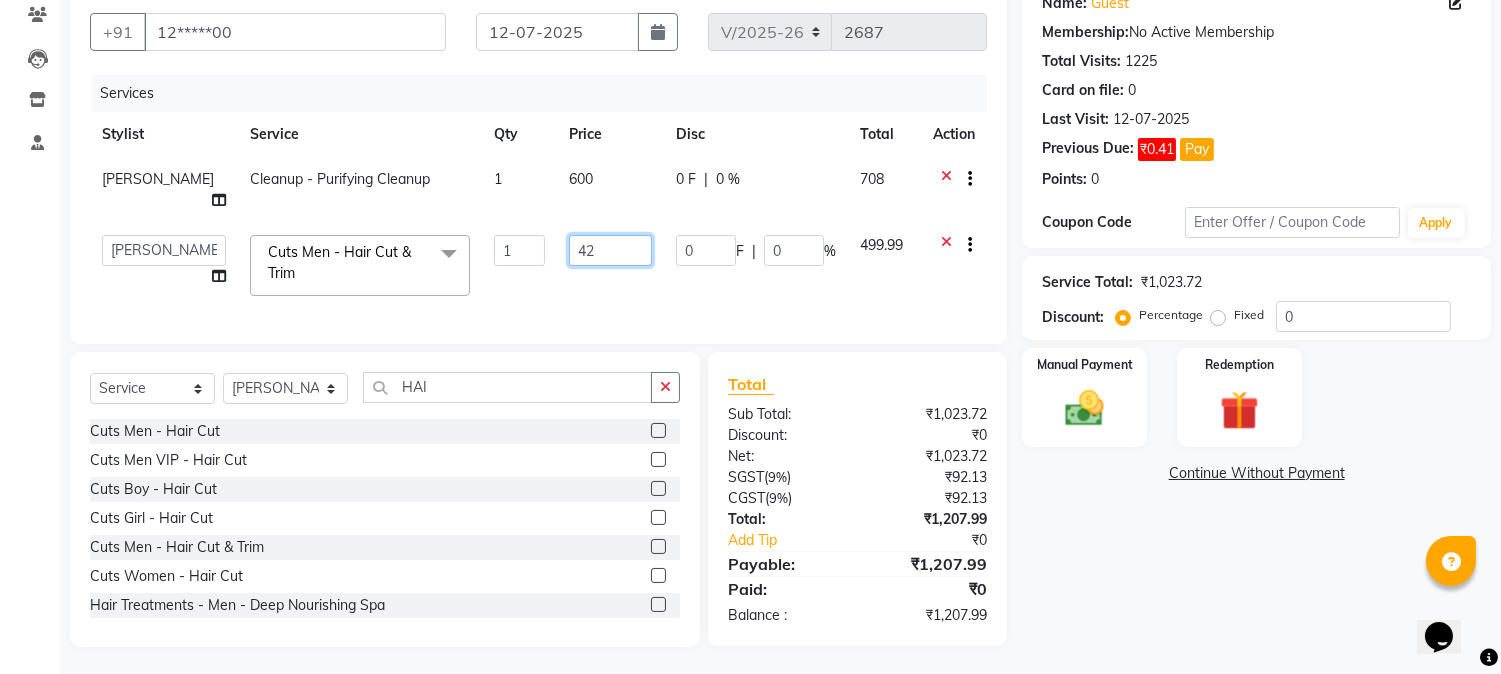 type on "4" 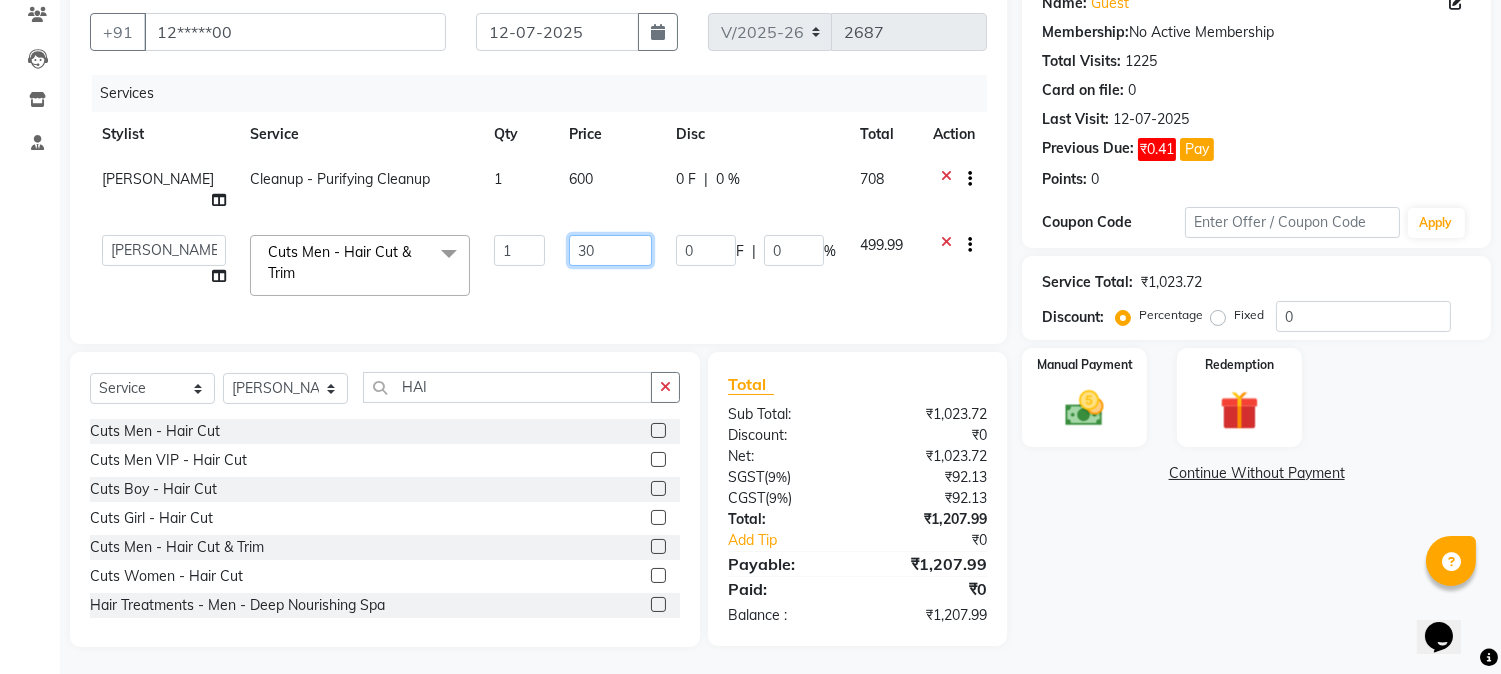 type on "300" 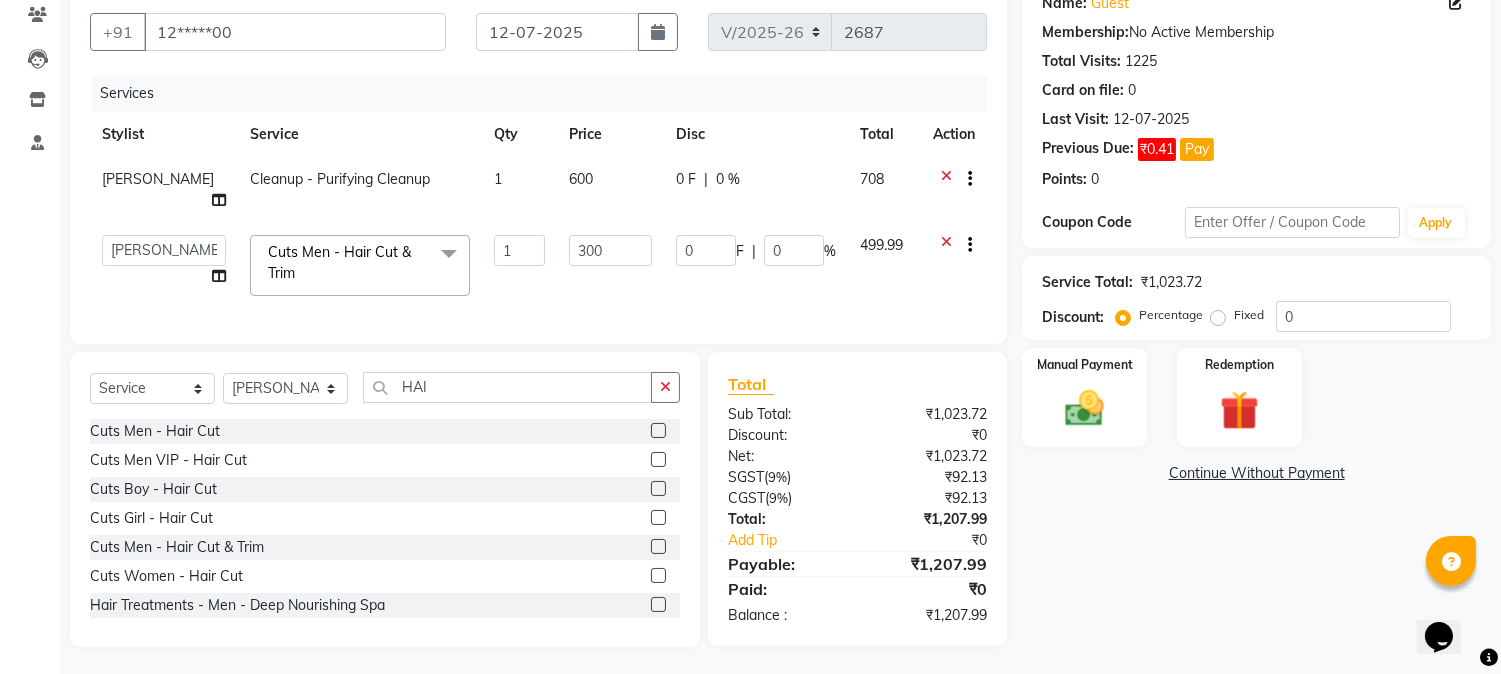 click on "Name: Guest  Membership:  No Active Membership  Total Visits:  1225 Card on file:  0 Last Visit:   [DATE] Previous Due:  ₹0.41 Pay Points:   0  Coupon Code Apply Service Total:  ₹1,023.72  Discount:  Percentage   Fixed  0 Manual Payment Redemption  Continue Without Payment" 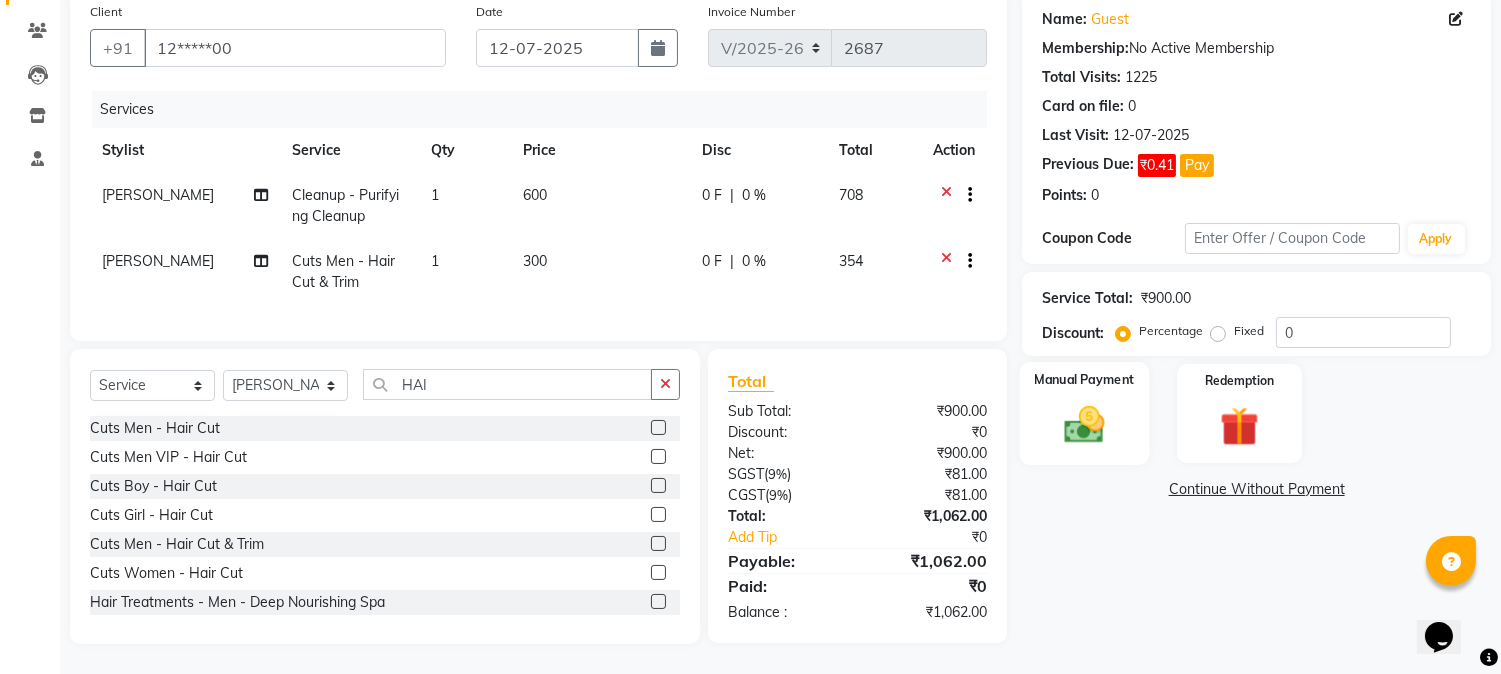 click 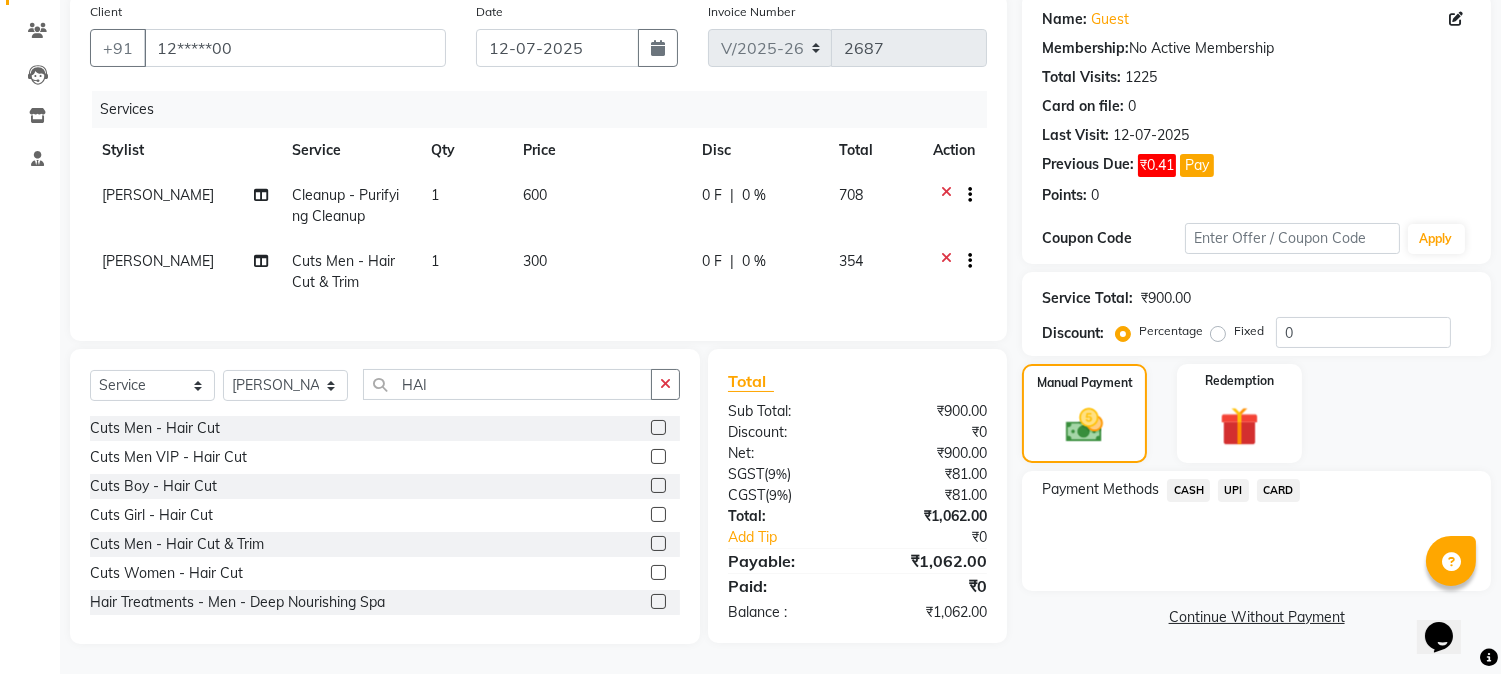 click on "CARD" 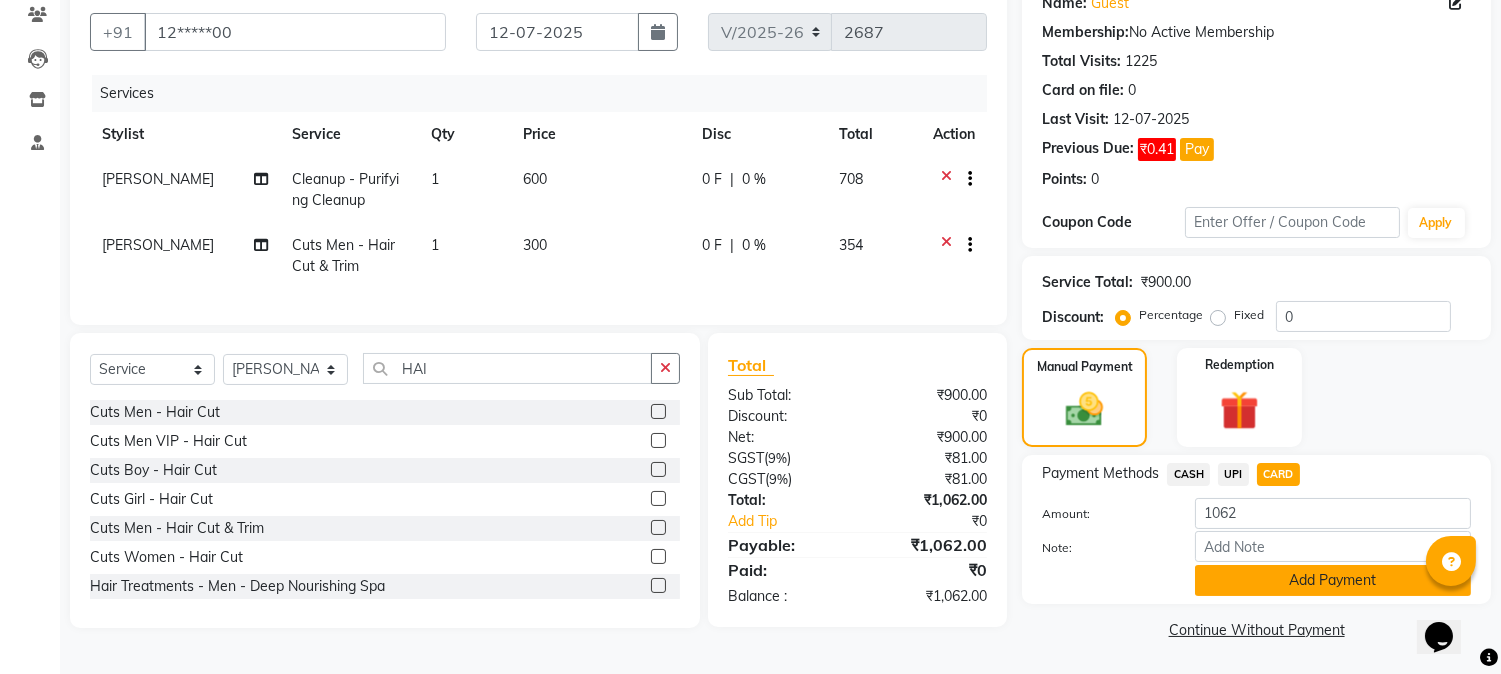click on "Add Payment" 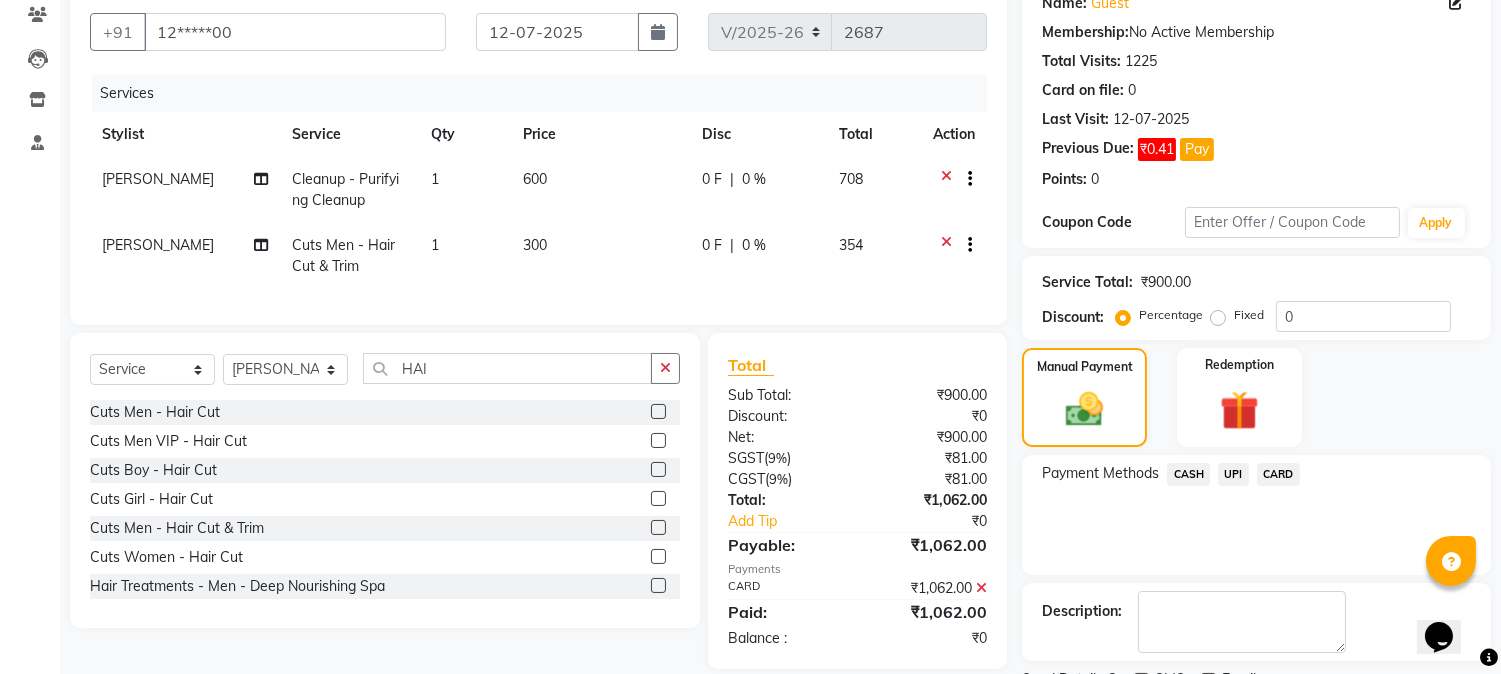 click on "CARD" 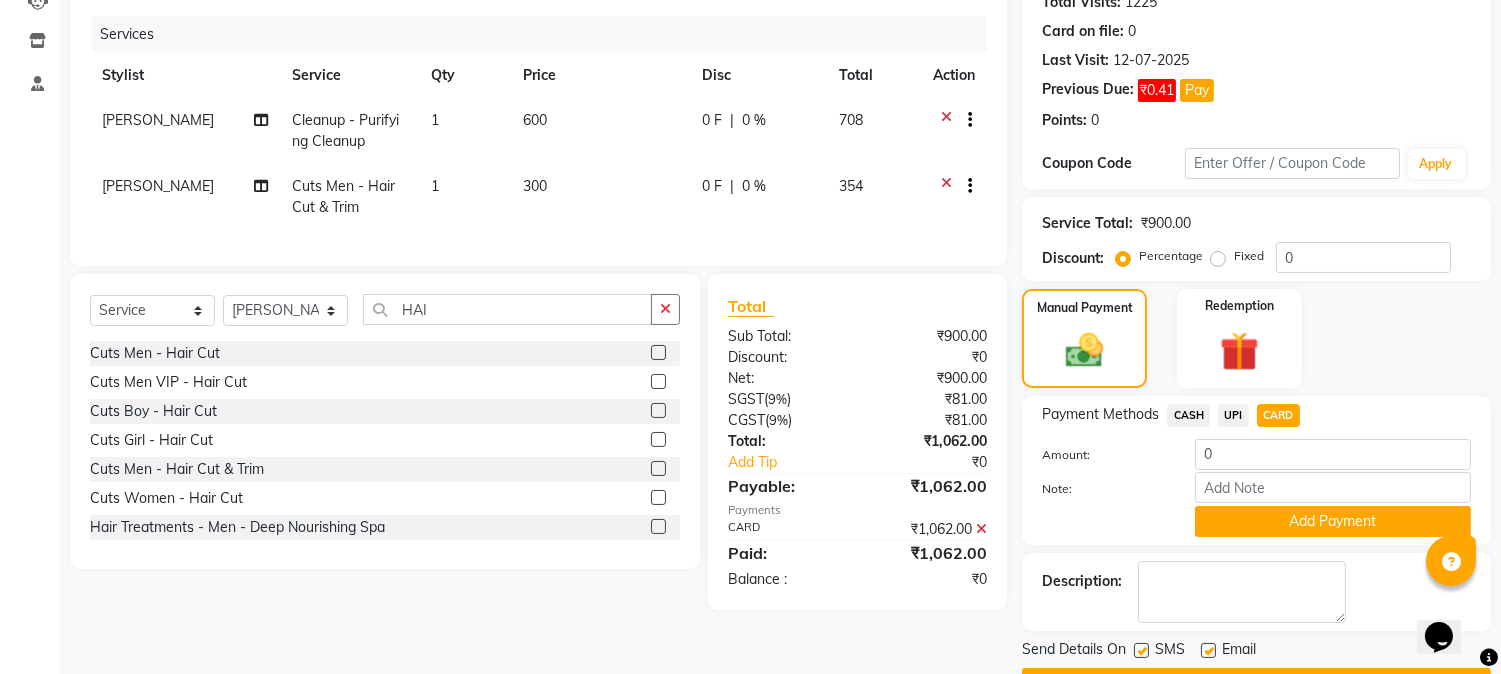 scroll, scrollTop: 284, scrollLeft: 0, axis: vertical 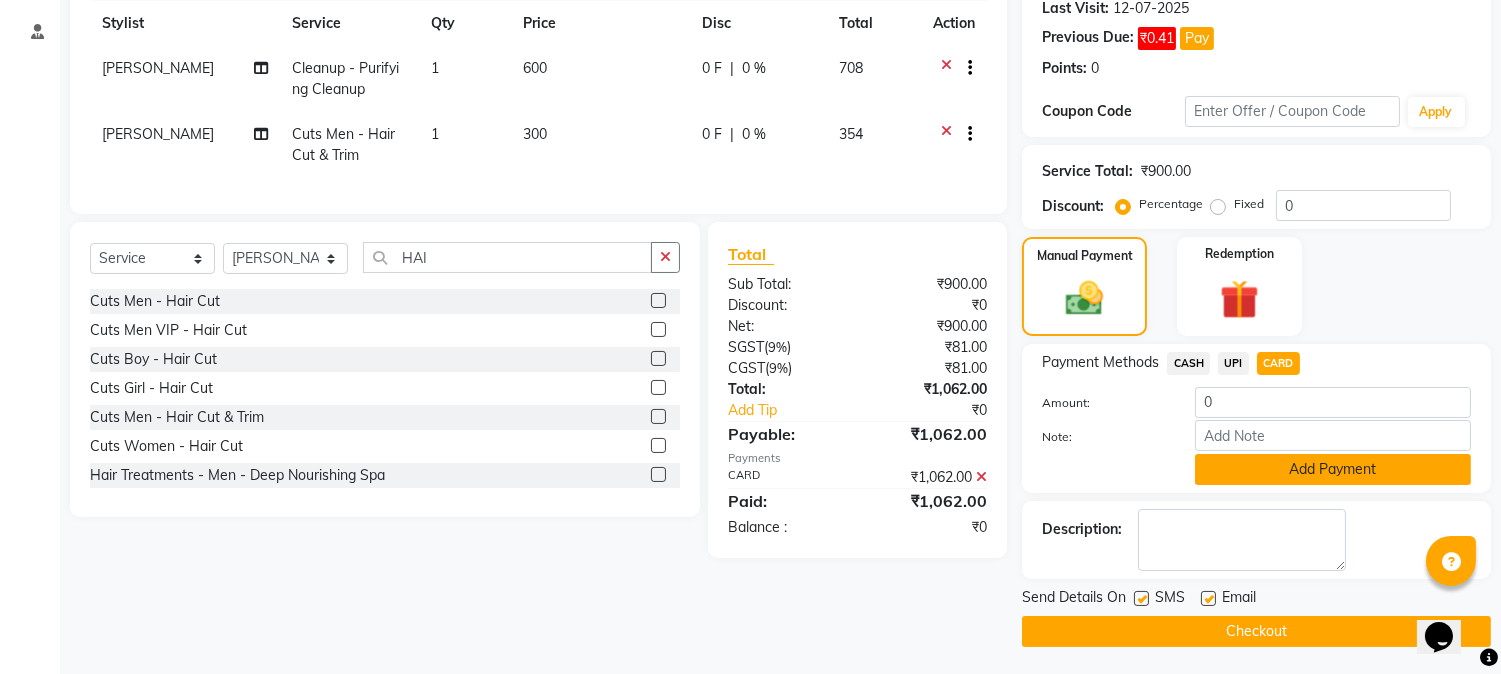 click on "Add Payment" 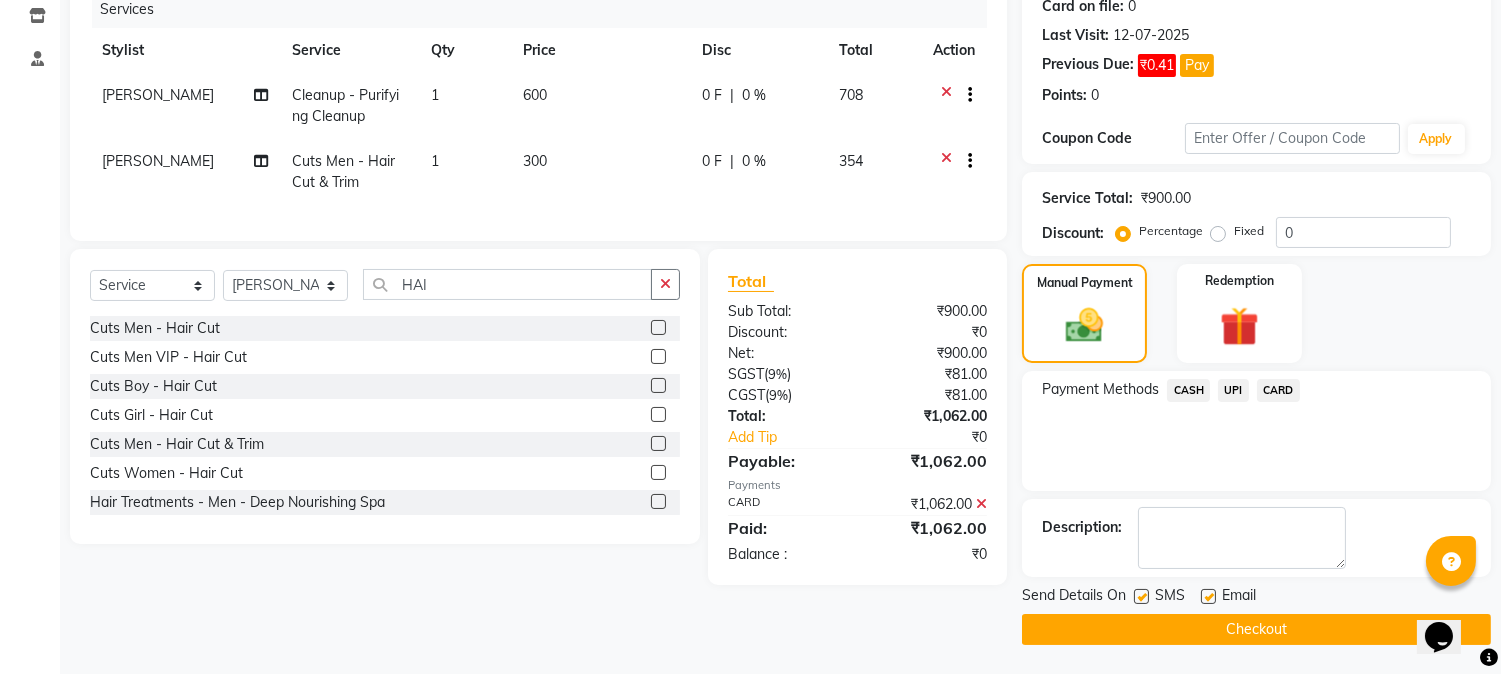 click 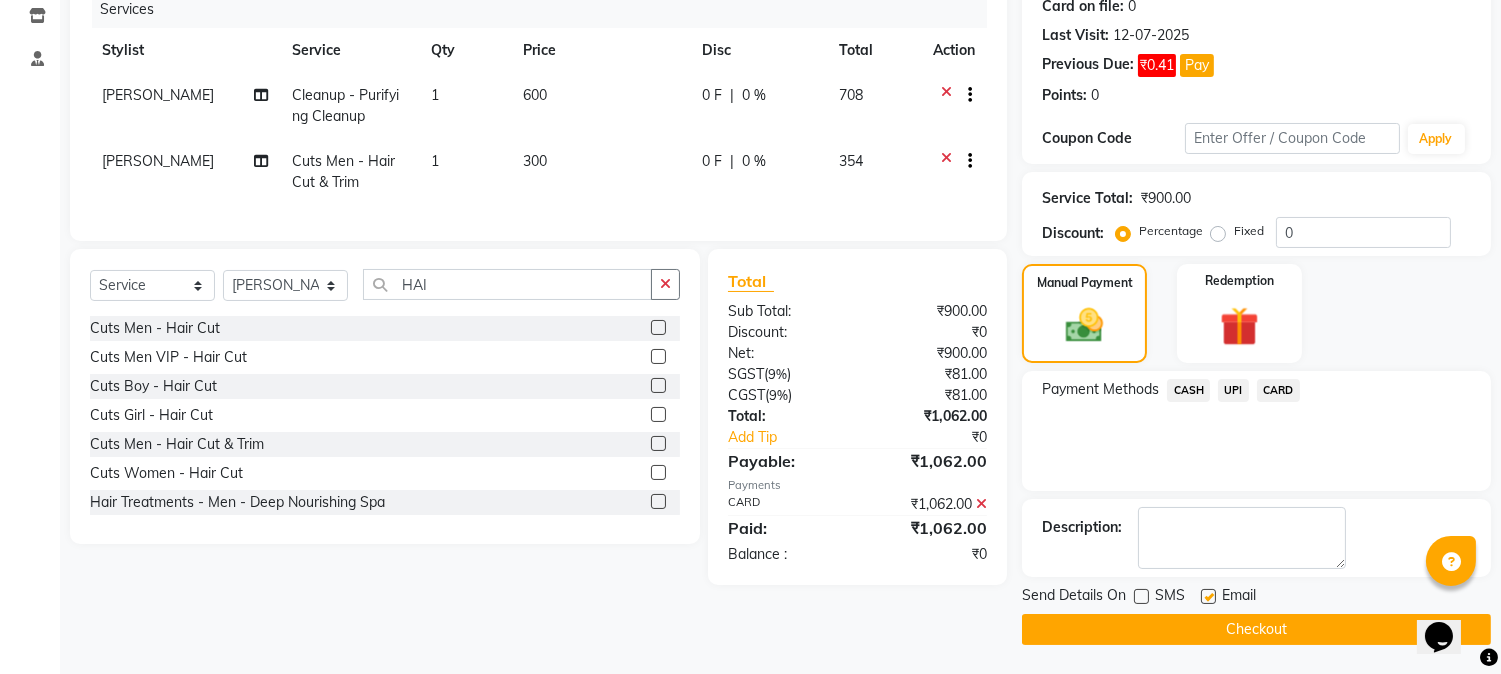 click on "Checkout" 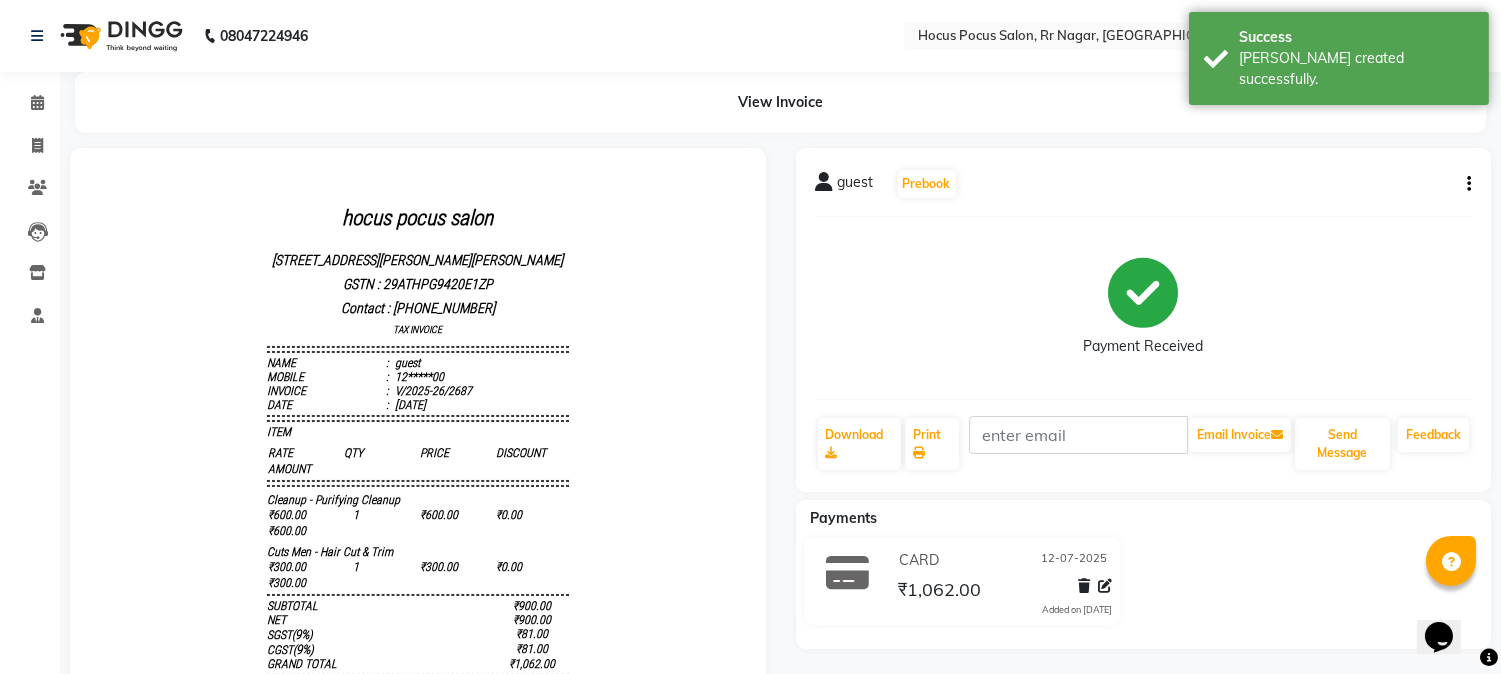 scroll, scrollTop: 0, scrollLeft: 0, axis: both 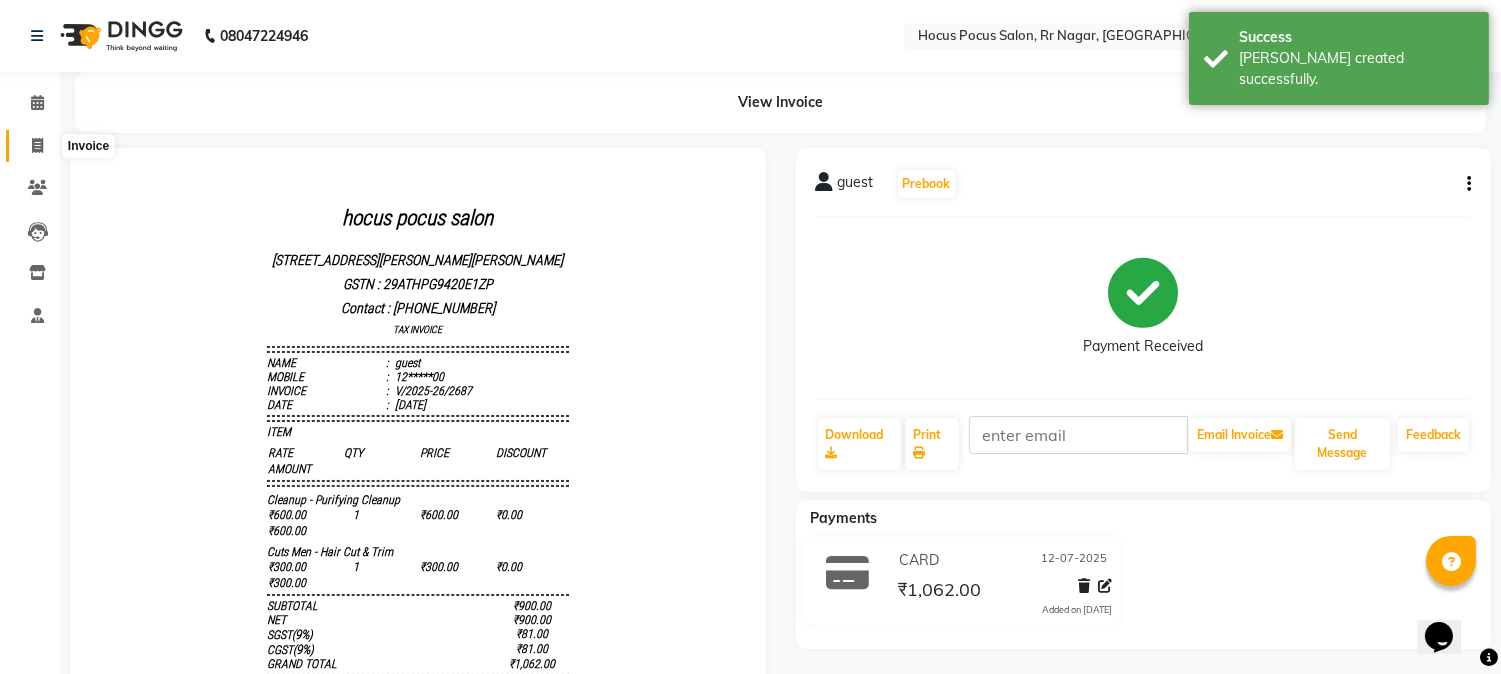 click 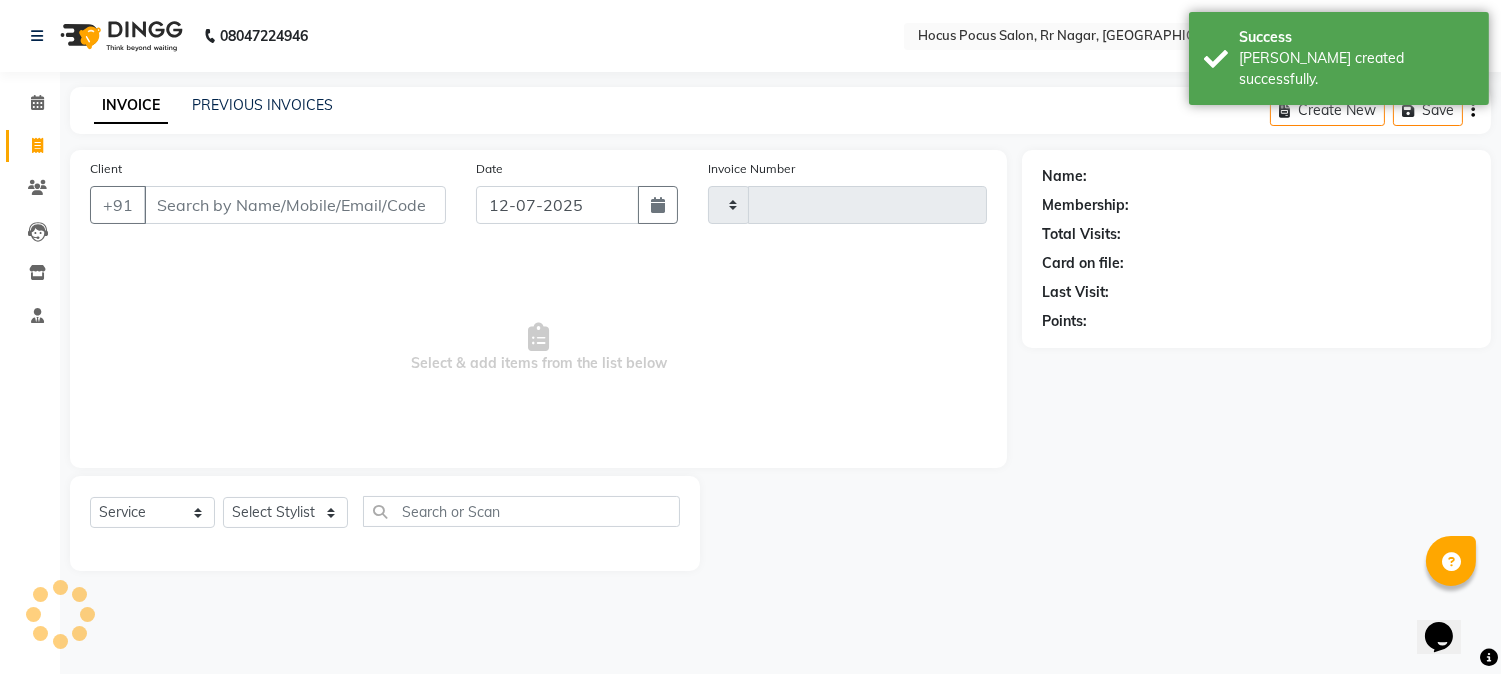 type on "2688" 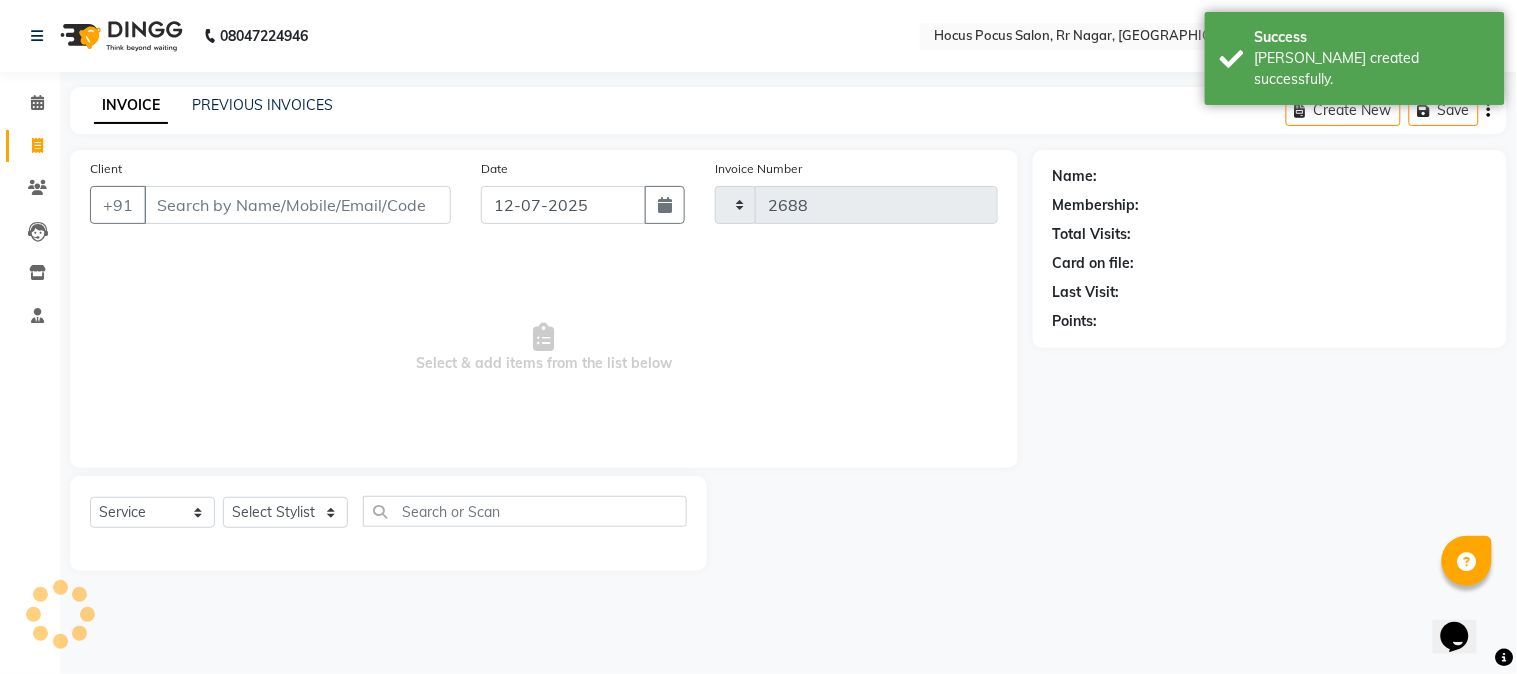 select on "5019" 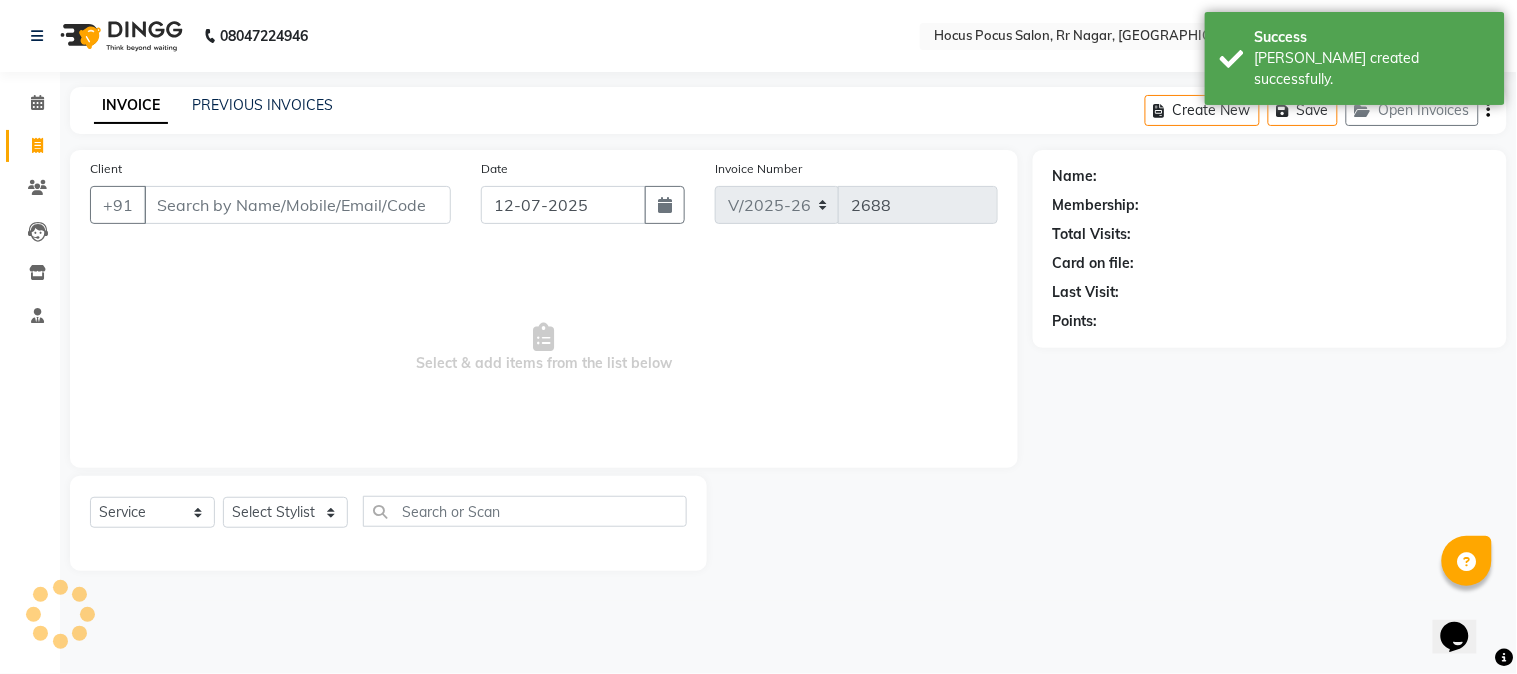 click on "Client" at bounding box center (297, 205) 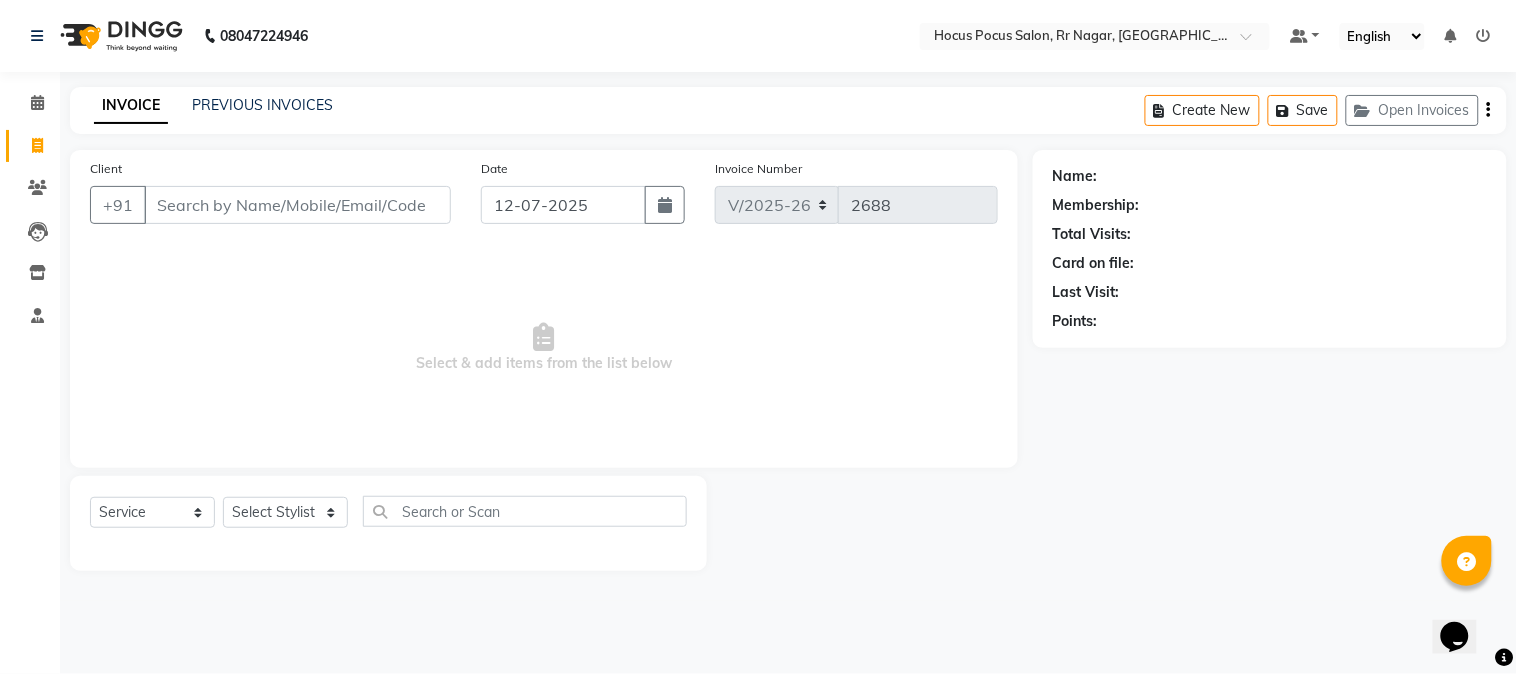 click on "Client" at bounding box center [297, 205] 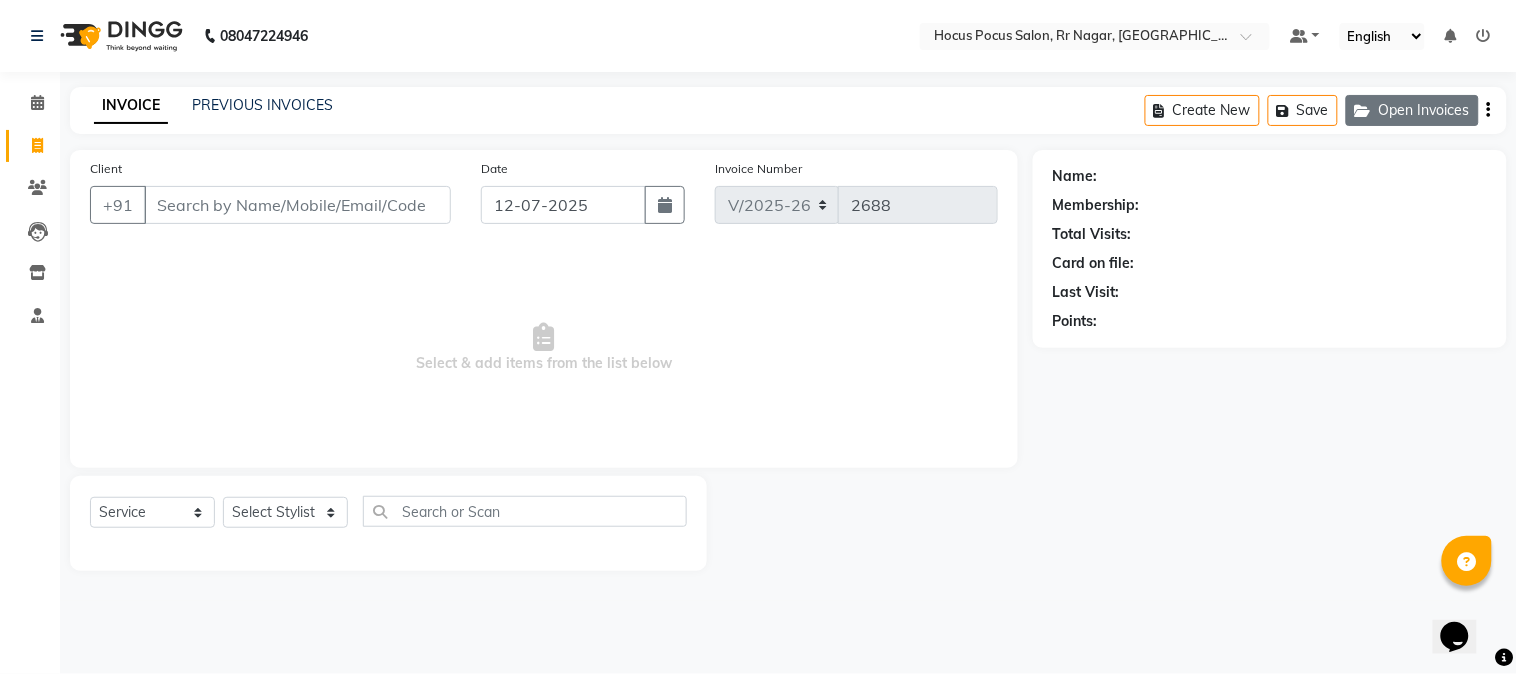 click on "Open Invoices" 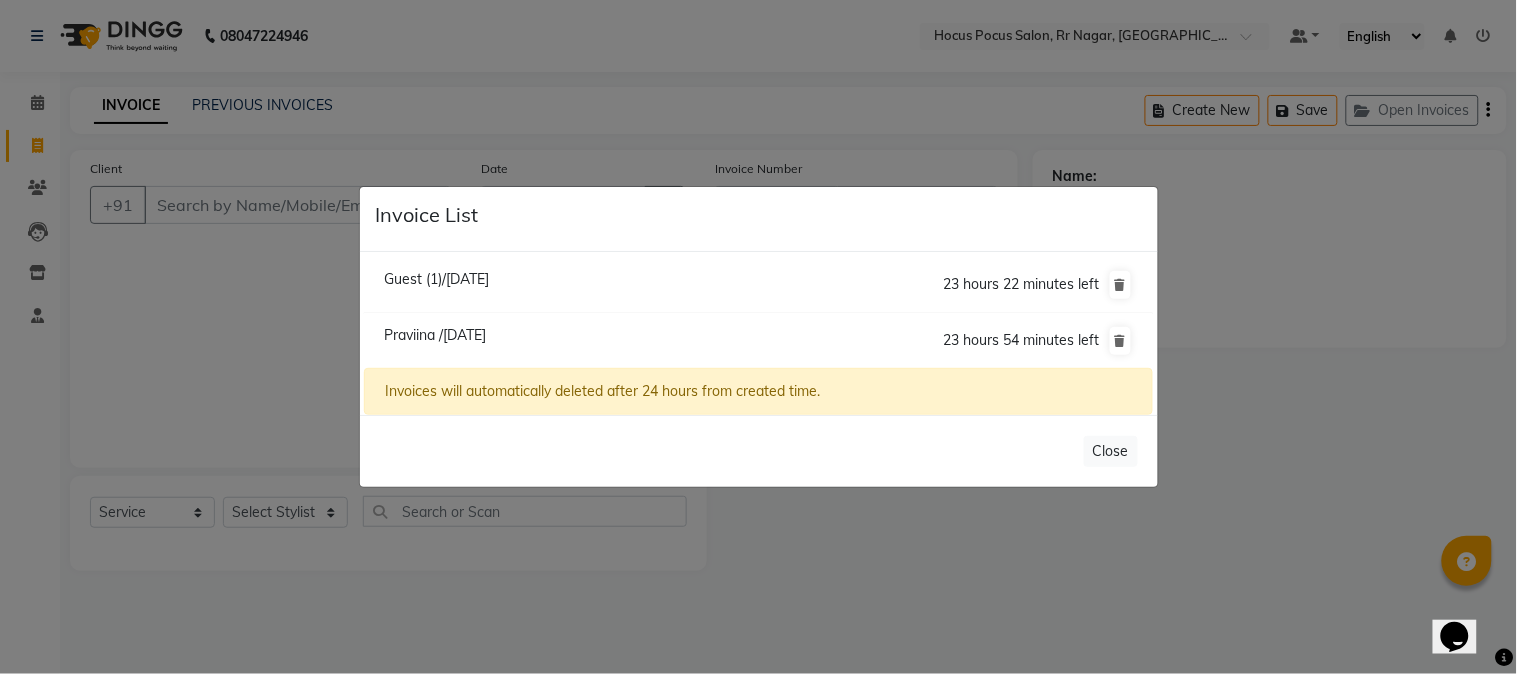 click on "Guest (1)/[DATE]" 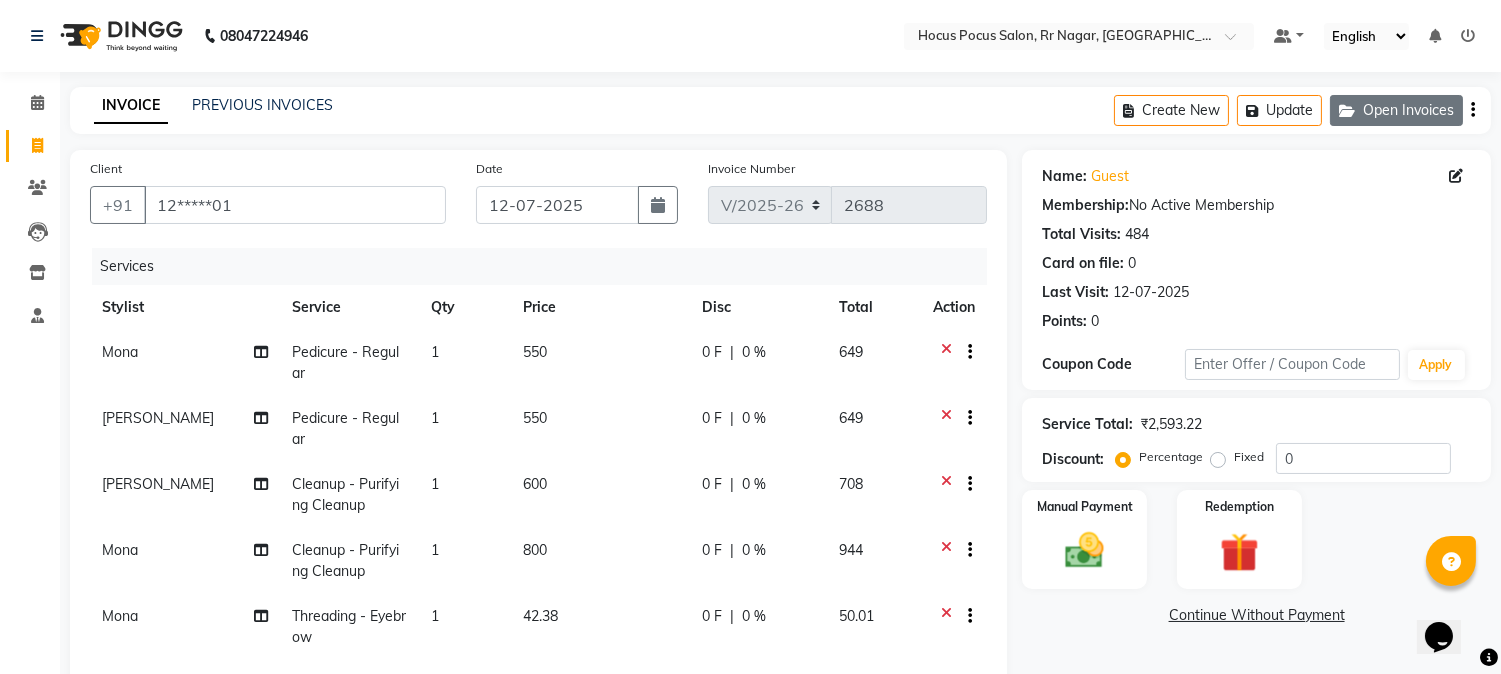 click on "Open Invoices" 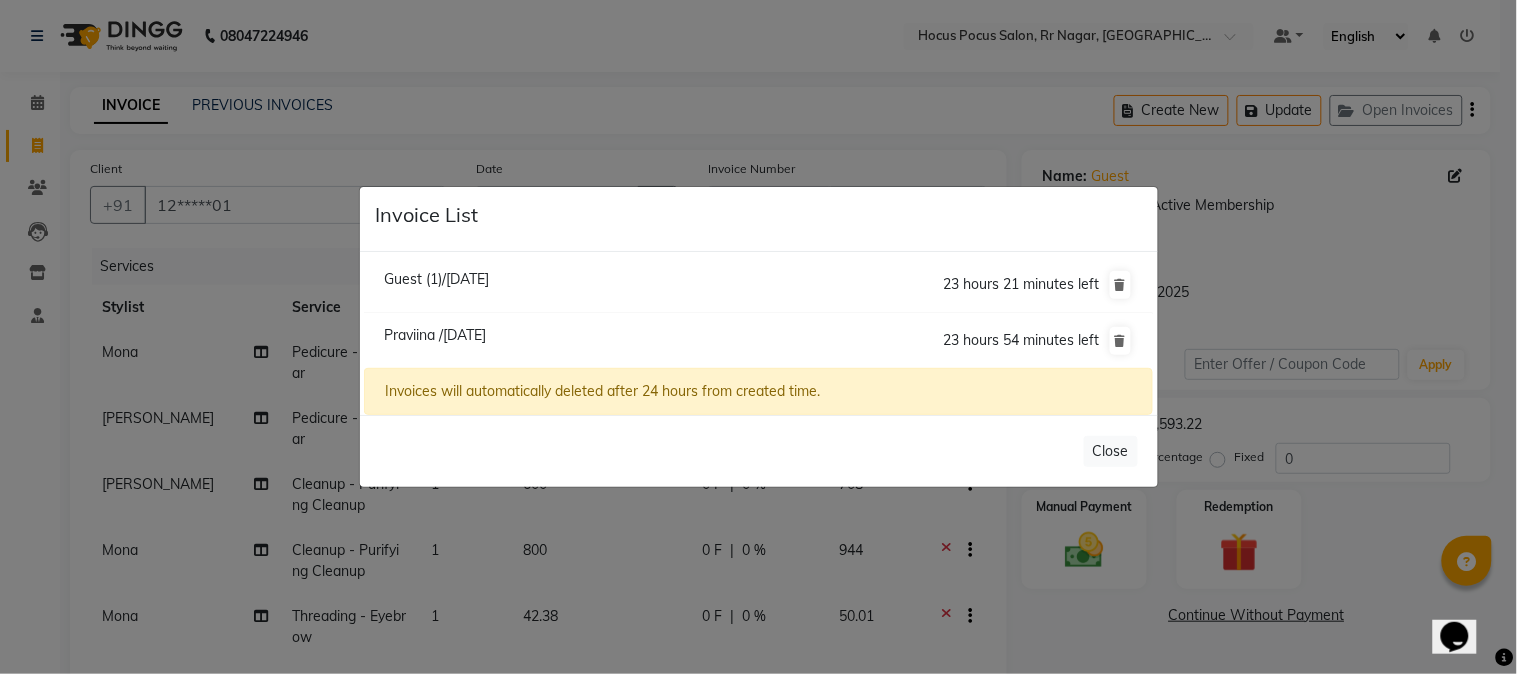 click on "Guest (1)/[DATE]" 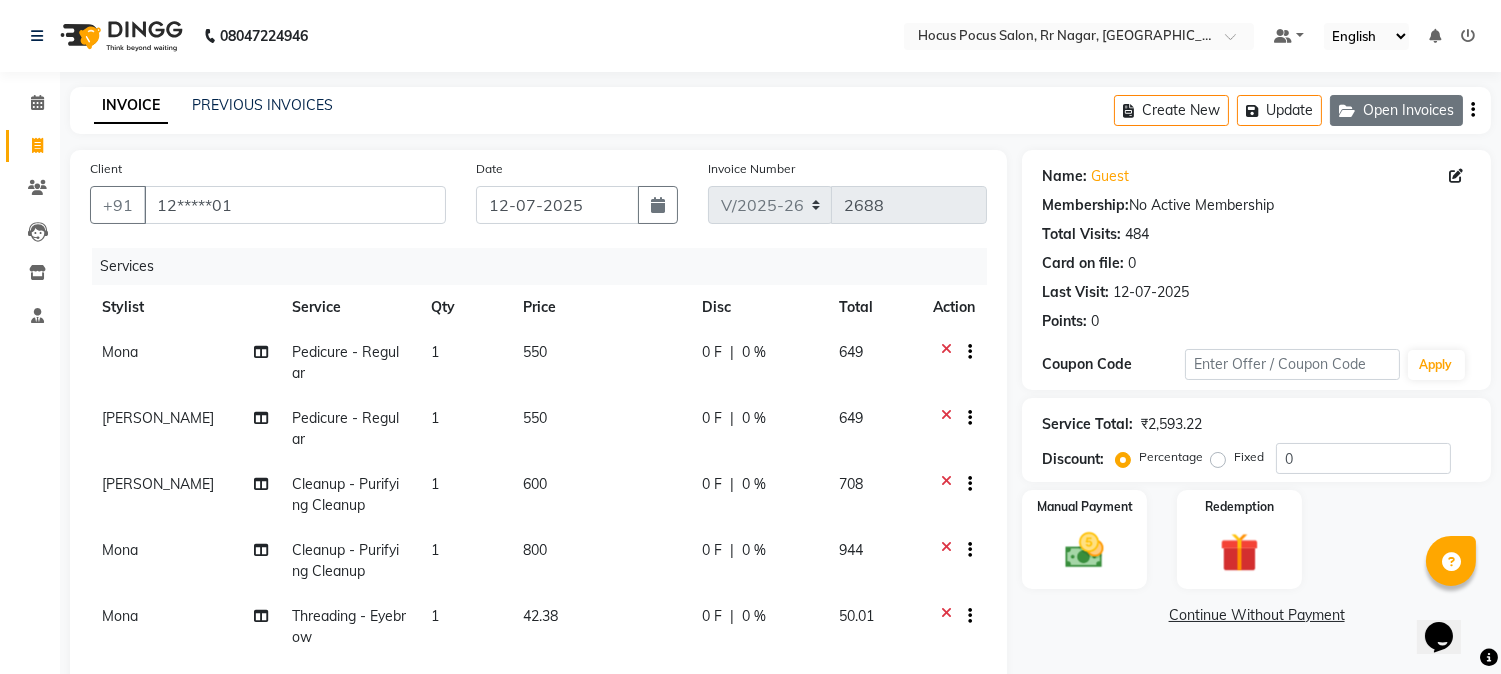 click on "Open Invoices" 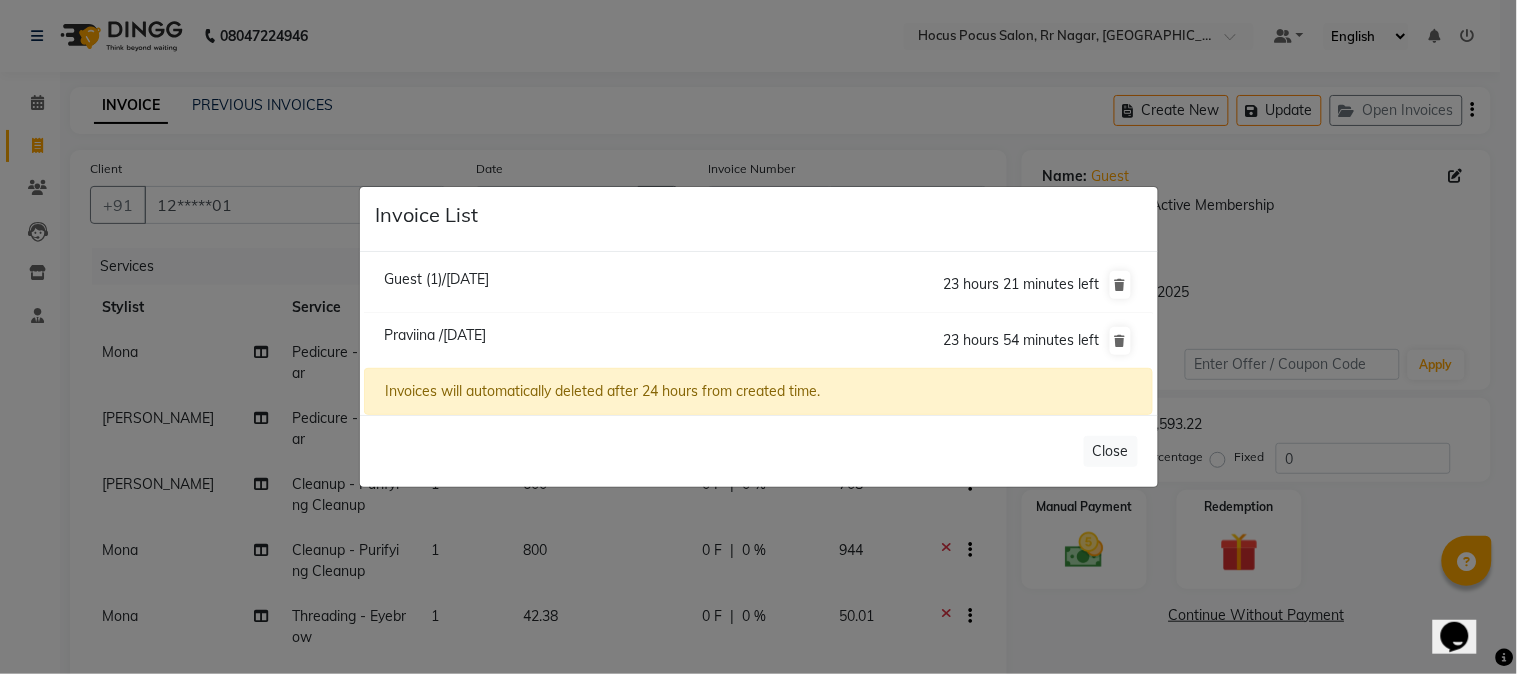 click on "Praviina /[DATE]" 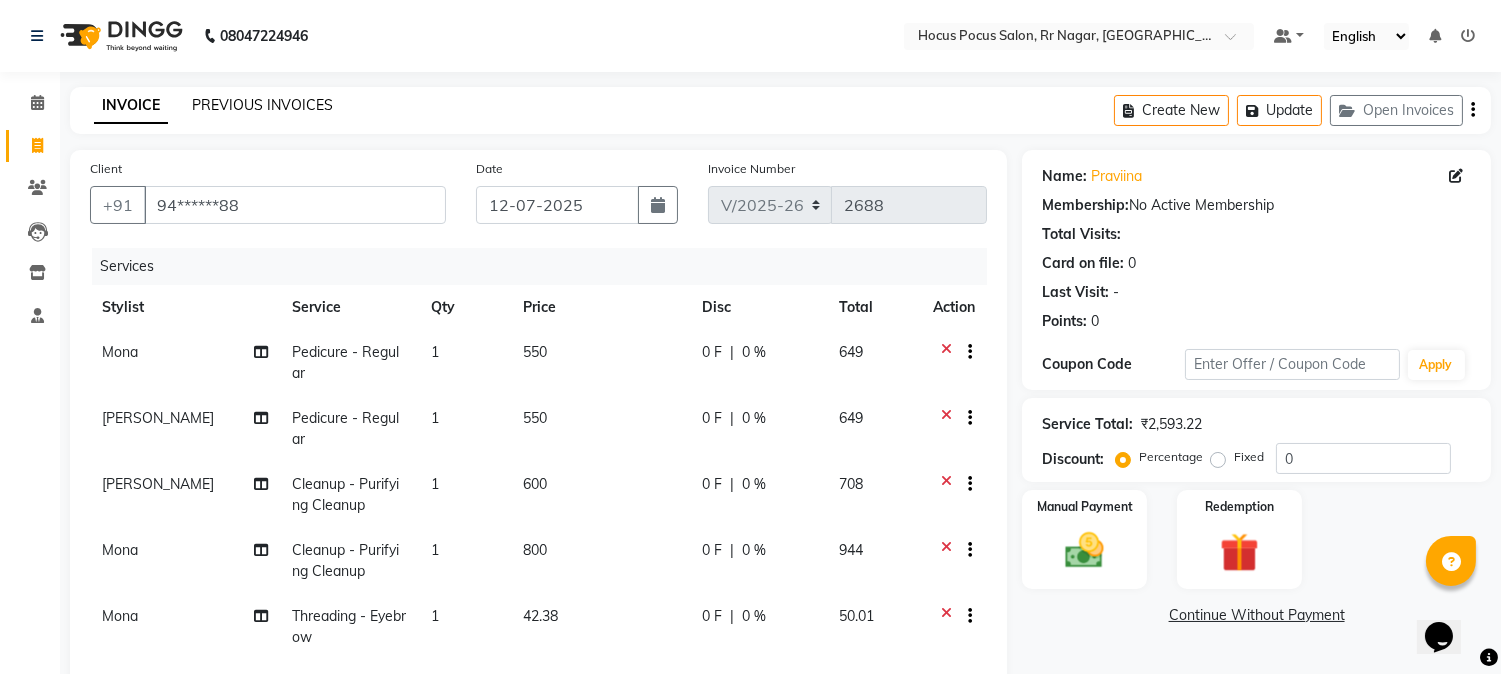 click on "PREVIOUS INVOICES" 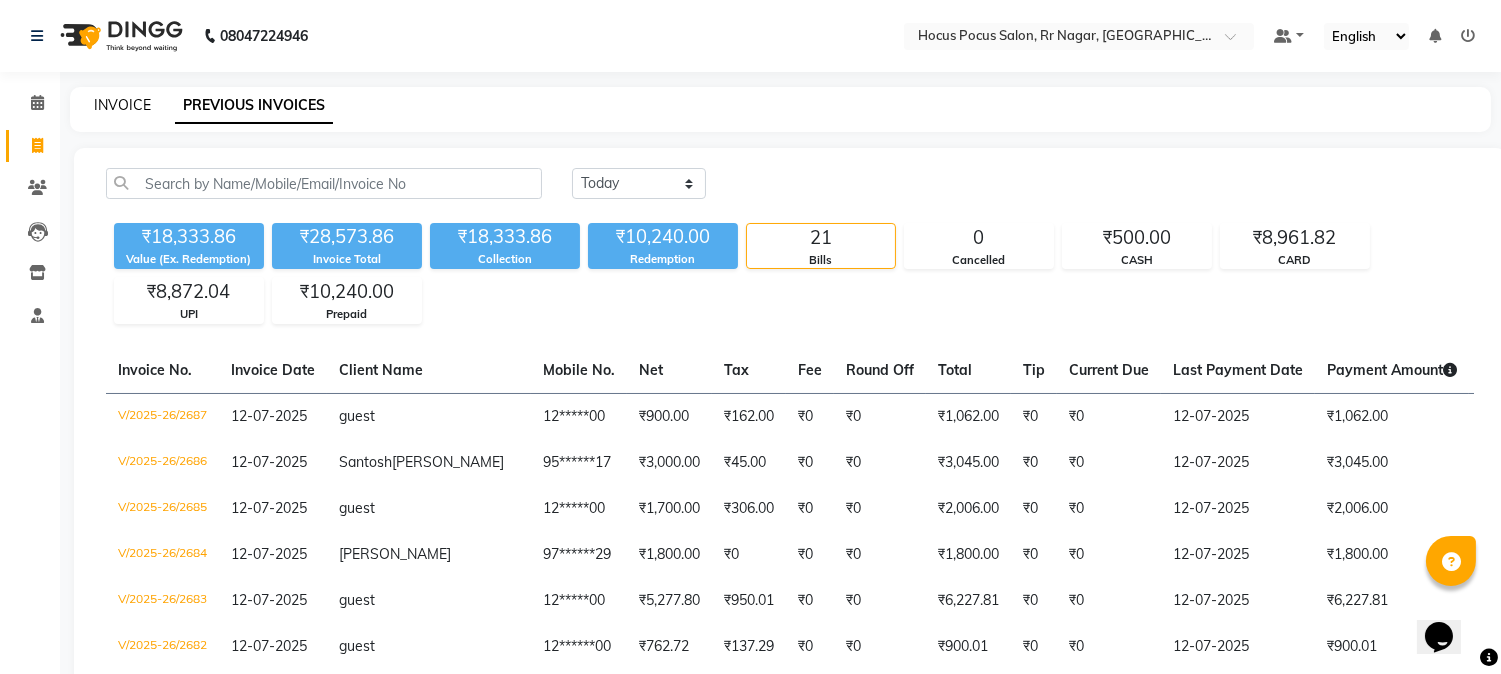 click on "INVOICE" 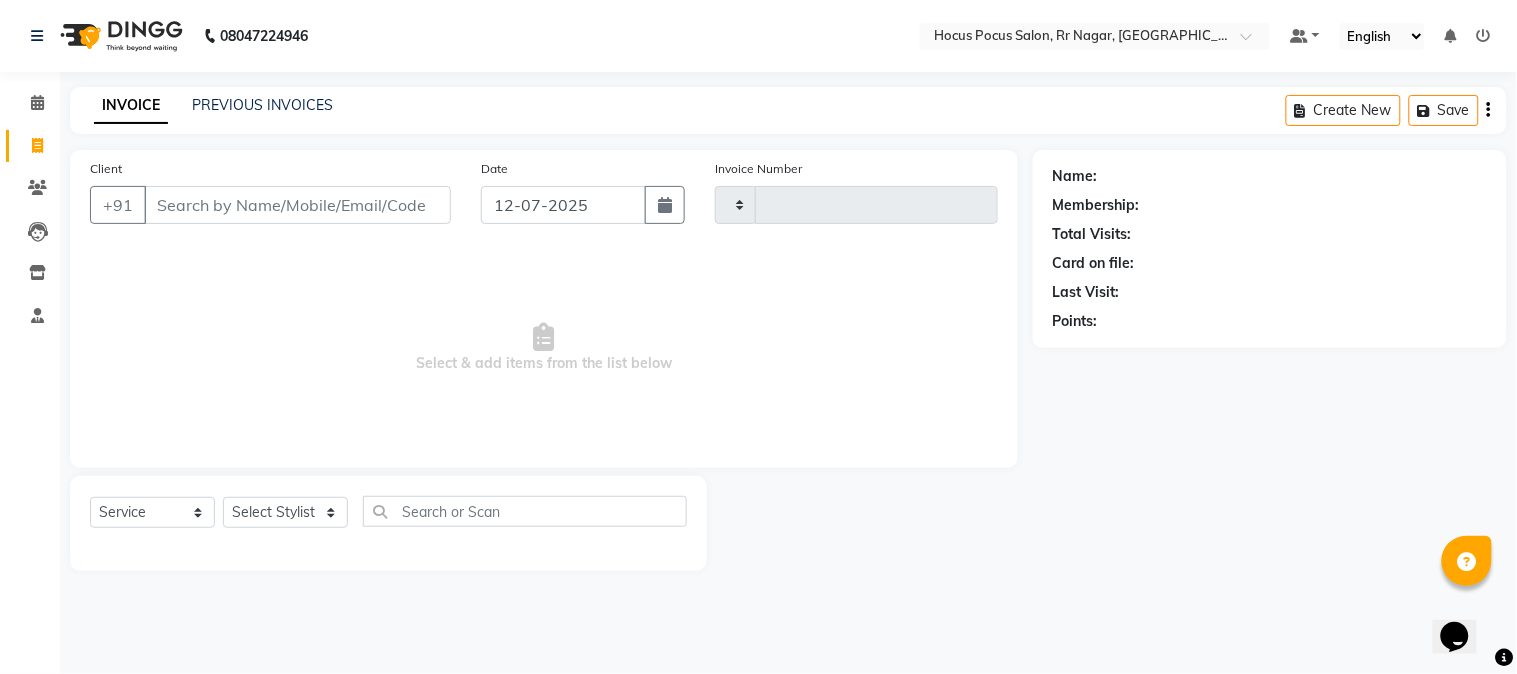 type on "2688" 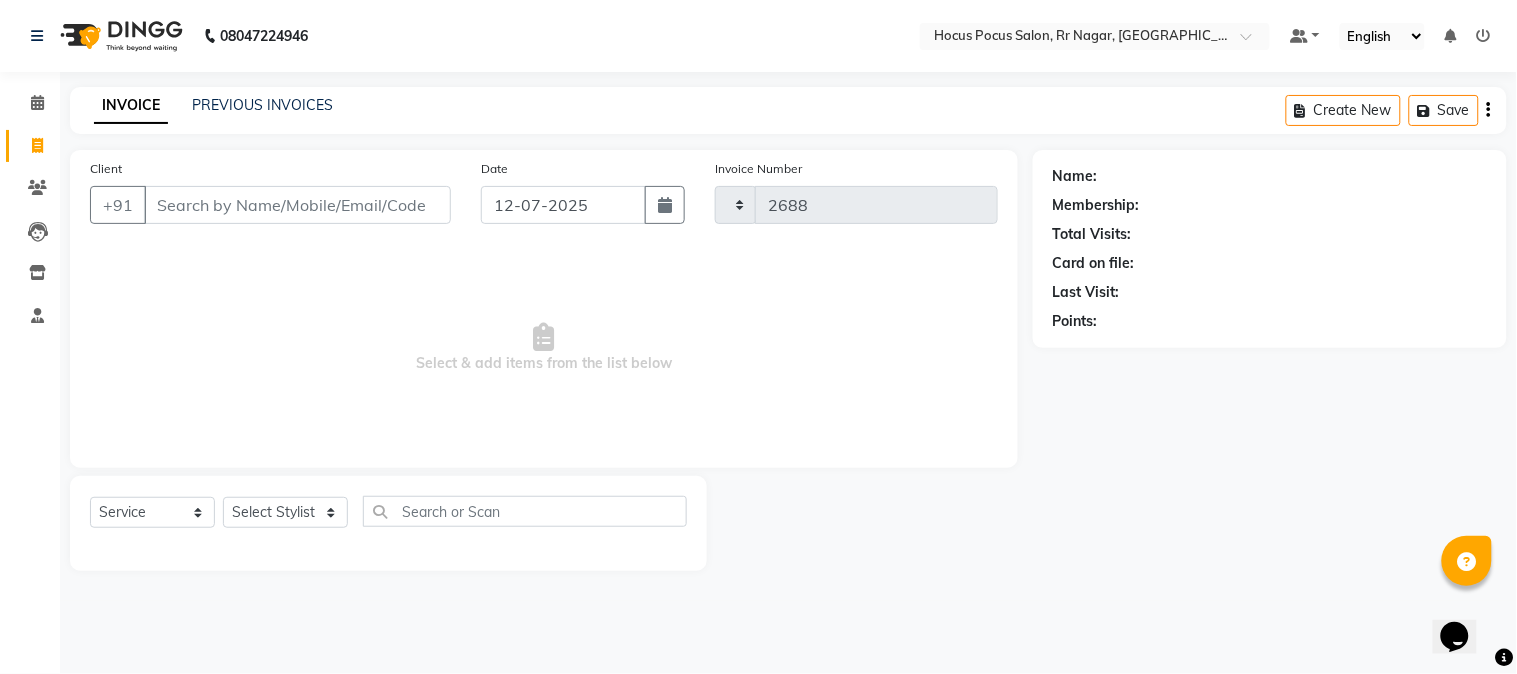 select on "5019" 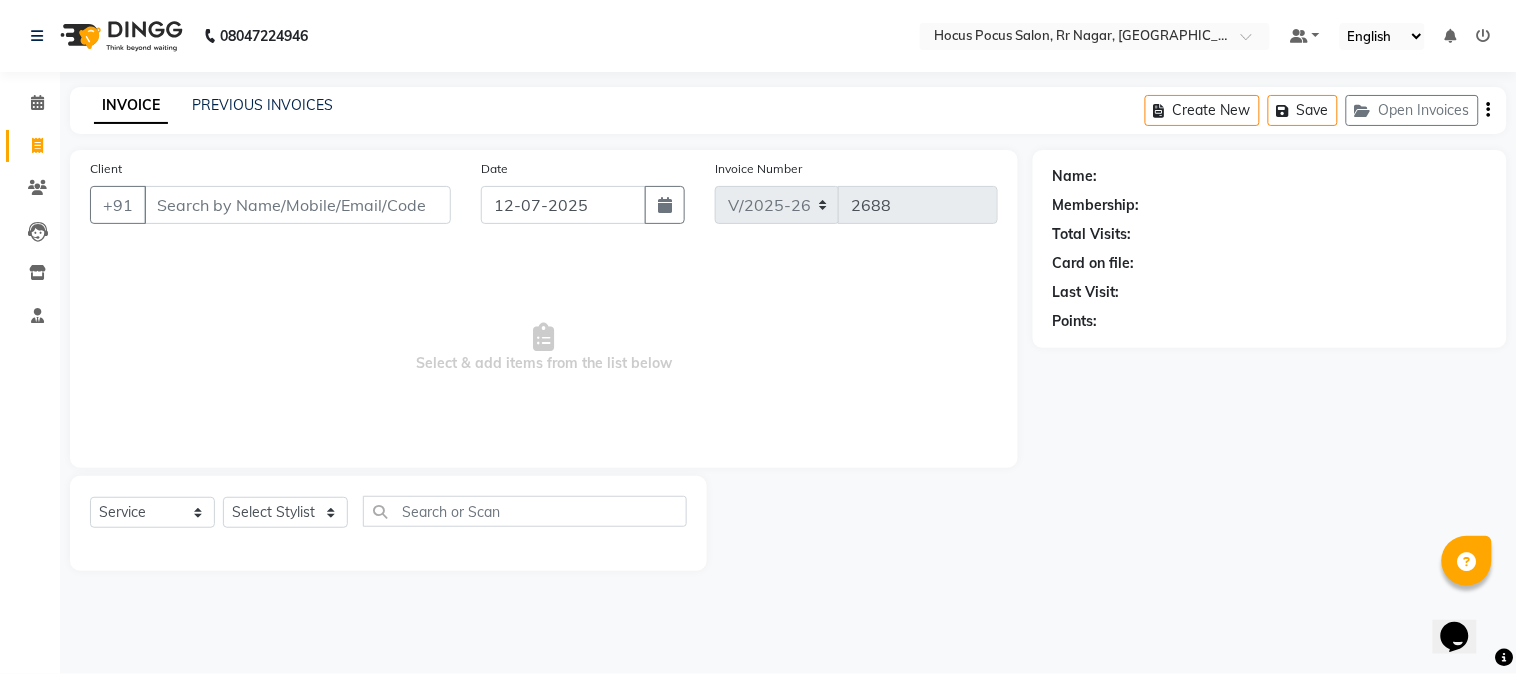 click on "Client" at bounding box center (297, 205) 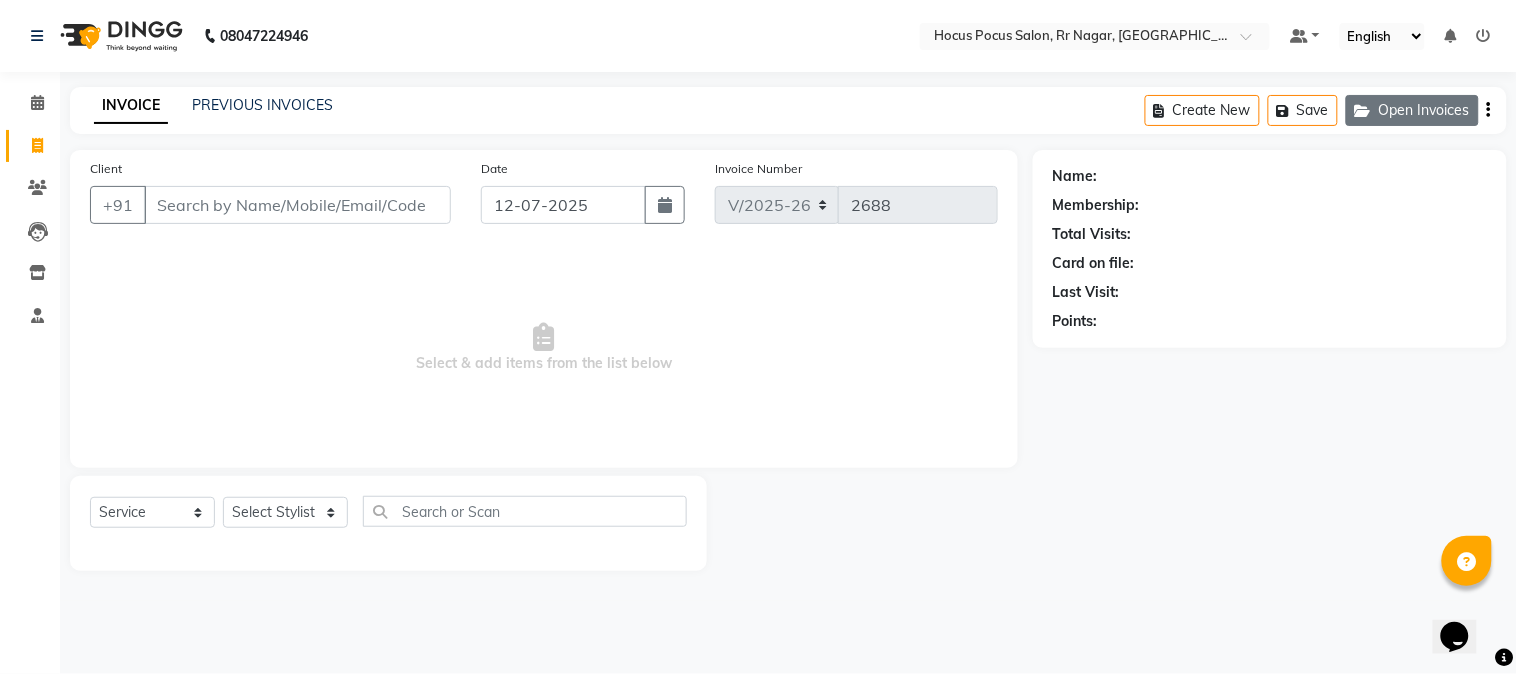 click on "Open Invoices" 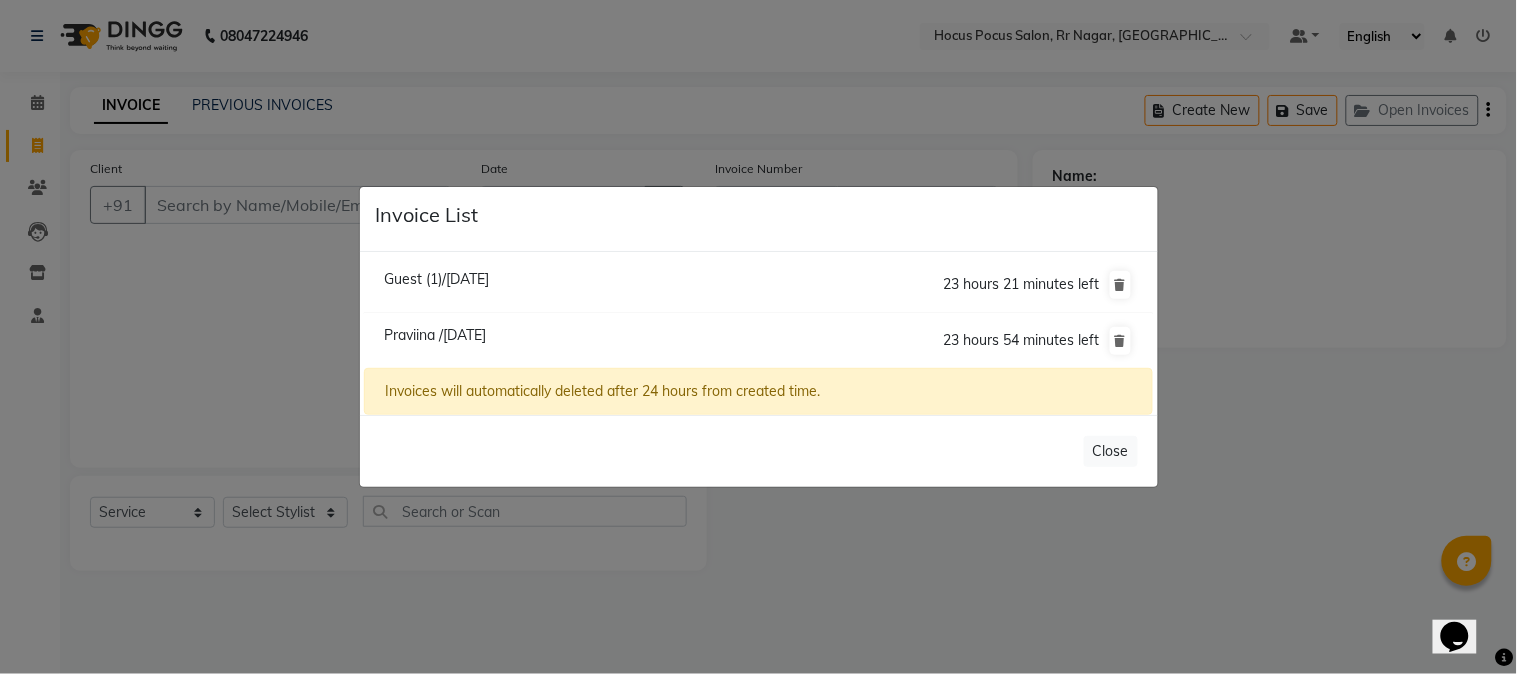 click on "Praviina /[DATE]" 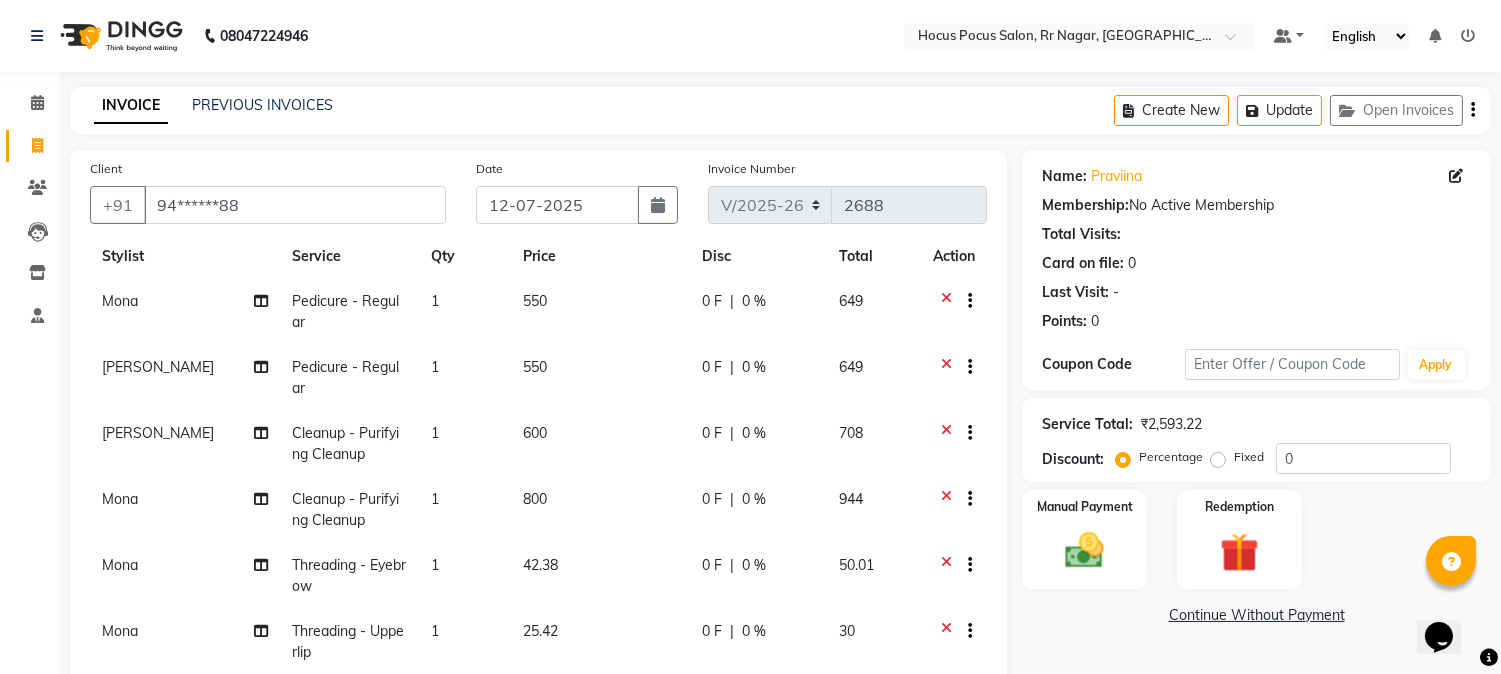 scroll, scrollTop: 76, scrollLeft: 0, axis: vertical 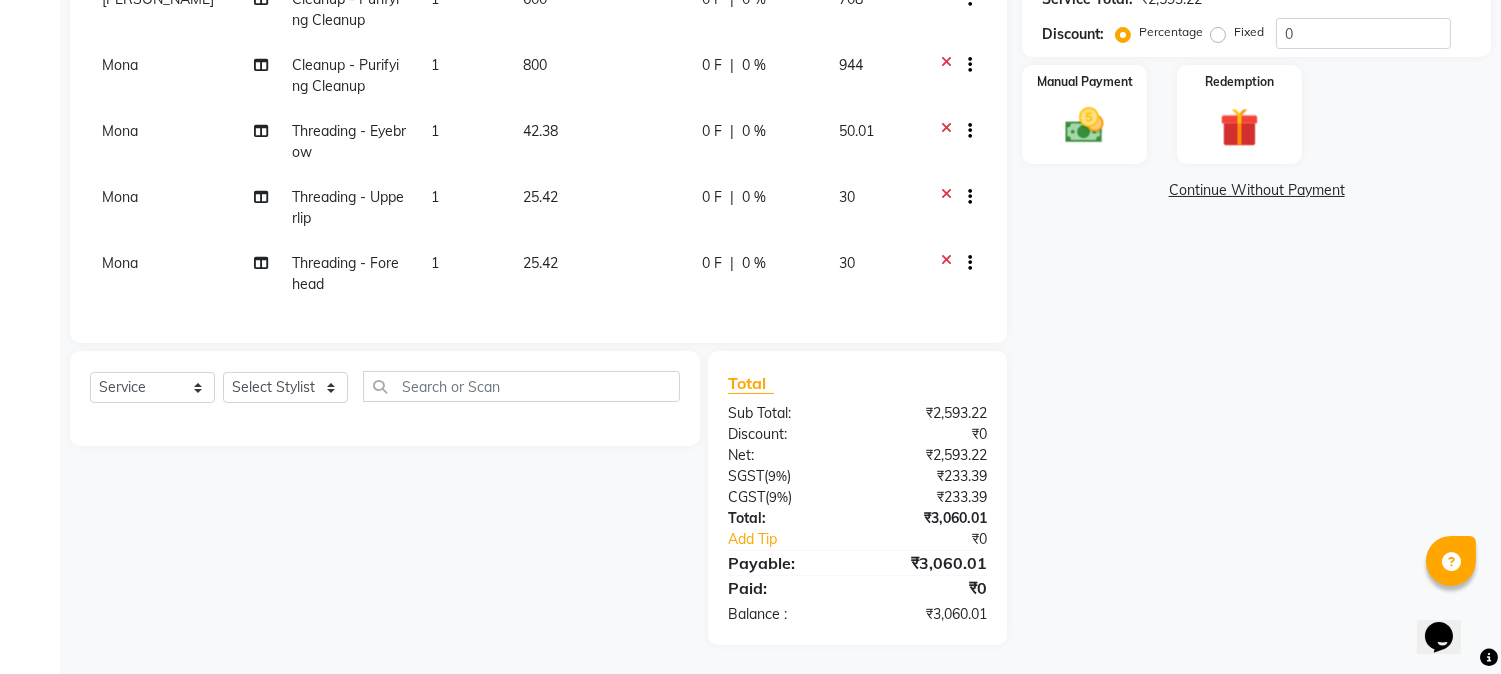click on "42.38" 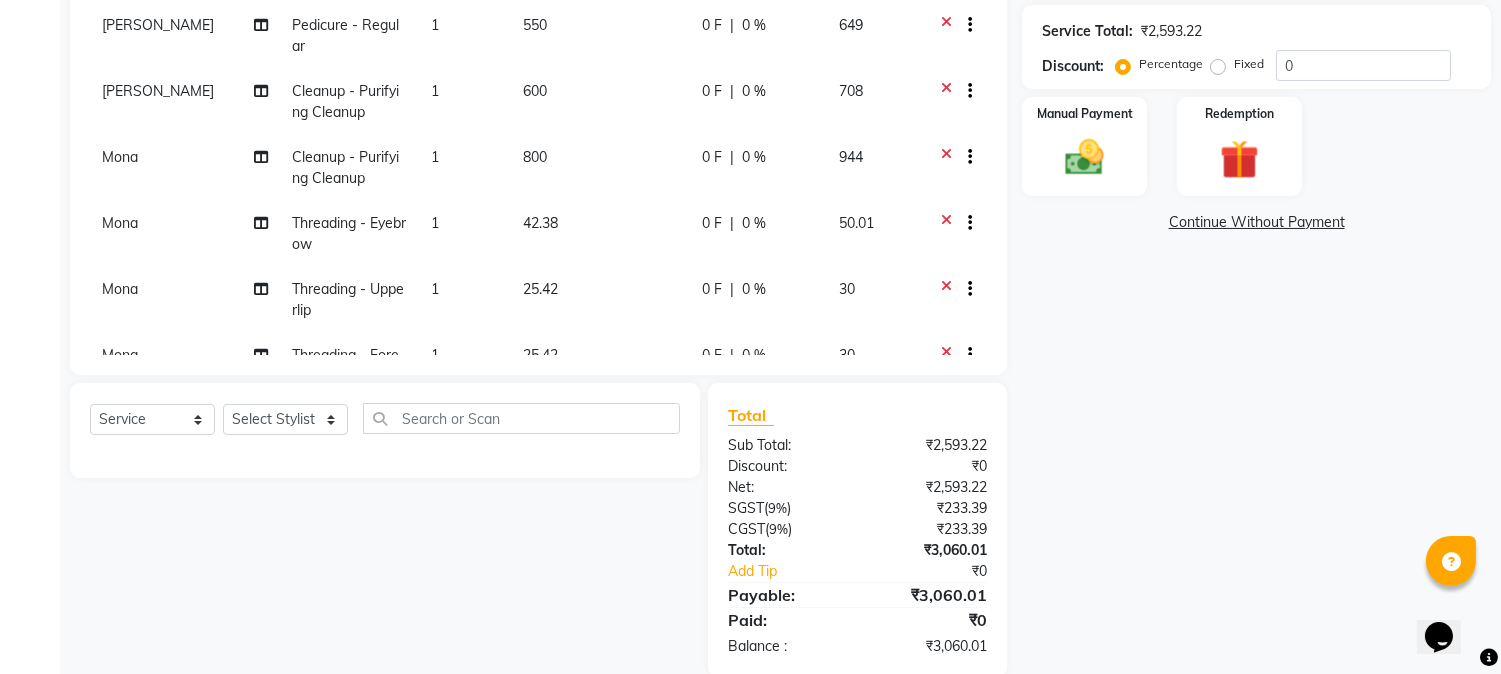 select on "61436" 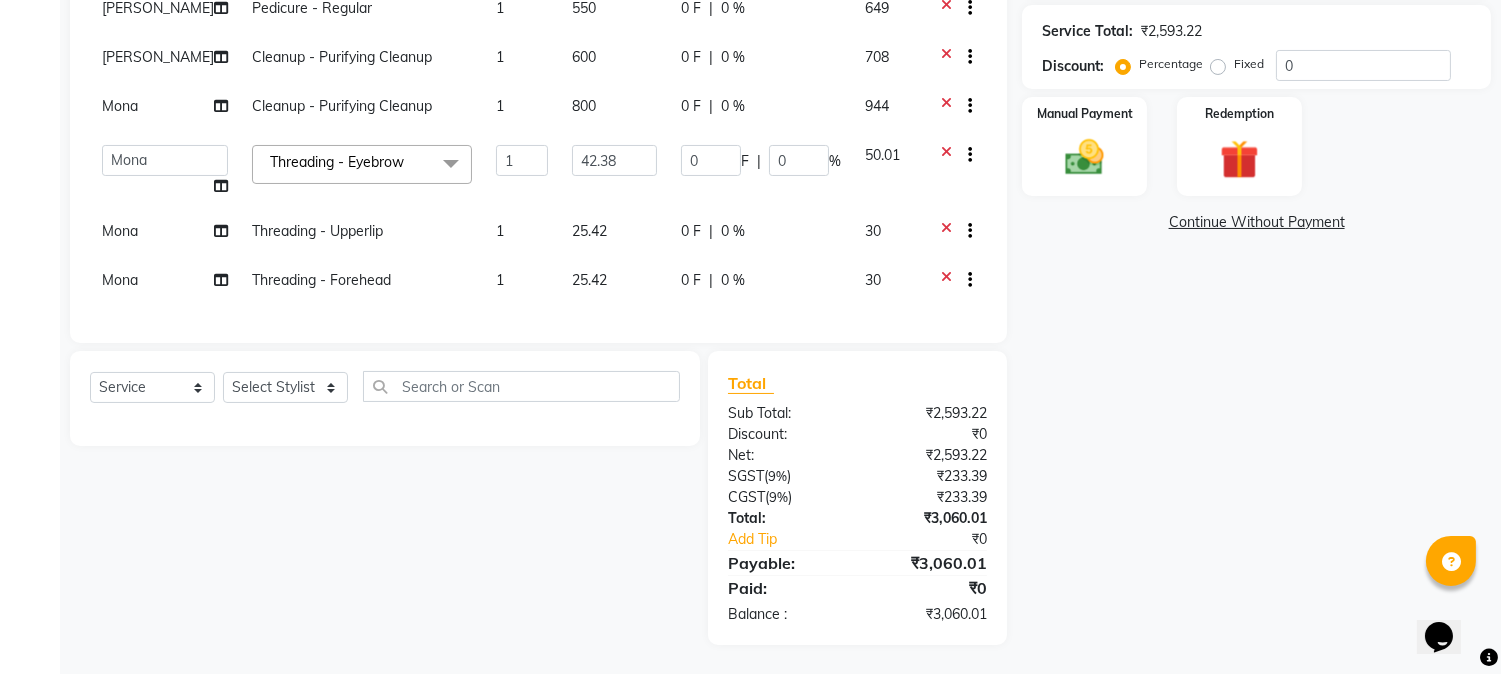 scroll, scrollTop: 410, scrollLeft: 0, axis: vertical 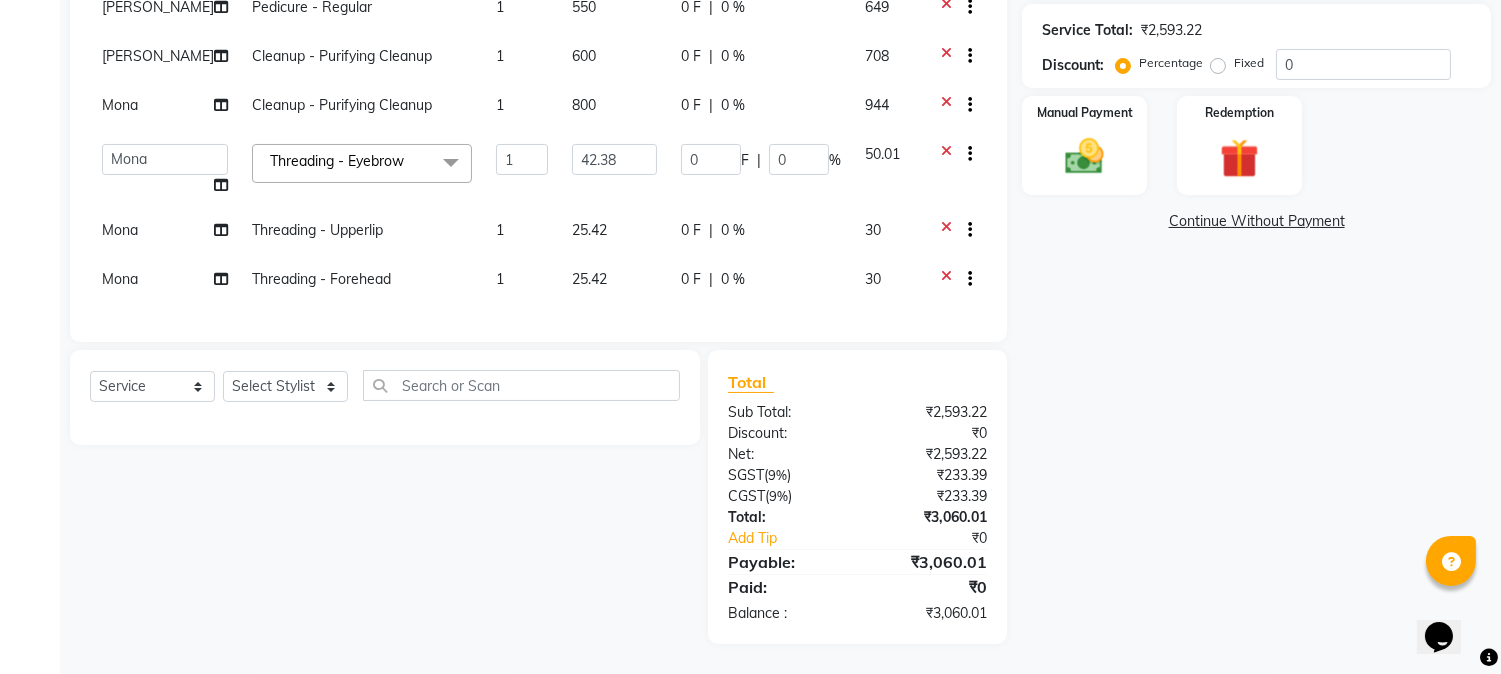 click on "42.38" 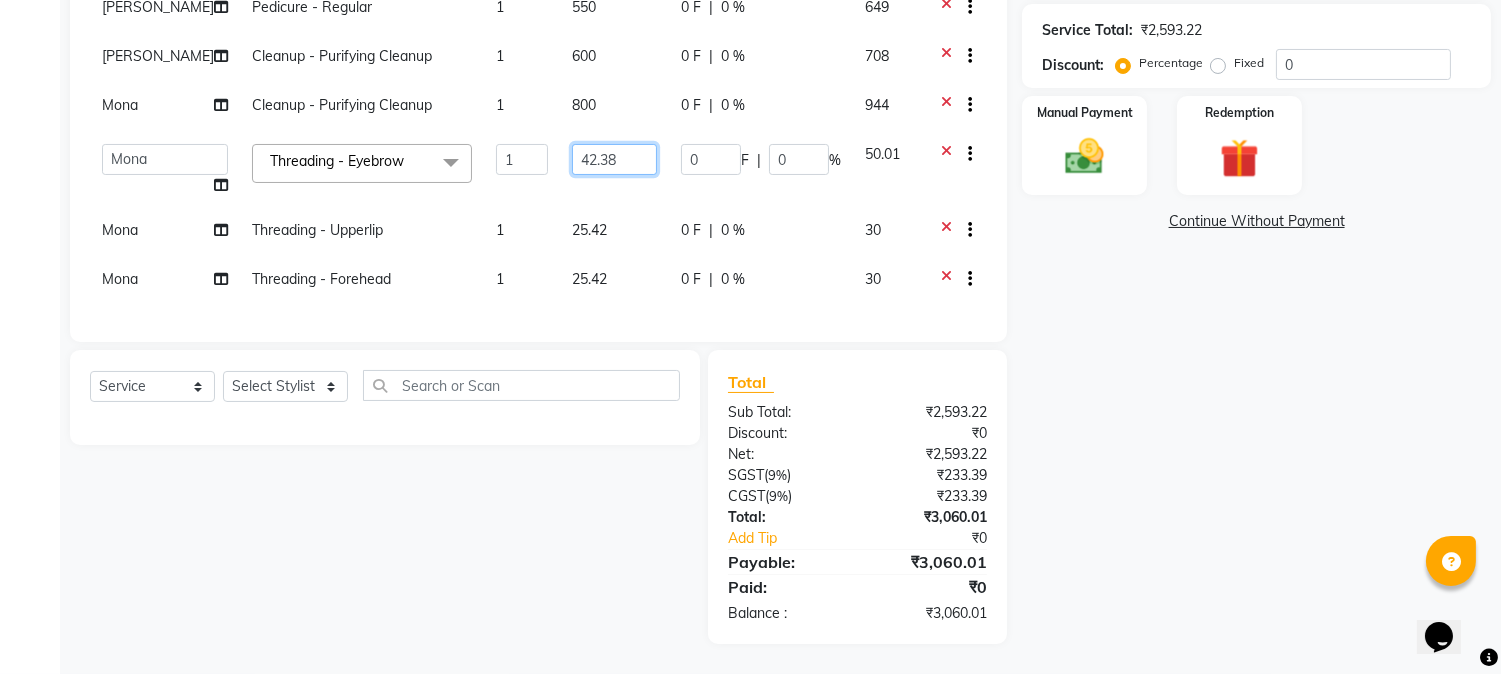 click on "42.38" 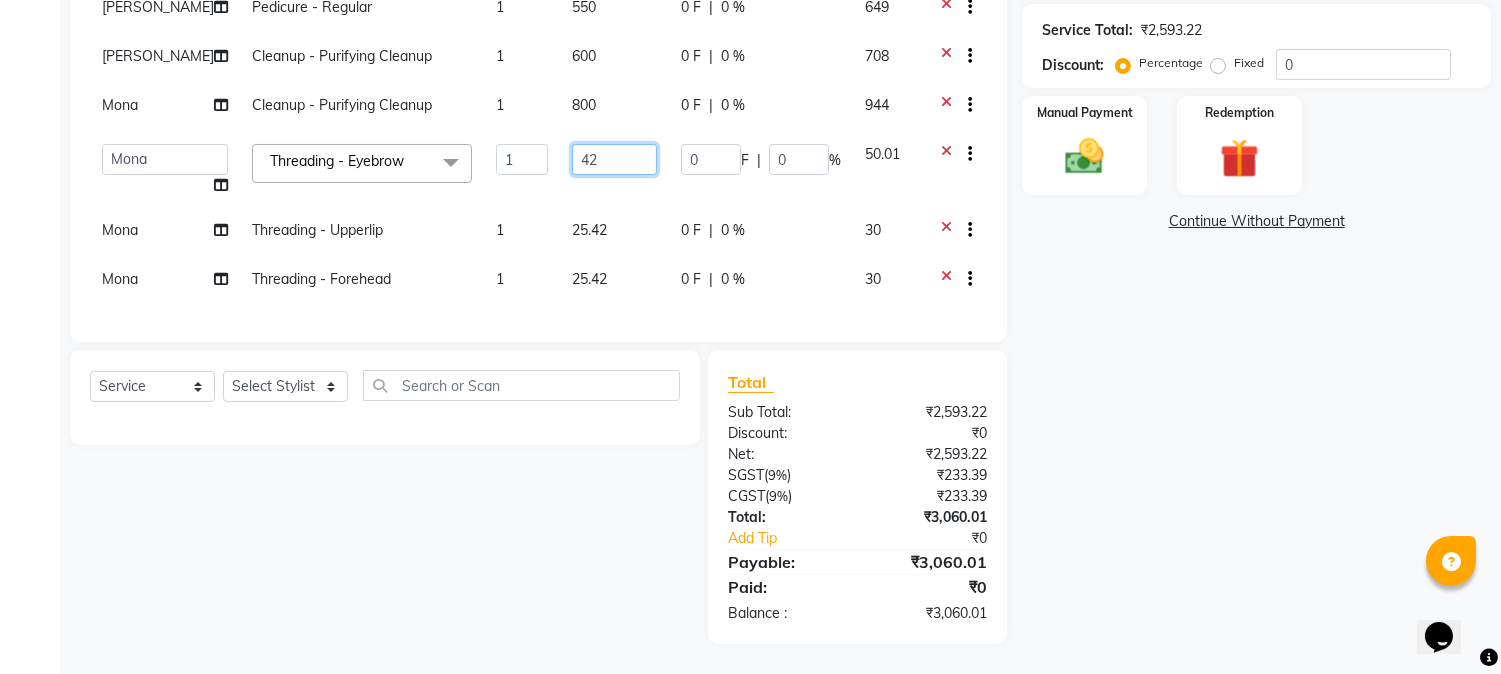 type on "4" 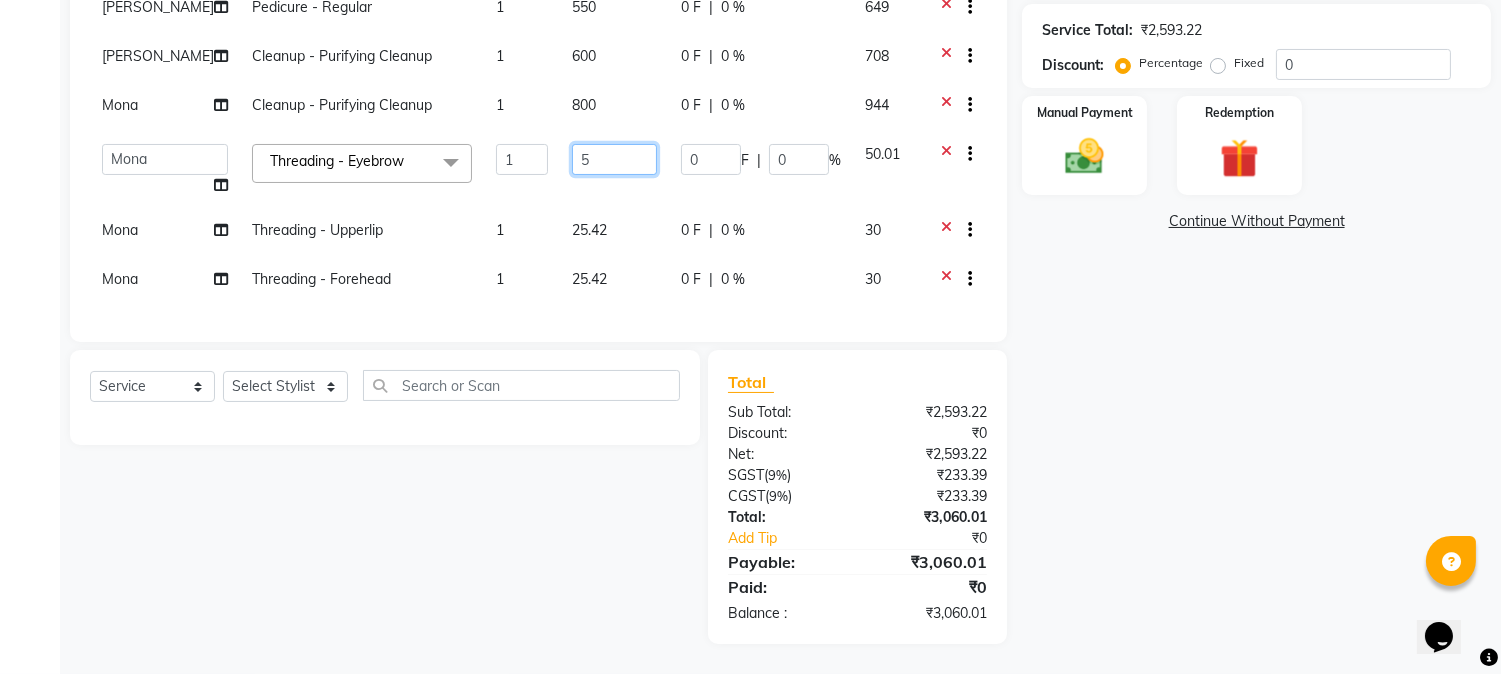 type on "50" 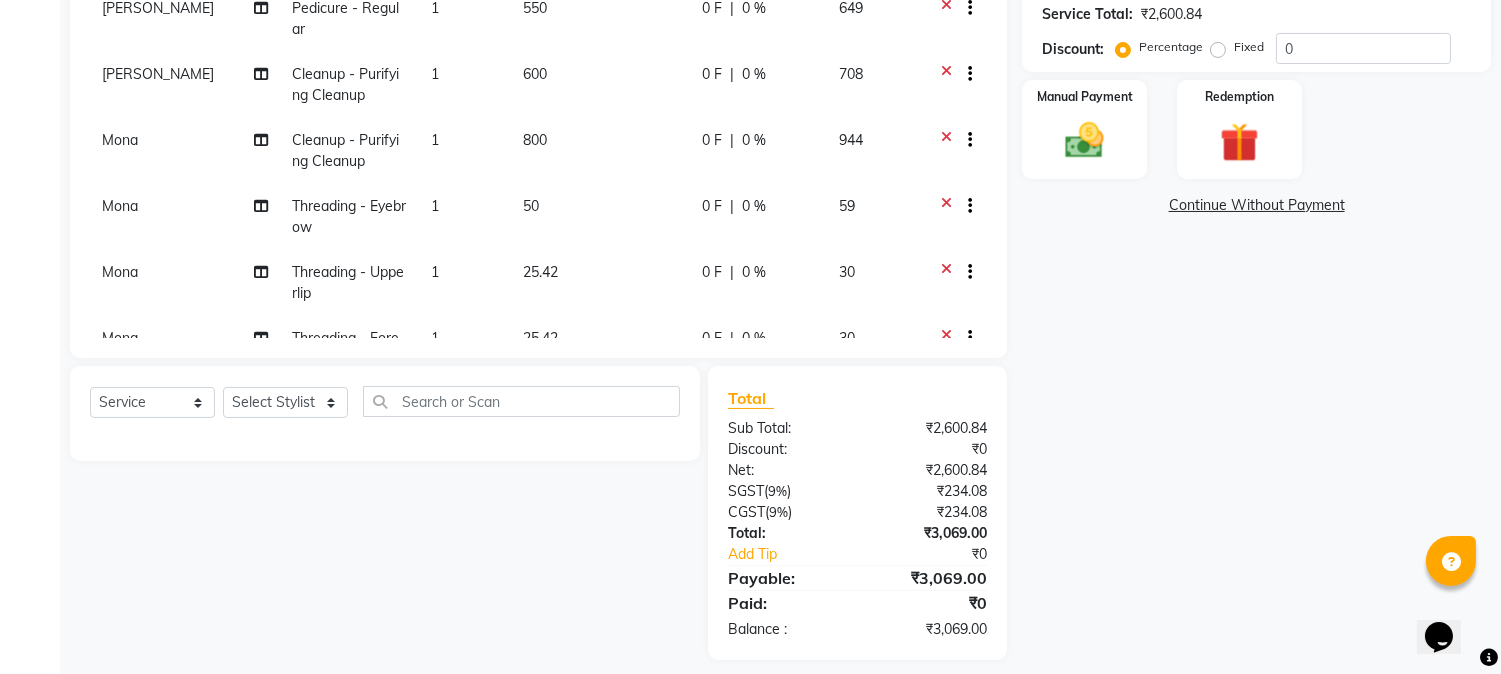 click on "[PERSON_NAME] - Regular 1 550 0 F | 0 % 649 [PERSON_NAME] Pedicure - Regular 1 550 0 F | 0 % 649 [PERSON_NAME] Cleanup - Purifying Cleanup 1 600 0 F | 0 % 708 [PERSON_NAME] Cleanup - Purifying Cleanup 1 800 0 F | 0 % 944 [PERSON_NAME] Threading - Eyebrow 1 50 0 F | 0 % 59 [PERSON_NAME] Threading - Upperlip 1 25.42 0 F | 0 % 30 [PERSON_NAME] Threading - Forehead 1 25.42 0 F | 0 % 30" 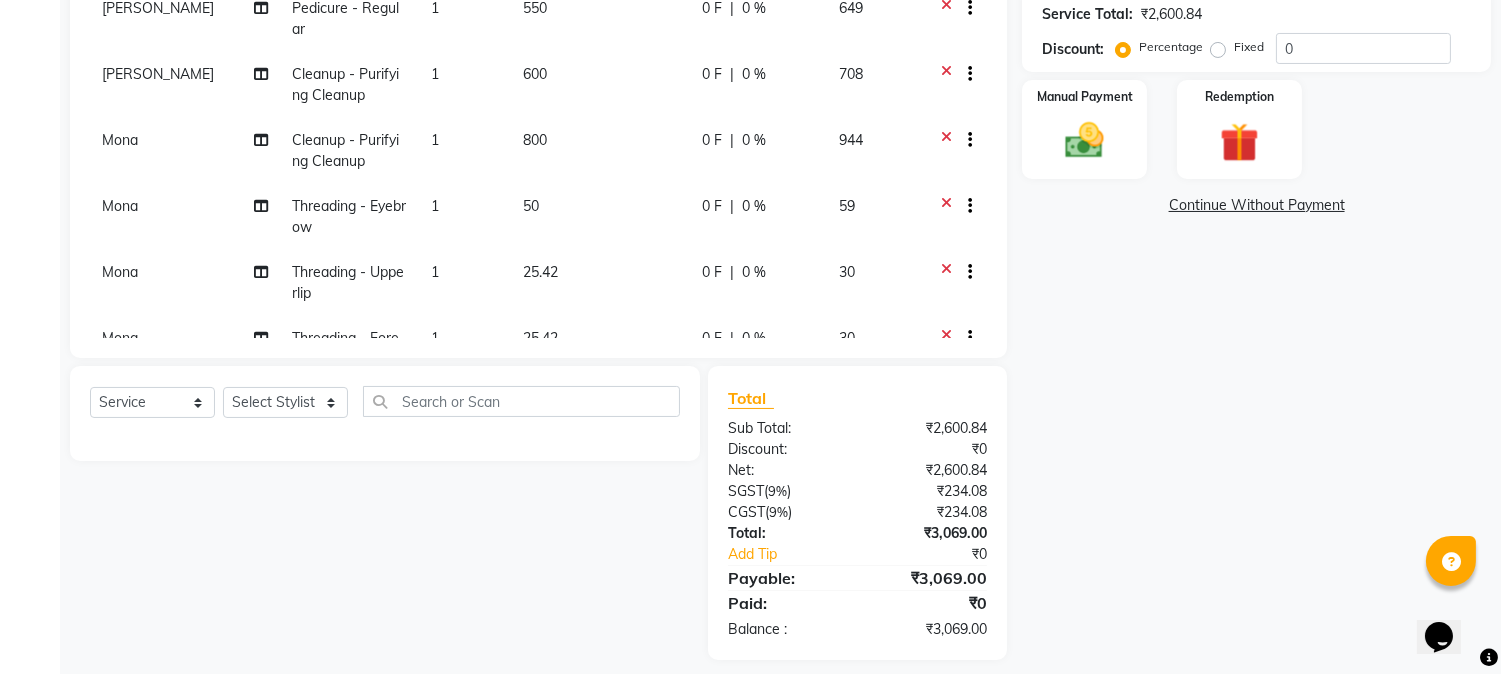 click on "25.42" 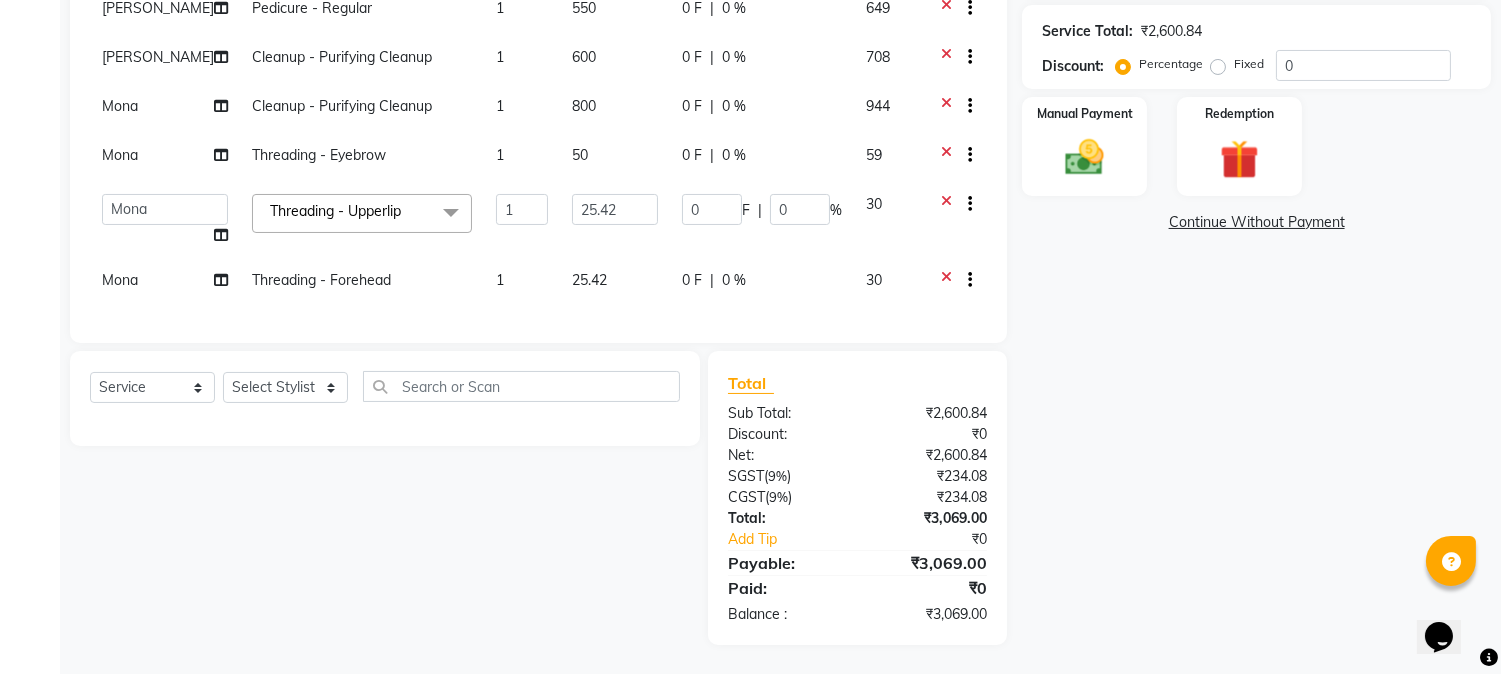 scroll, scrollTop: 410, scrollLeft: 0, axis: vertical 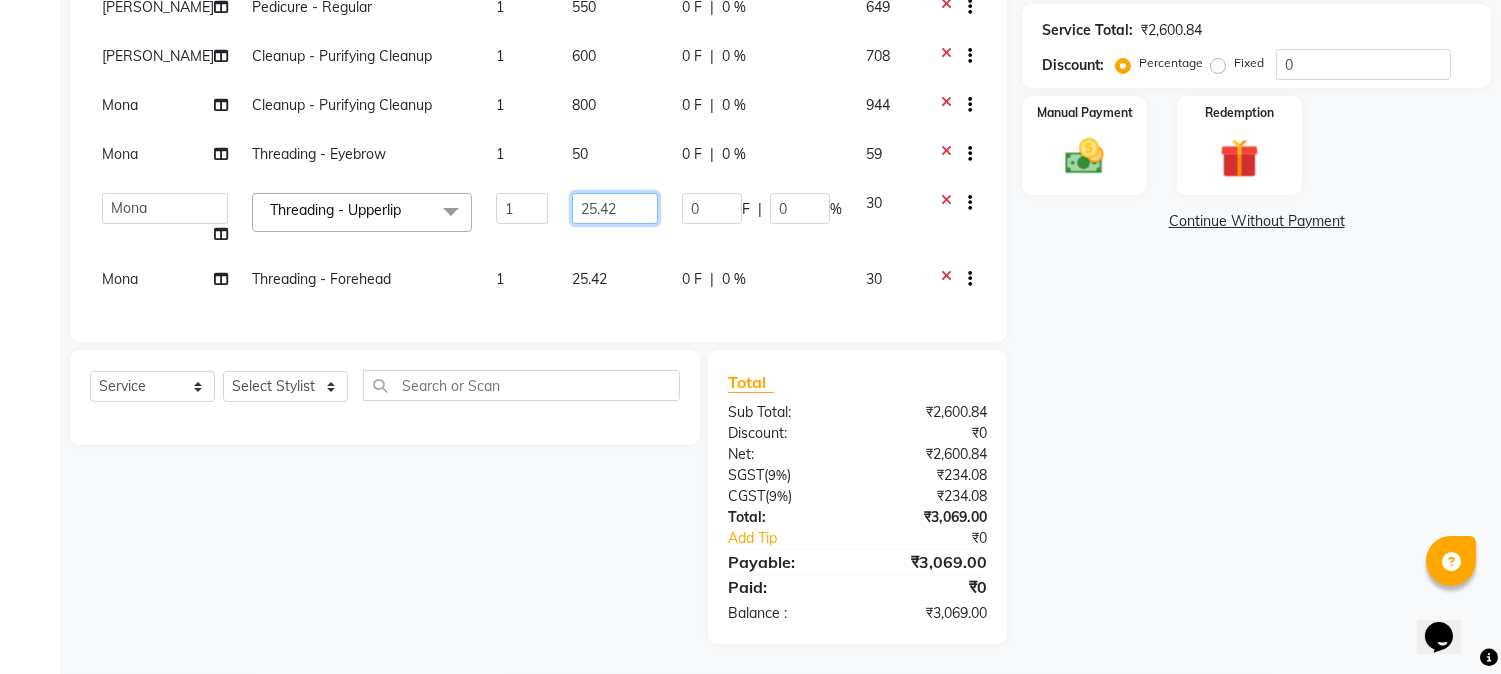 click on "25.42" 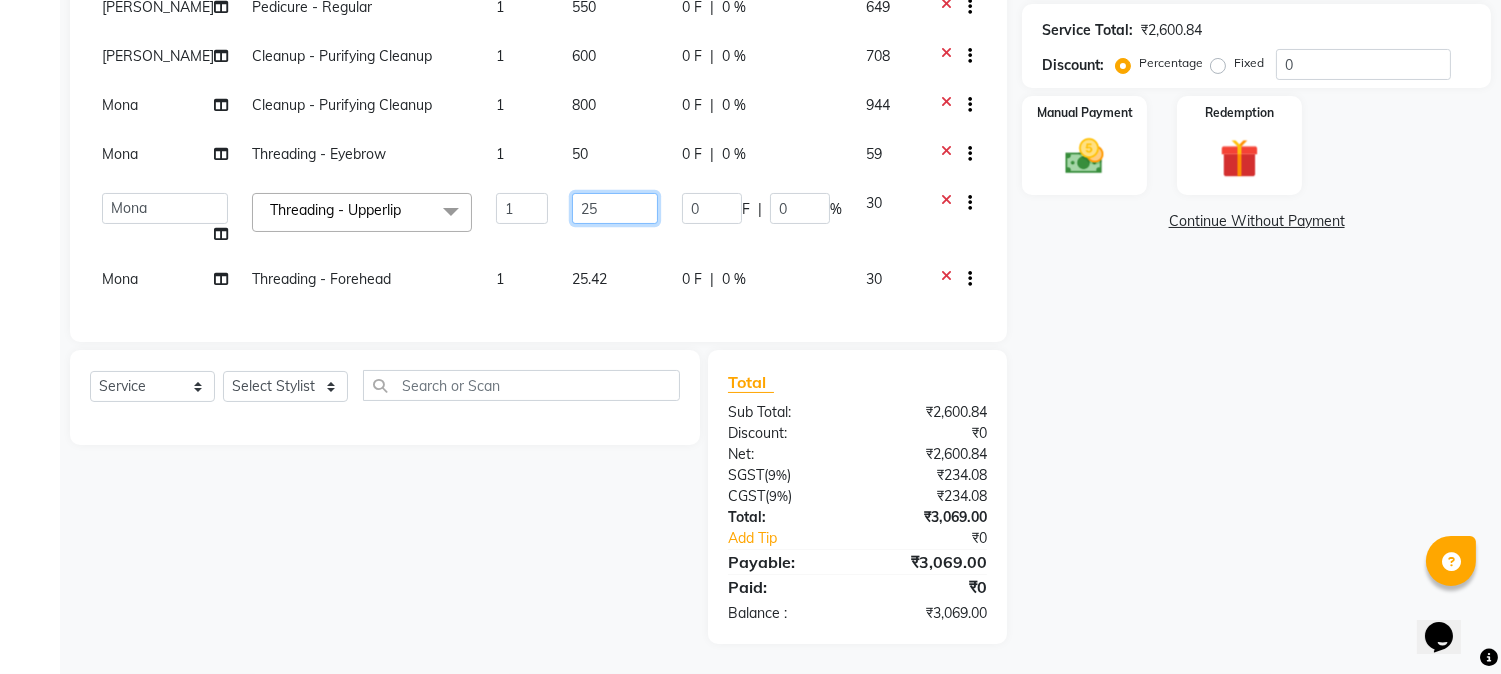 type on "2" 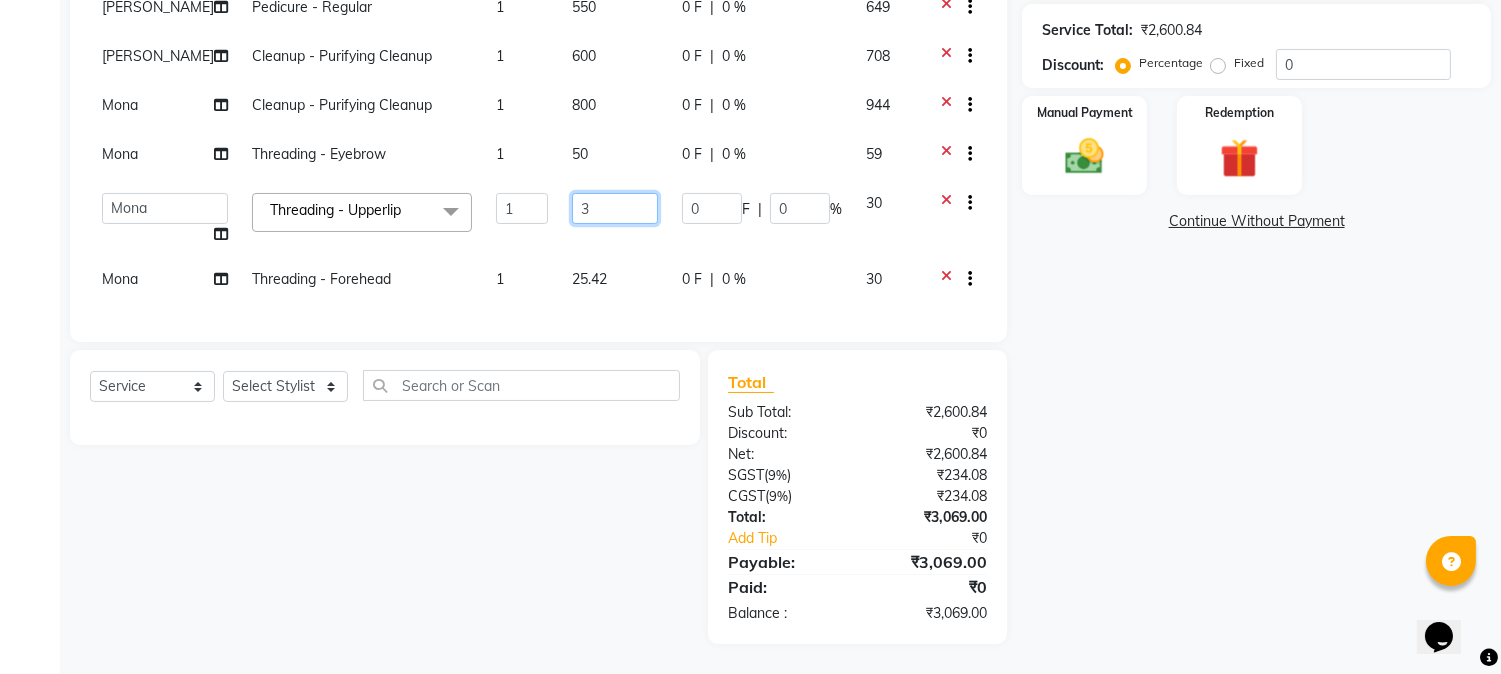 type on "30" 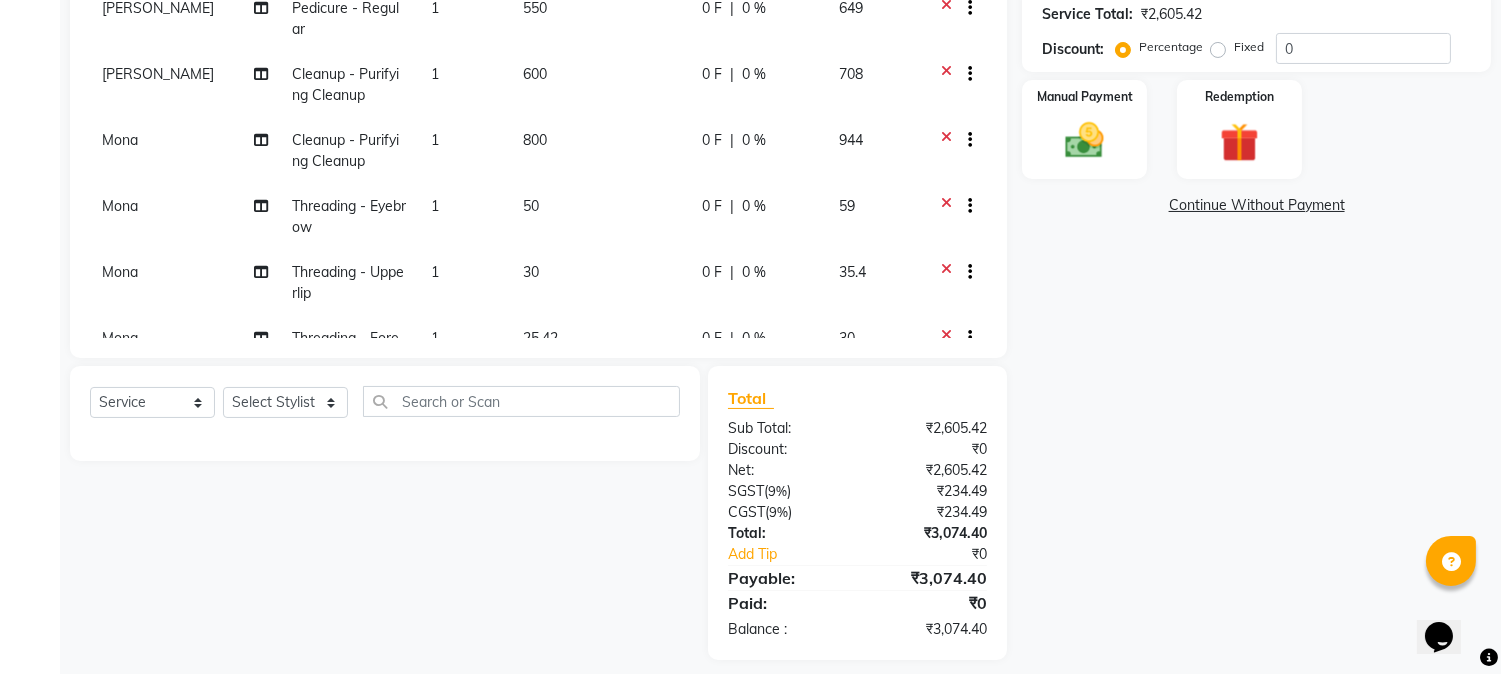 click on "[PERSON_NAME] - Regular 1 550 0 F | 0 % 649 [PERSON_NAME] - Regular 1 550 0 F | 0 % 649 [PERSON_NAME] Cleanup - Purifying Cleanup 1 600 0 F | 0 % 708 [PERSON_NAME] Cleanup - Purifying Cleanup 1 800 0 F | 0 % 944 [PERSON_NAME] Threading - Eyebrow 1 50 0 F | 0 % 59 [PERSON_NAME] Threading - Upperlip 1 30 0 F | 0 % 35.4 [PERSON_NAME] Threading - Forehead 1 25.42 0 F | 0 % 30" 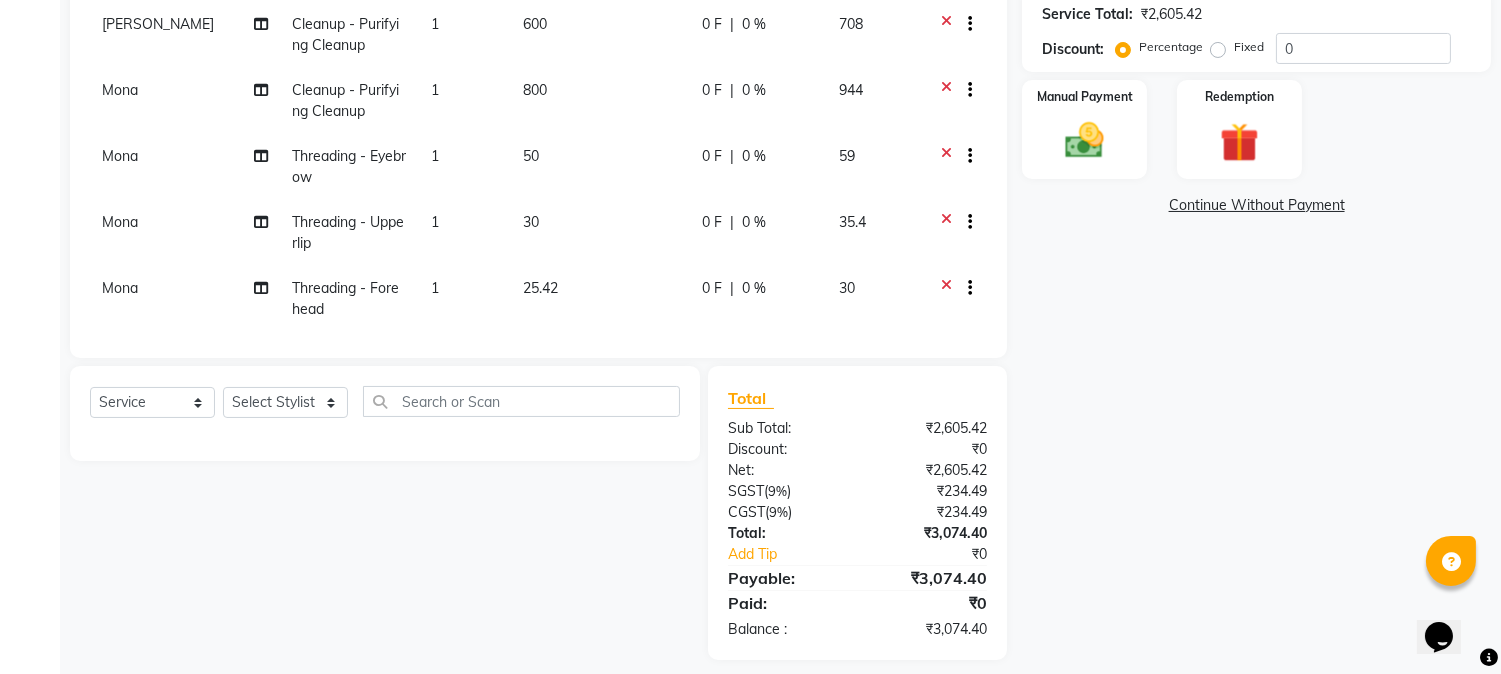 scroll, scrollTop: 76, scrollLeft: 0, axis: vertical 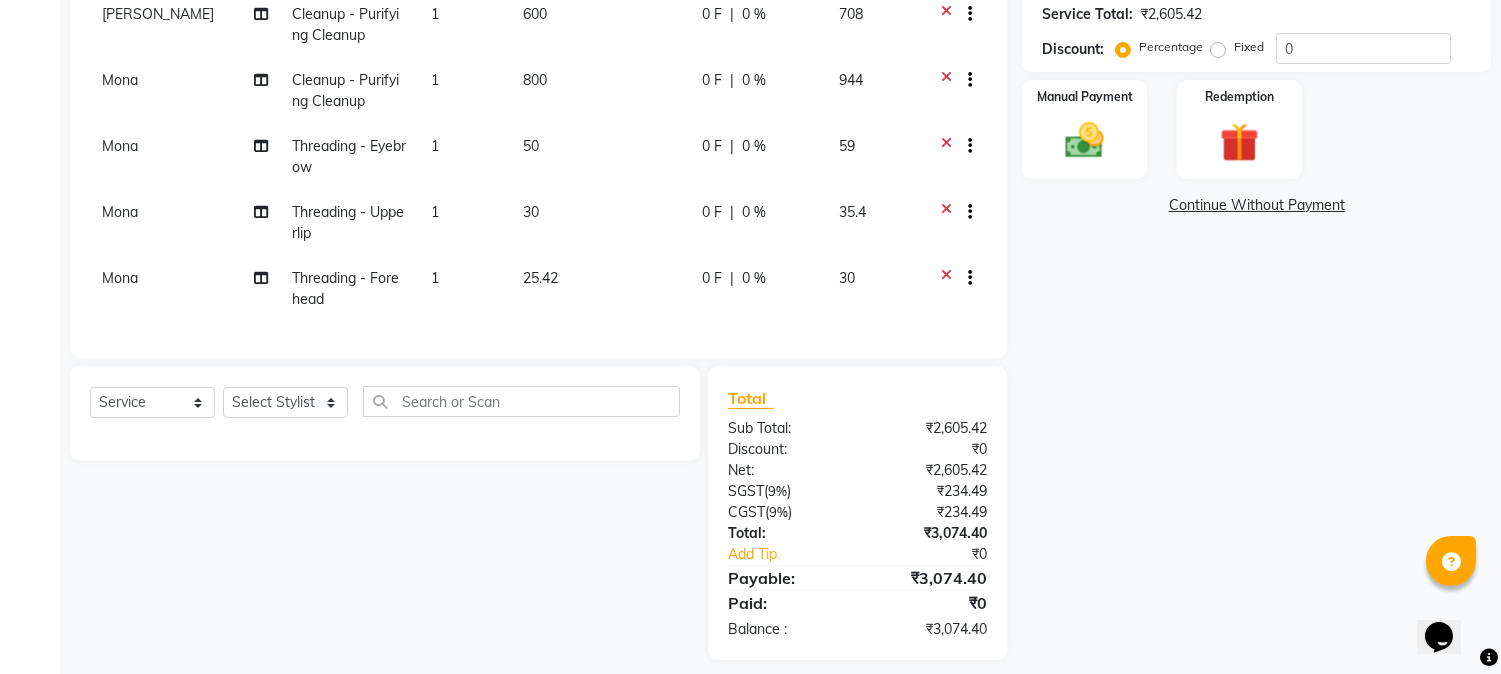 click on "25.42" 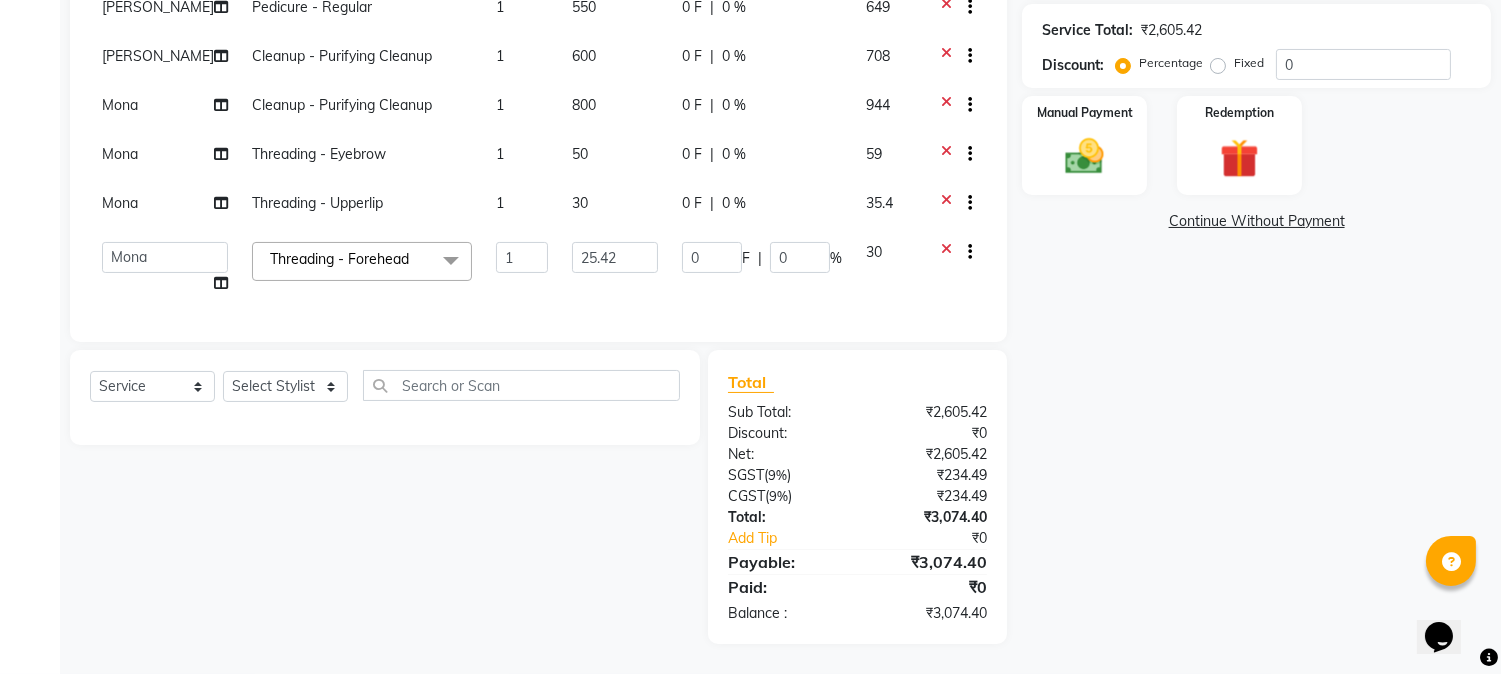 scroll, scrollTop: 0, scrollLeft: 0, axis: both 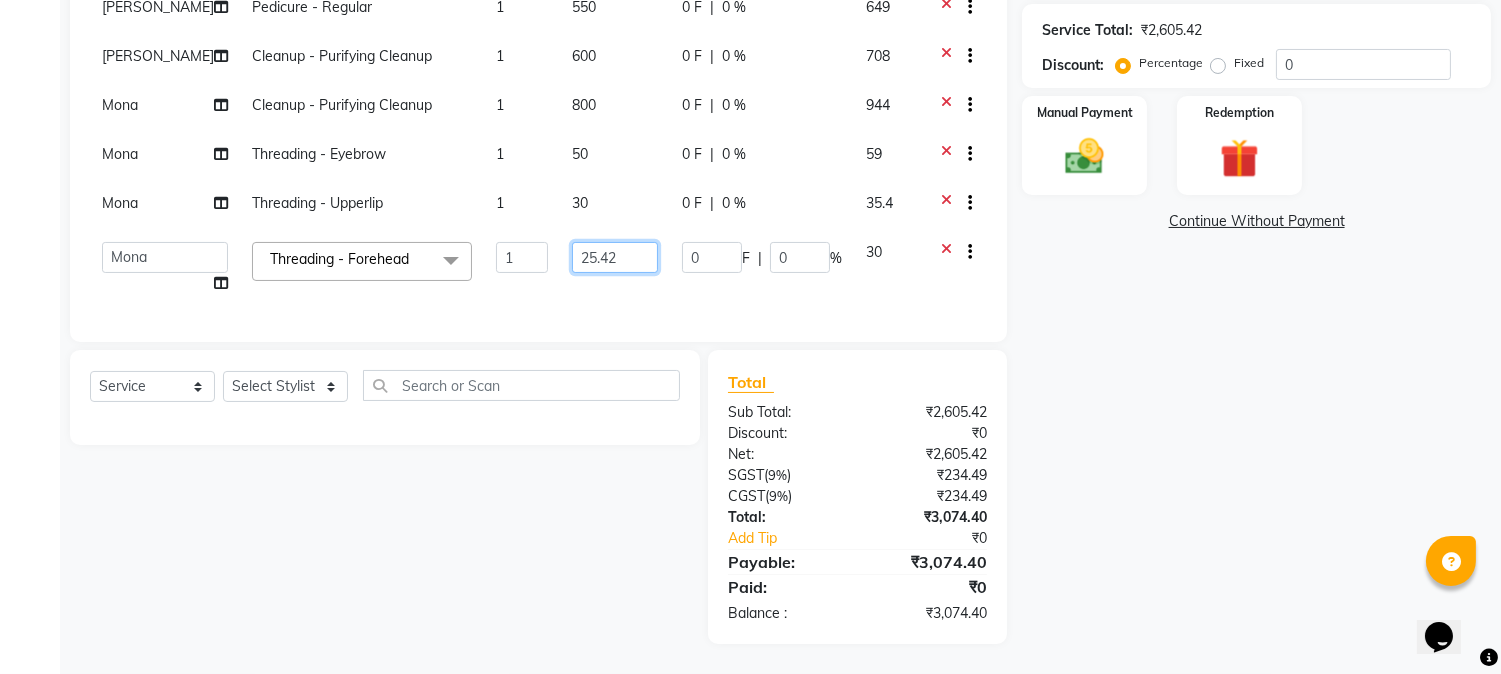 click on "25.42" 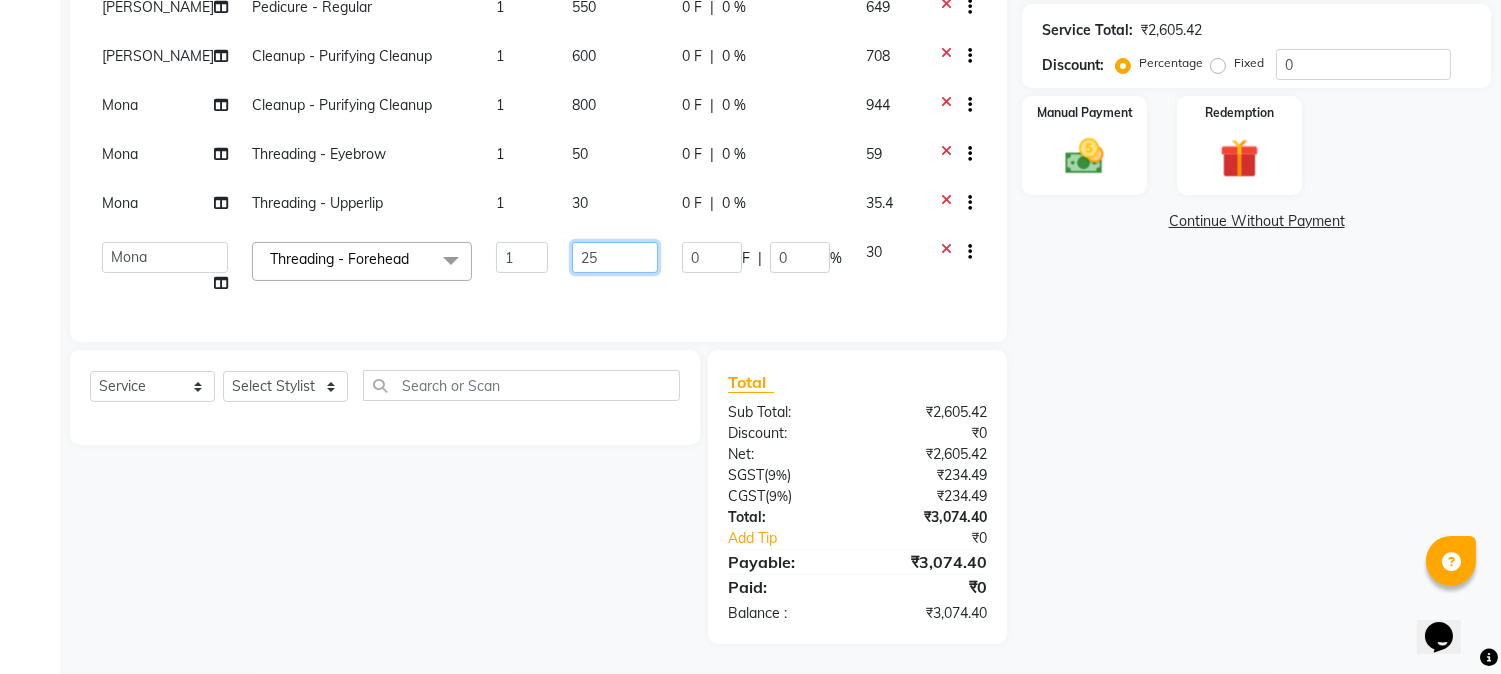 type on "2" 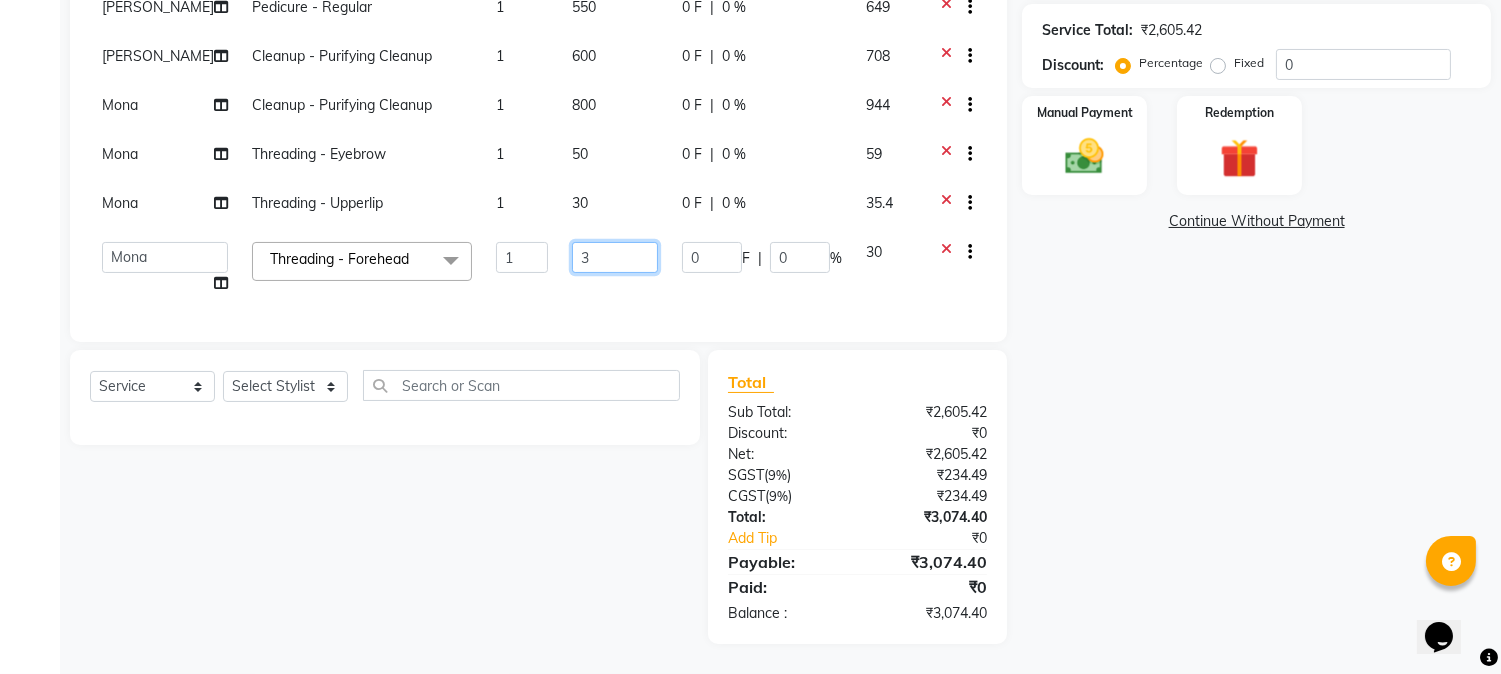 type on "30" 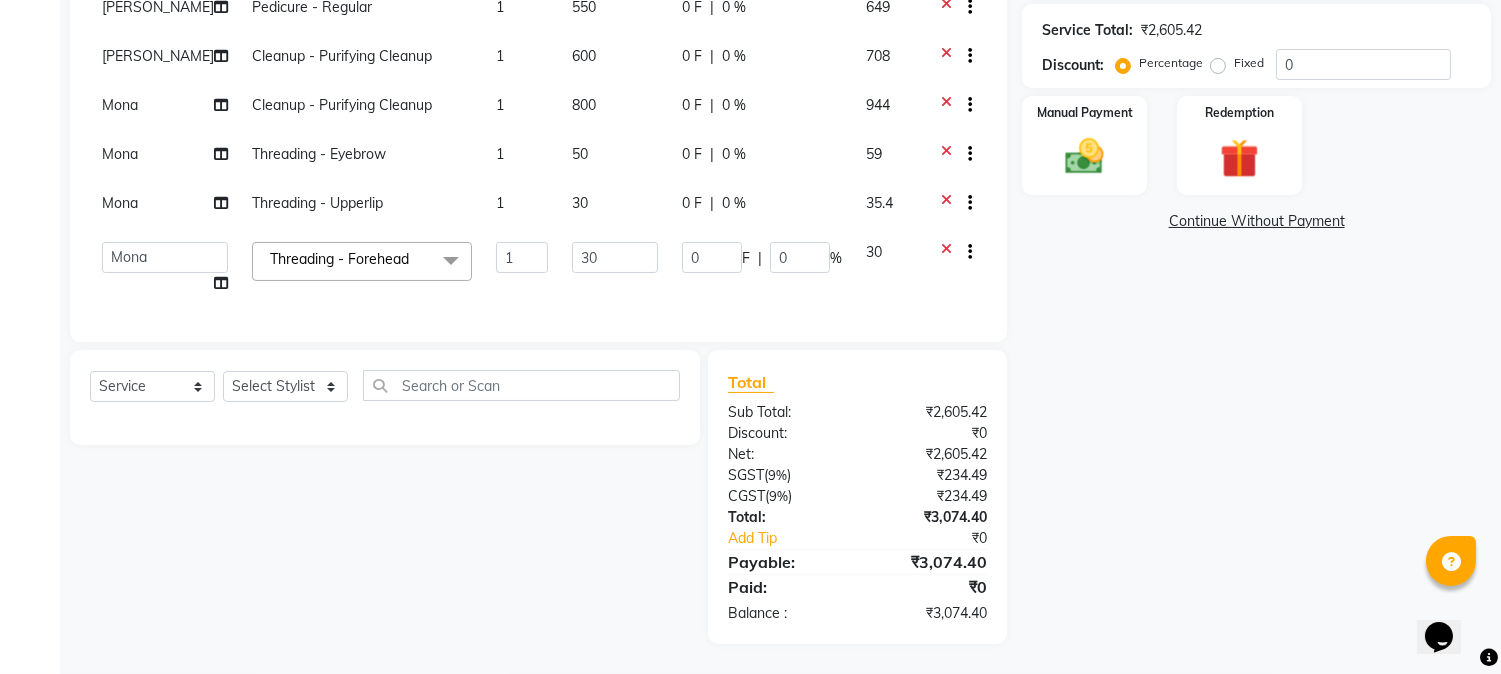 click on "Name: Praviina  Membership:  No Active Membership  Total Visits:   Card on file:  0 Last Visit:   - Points:   0  Coupon Code Apply Service Total:  ₹2,605.42  Discount:  Percentage   Fixed  0 Manual Payment Redemption  Continue Without Payment" 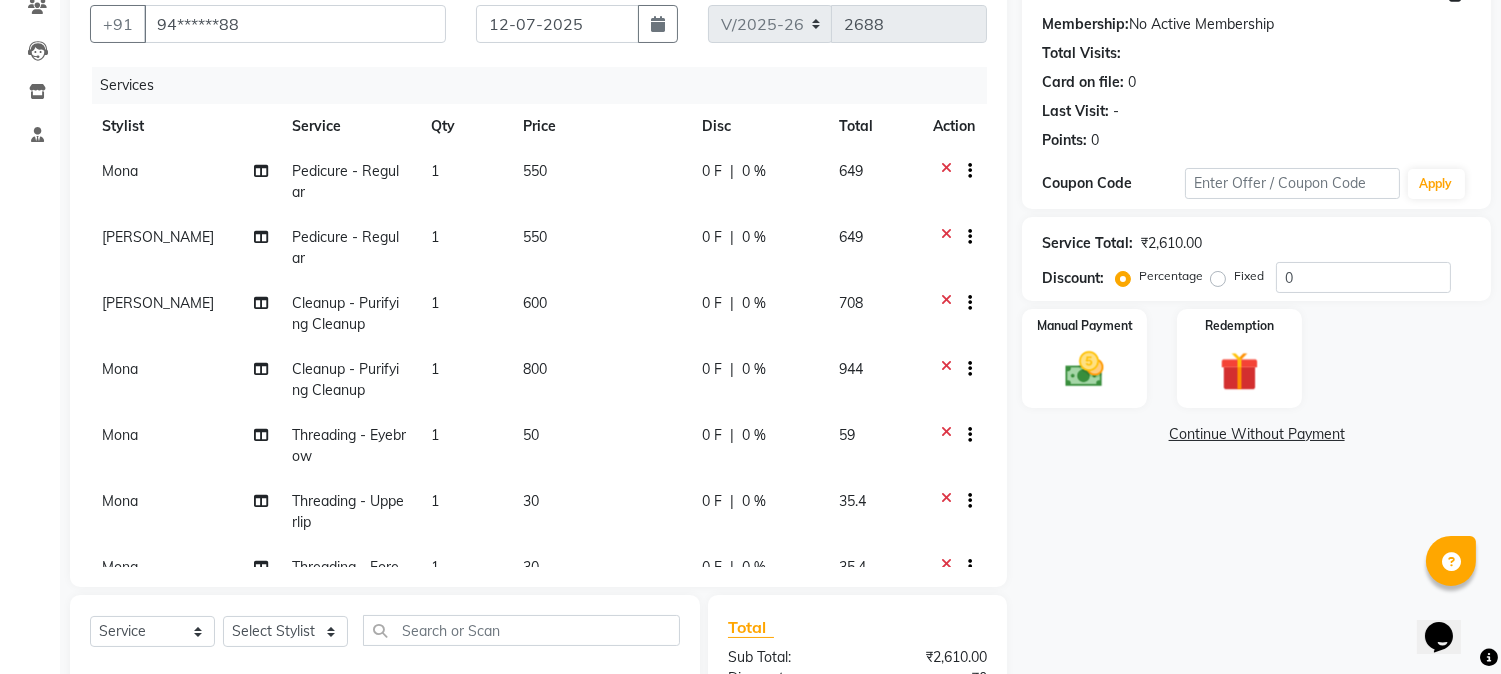 scroll, scrollTop: 187, scrollLeft: 0, axis: vertical 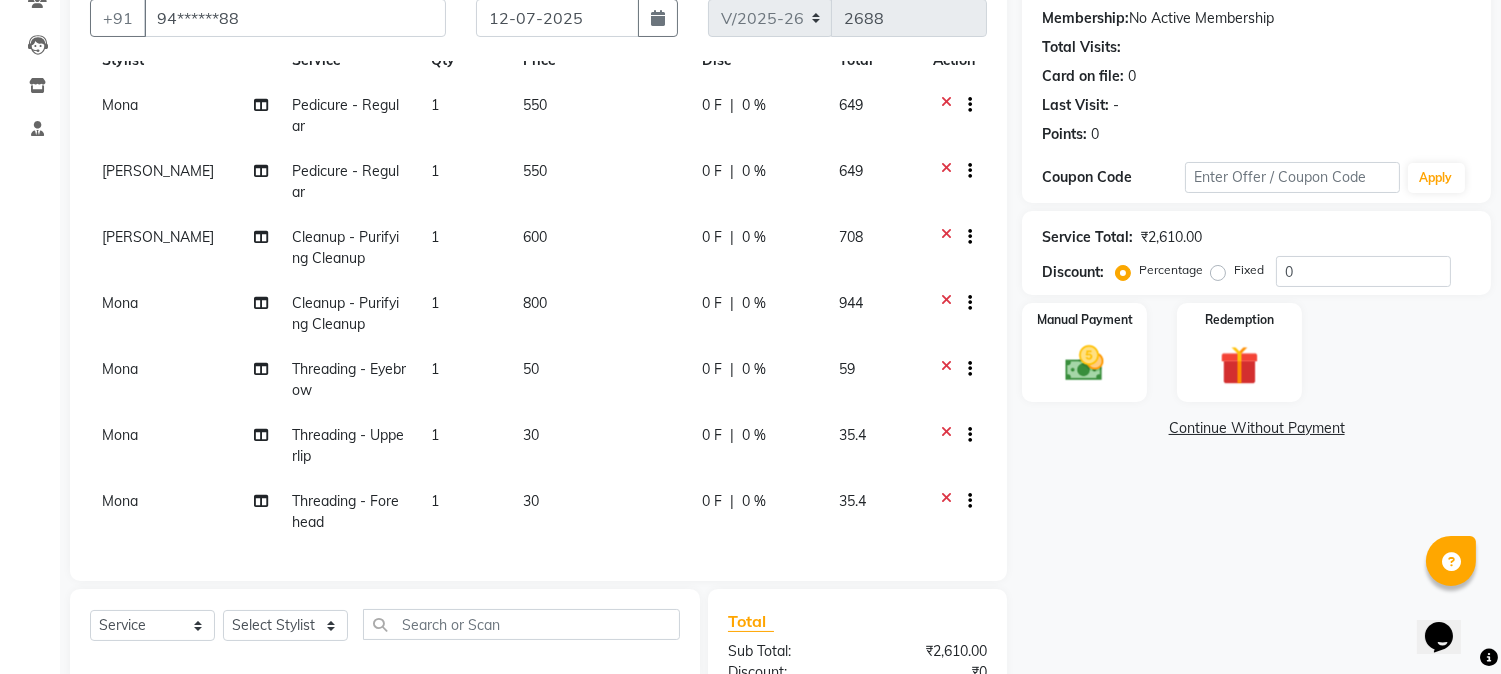 click on "30" 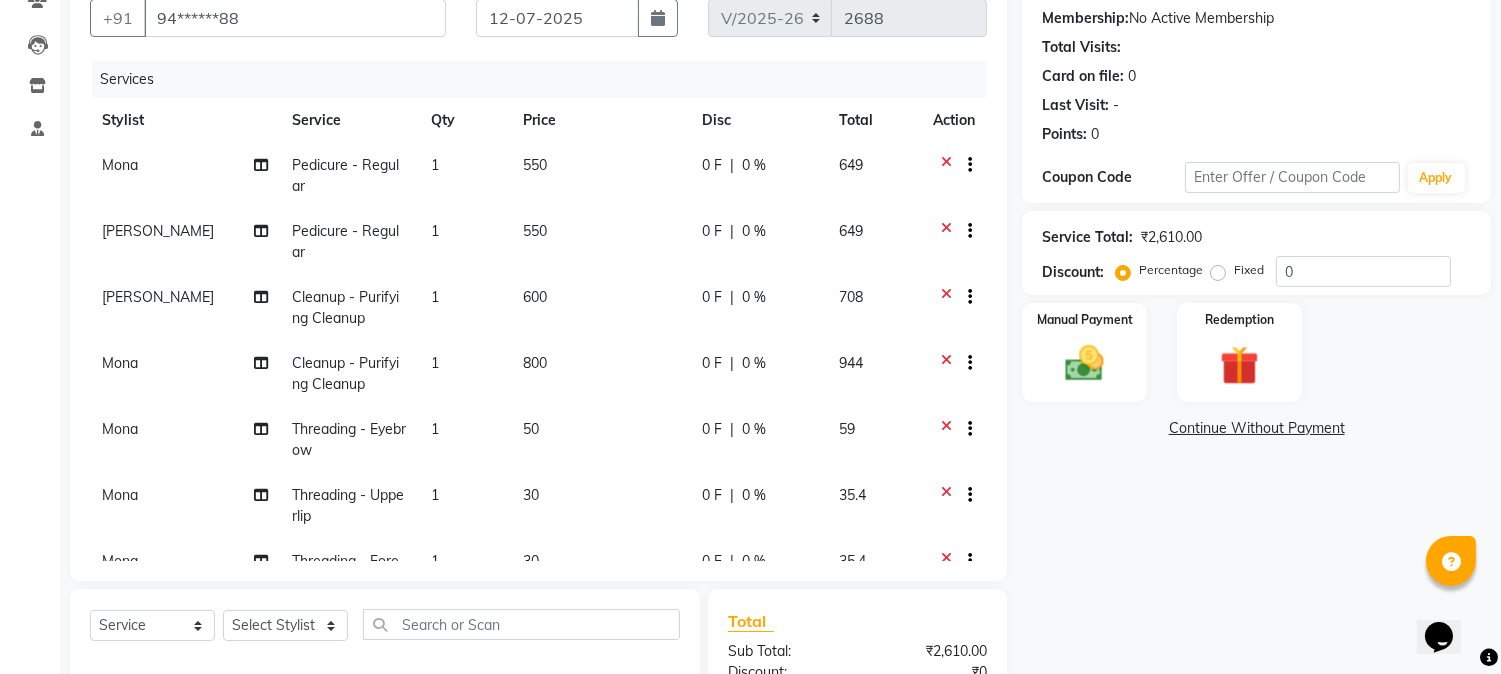 select on "61436" 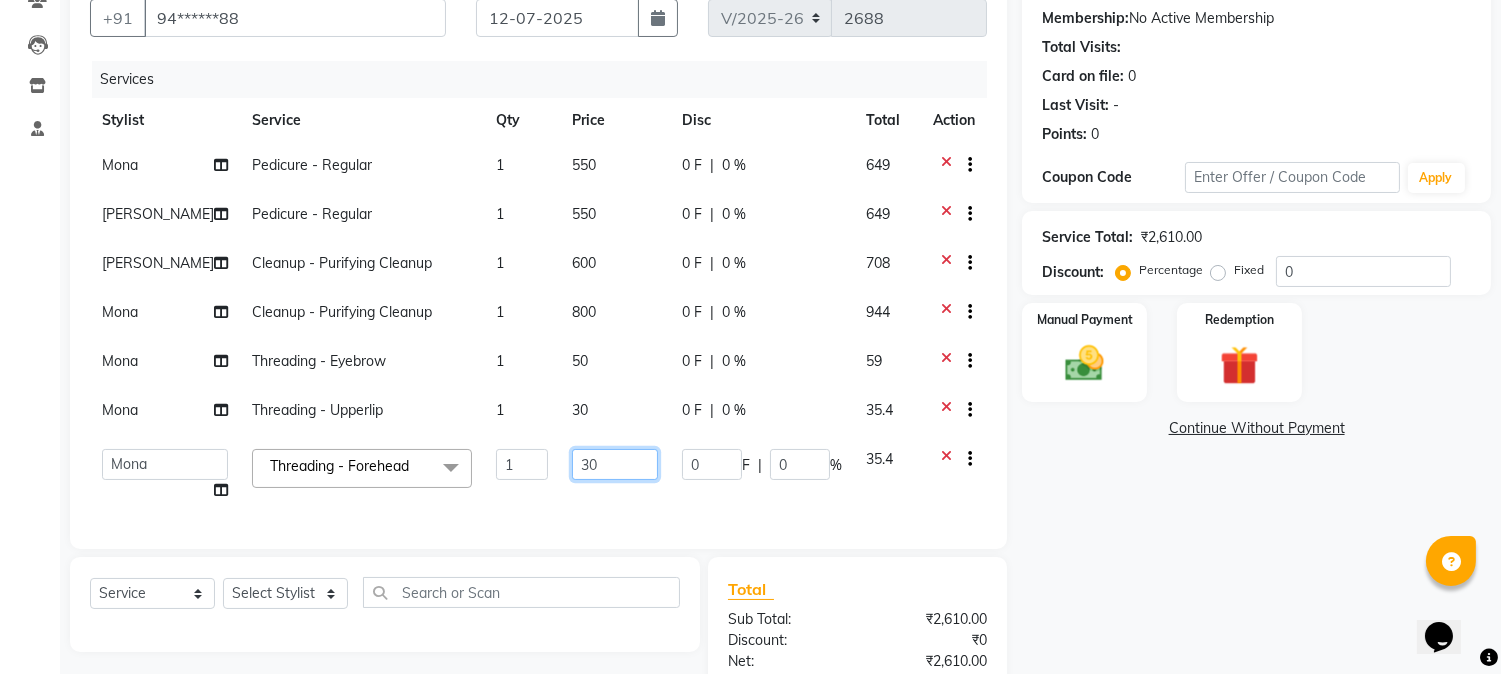 click on "30" 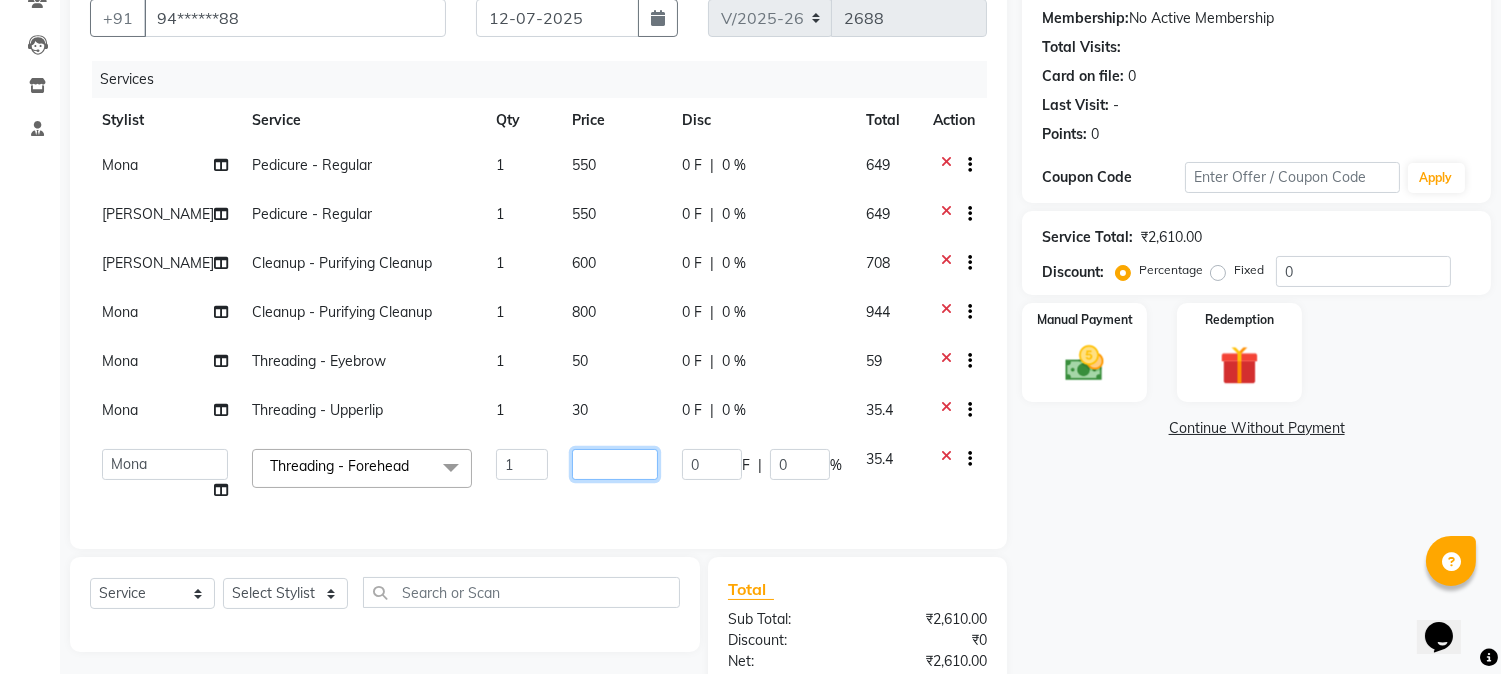 type on "2" 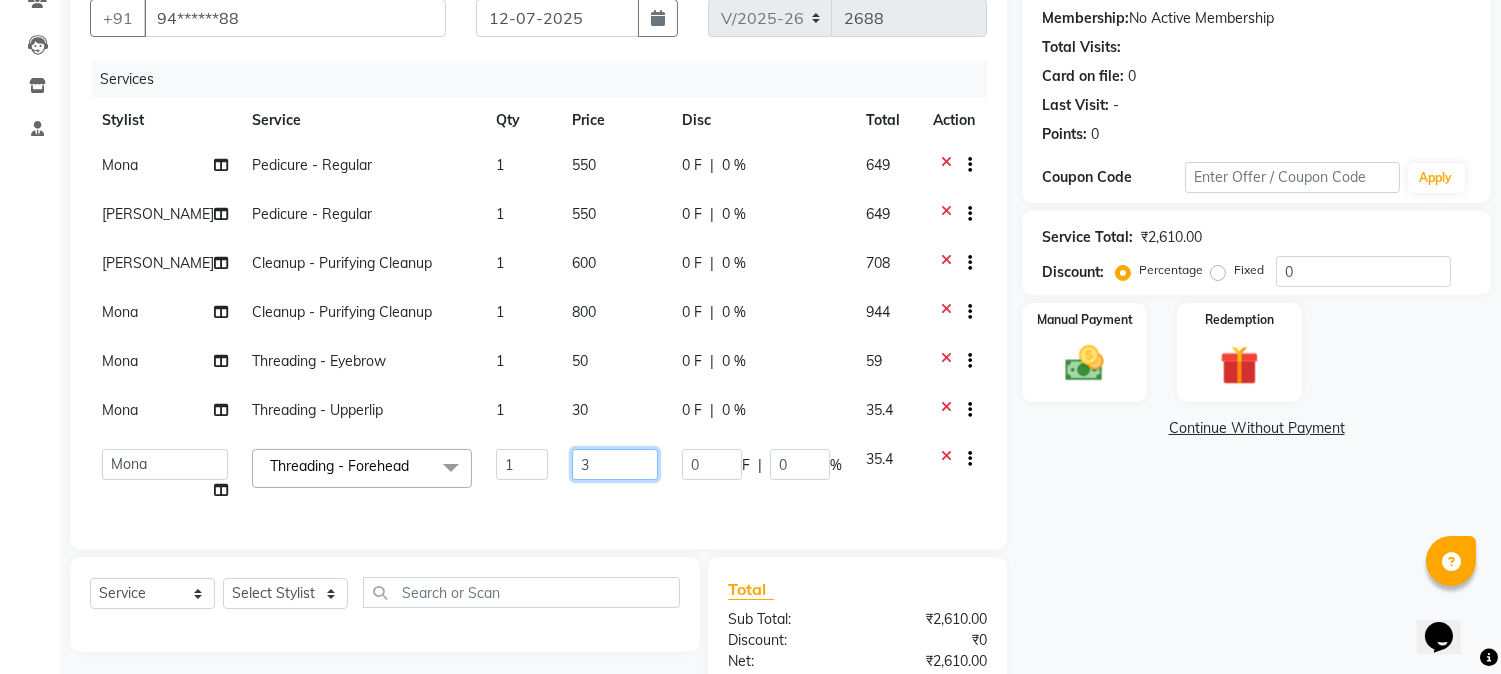type on "35" 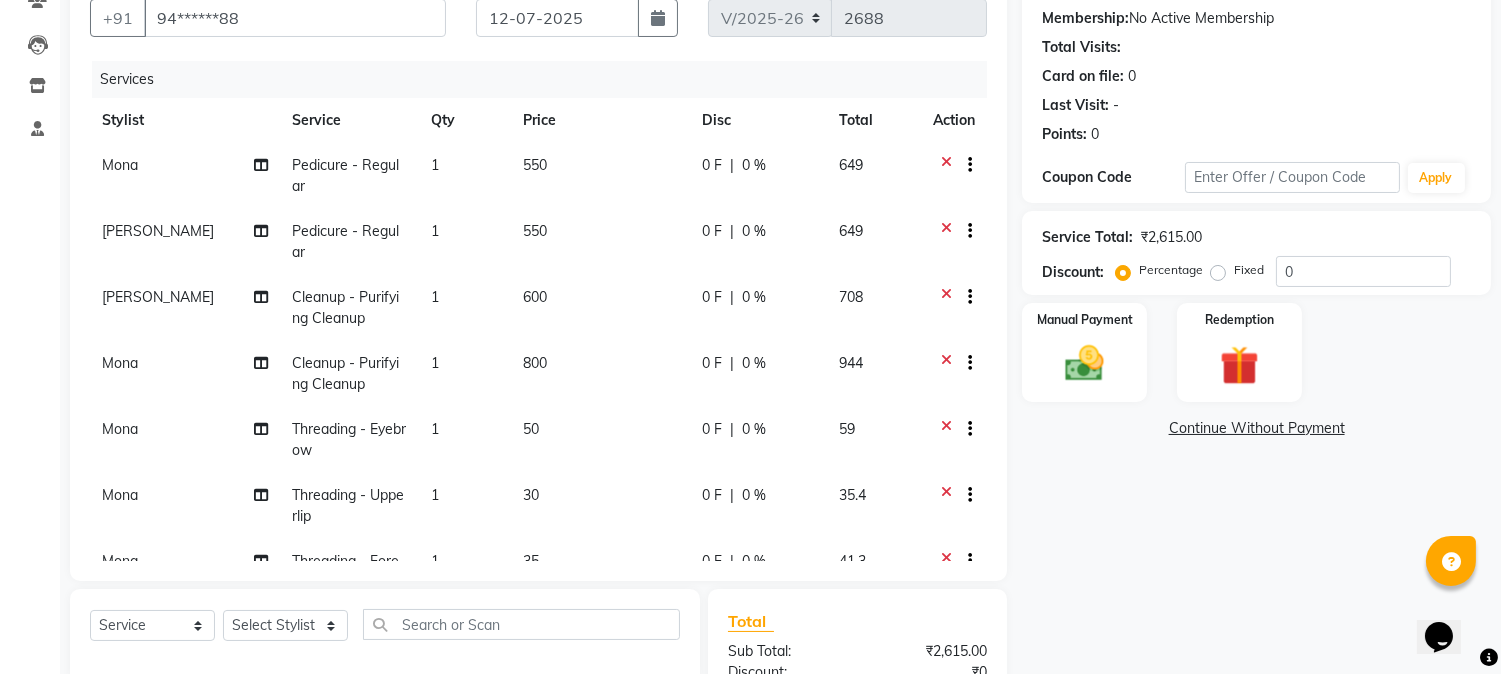 click on "Name: Praviina  Membership:  No Active Membership  Total Visits:   Card on file:  0 Last Visit:   - Points:   0  Coupon Code Apply Service Total:  ₹2,615.00  Discount:  Percentage   Fixed  0 Manual Payment Redemption  Continue Without Payment" 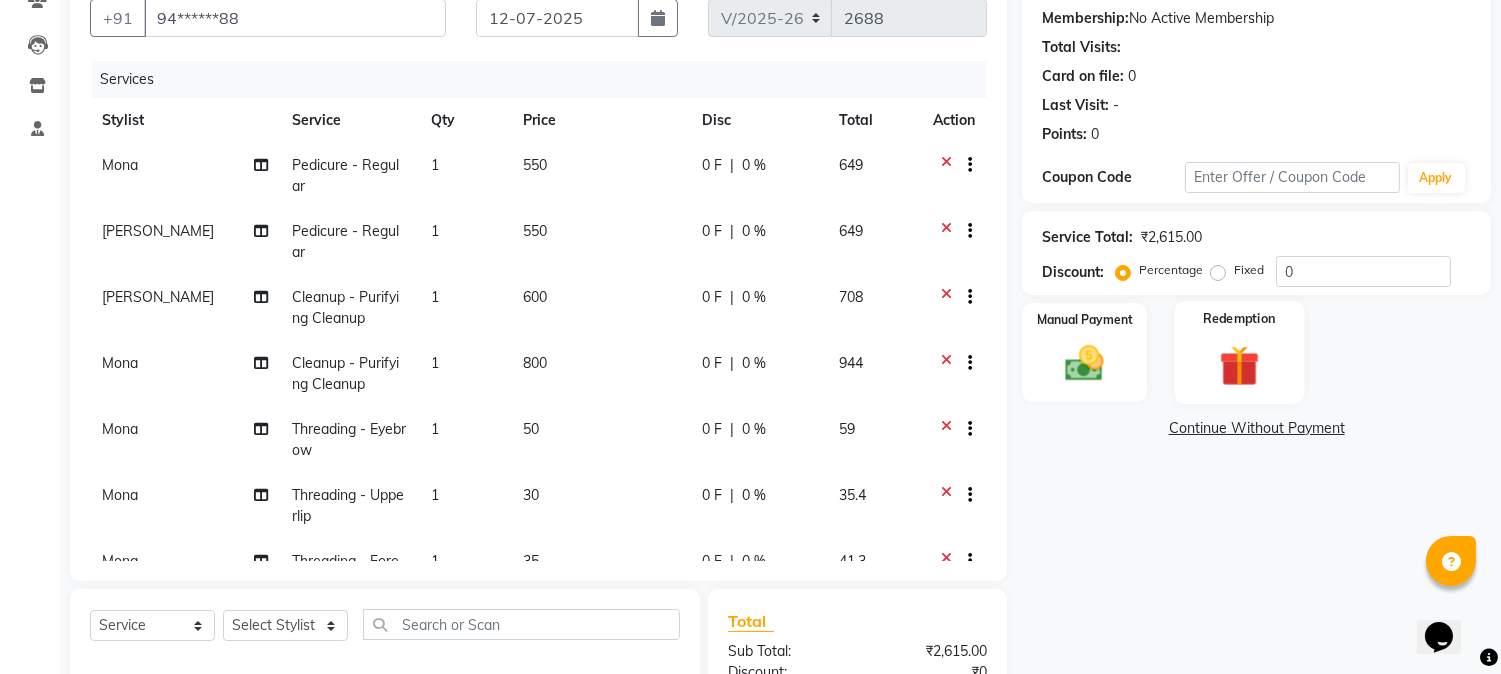 click 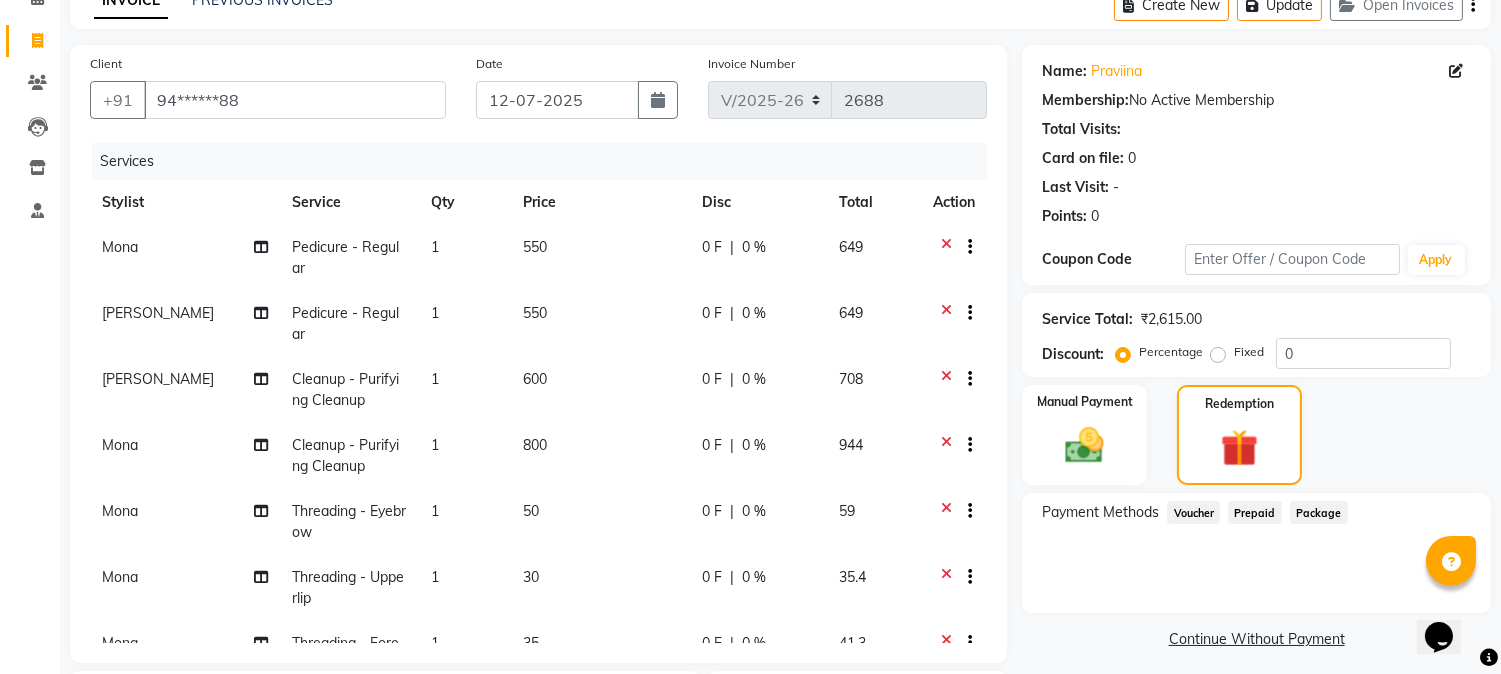 scroll, scrollTop: 0, scrollLeft: 0, axis: both 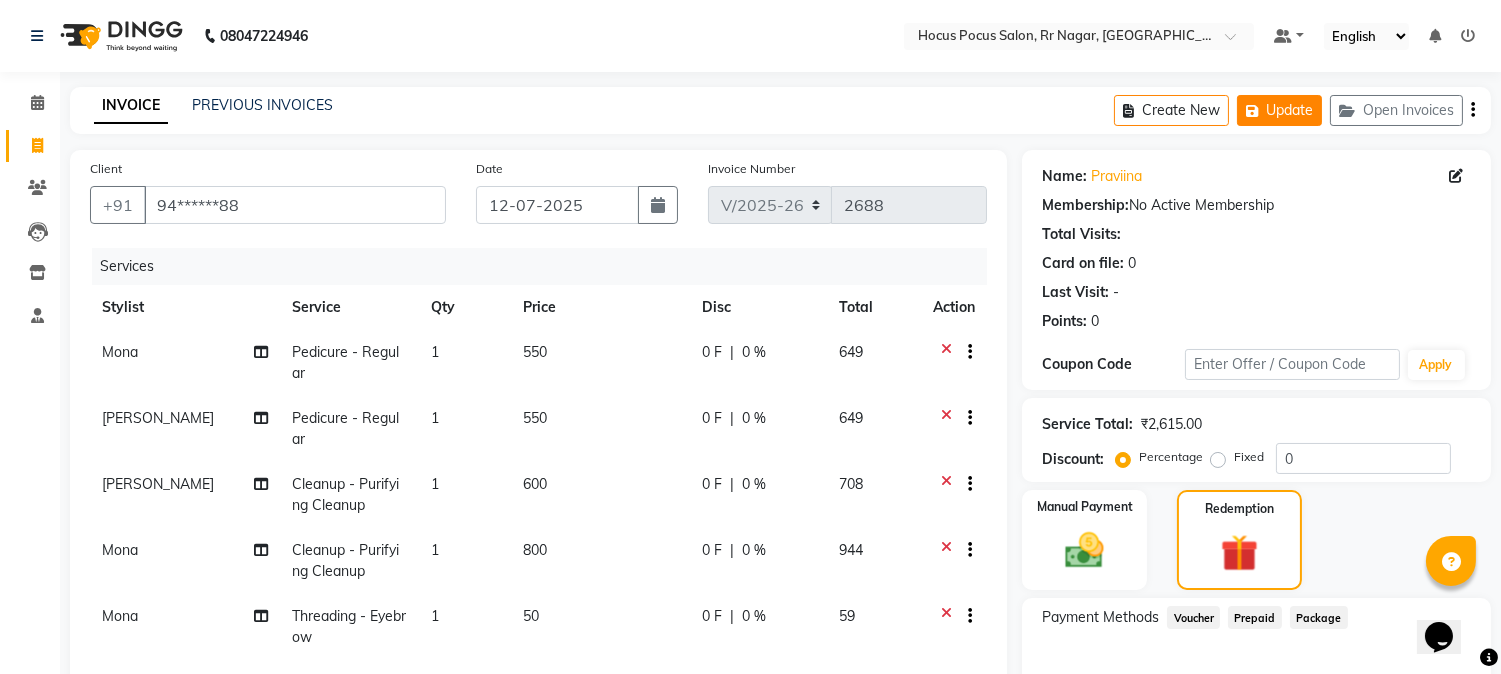 click 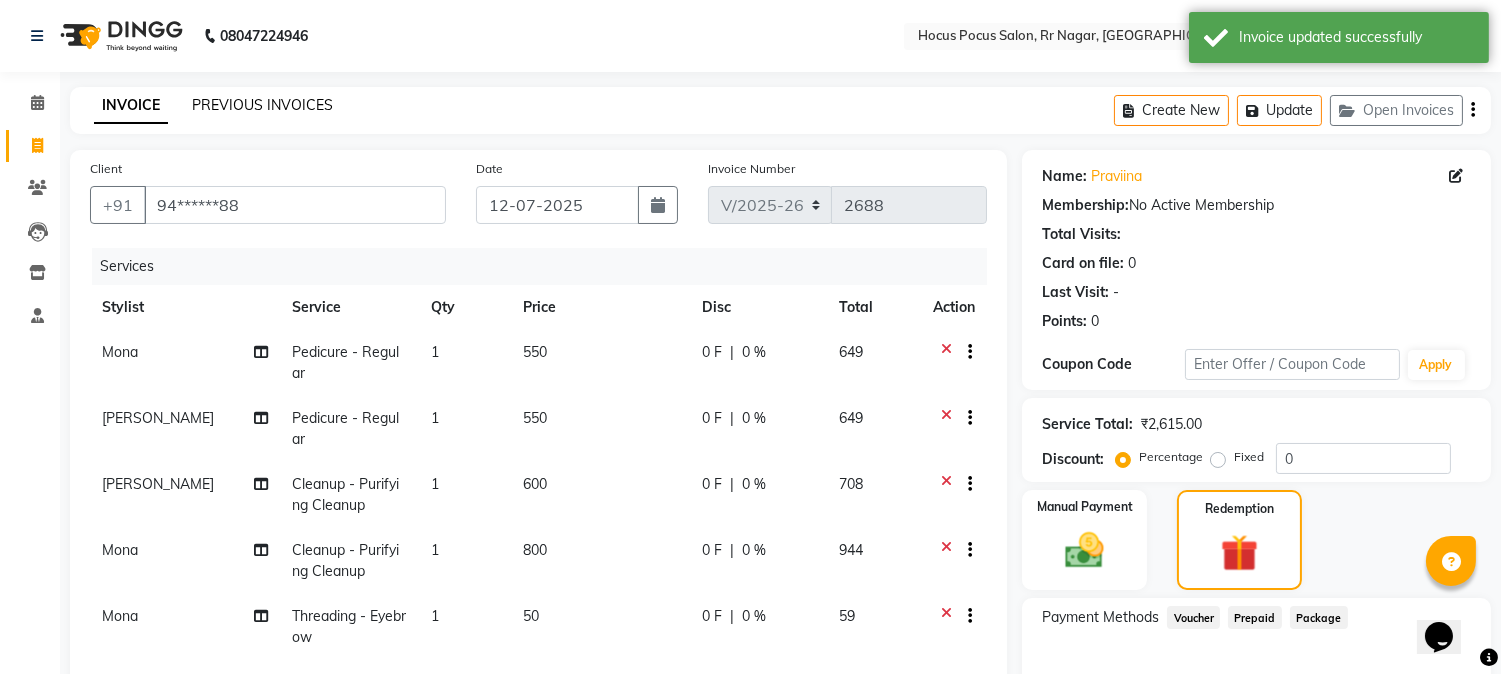 click on "PREVIOUS INVOICES" 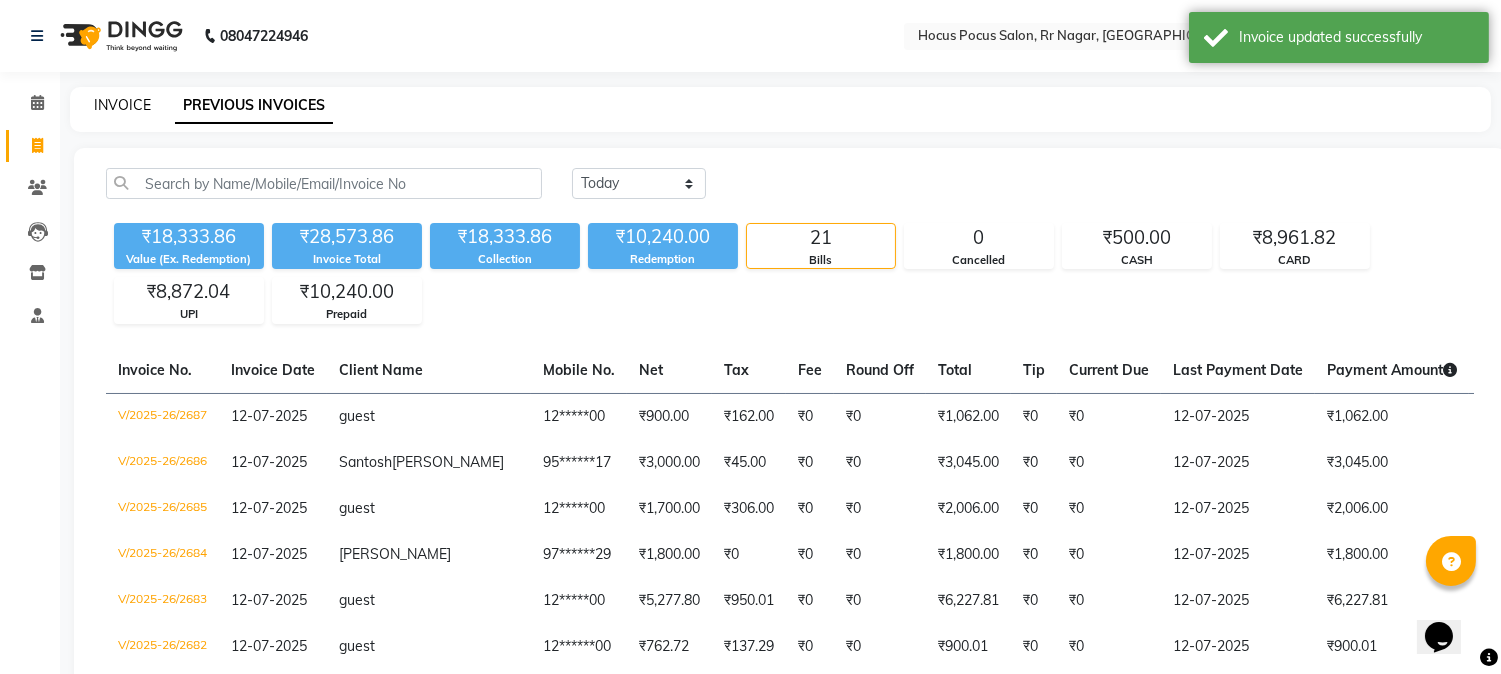 click on "INVOICE" 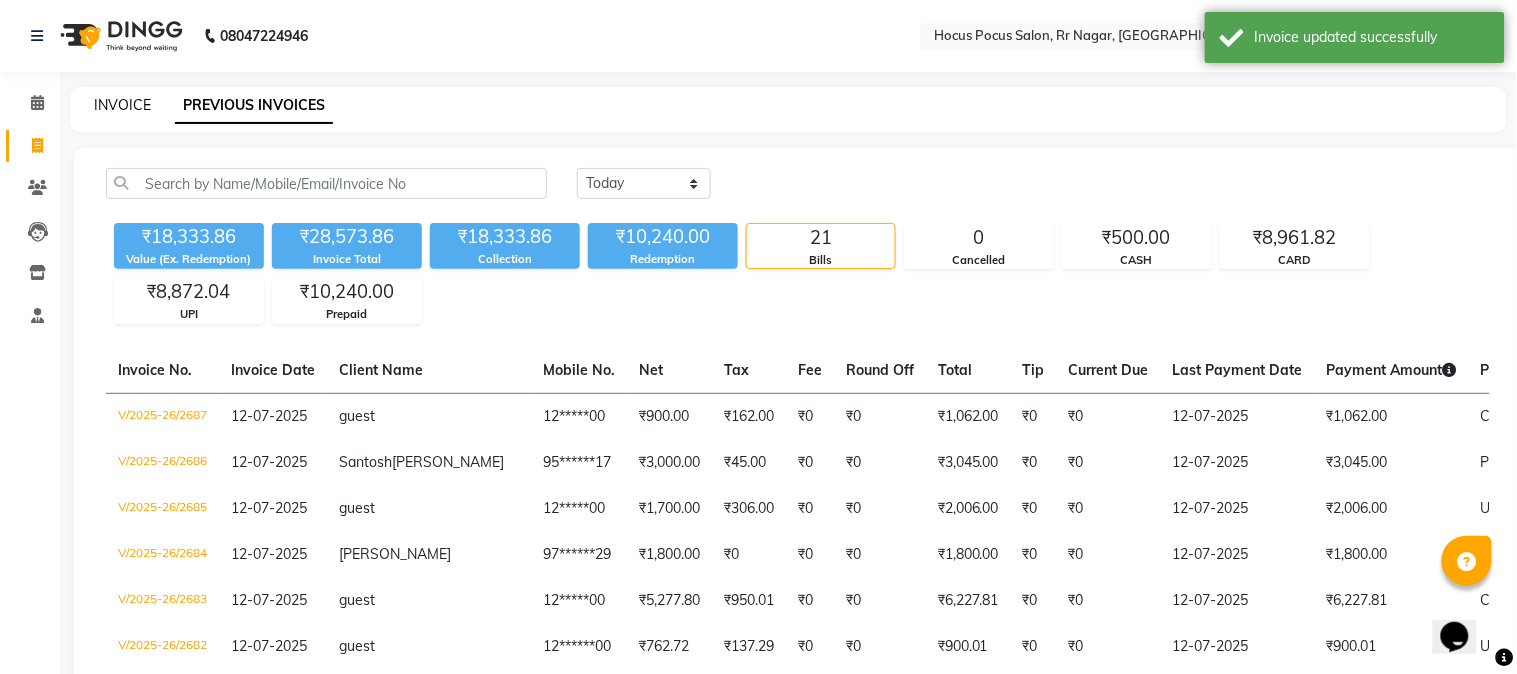 select on "5019" 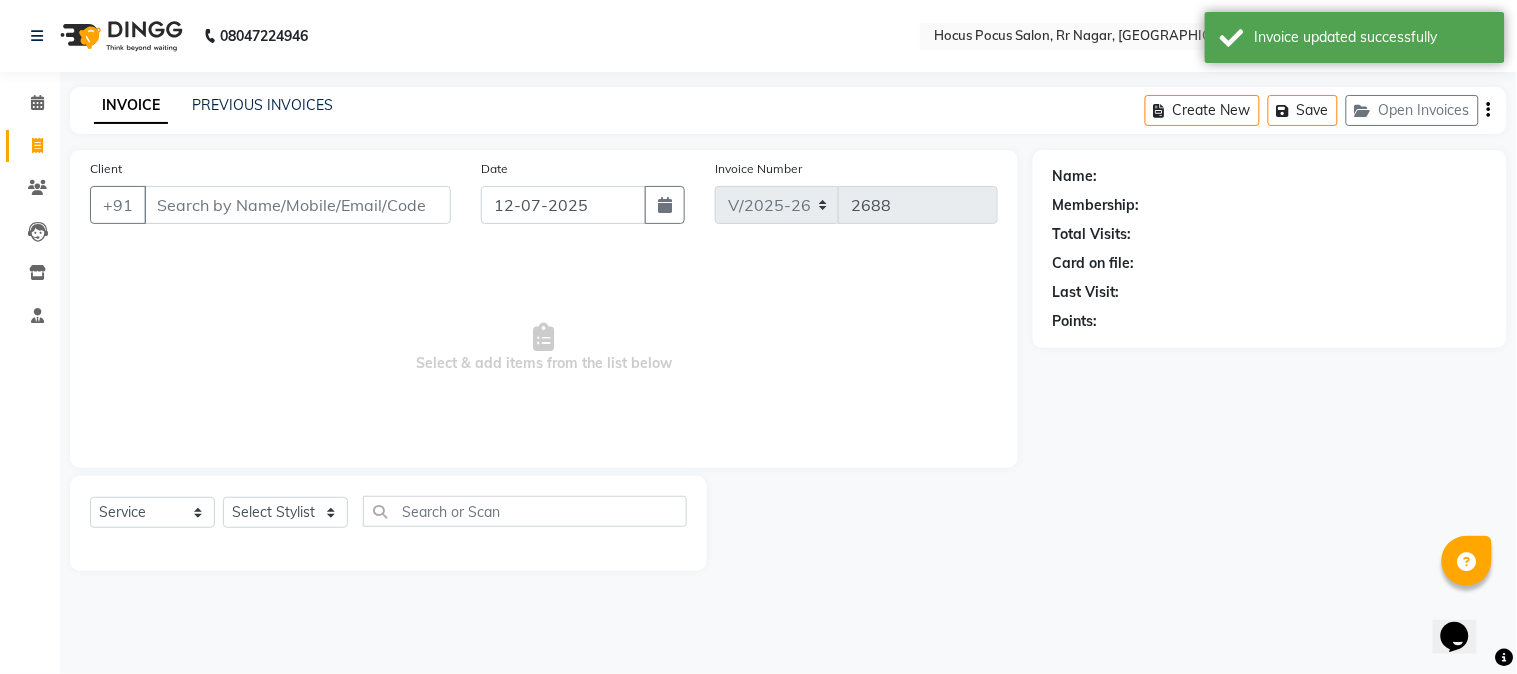 click on "Client" at bounding box center [297, 205] 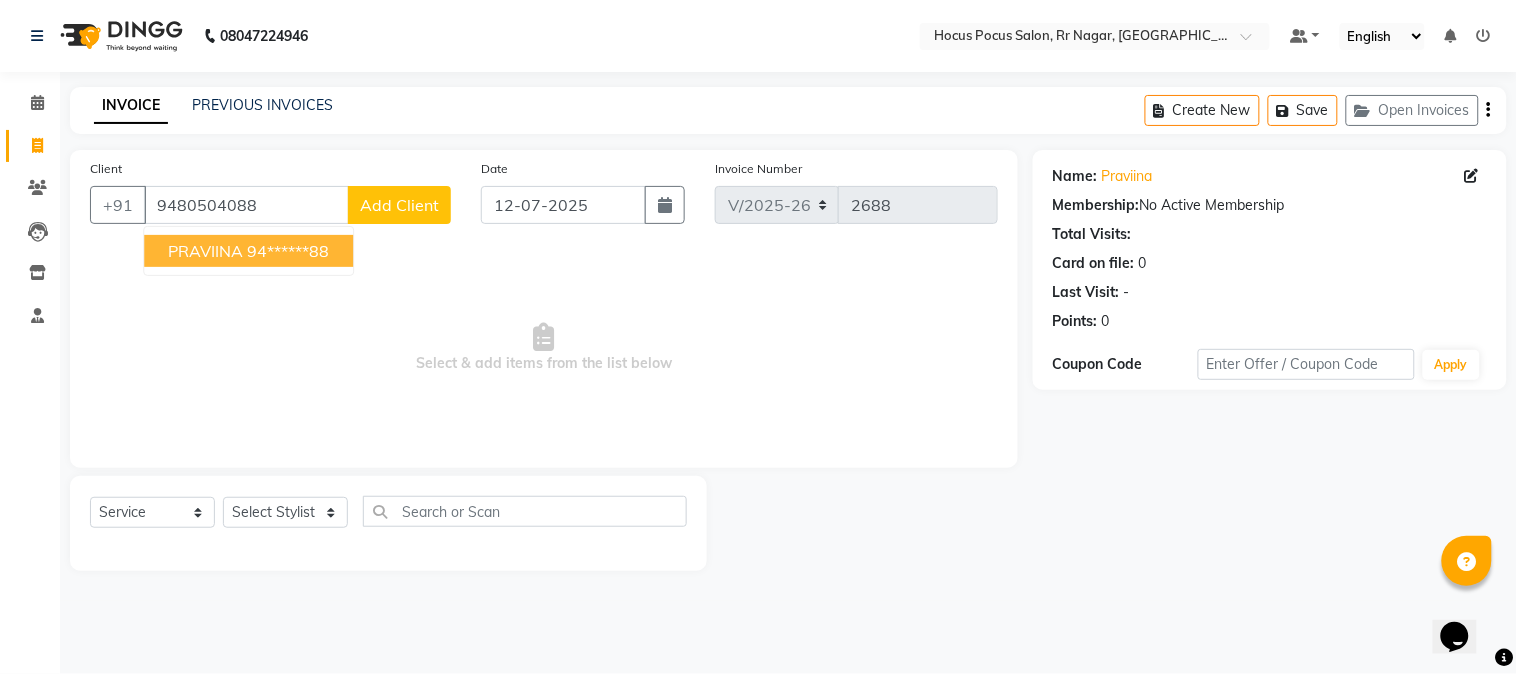 click on "PRAVIINA  94******88" at bounding box center (248, 251) 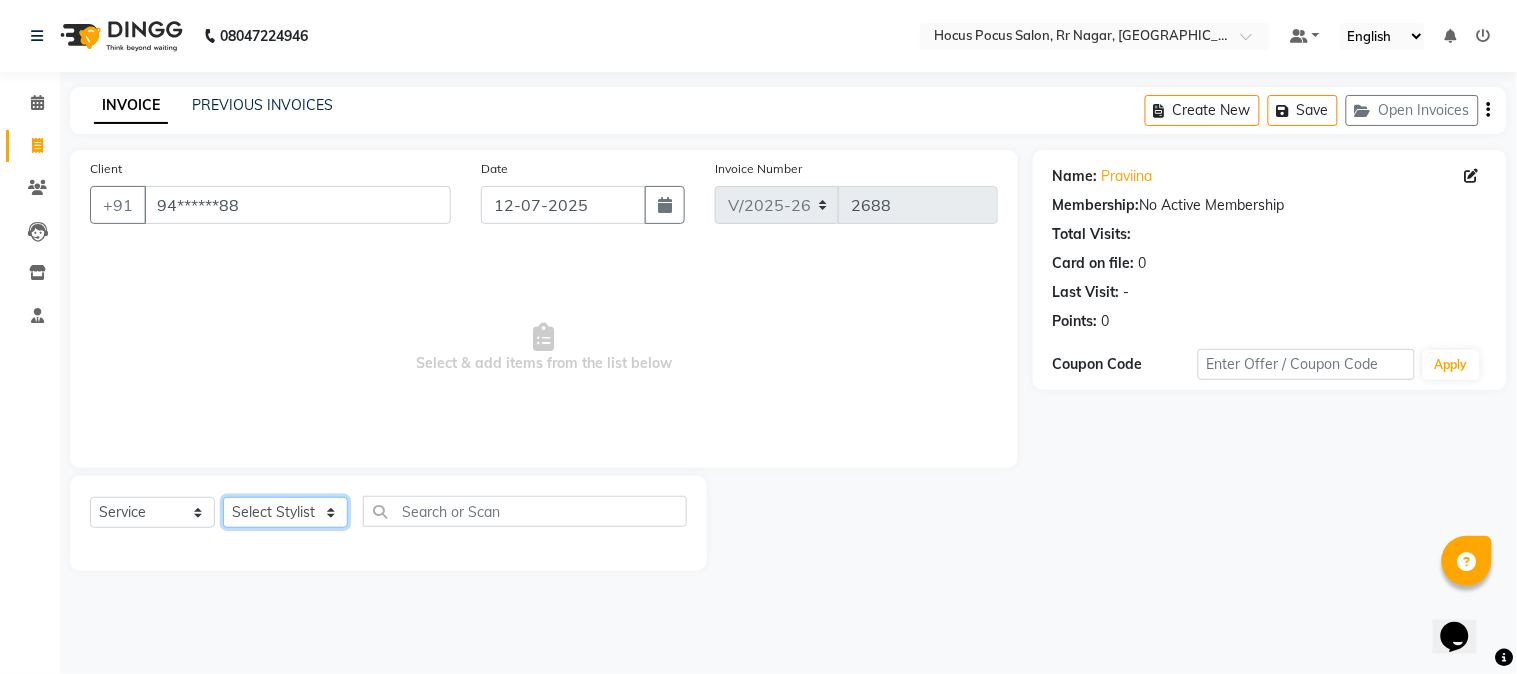 click on "Select Stylist [PERSON_NAME] hocus pocus [PERSON_NAME] [PERSON_NAME] [PERSON_NAME] [PERSON_NAME]" 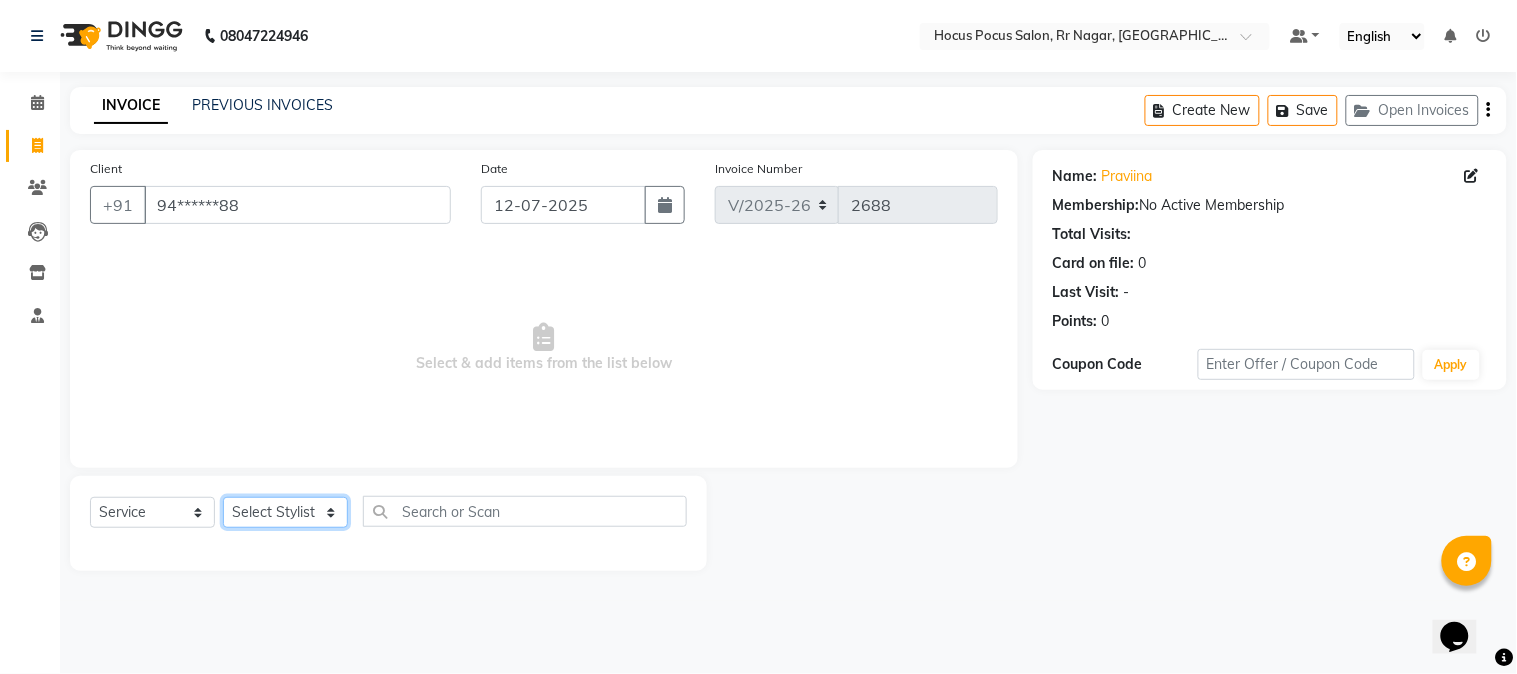 select on "31834" 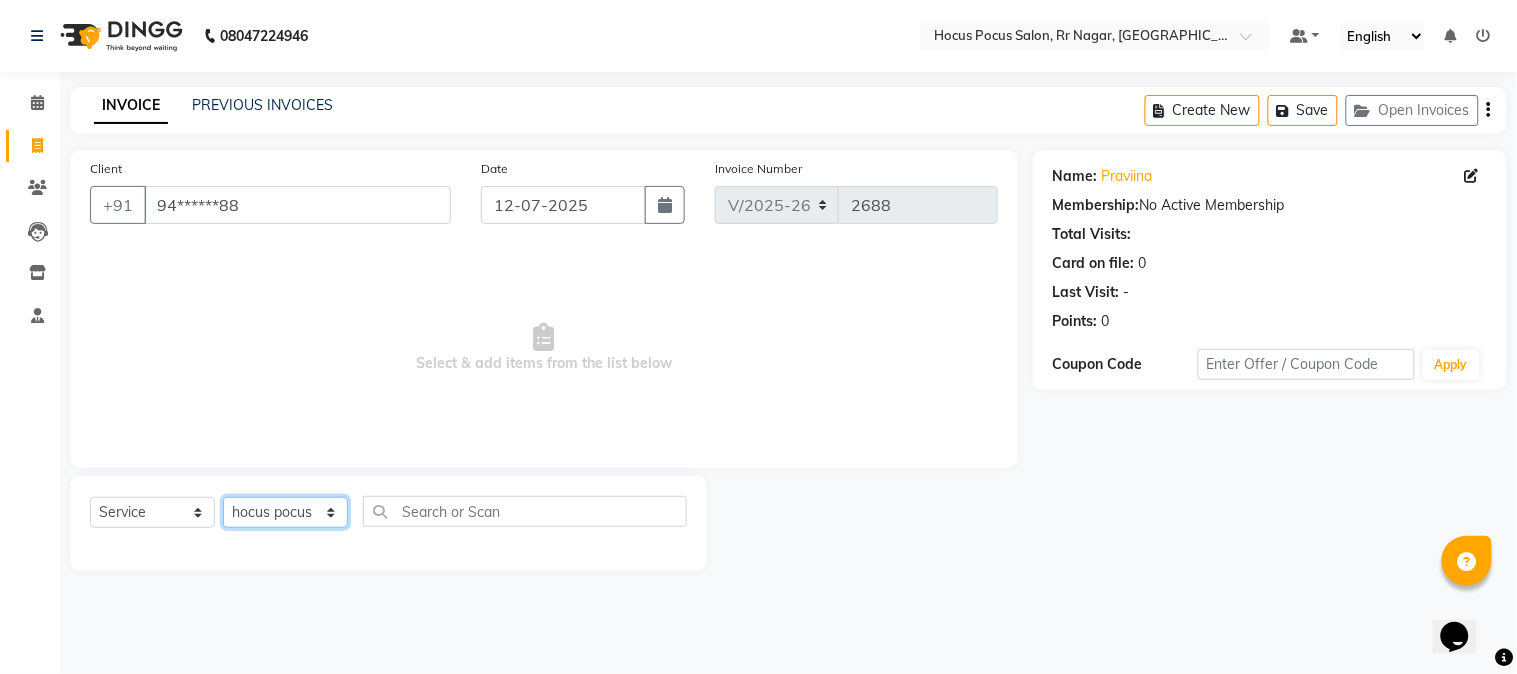 click on "Select Stylist [PERSON_NAME] hocus pocus [PERSON_NAME] [PERSON_NAME] [PERSON_NAME] [PERSON_NAME]" 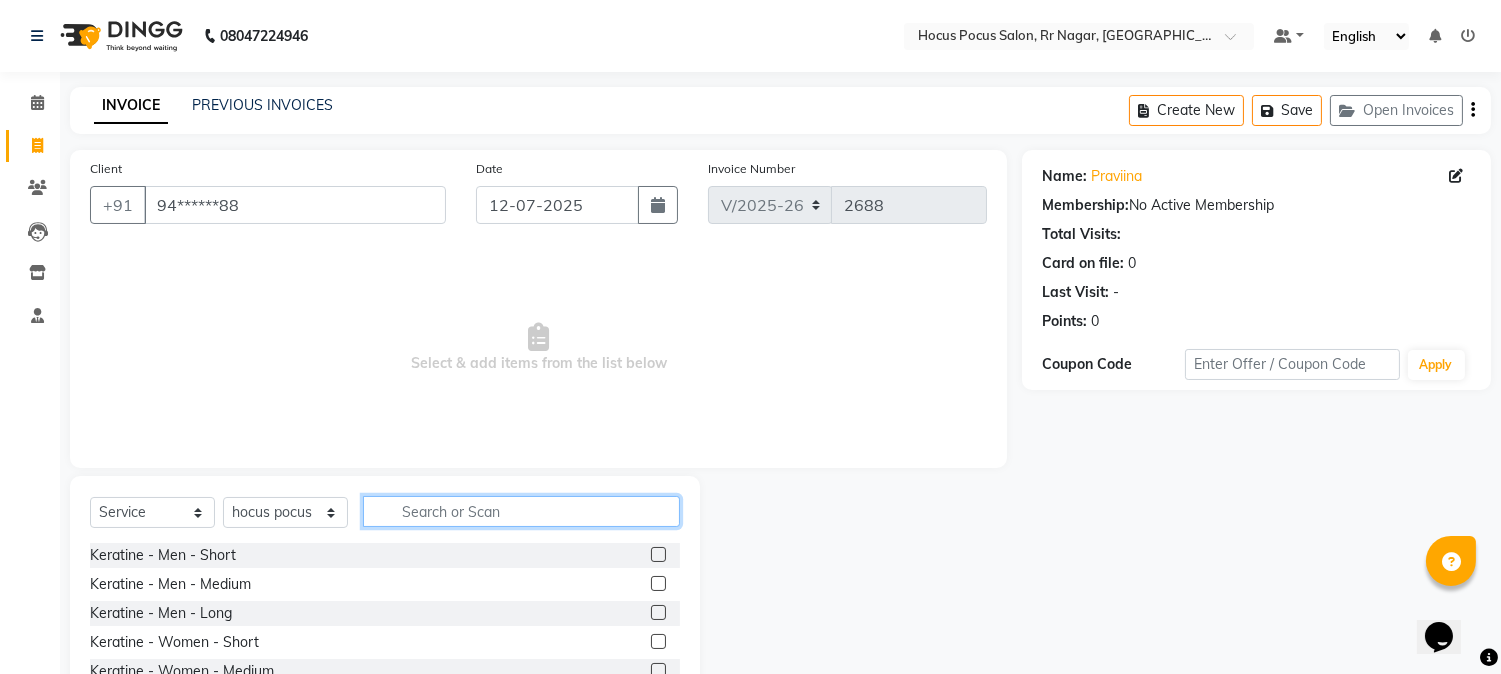 click 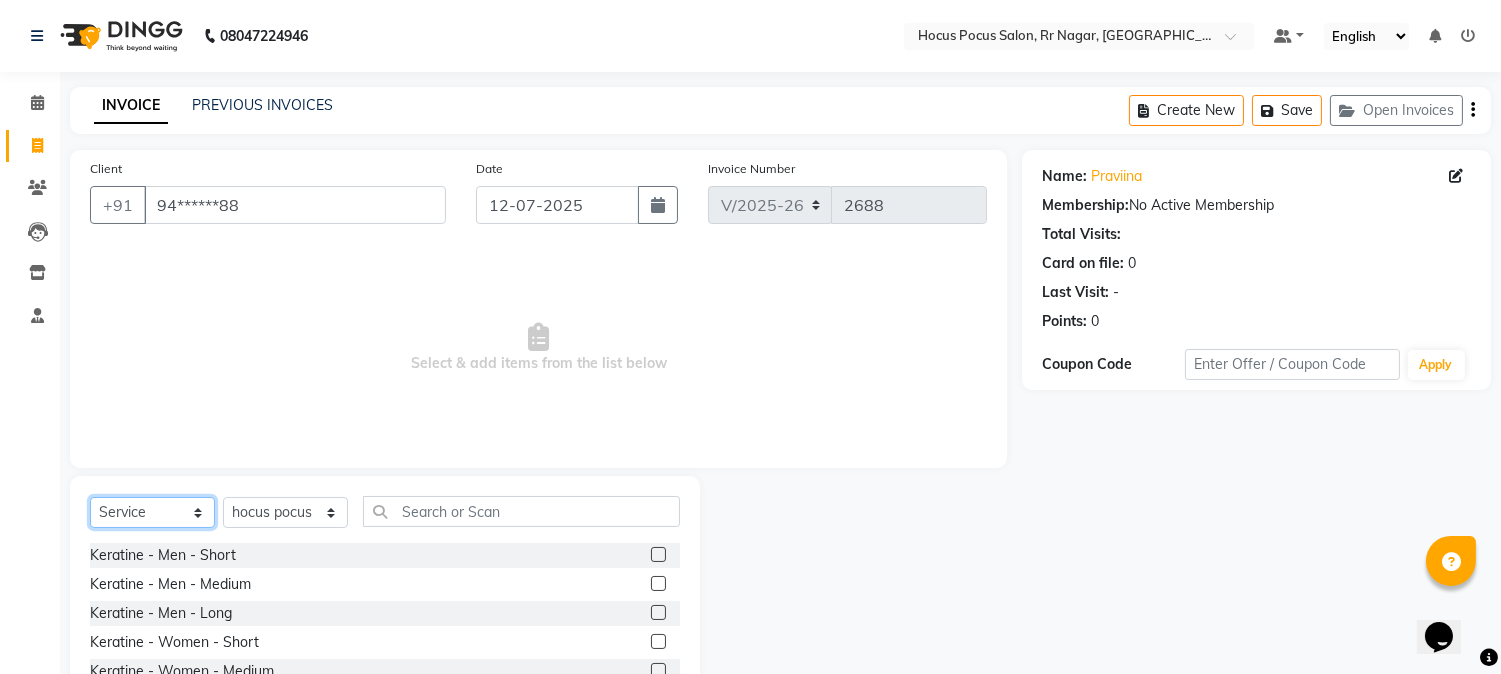 click on "Select  Service  Product  Membership  Package Voucher Prepaid Gift Card" 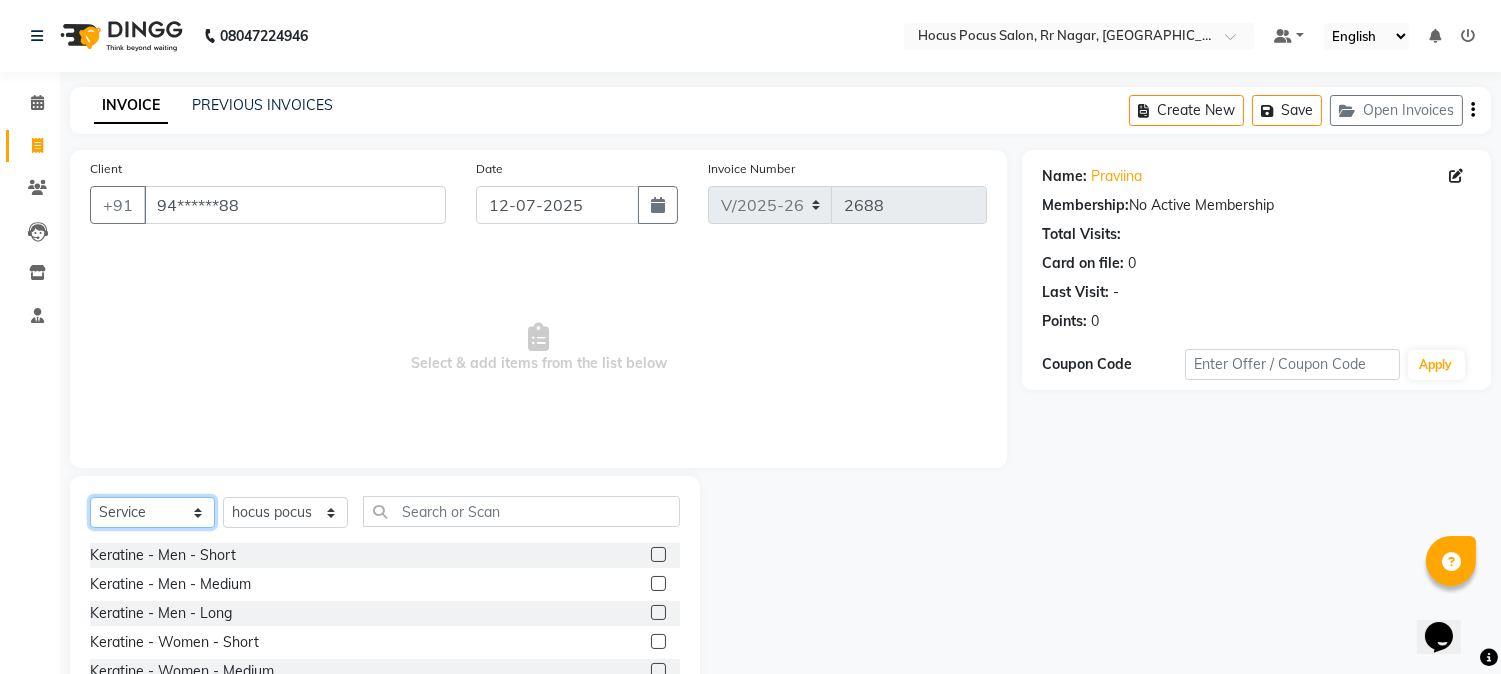 select on "P" 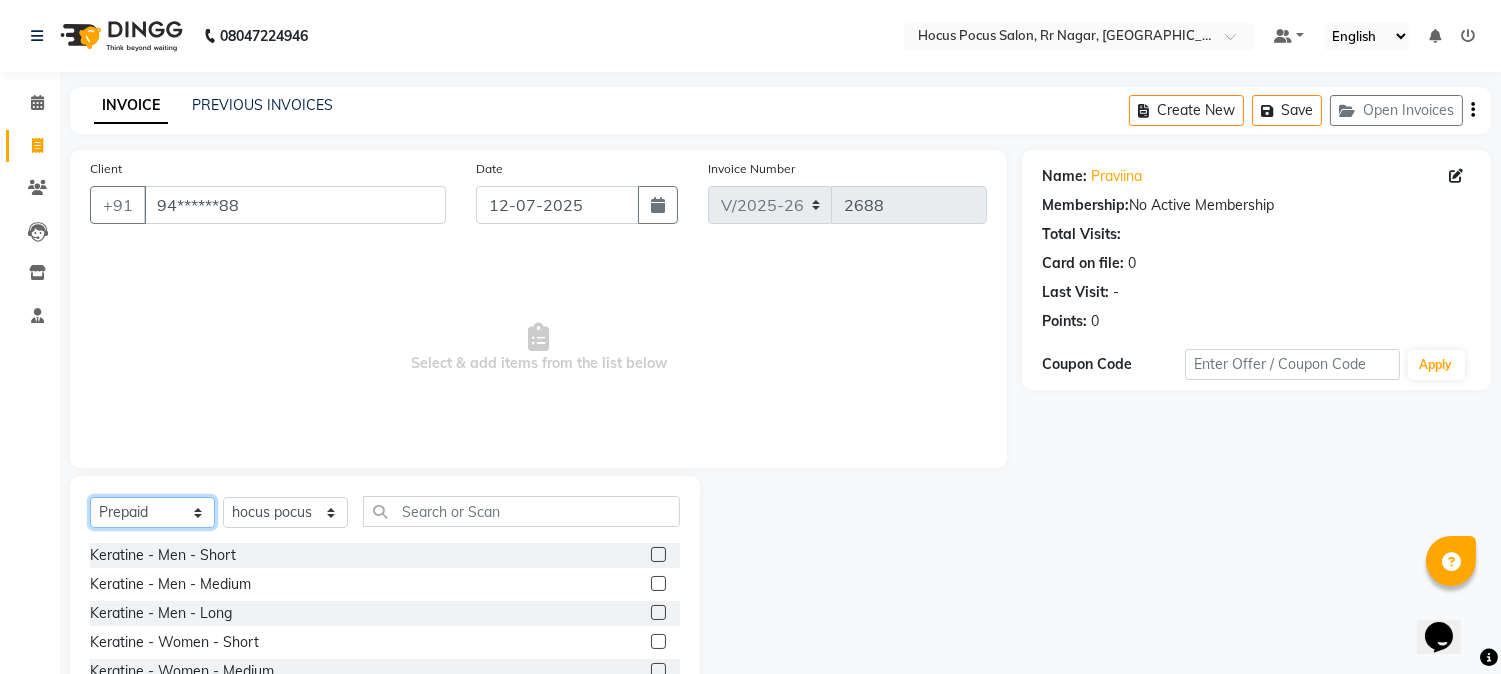 click on "Select  Service  Product  Membership  Package Voucher Prepaid Gift Card" 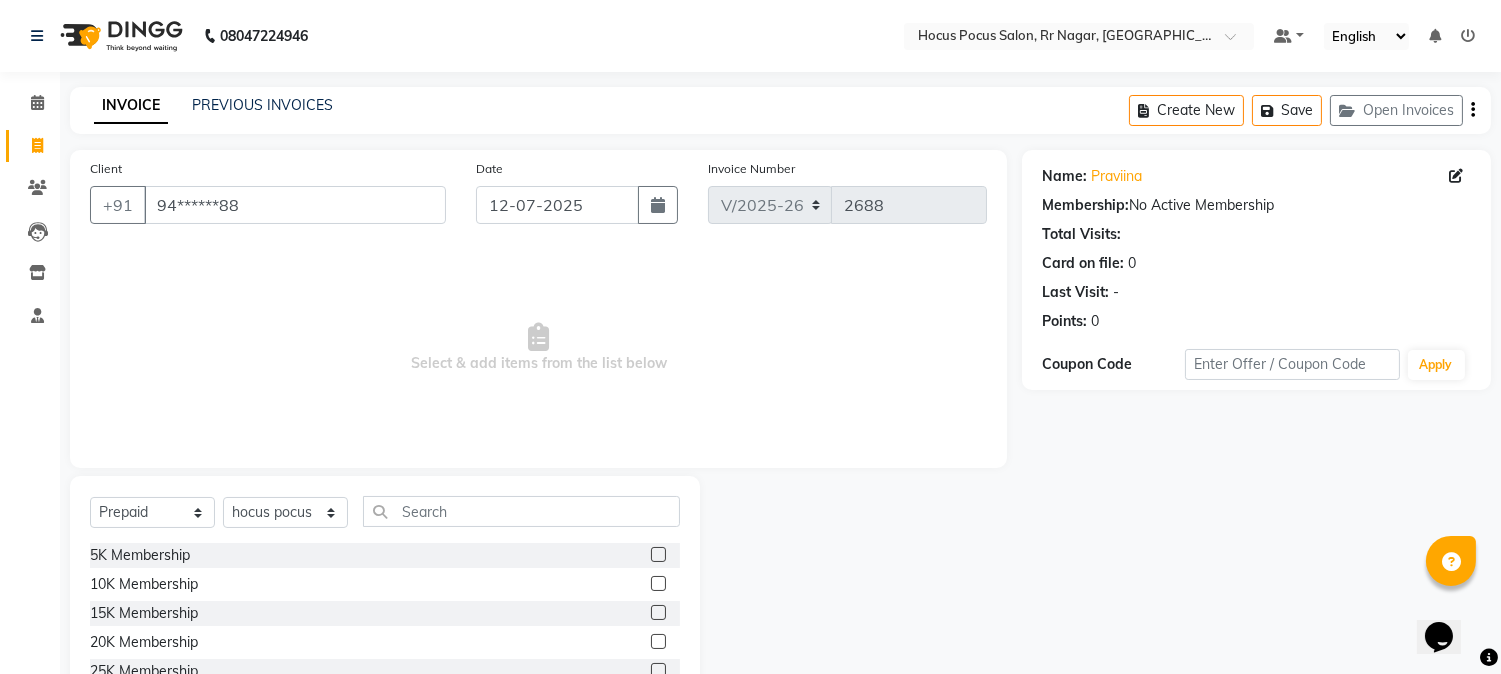 click 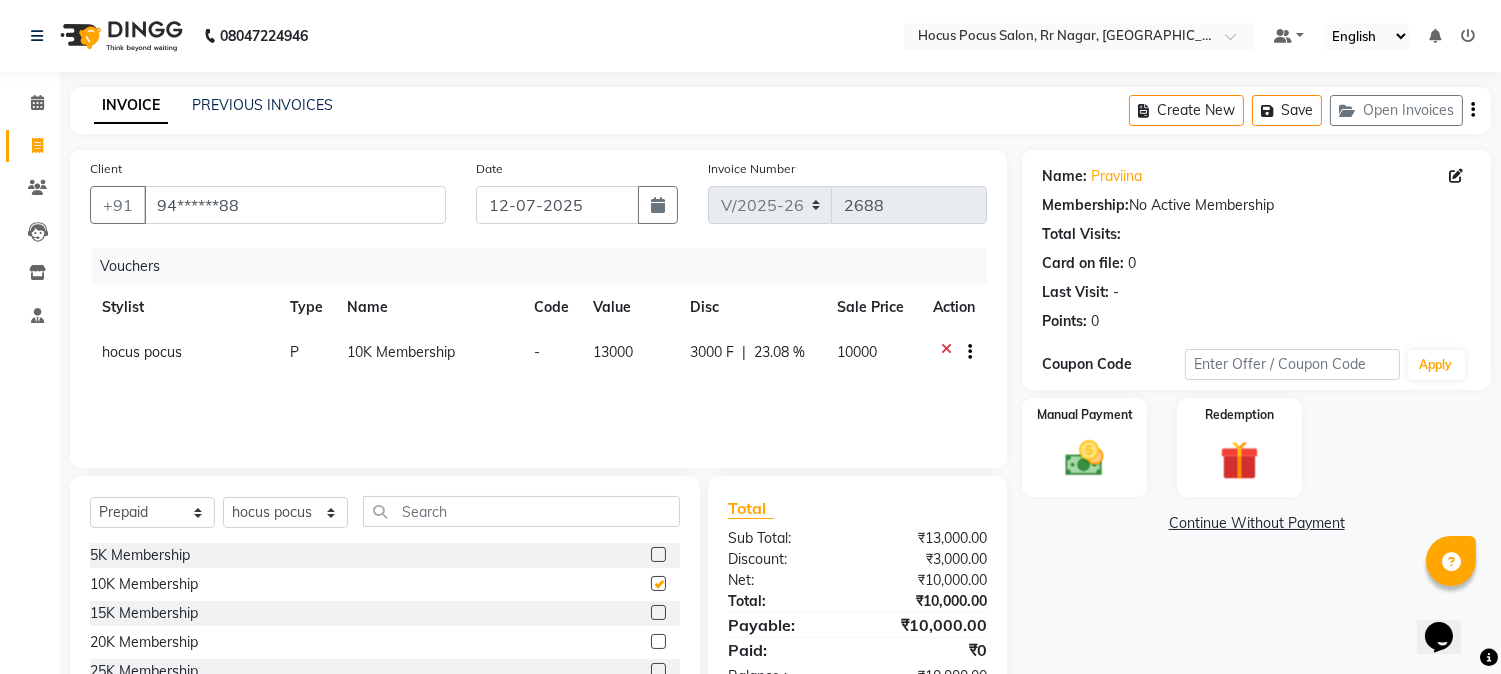 checkbox on "false" 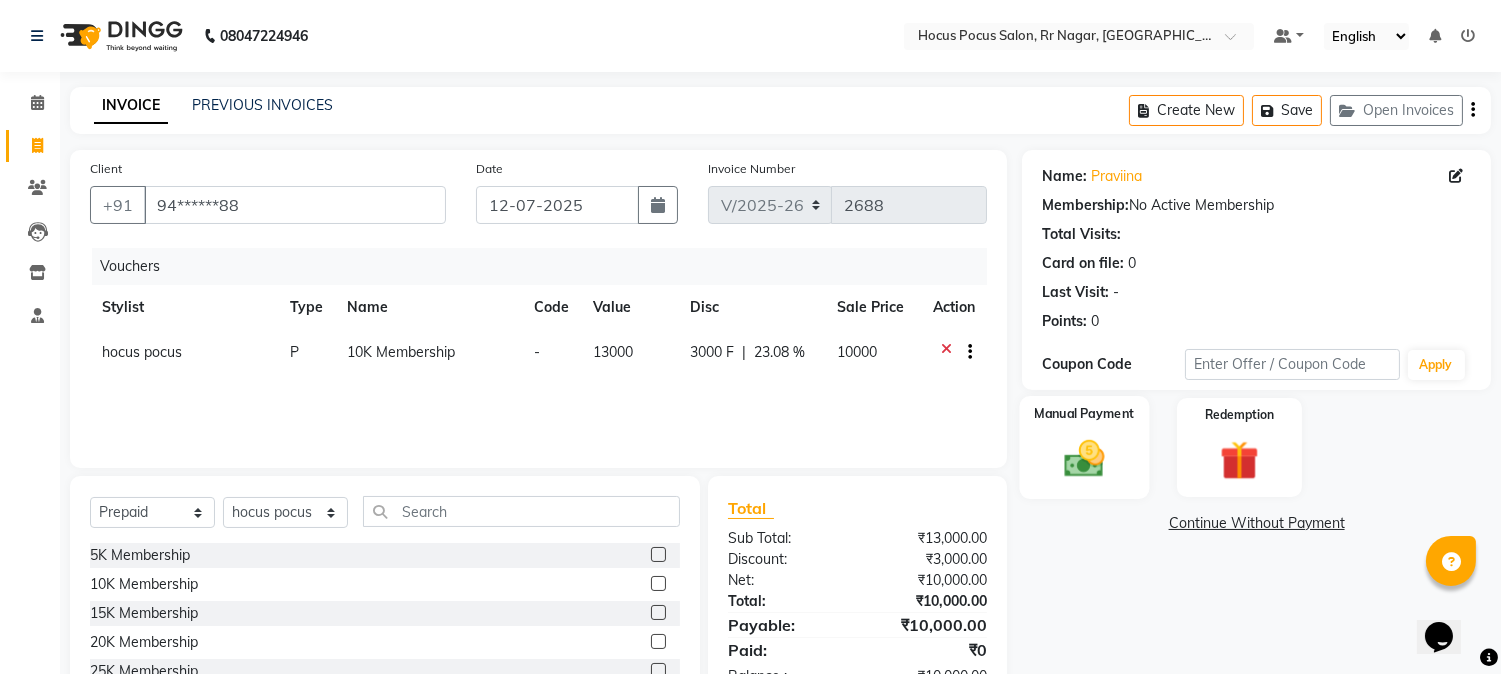 click 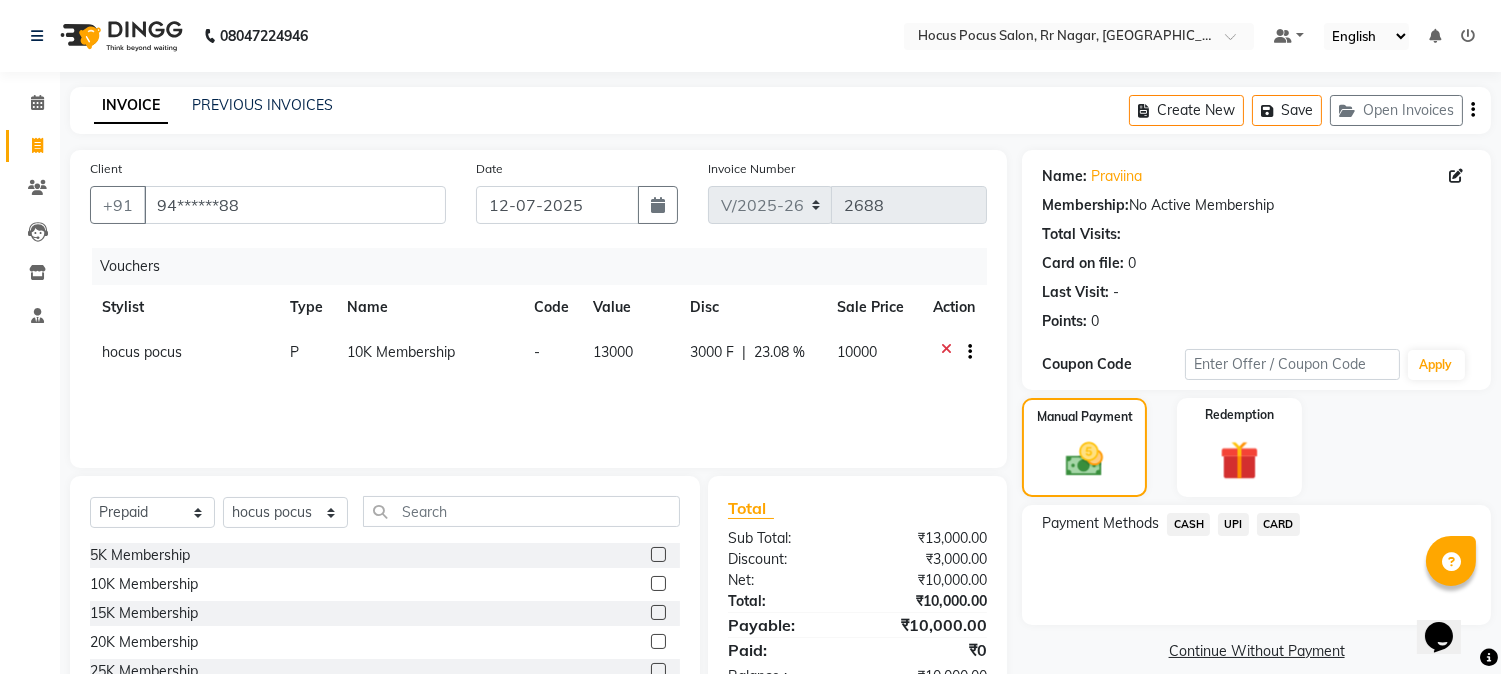 click on "UPI" 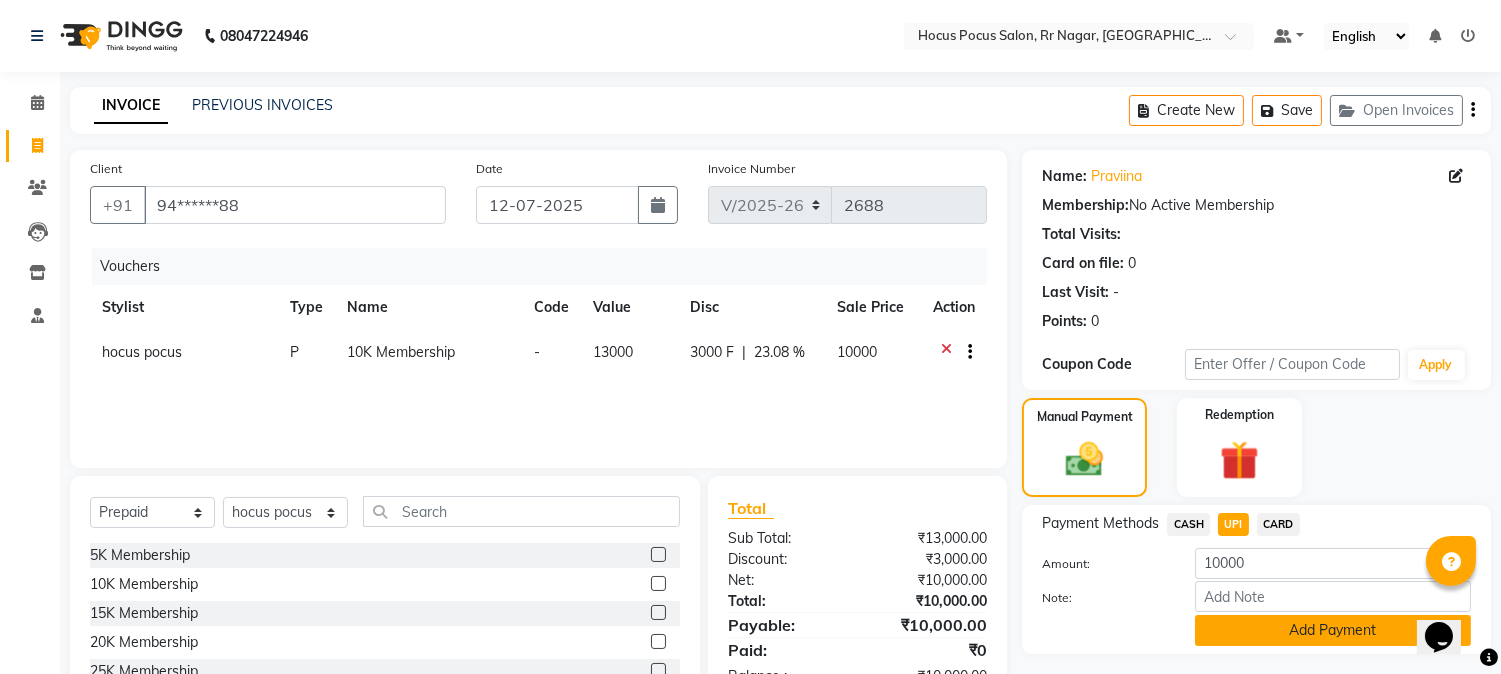 click on "Add Payment" 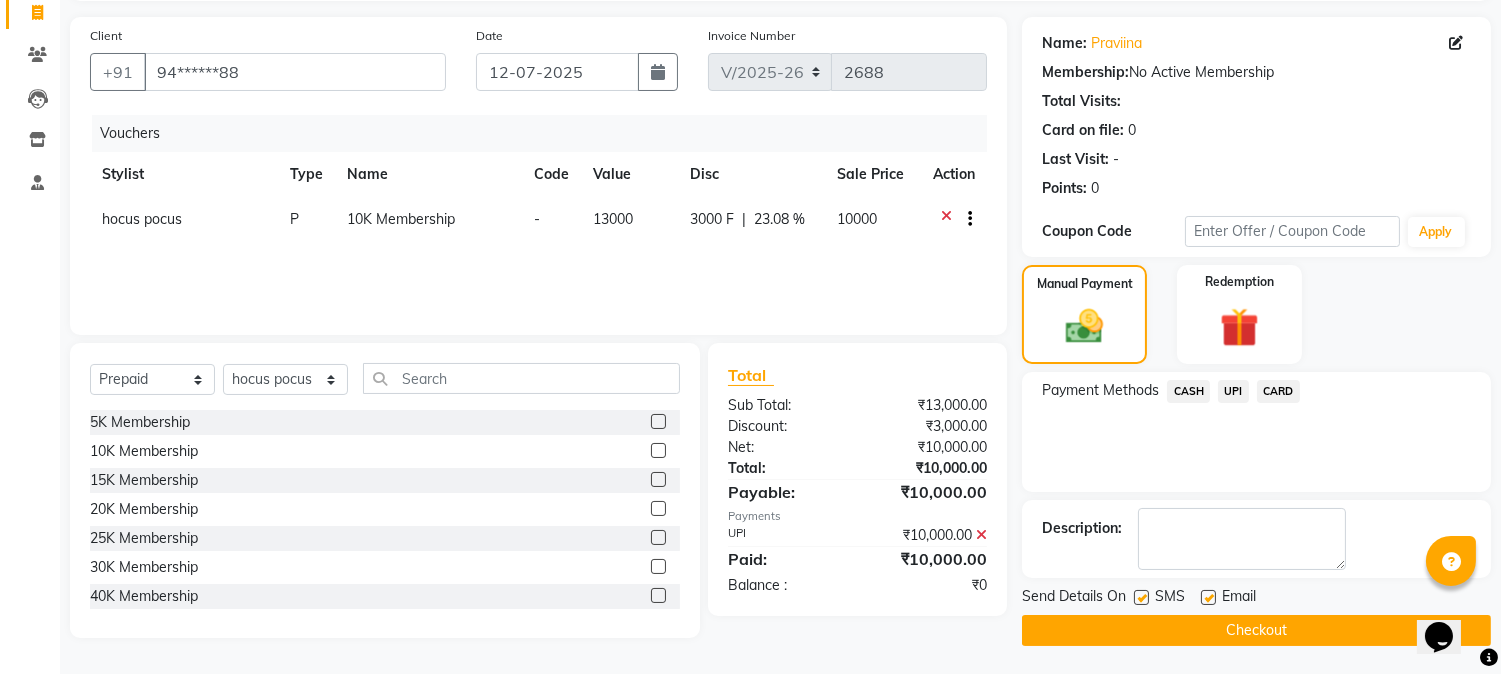 scroll, scrollTop: 134, scrollLeft: 0, axis: vertical 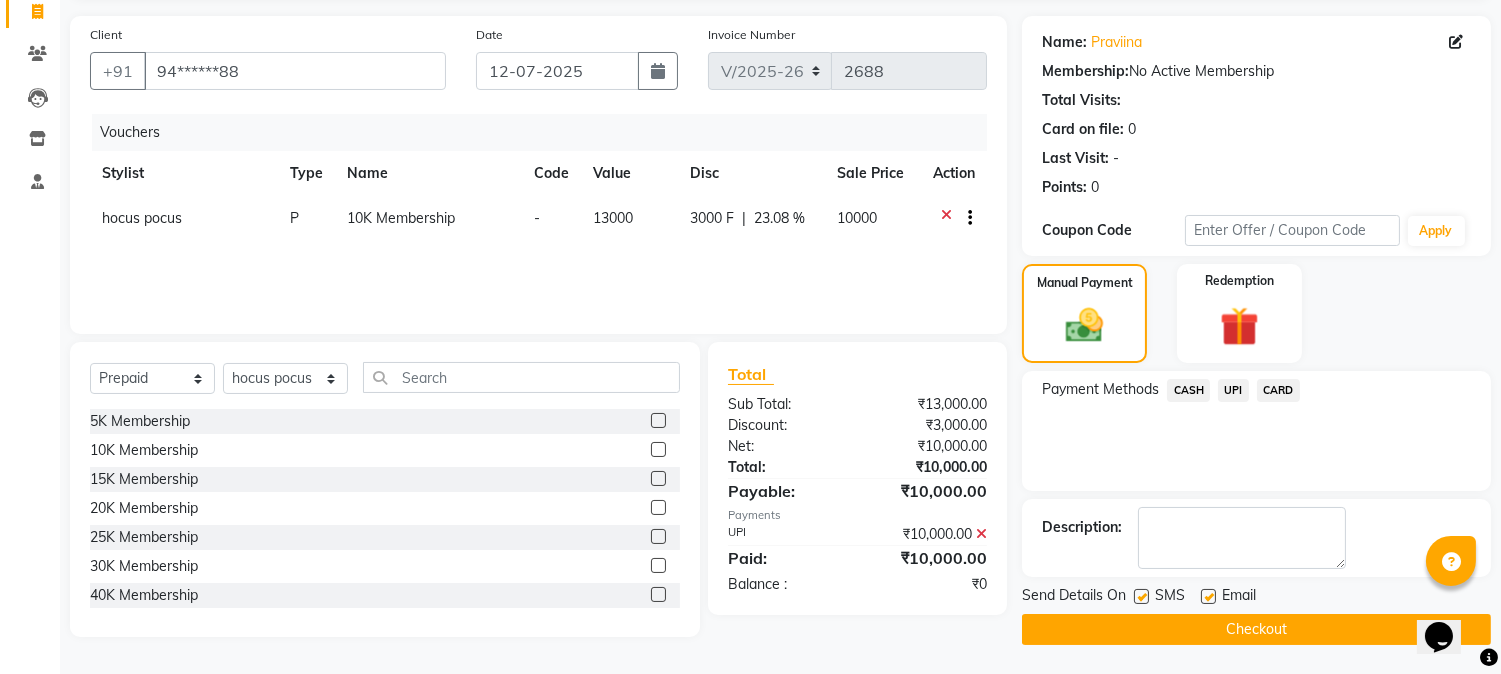click 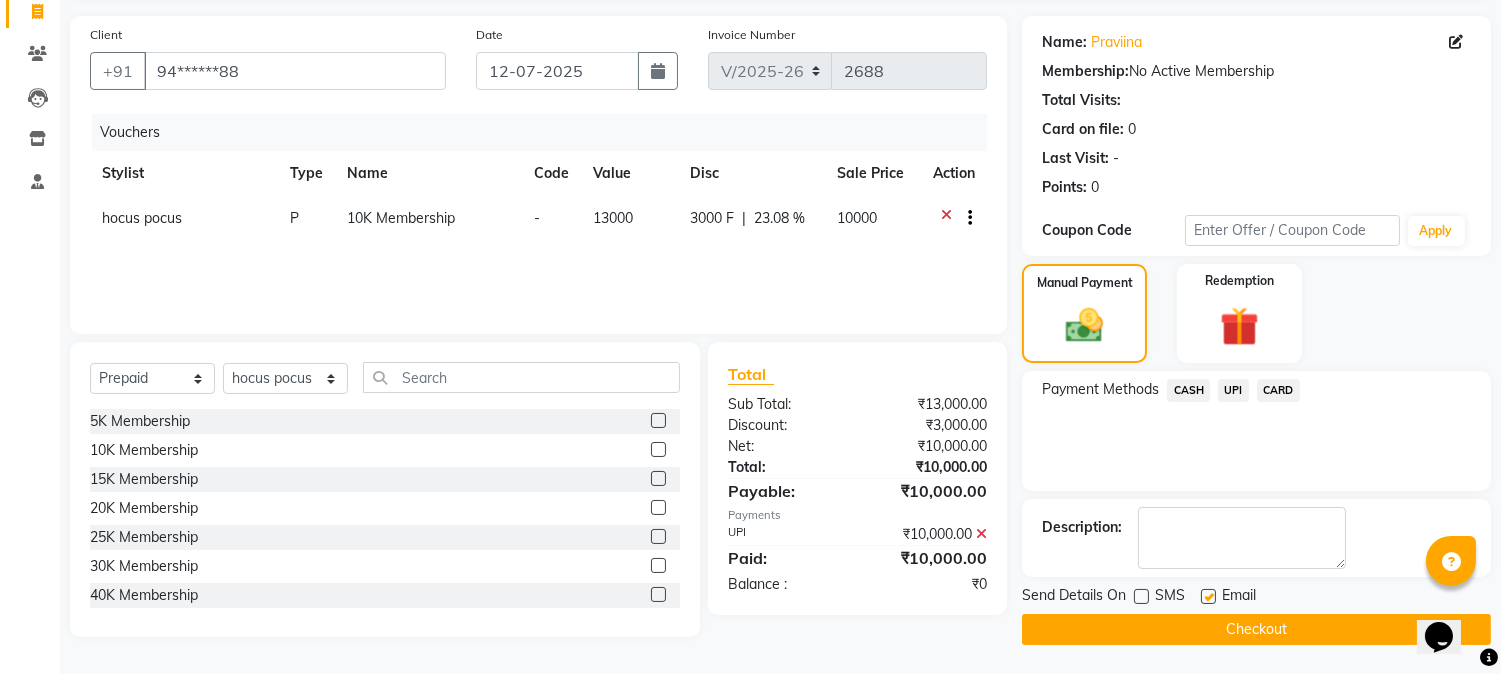 click on "Checkout" 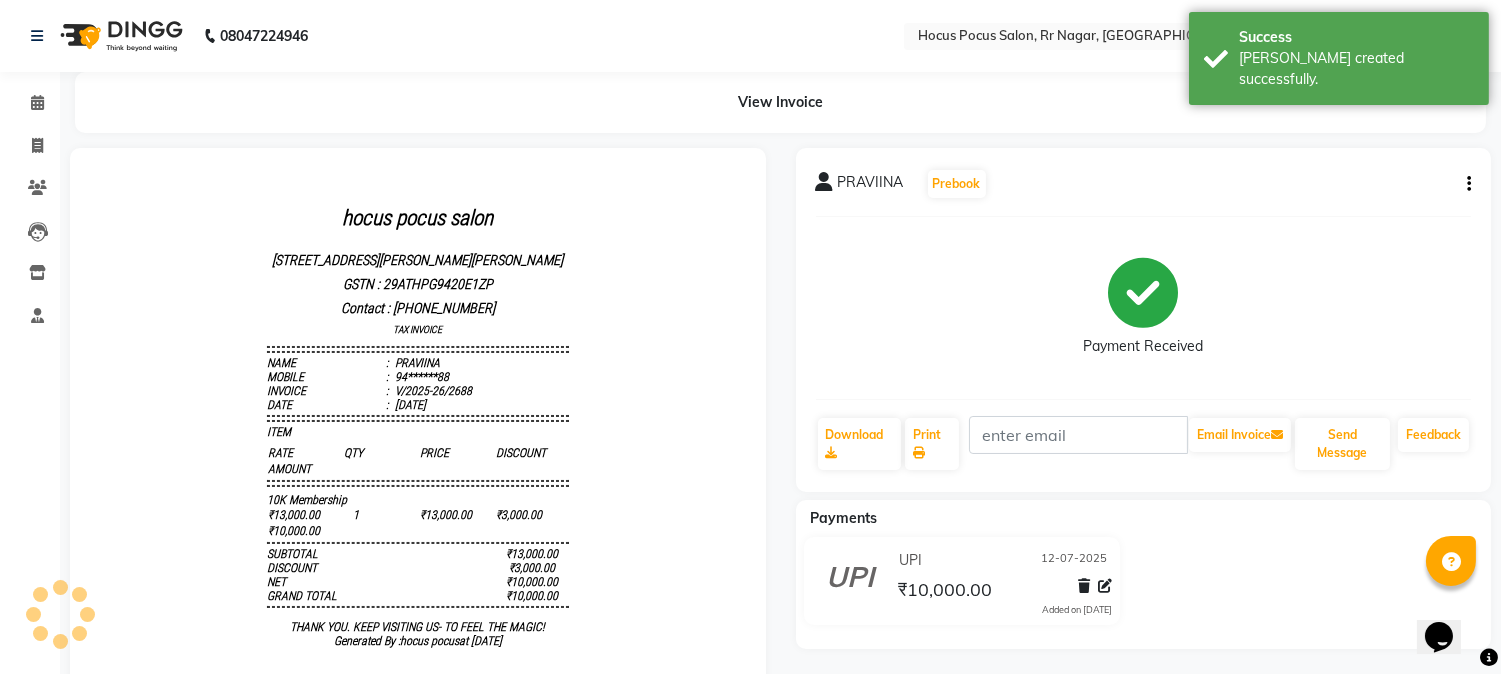scroll, scrollTop: 0, scrollLeft: 0, axis: both 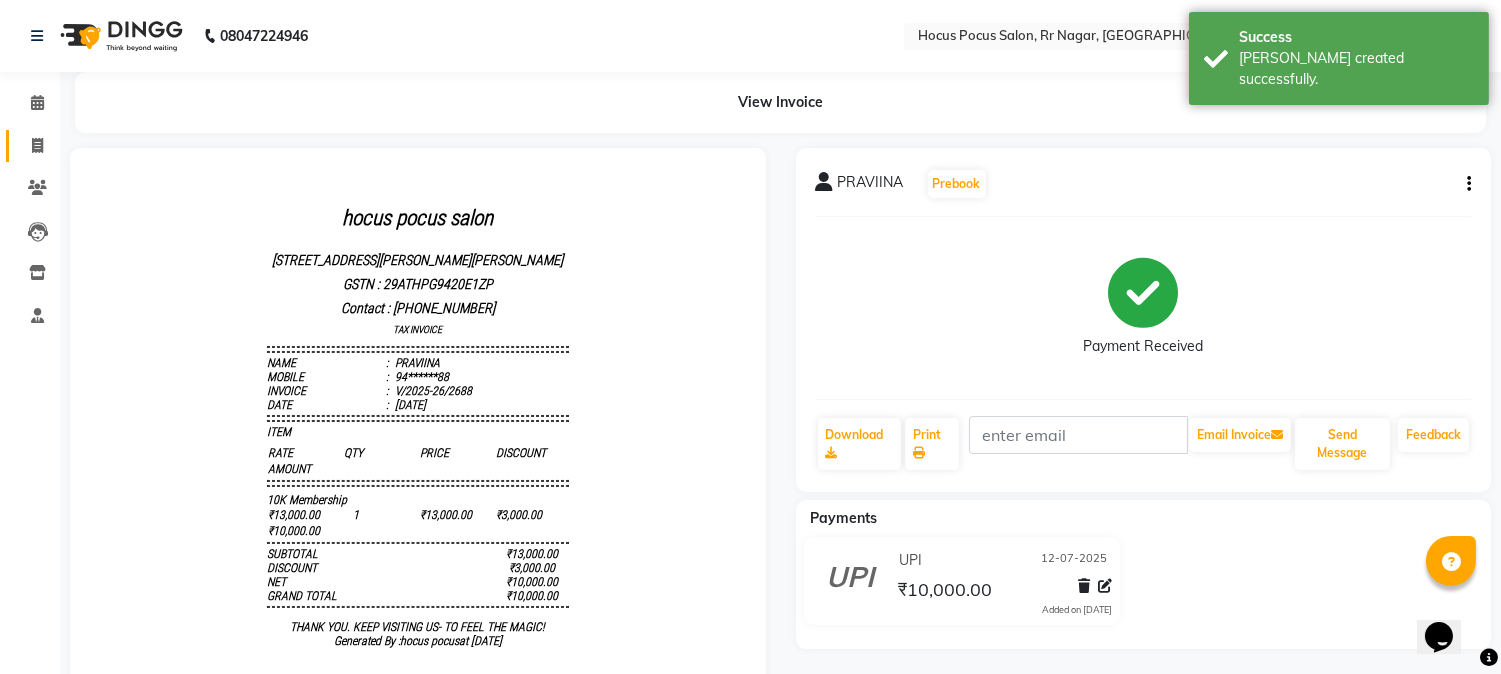 click on "Invoice" 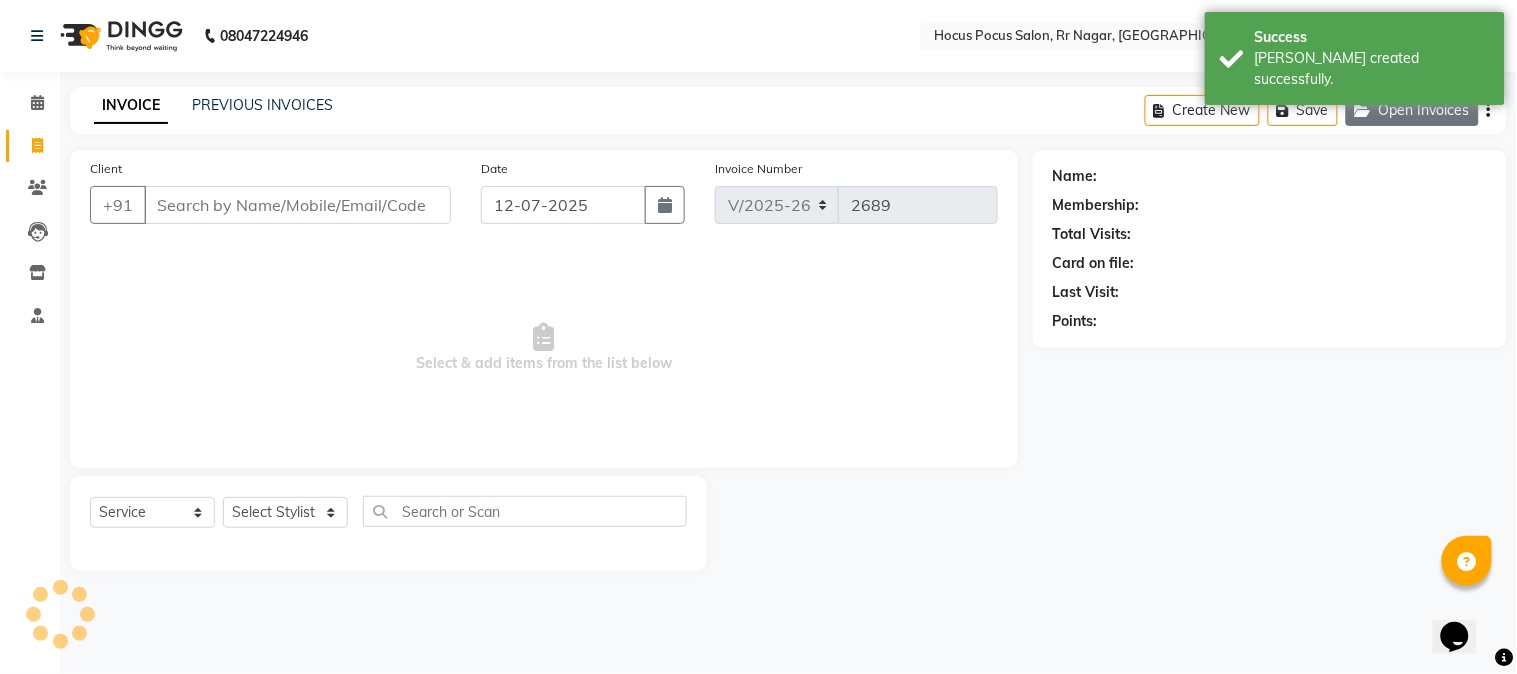 click 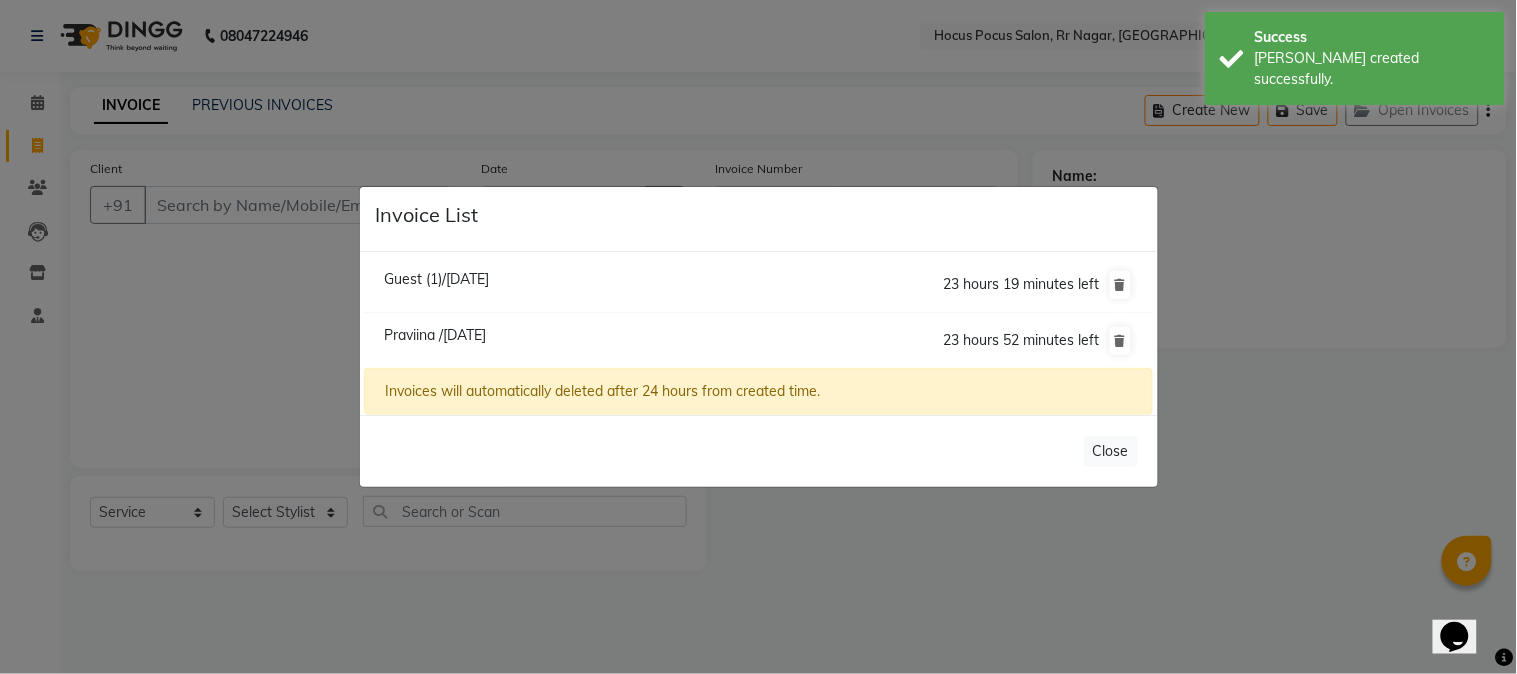 click on "Praviina /[DATE]" 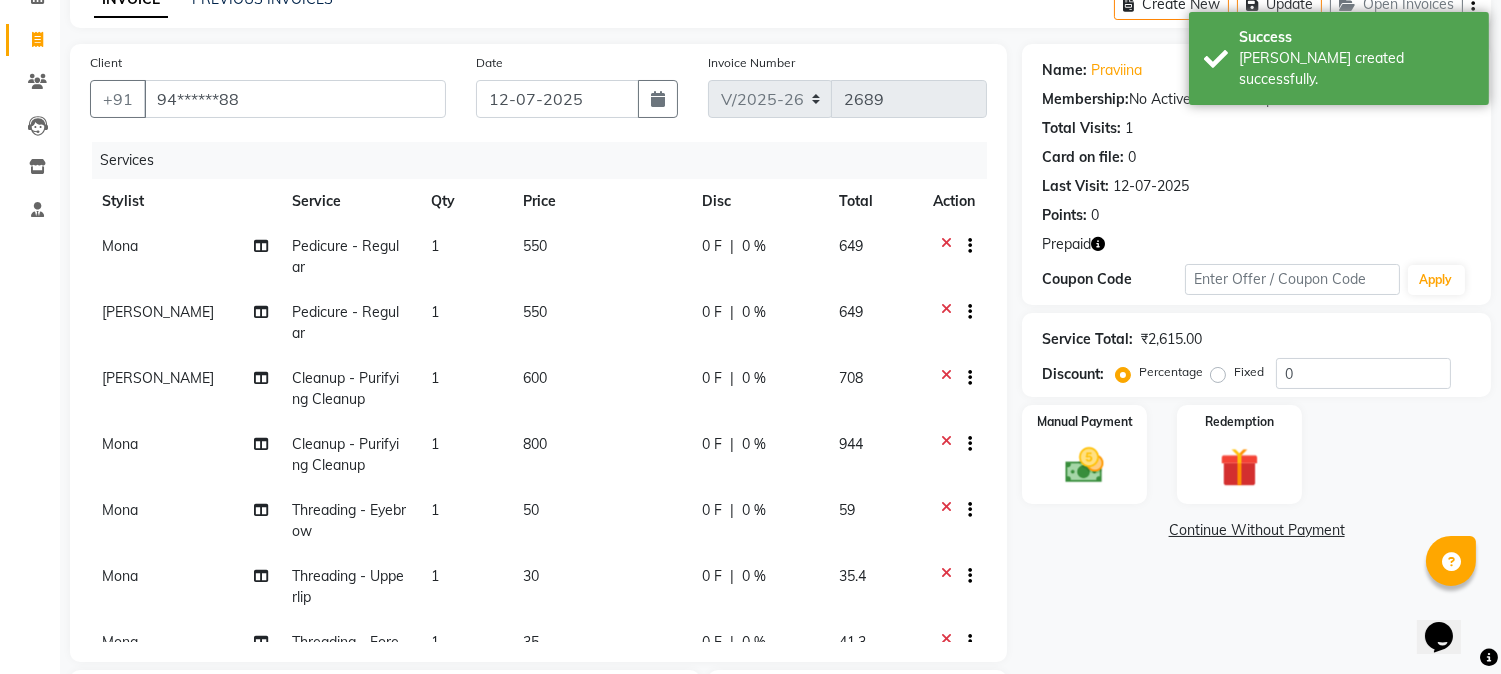 scroll, scrollTop: 111, scrollLeft: 0, axis: vertical 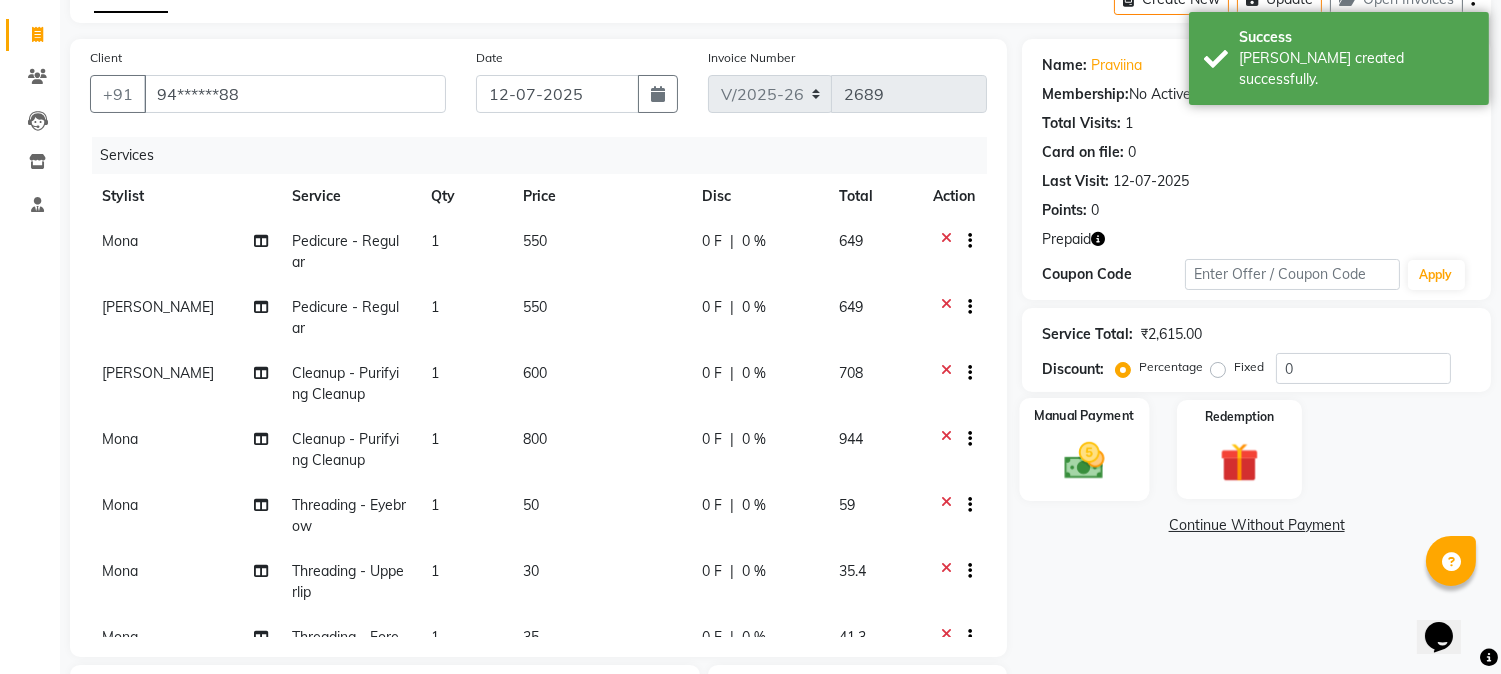 click 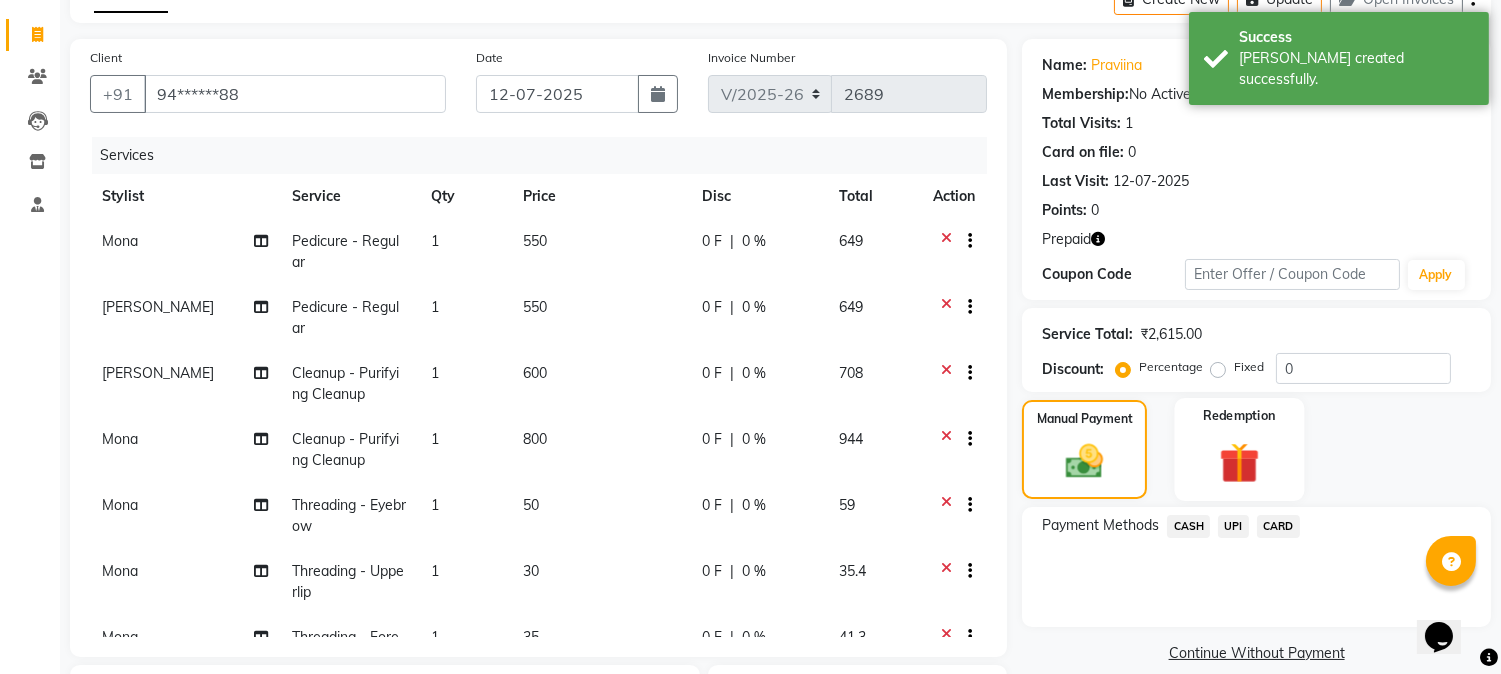 click 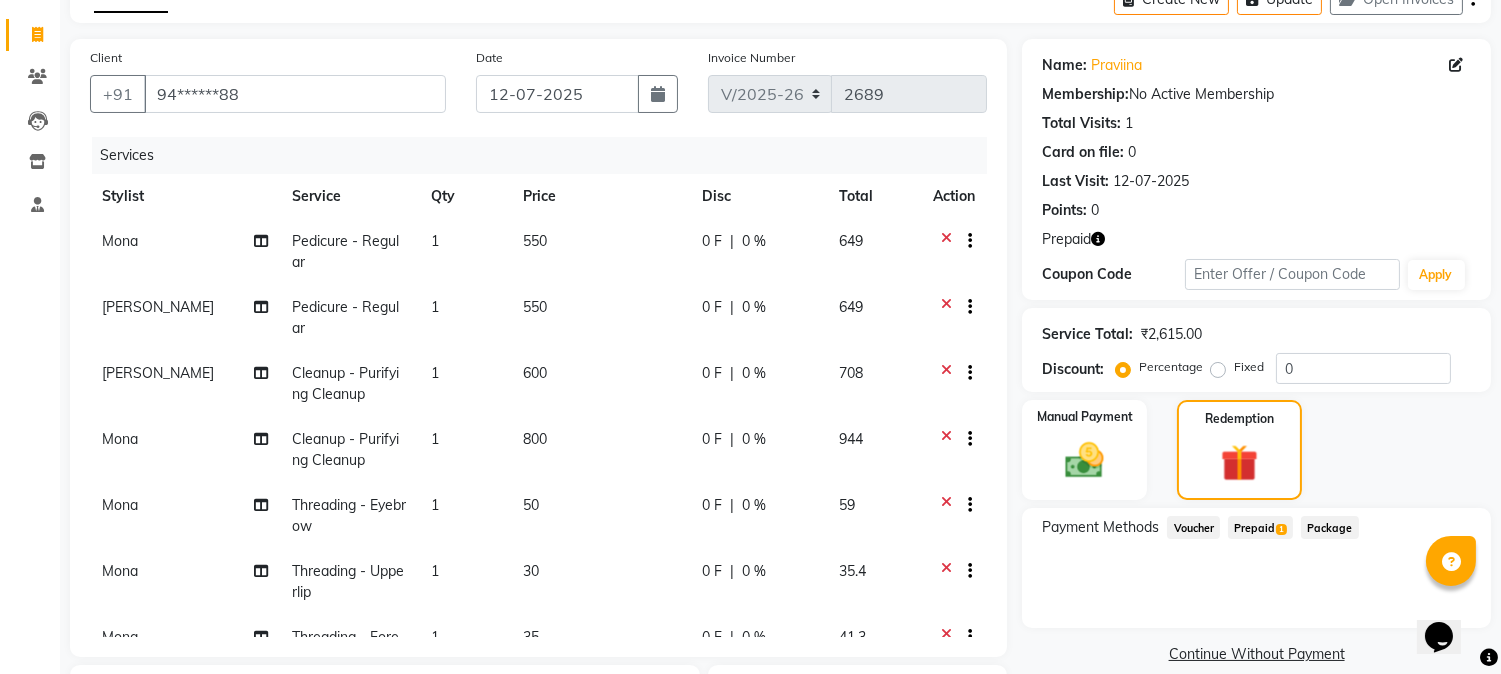 click 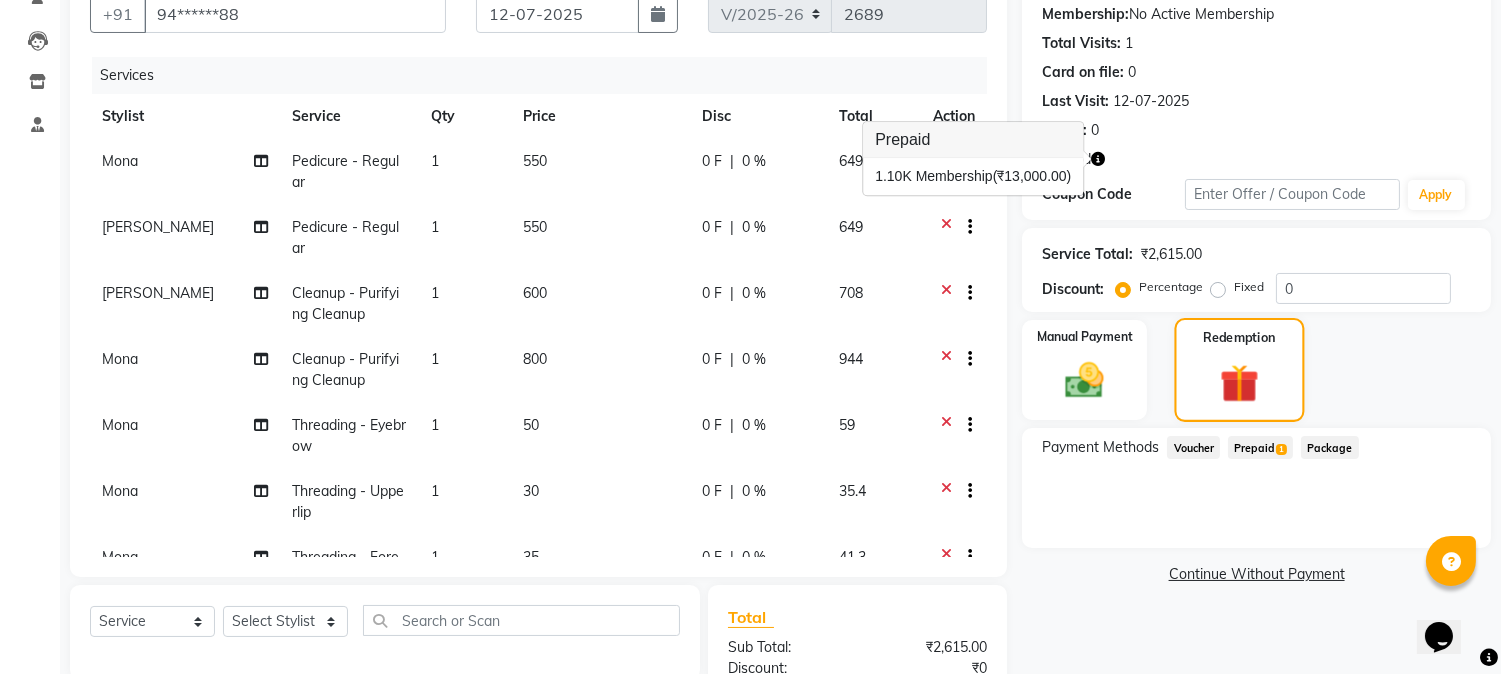 scroll, scrollTop: 222, scrollLeft: 0, axis: vertical 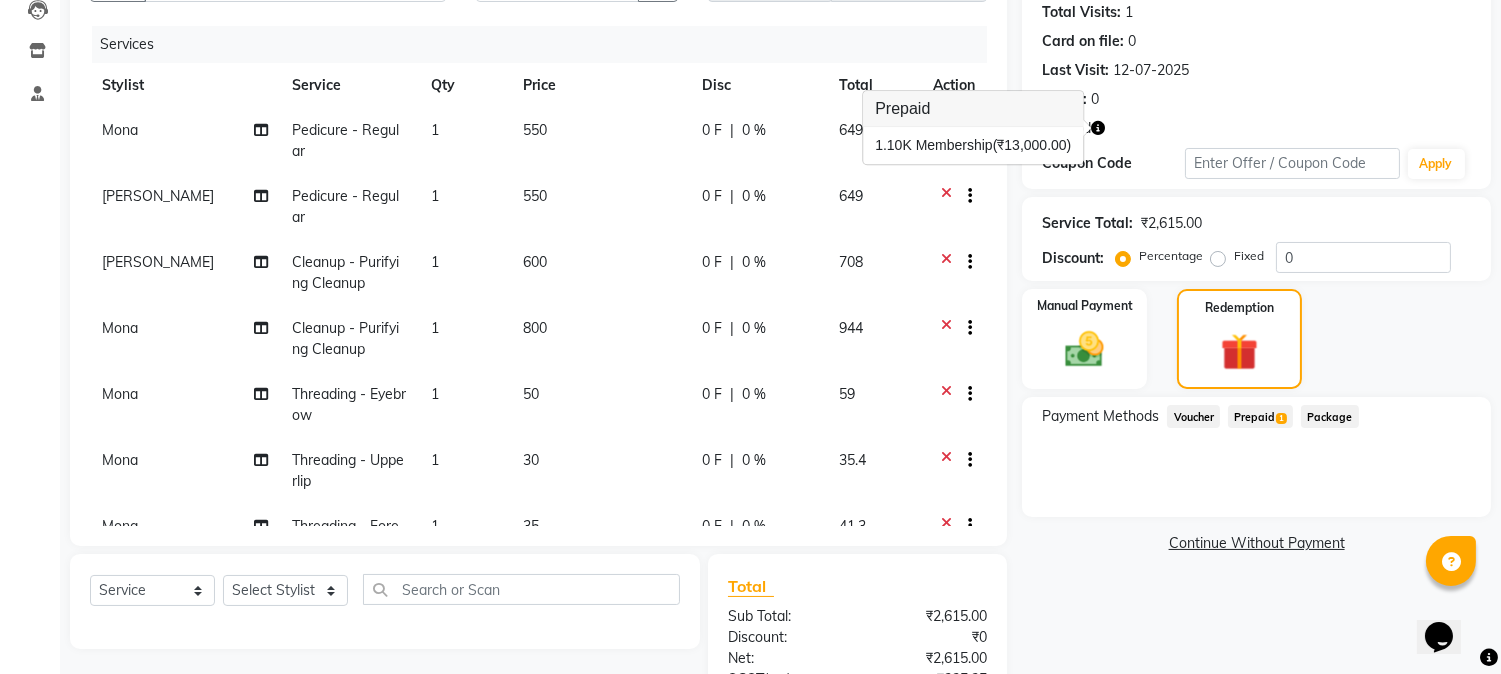 click on "1" 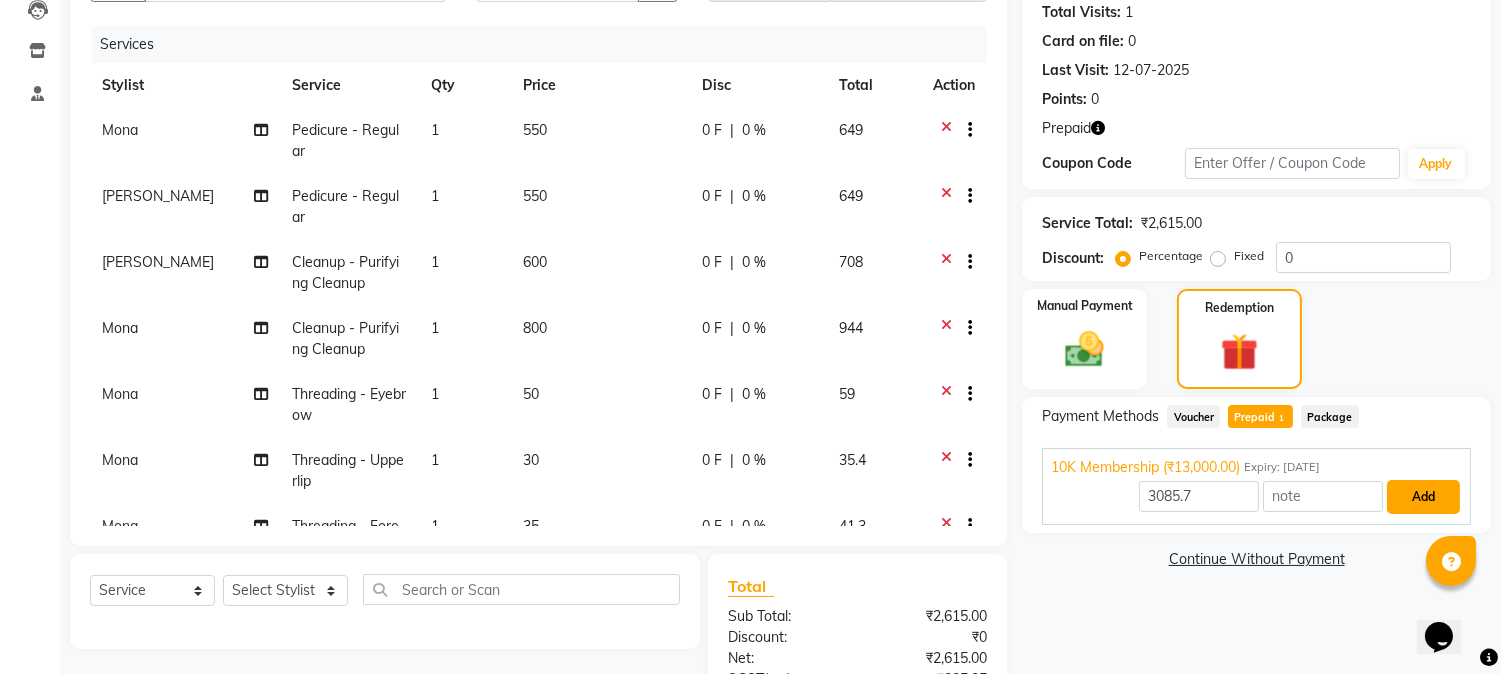 click on "Add" at bounding box center [1423, 497] 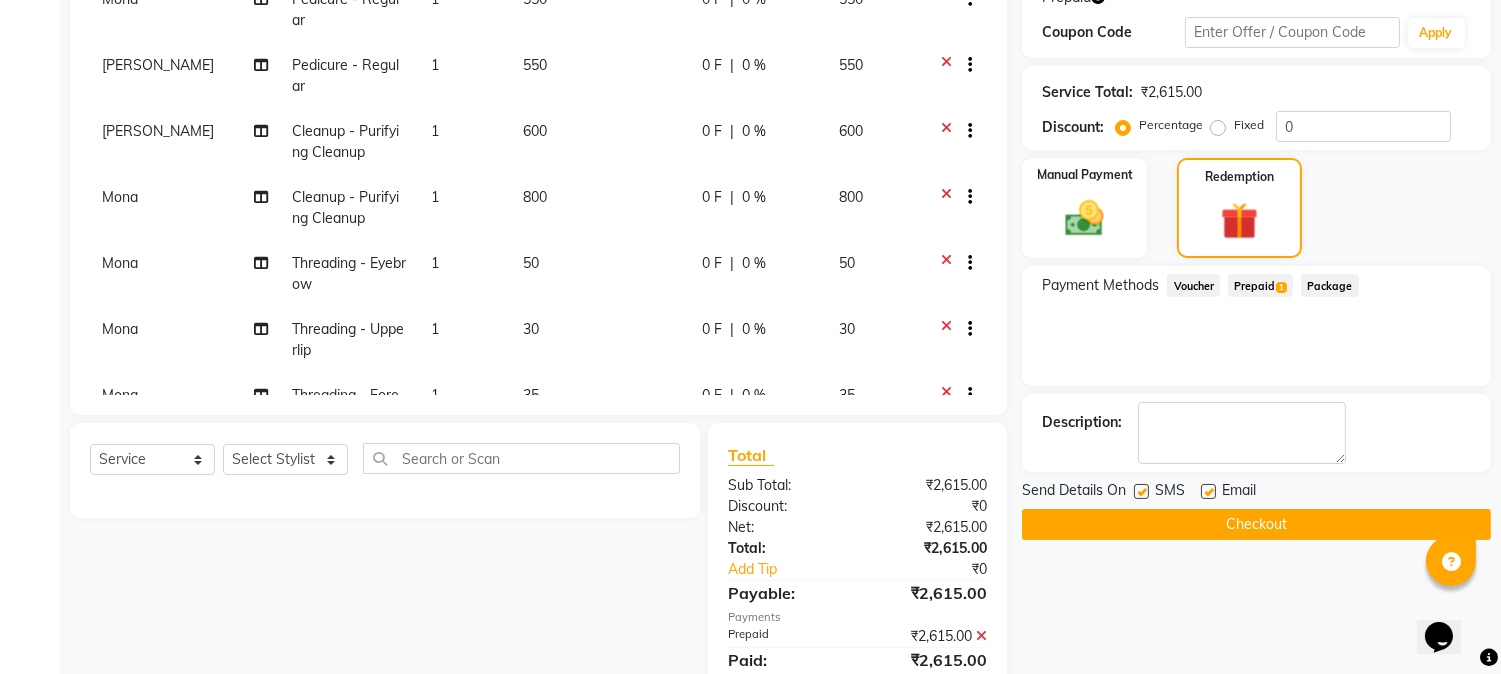 scroll, scrollTop: 314, scrollLeft: 0, axis: vertical 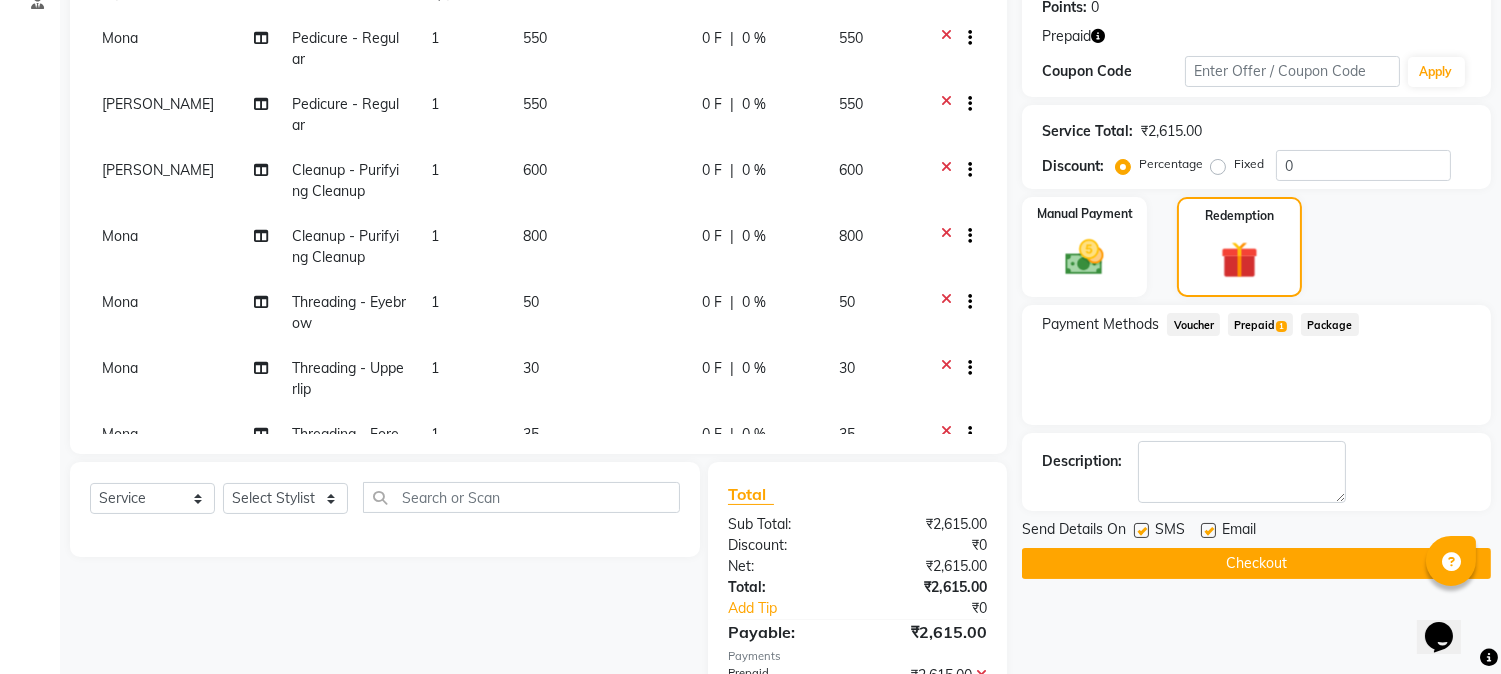 click 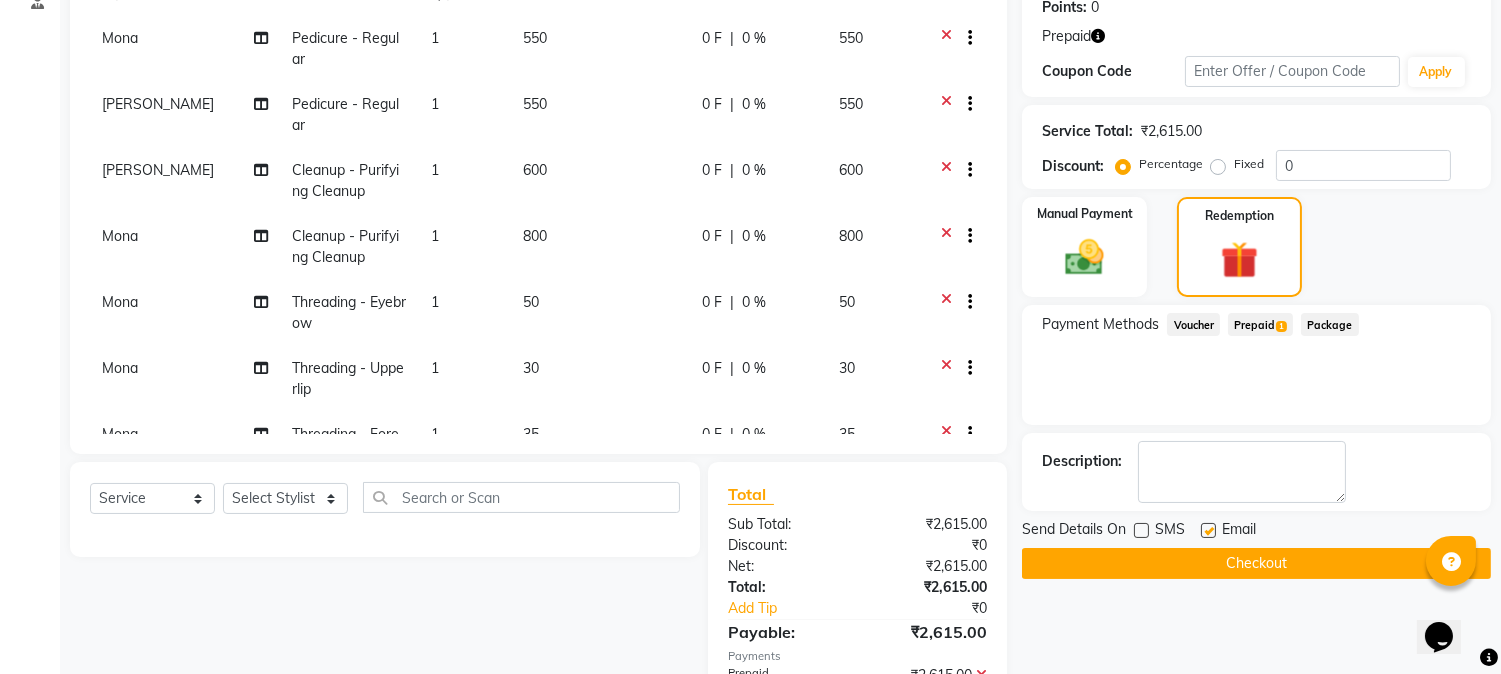 click on "Checkout" 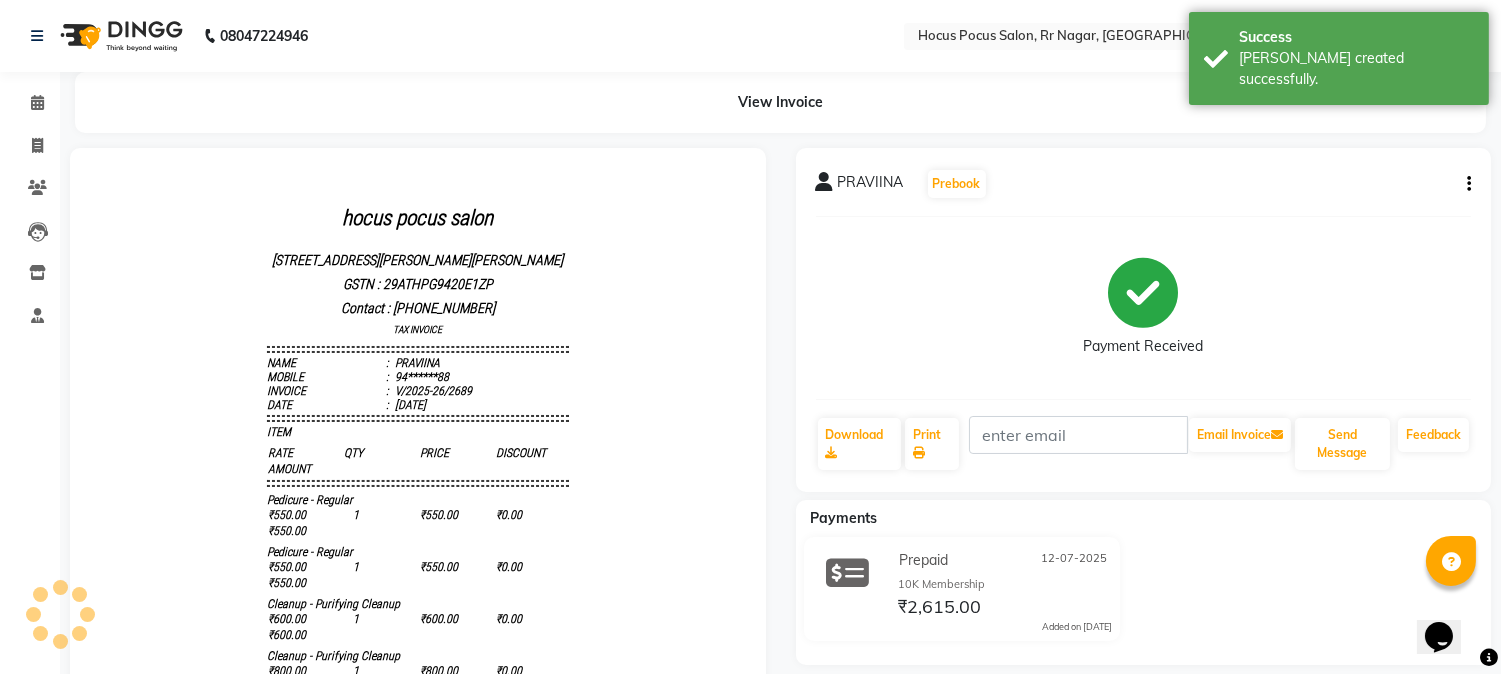 scroll, scrollTop: 0, scrollLeft: 0, axis: both 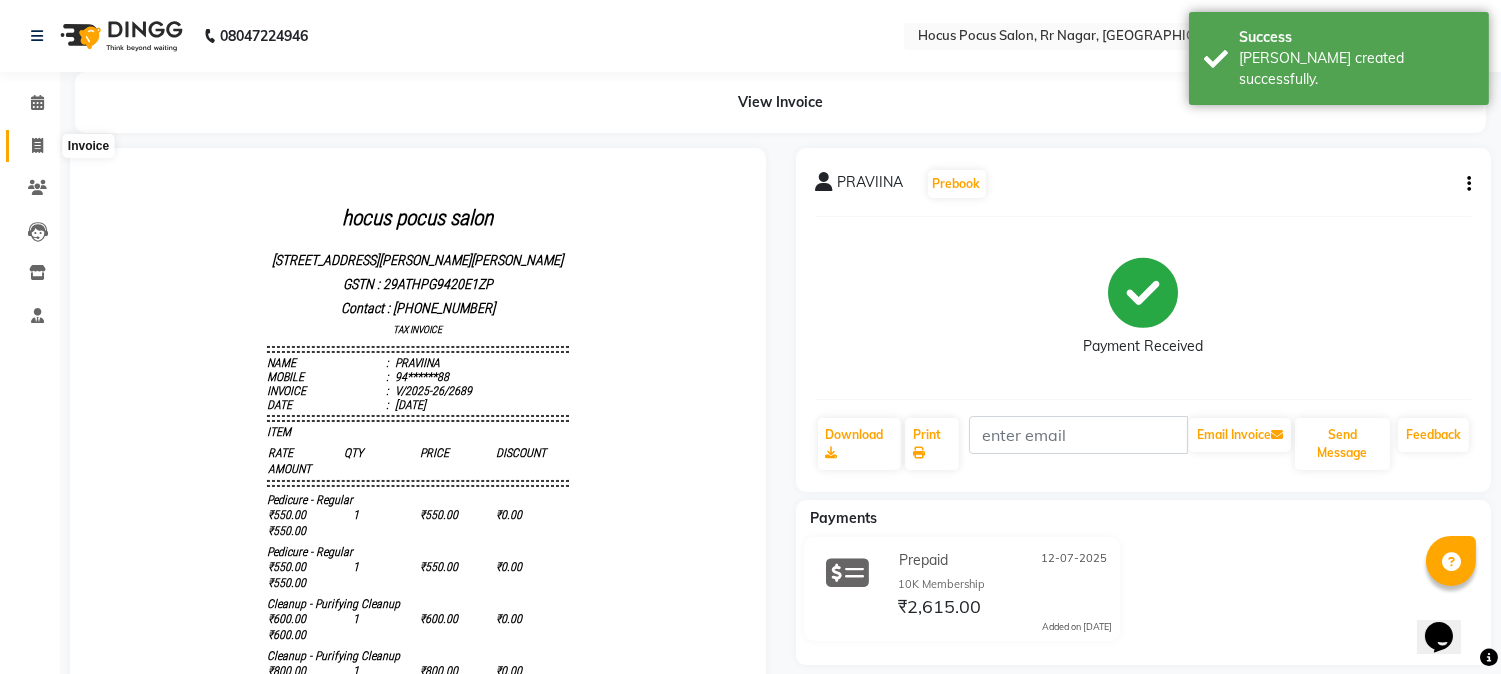 click 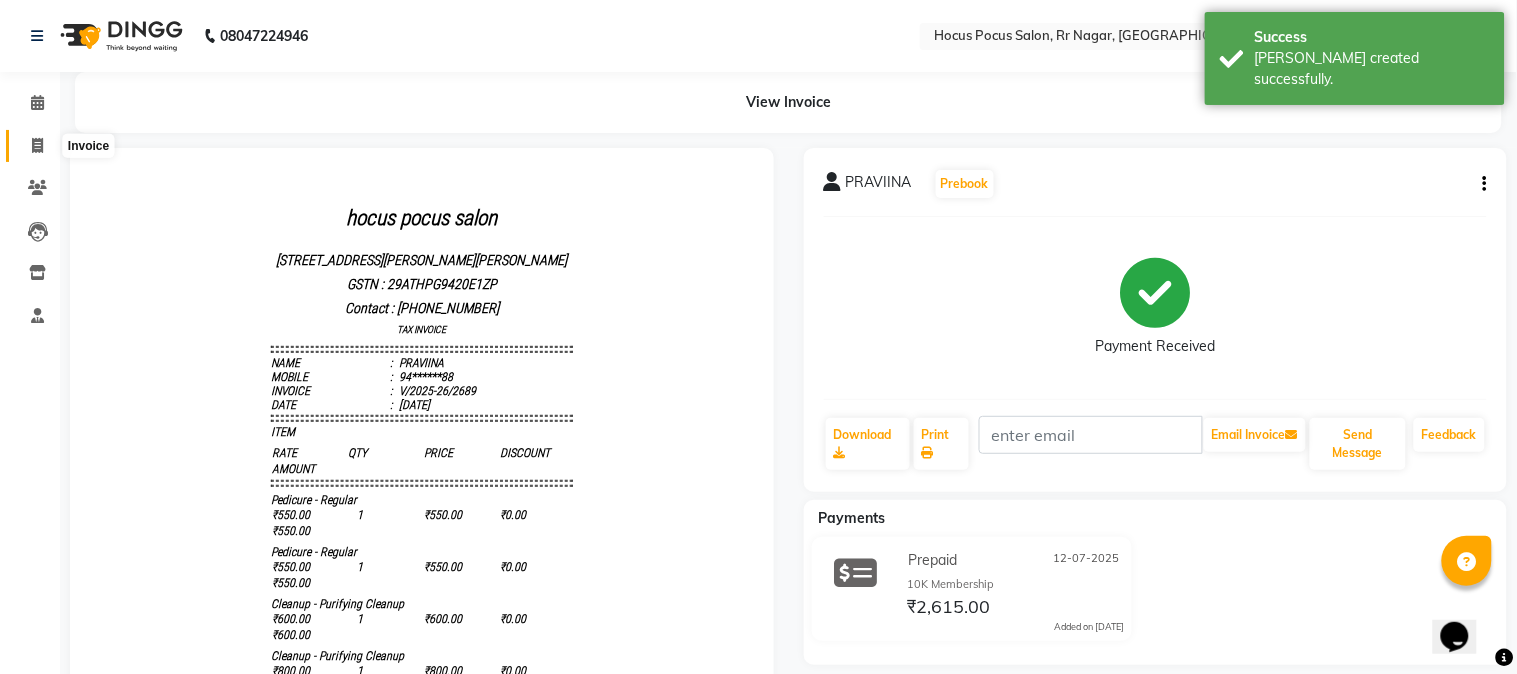 select on "5019" 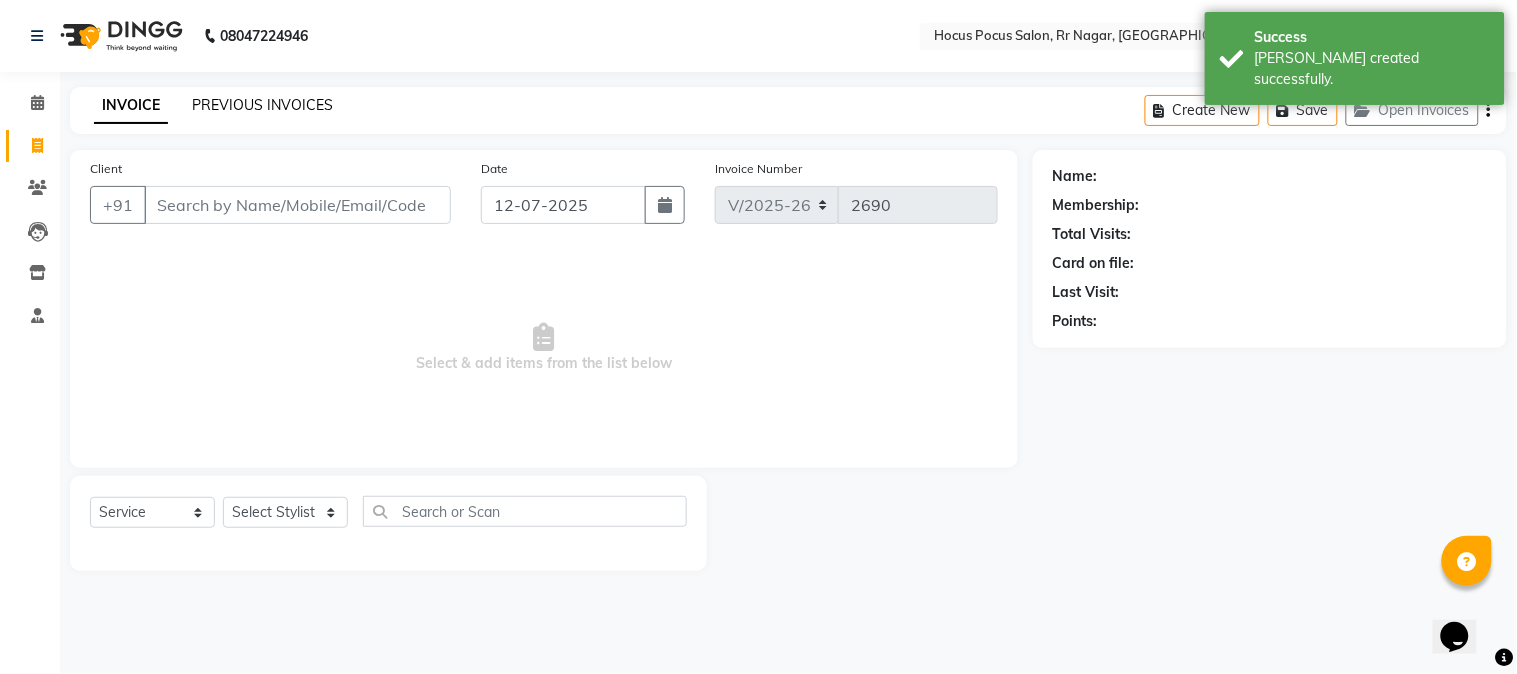 click on "PREVIOUS INVOICES" 